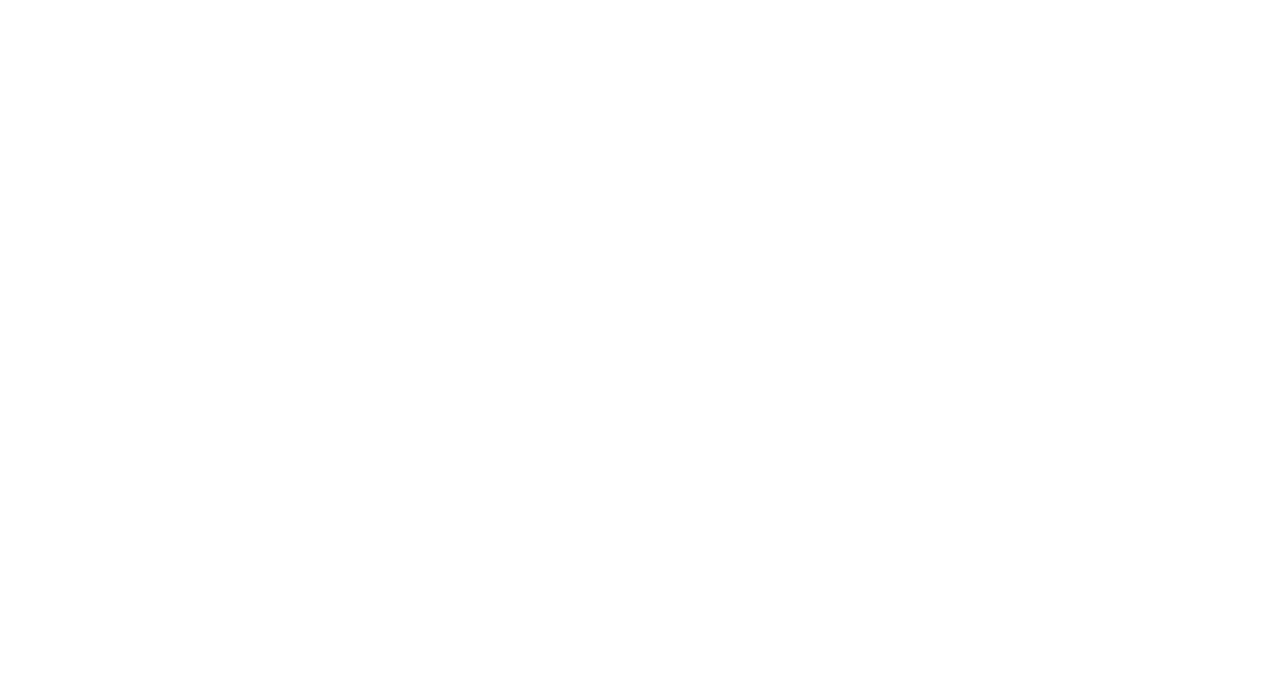 scroll, scrollTop: 0, scrollLeft: 0, axis: both 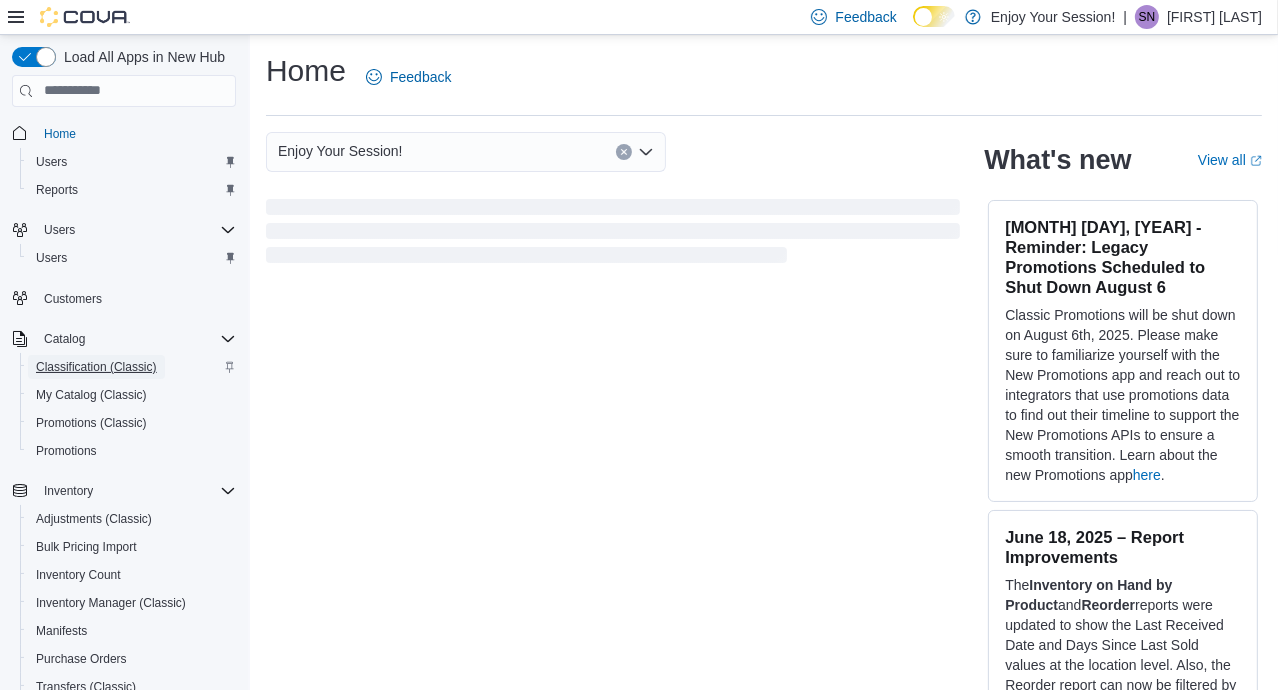 click on "Classification (Classic)" at bounding box center [96, 367] 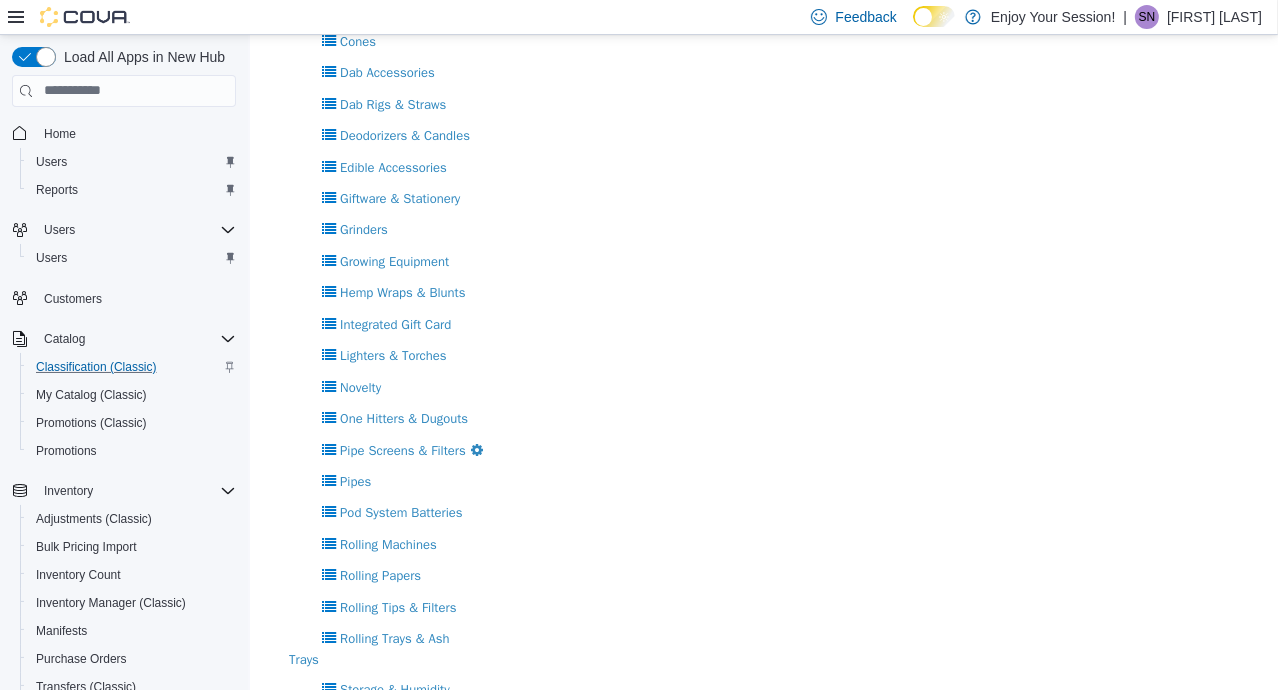 scroll, scrollTop: 509, scrollLeft: 0, axis: vertical 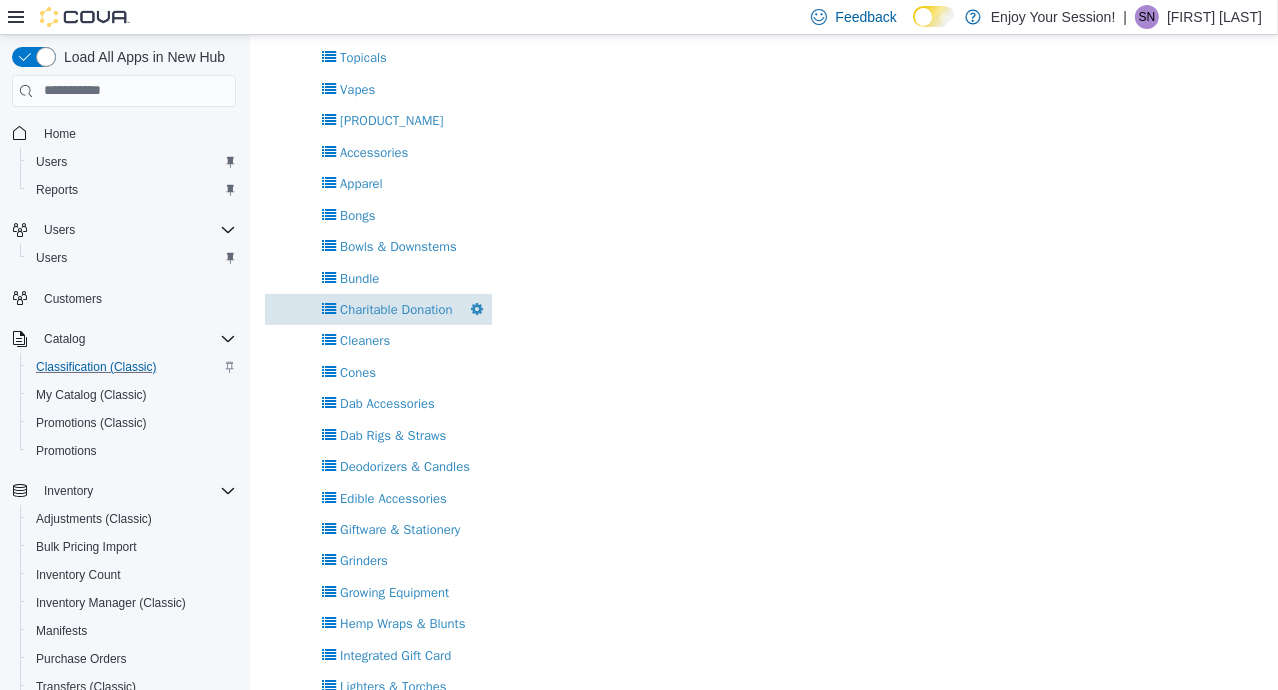click on "Charitable Donation
Delete" at bounding box center [377, 308] 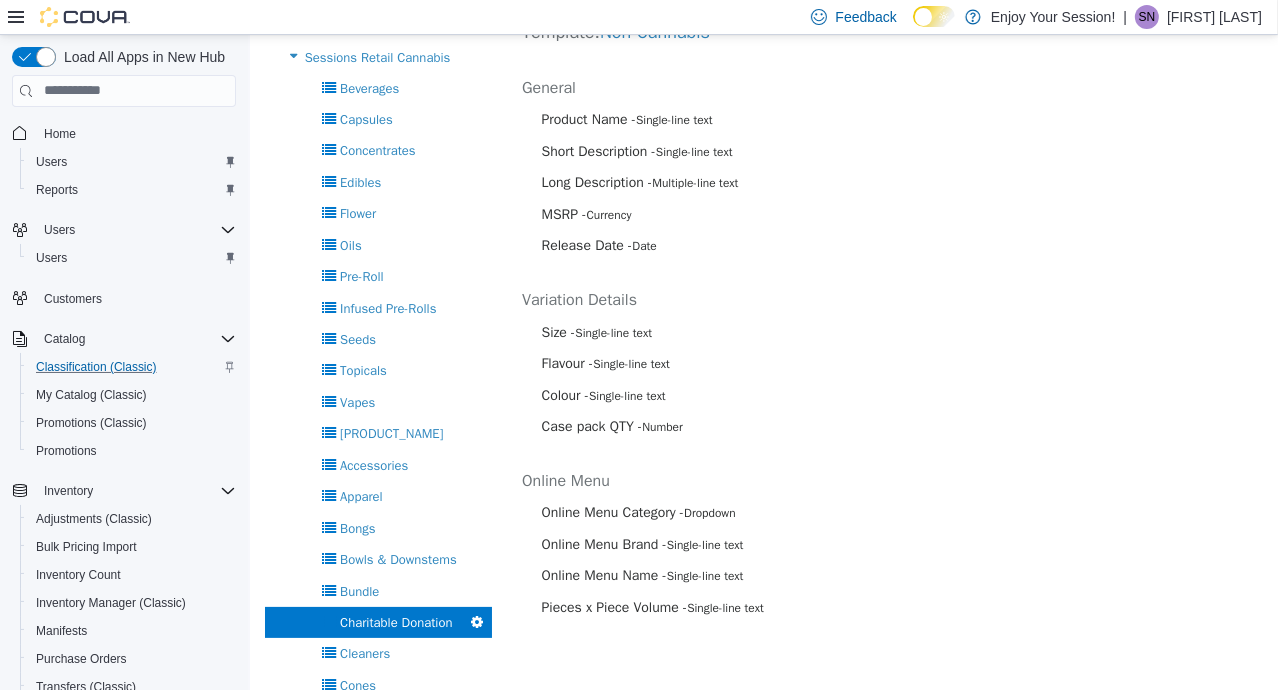 scroll, scrollTop: 218, scrollLeft: 0, axis: vertical 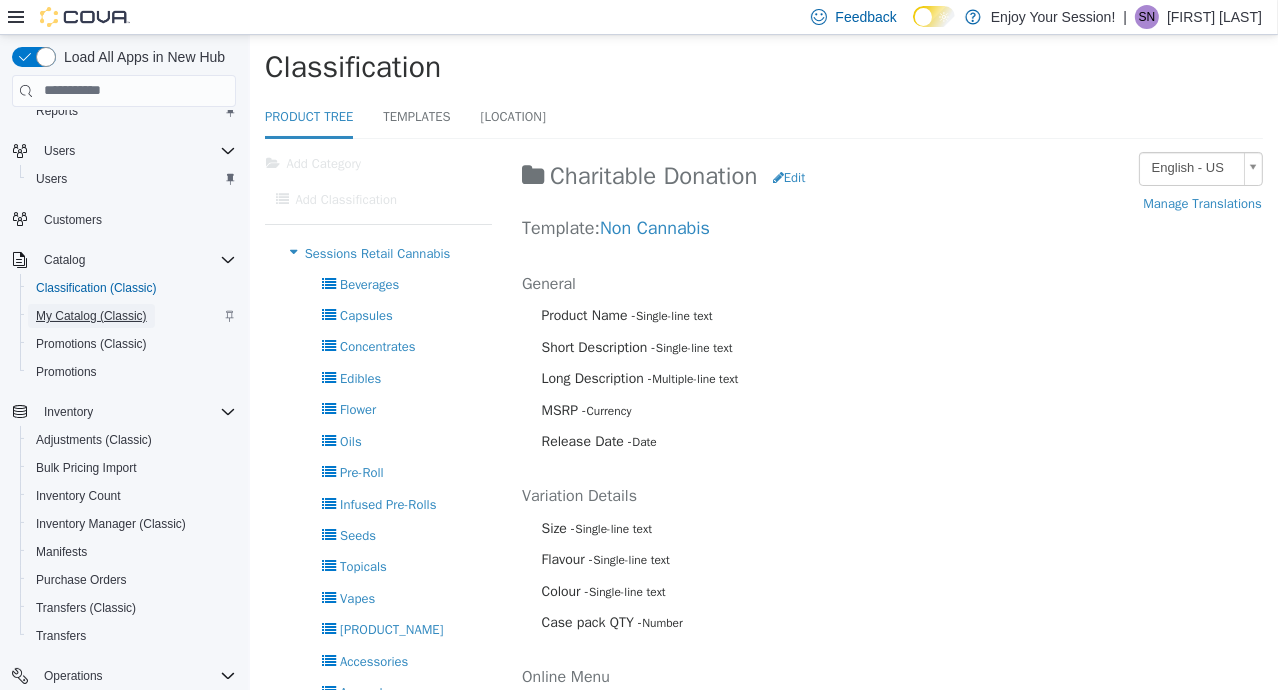 click on "My Catalog (Classic)" at bounding box center (91, 316) 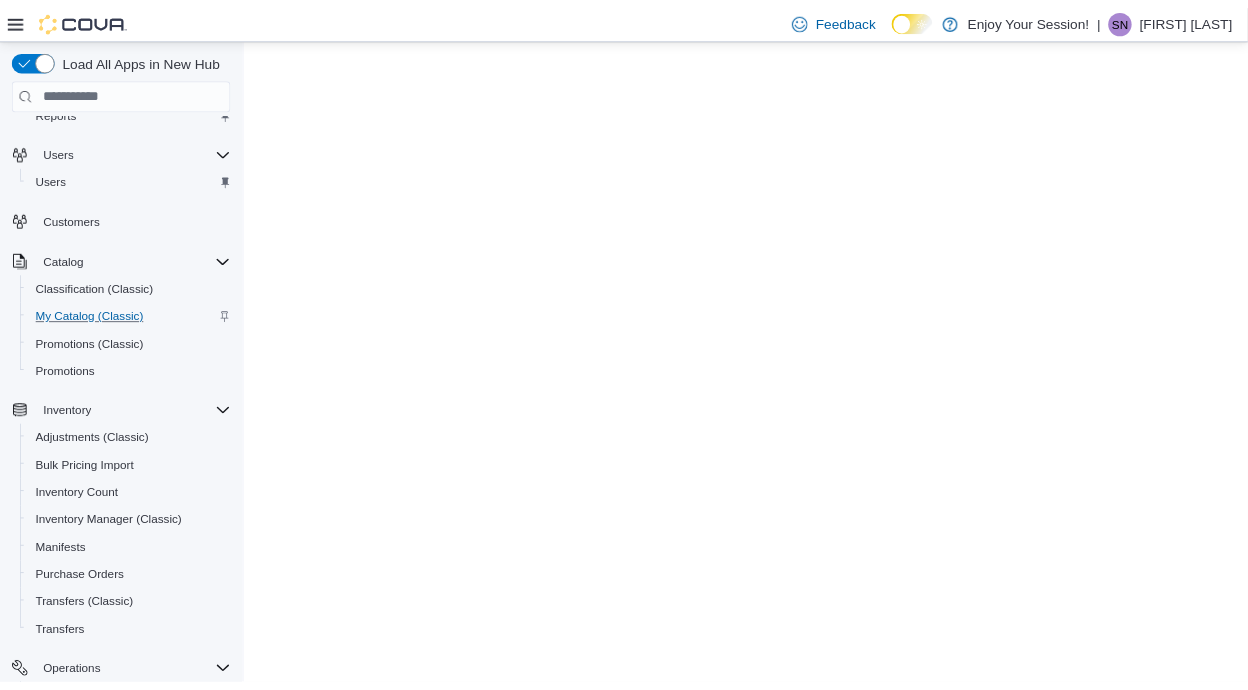 scroll, scrollTop: 0, scrollLeft: 0, axis: both 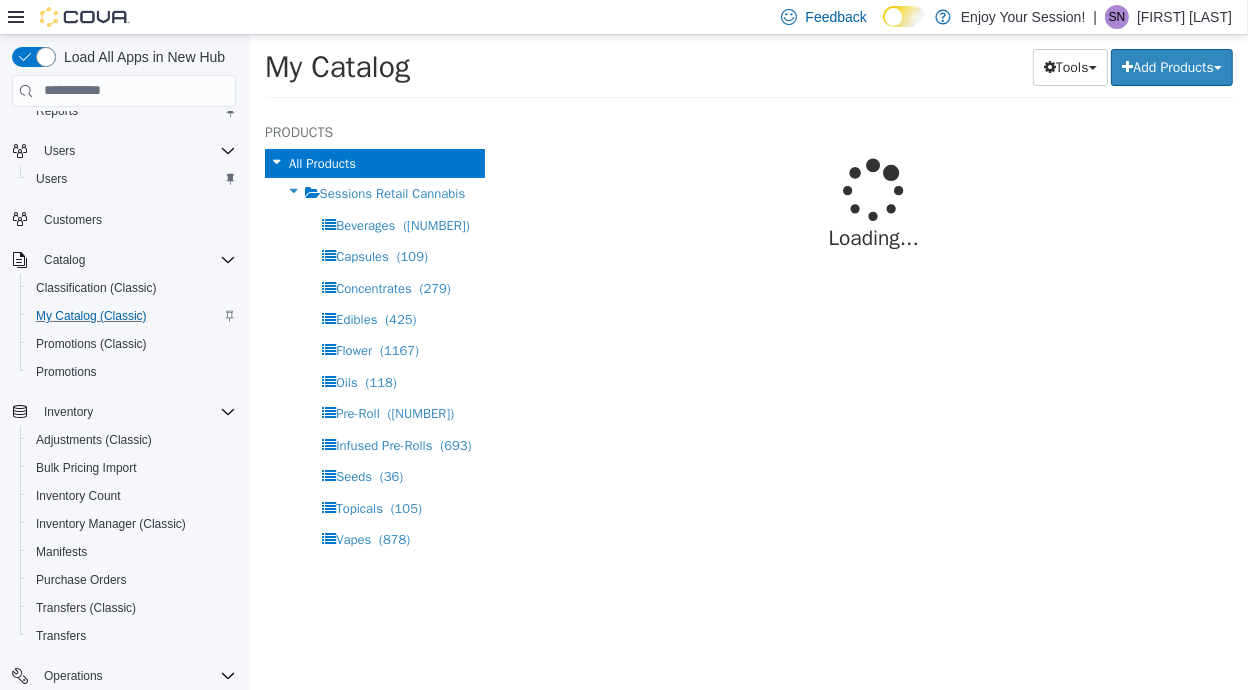 select on "**********" 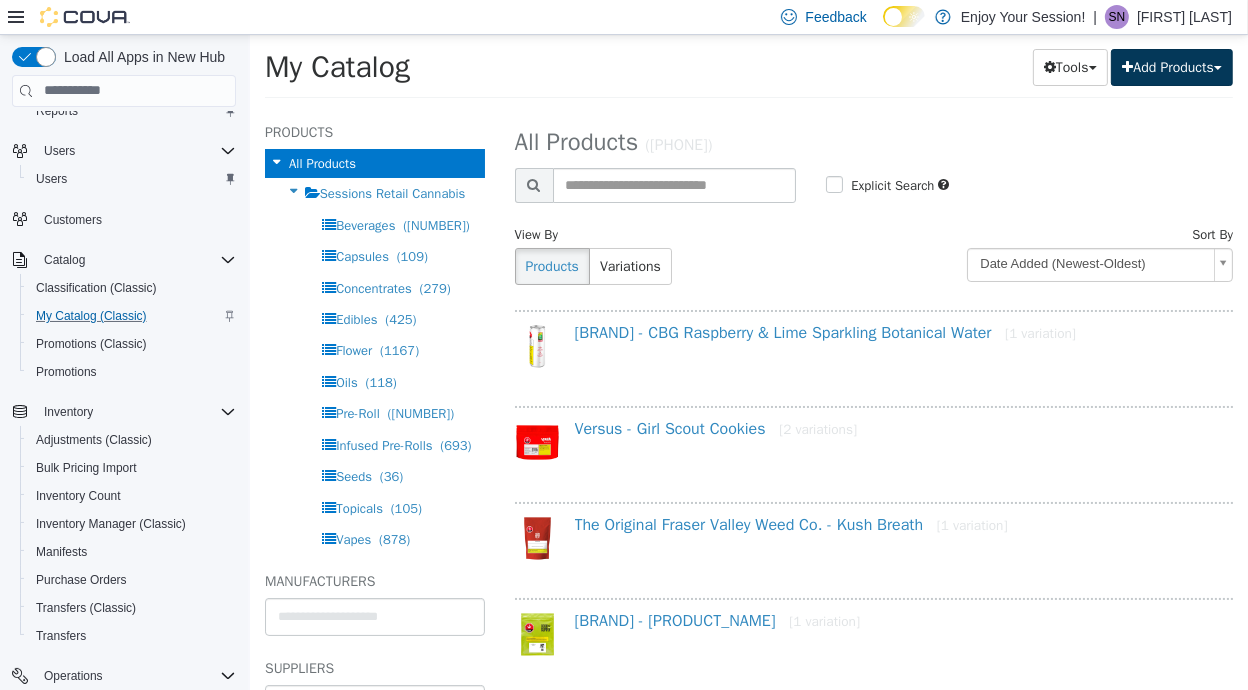 click on "Add Products" at bounding box center (1171, 66) 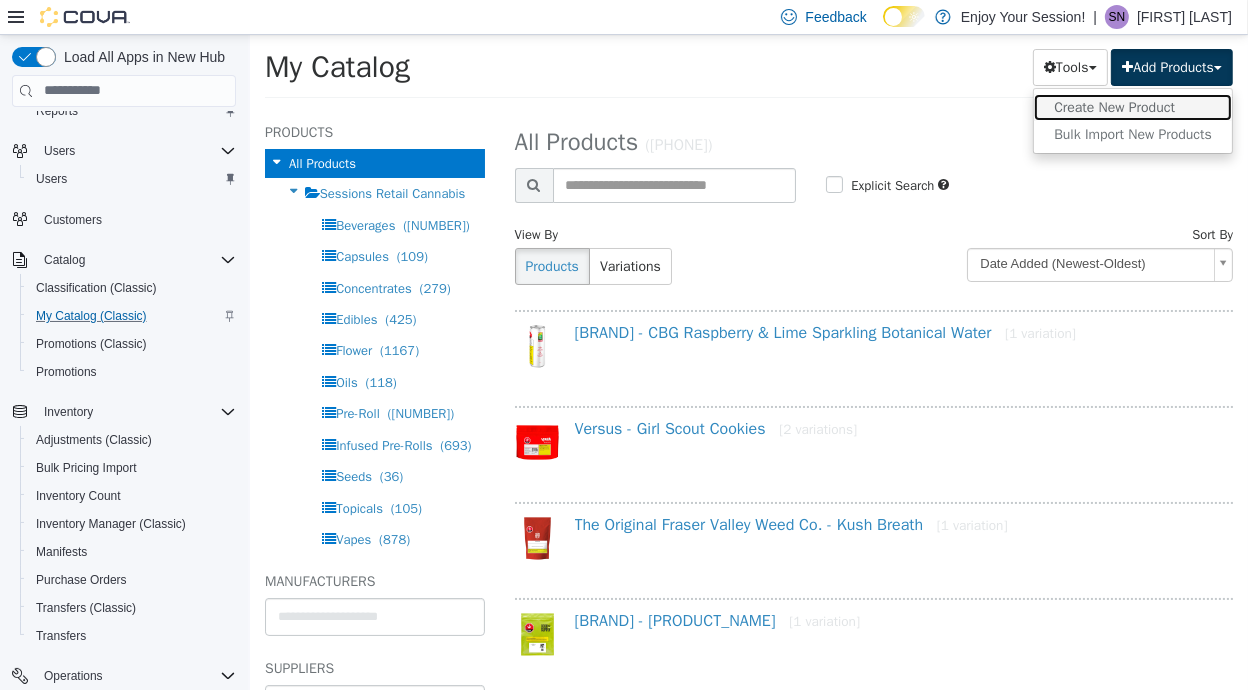 click on "Create New Product" at bounding box center [1132, 106] 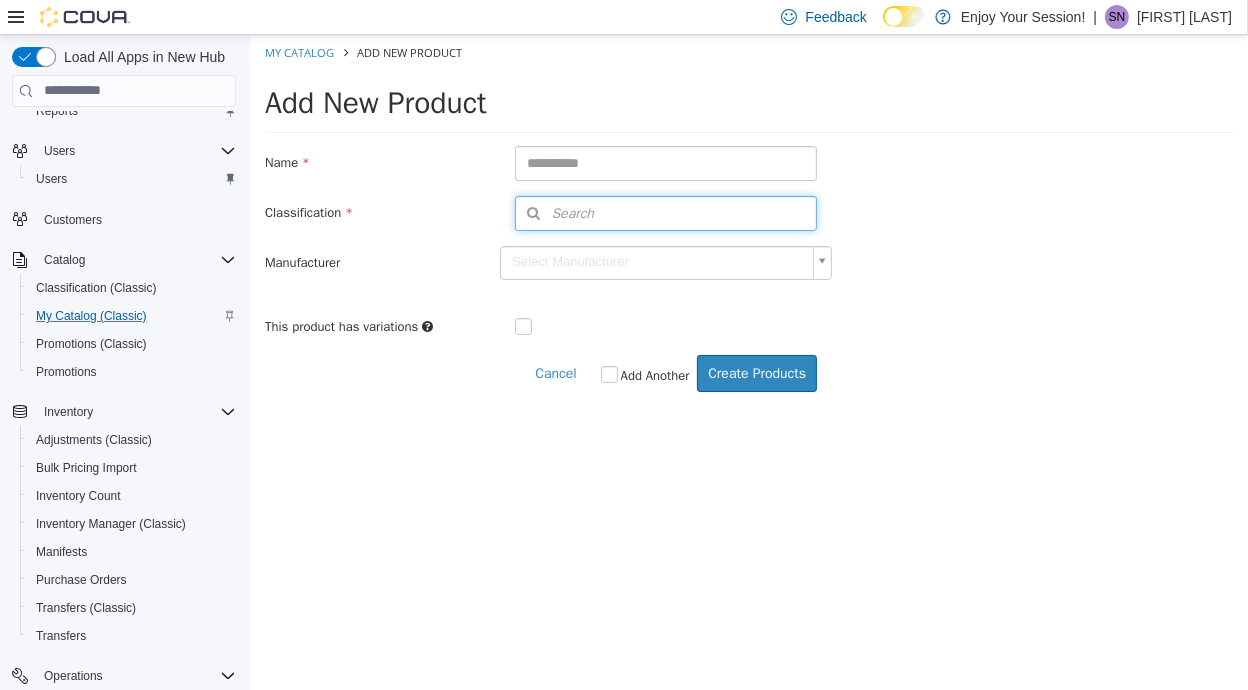 click on "Search" at bounding box center [665, 212] 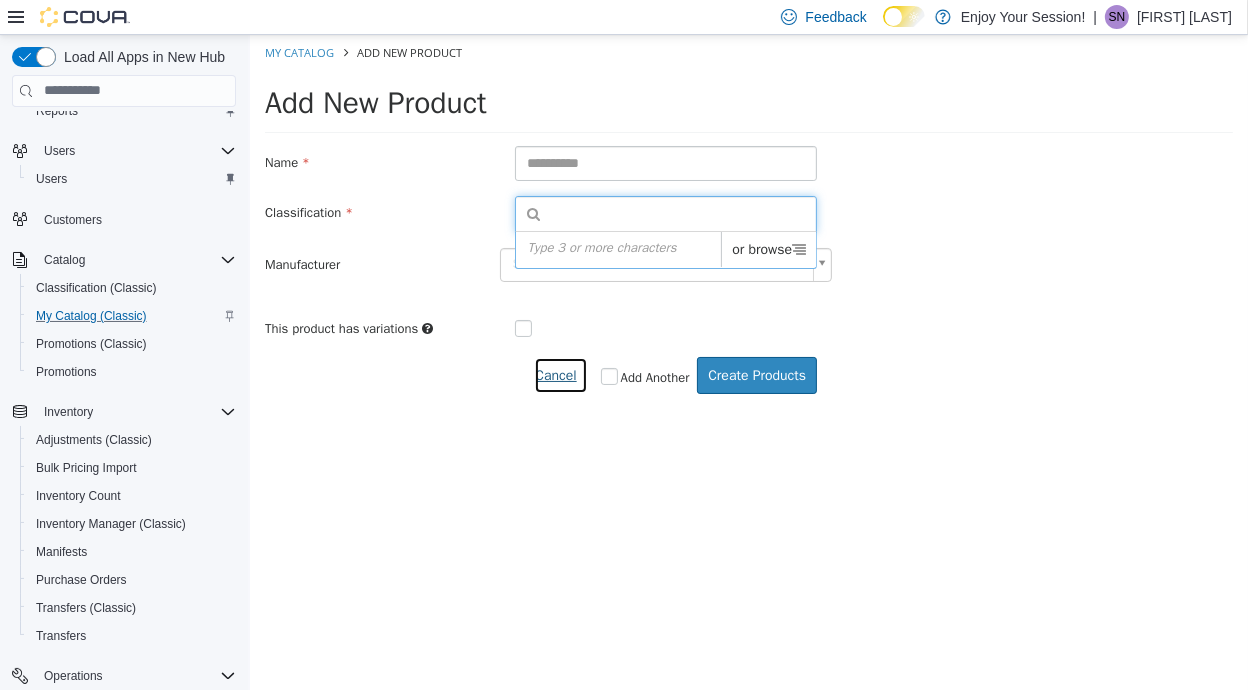 click on "Cancel" at bounding box center (559, 374) 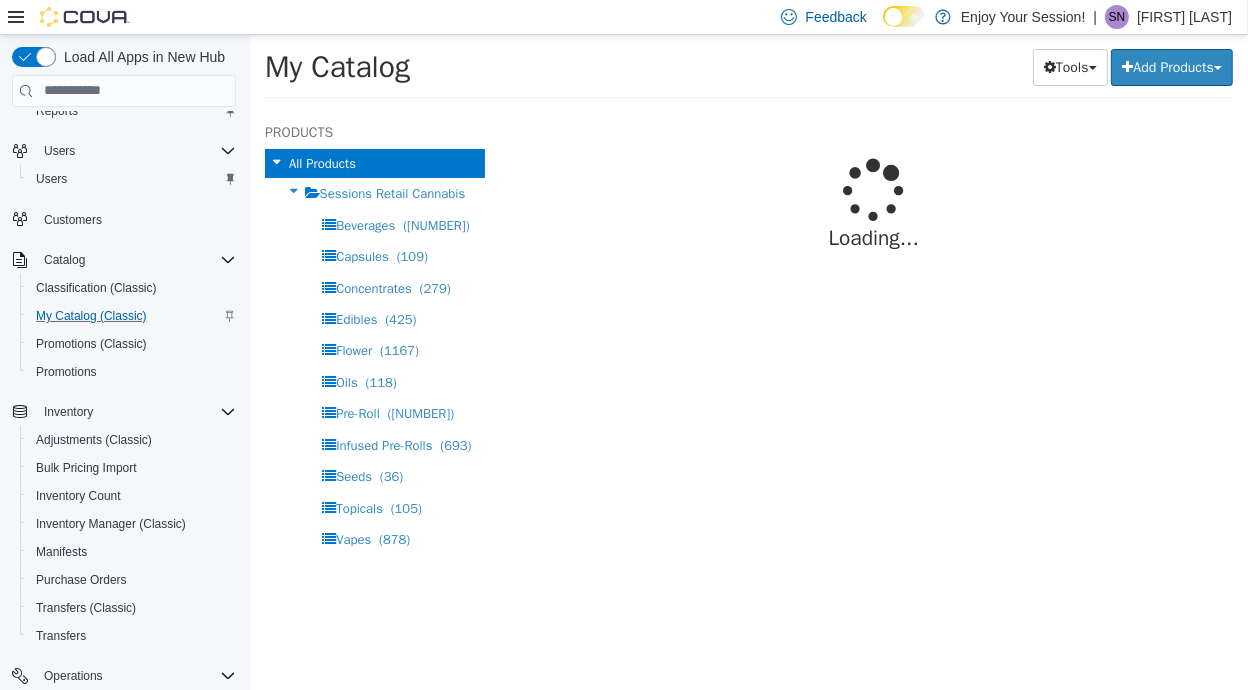 select on "**********" 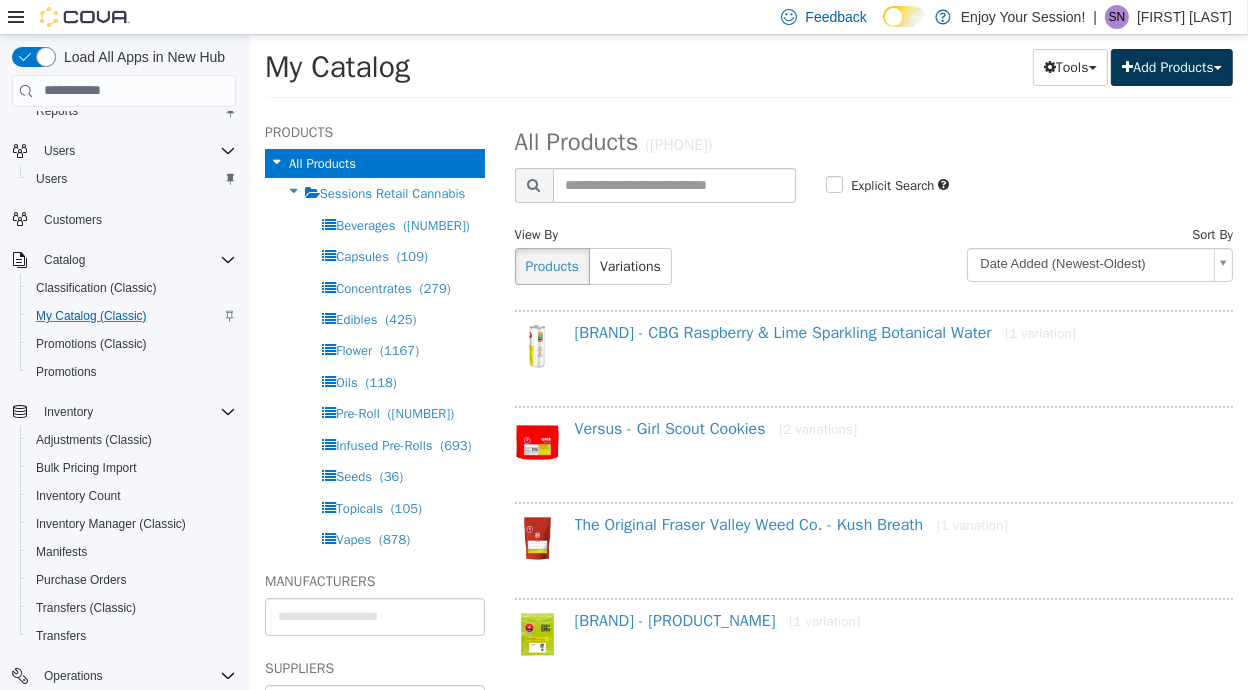 click on "Add Products" at bounding box center (1171, 66) 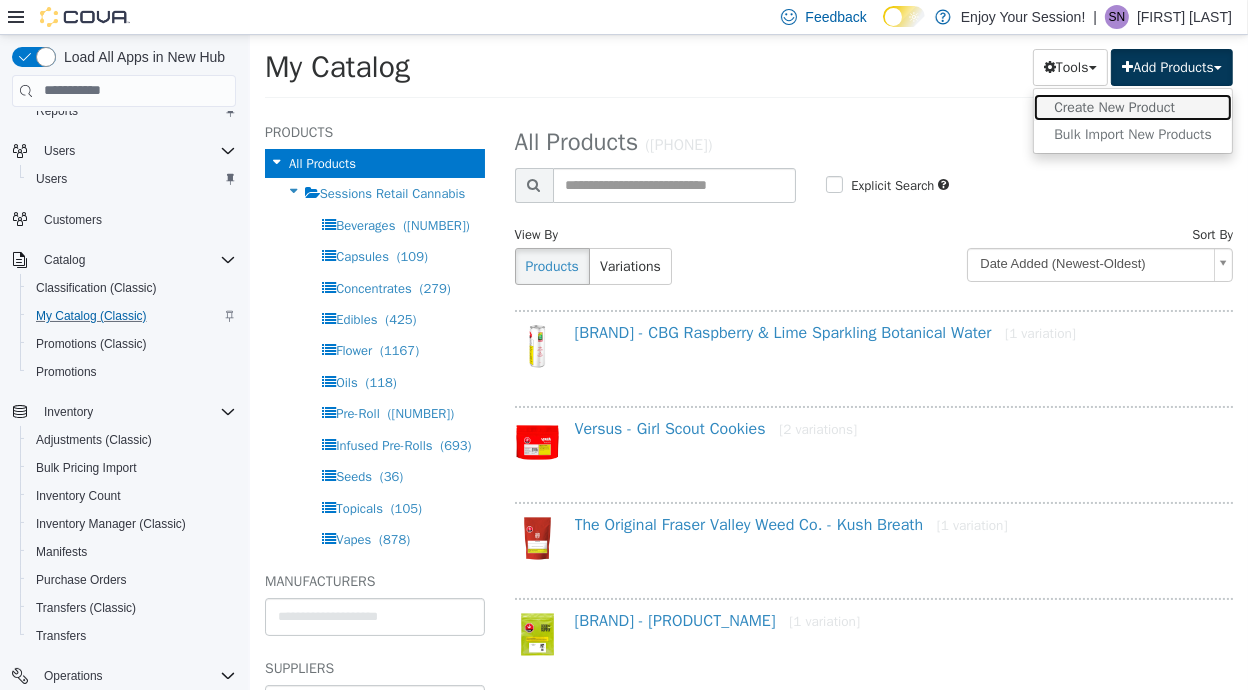 click on "Create New Product" at bounding box center (1132, 106) 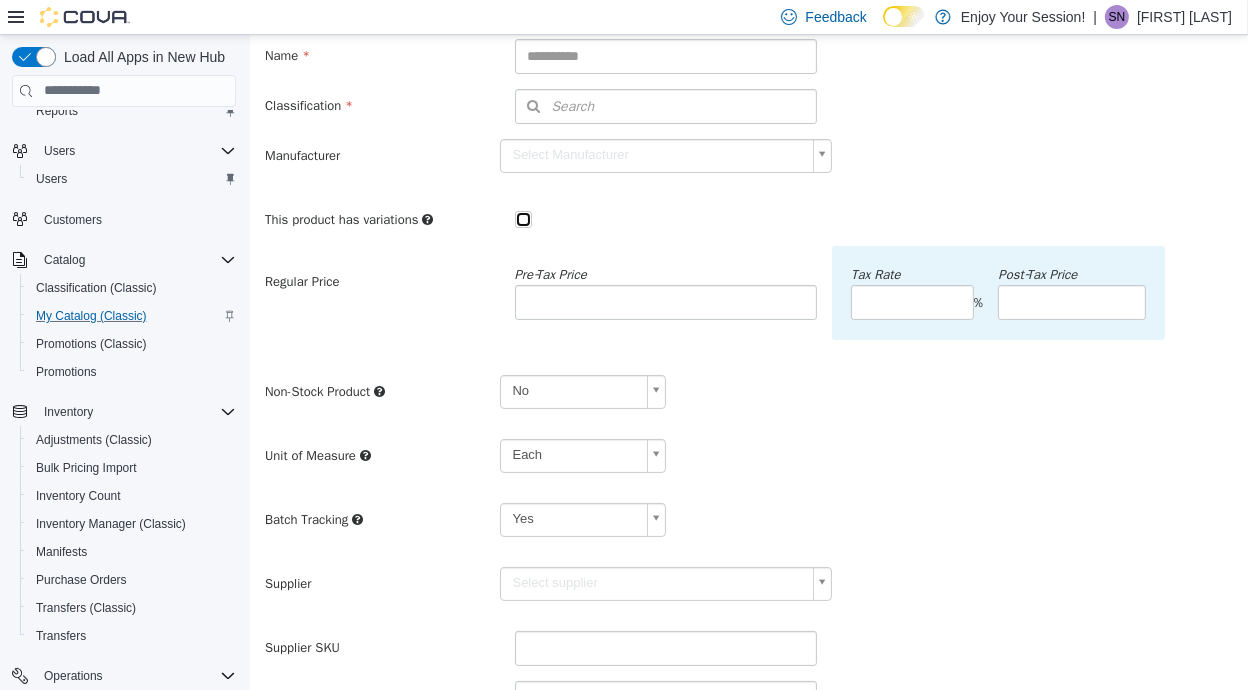 scroll, scrollTop: 121, scrollLeft: 0, axis: vertical 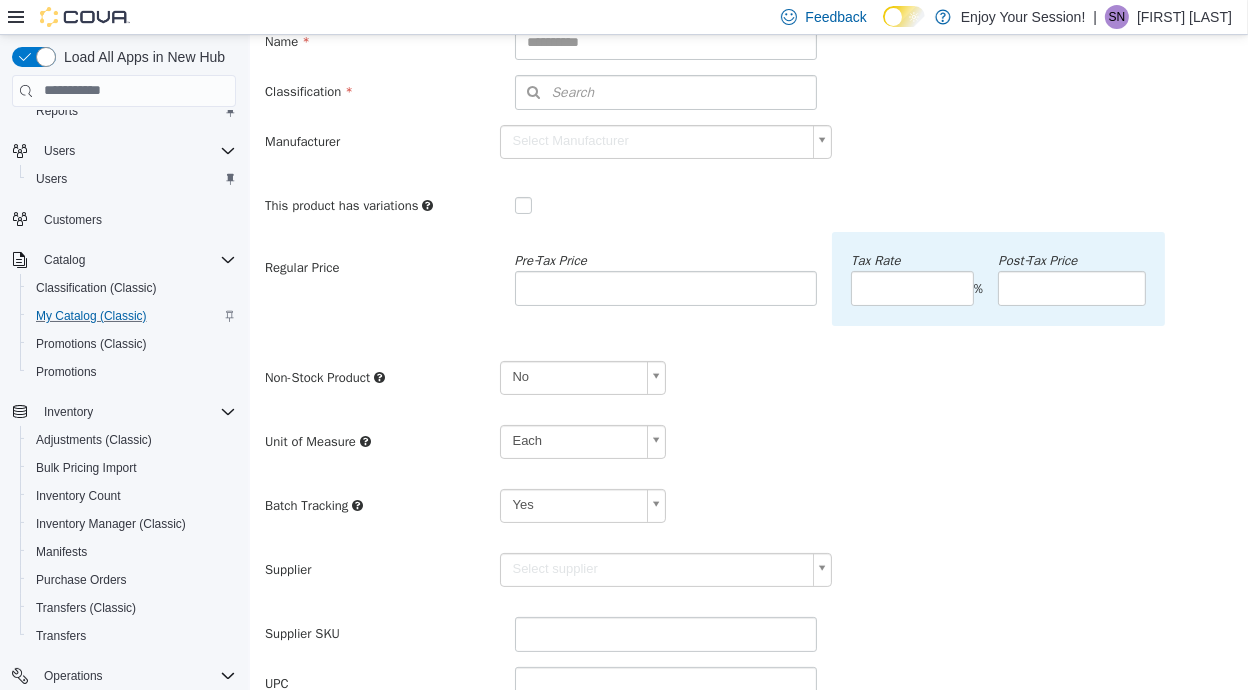 click on "Saving Bulk Changes...
×
My Catalog
Add New Product
Add New Product
Name Classification Search Type 3 or more characters or browse                   Sessions Retail Cannabis             Beverages             Capsules             Concentrates             Edibles             Flower             Oils             Pre-Roll             Infused Pre-Rolls             Seeds             Topicals             Vapes             510 Vape Batteries             Accessories             Apparel             Bongs             Bowls & Downstems             Bundle             Charitable Donation             Cleaners             Cones             Dab Accessories             Dab Rigs & Straws             Deodorizers & Candles             Edible Accessories             Giftware & Stationery             Grinders             Growing Equipment             Hemp Wraps & Blunts             Integrated Gift Card             Lighters & Torches" at bounding box center (748, 368) 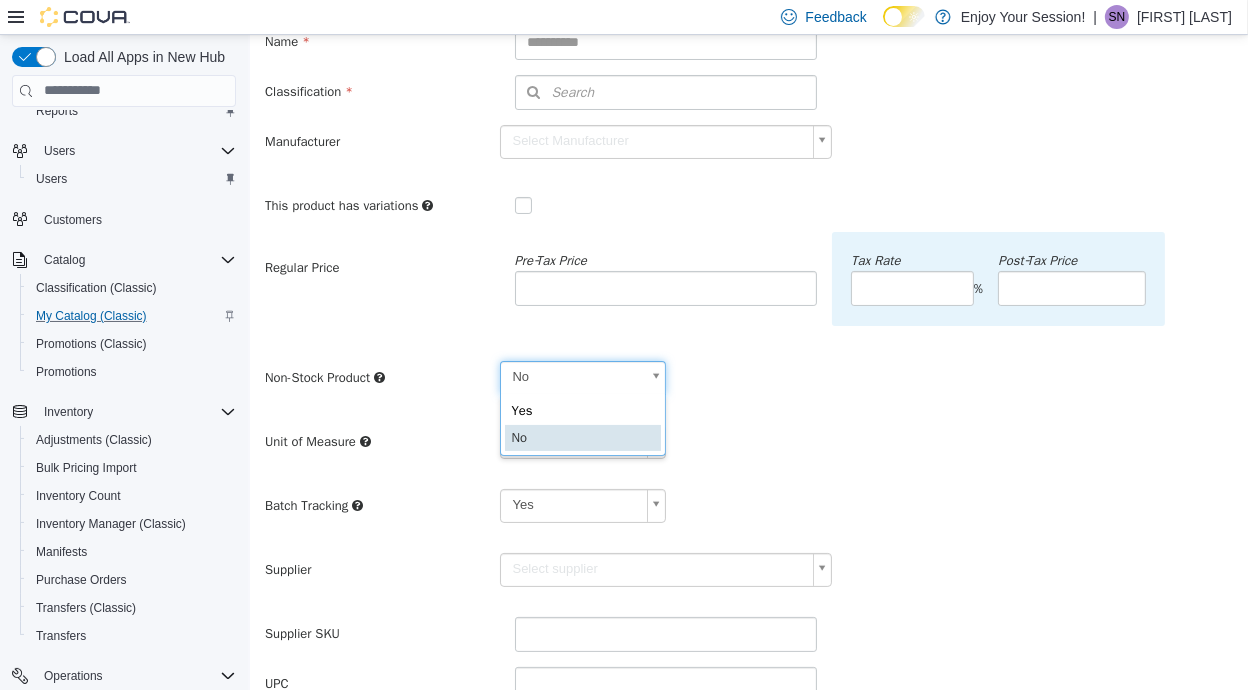 scroll, scrollTop: 0, scrollLeft: 5, axis: horizontal 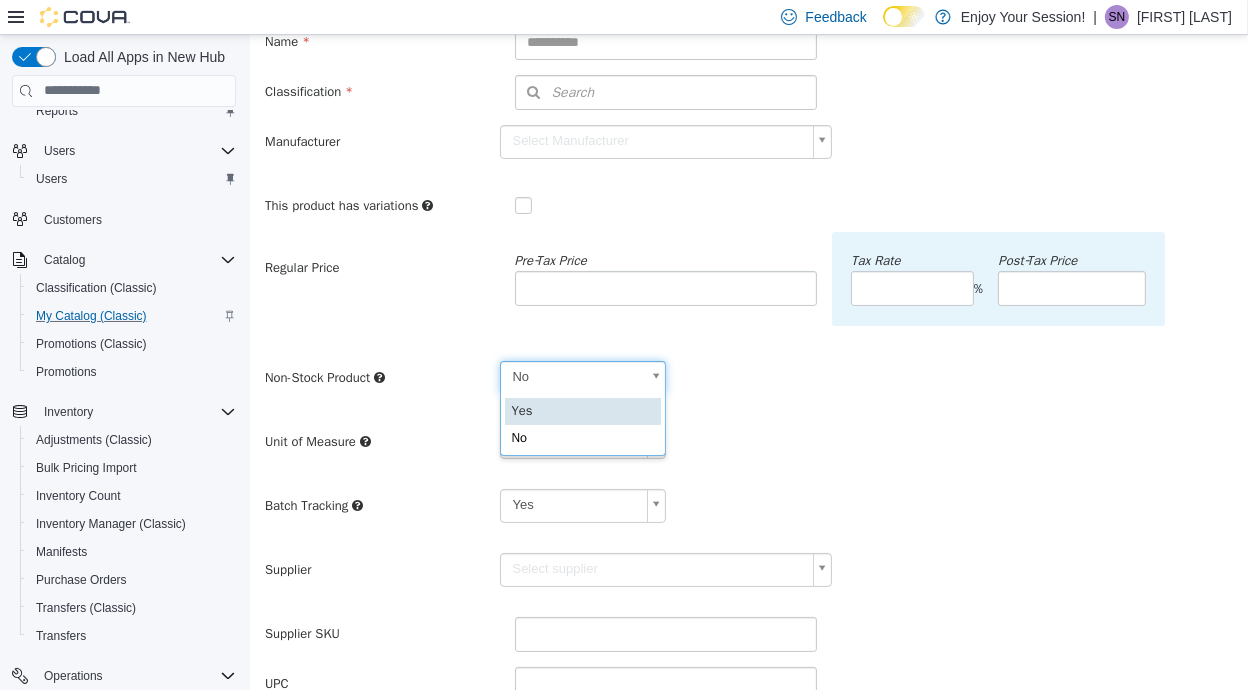 type on "***" 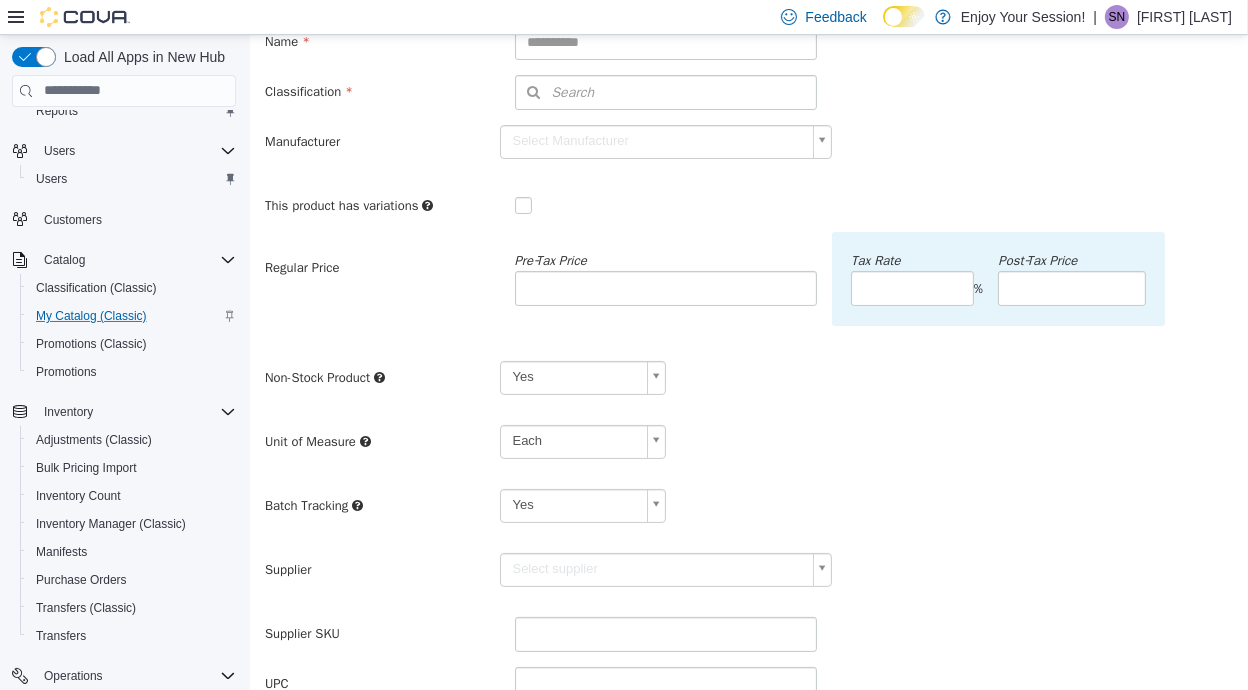 click on "**********" at bounding box center (748, 491) 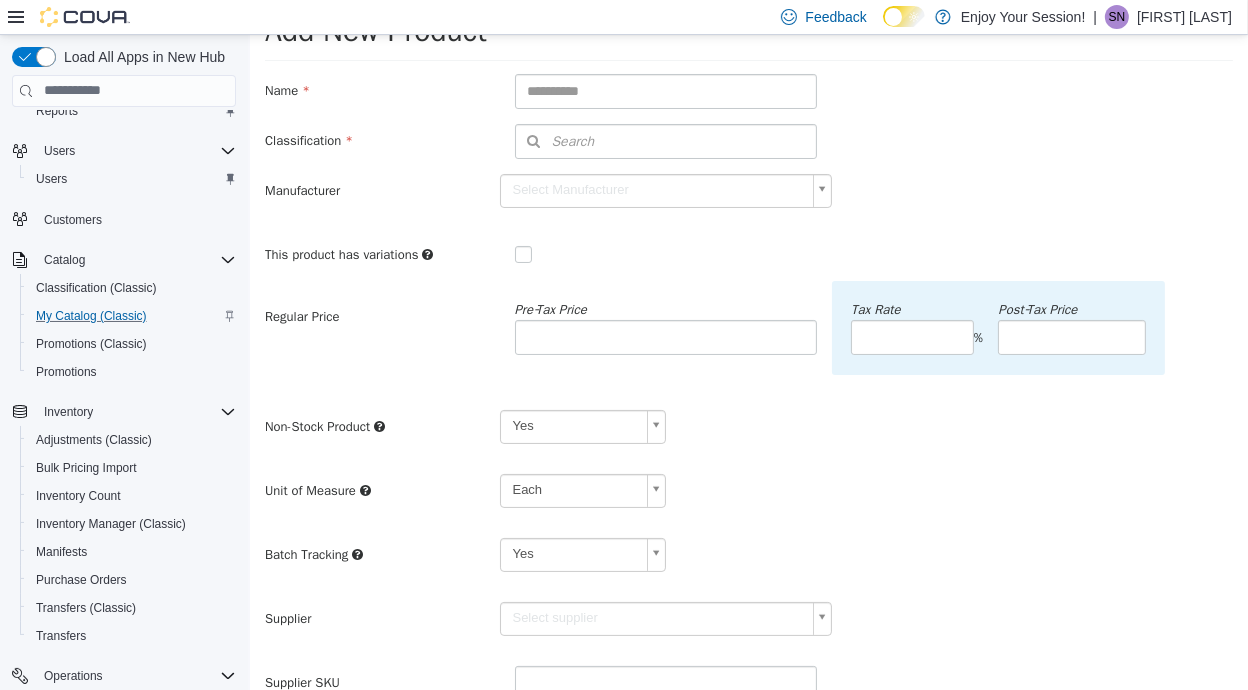 scroll, scrollTop: 0, scrollLeft: 0, axis: both 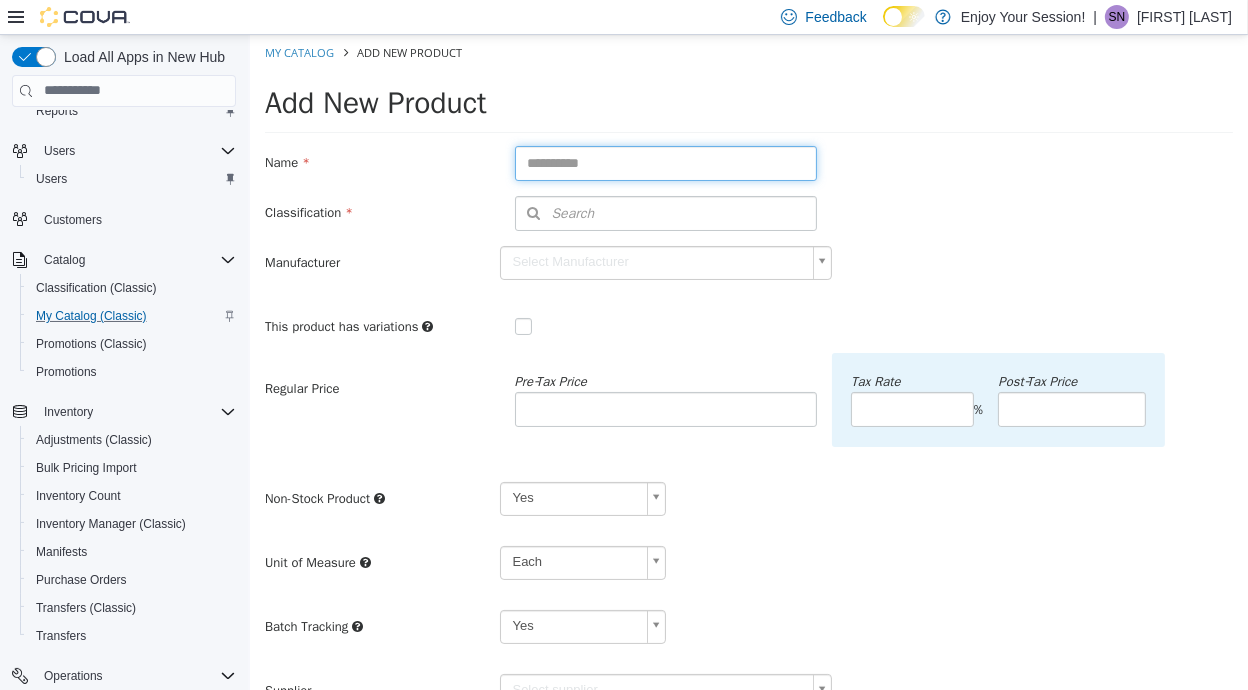 click at bounding box center [665, 162] 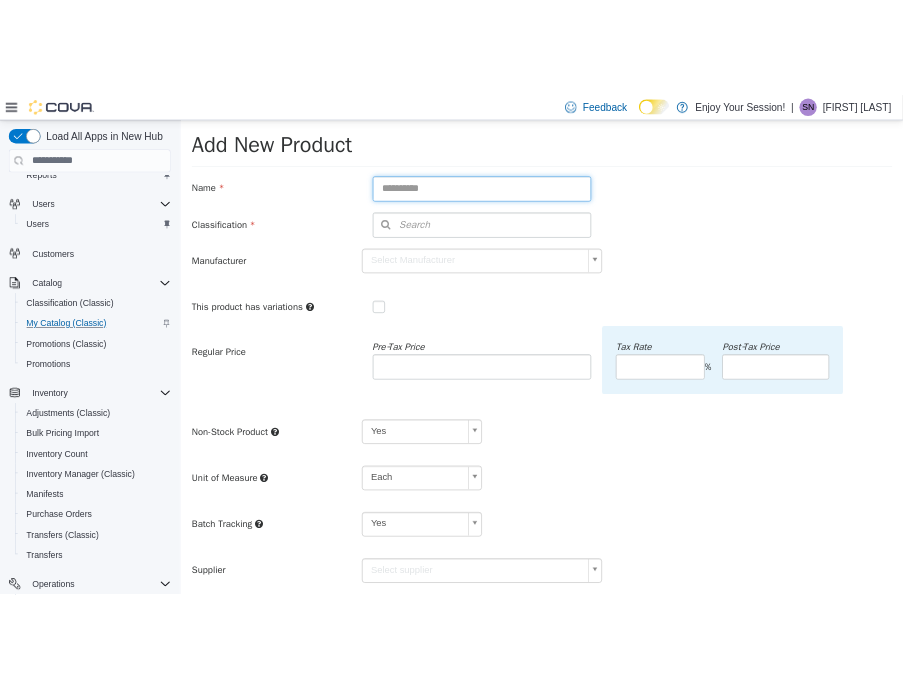 scroll, scrollTop: 0, scrollLeft: 0, axis: both 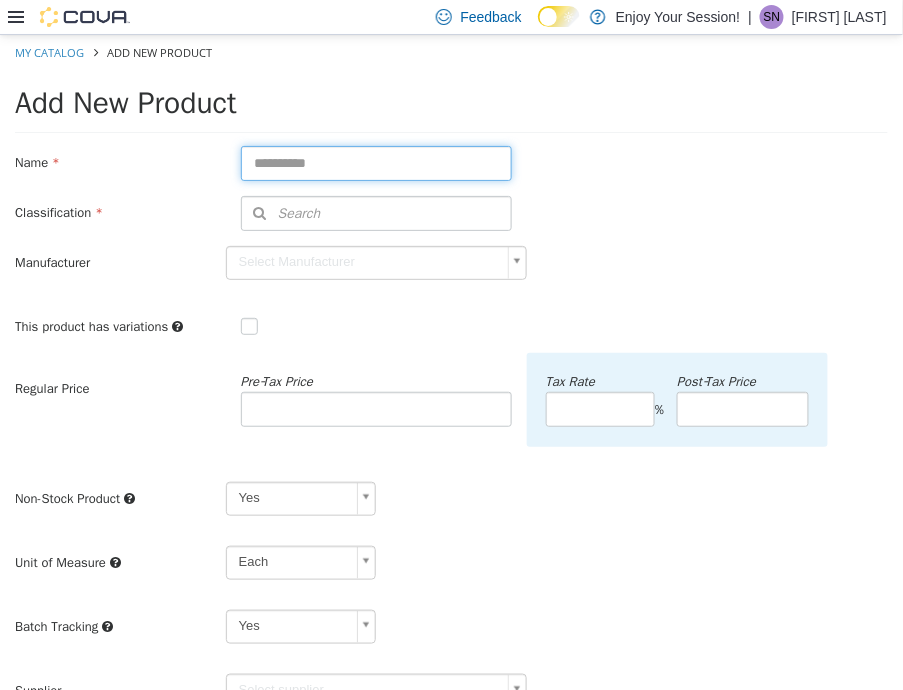 click at bounding box center [376, 162] 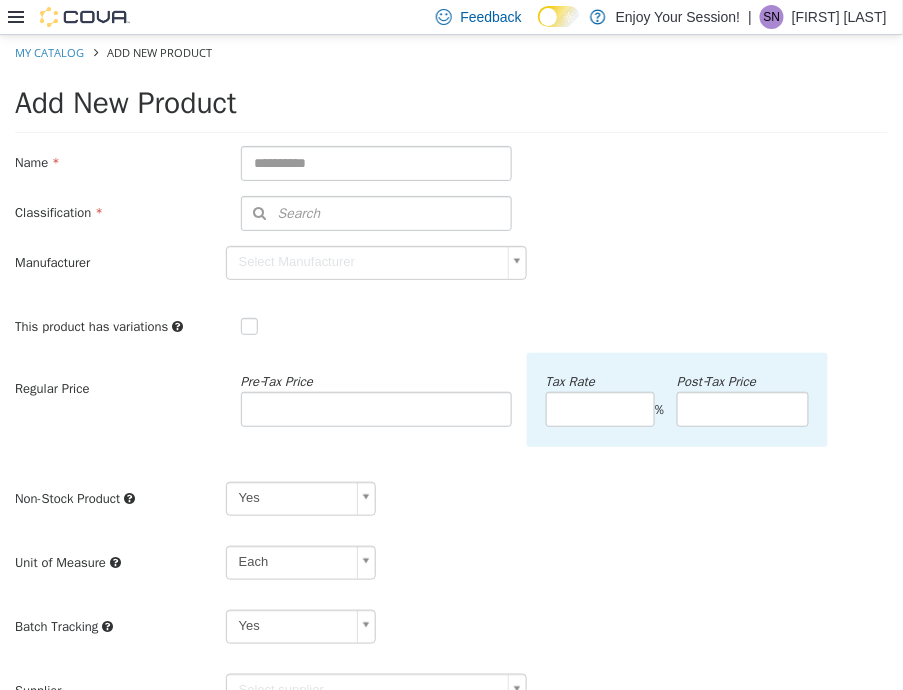 click on "Classification" at bounding box center (113, 208) 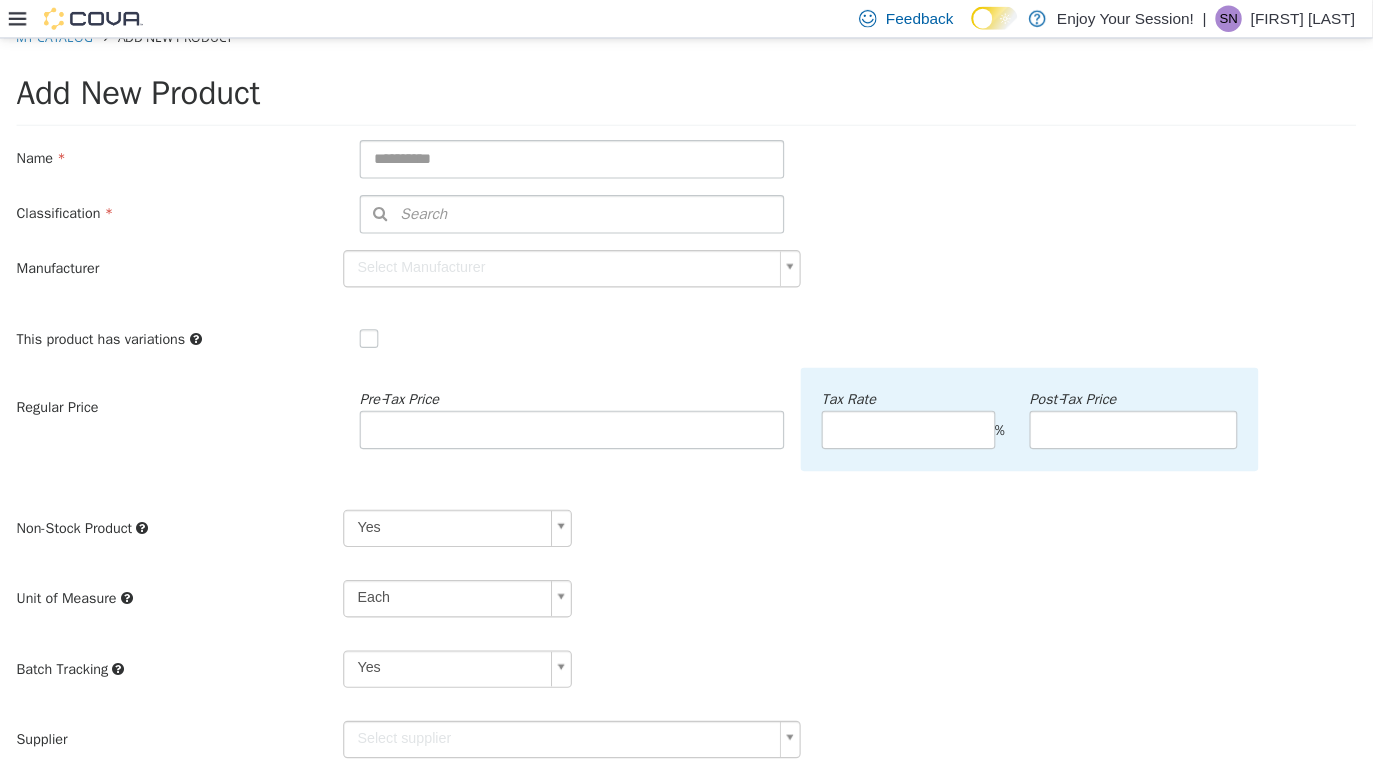 scroll, scrollTop: 0, scrollLeft: 0, axis: both 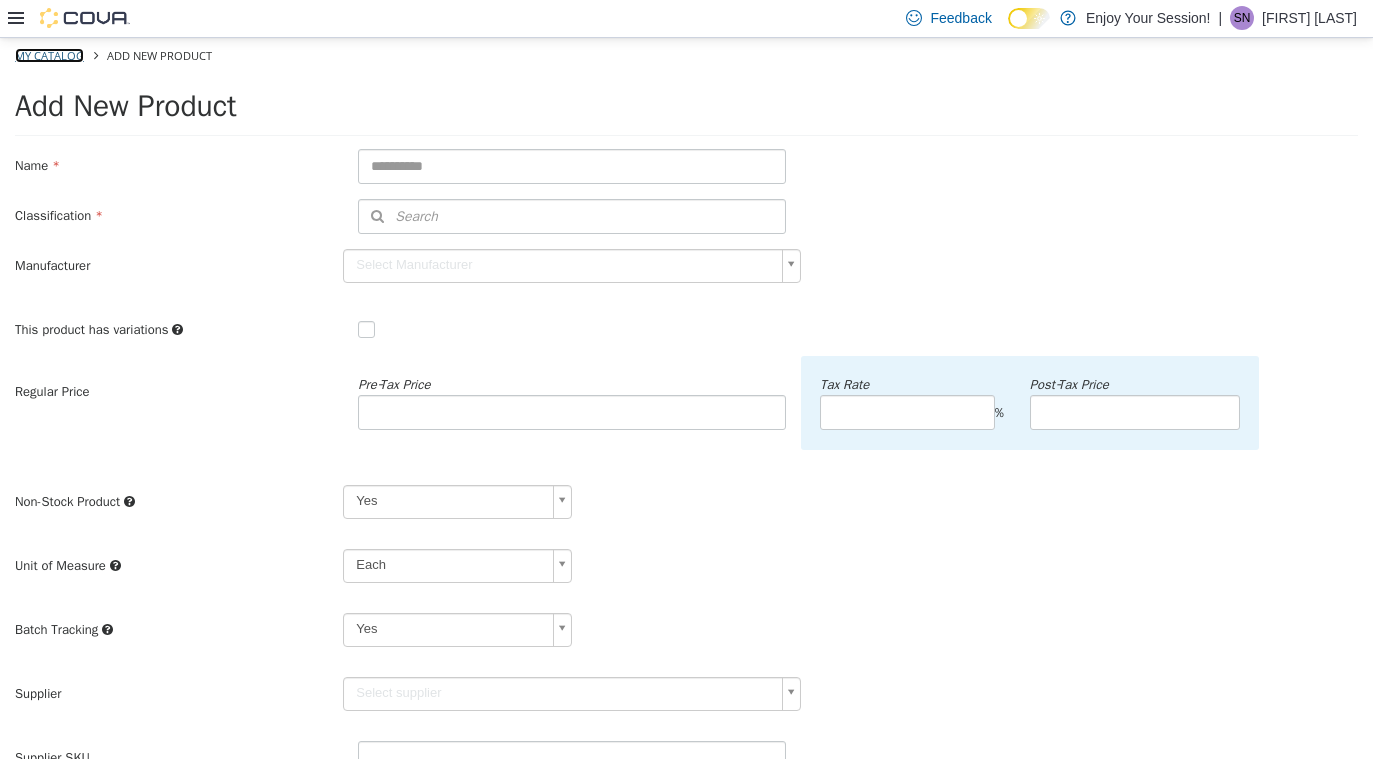 click on "My Catalog" at bounding box center (49, 54) 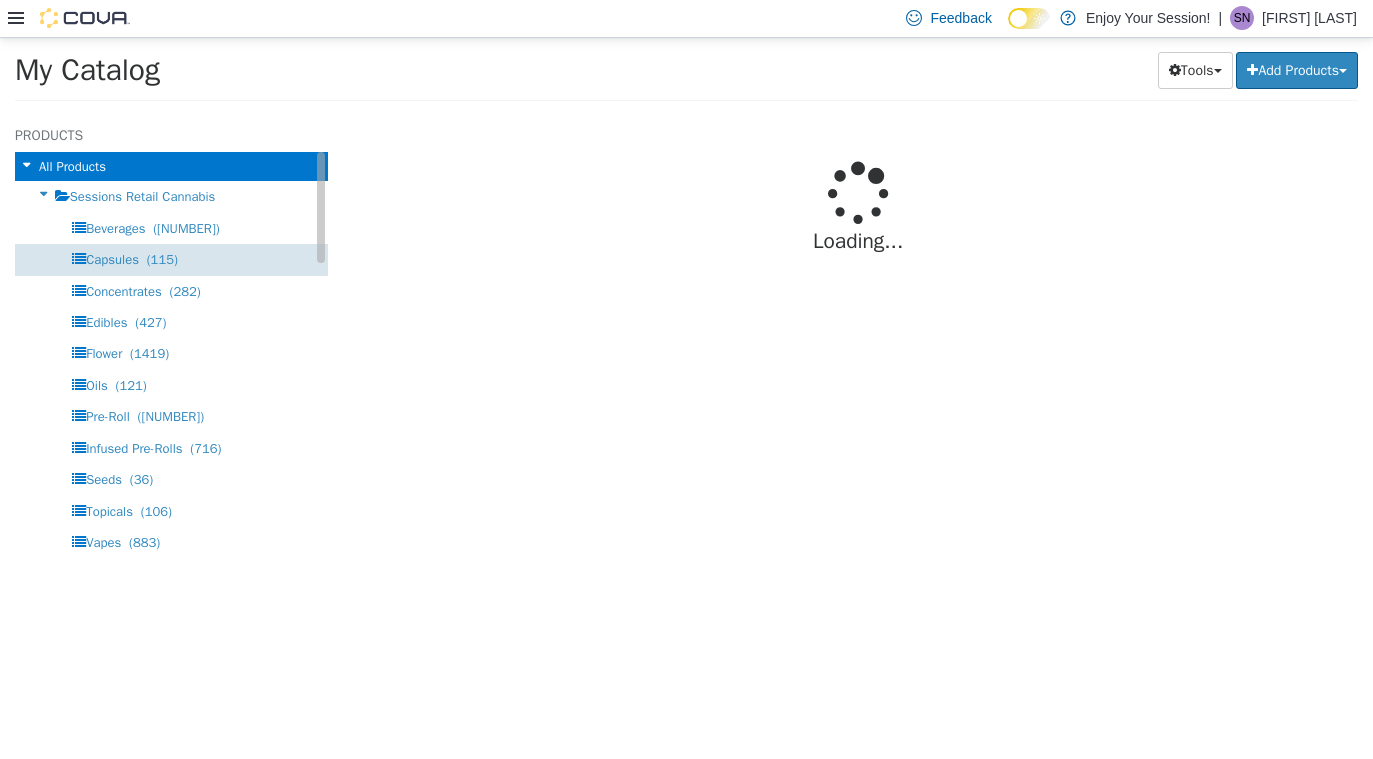 select on "**********" 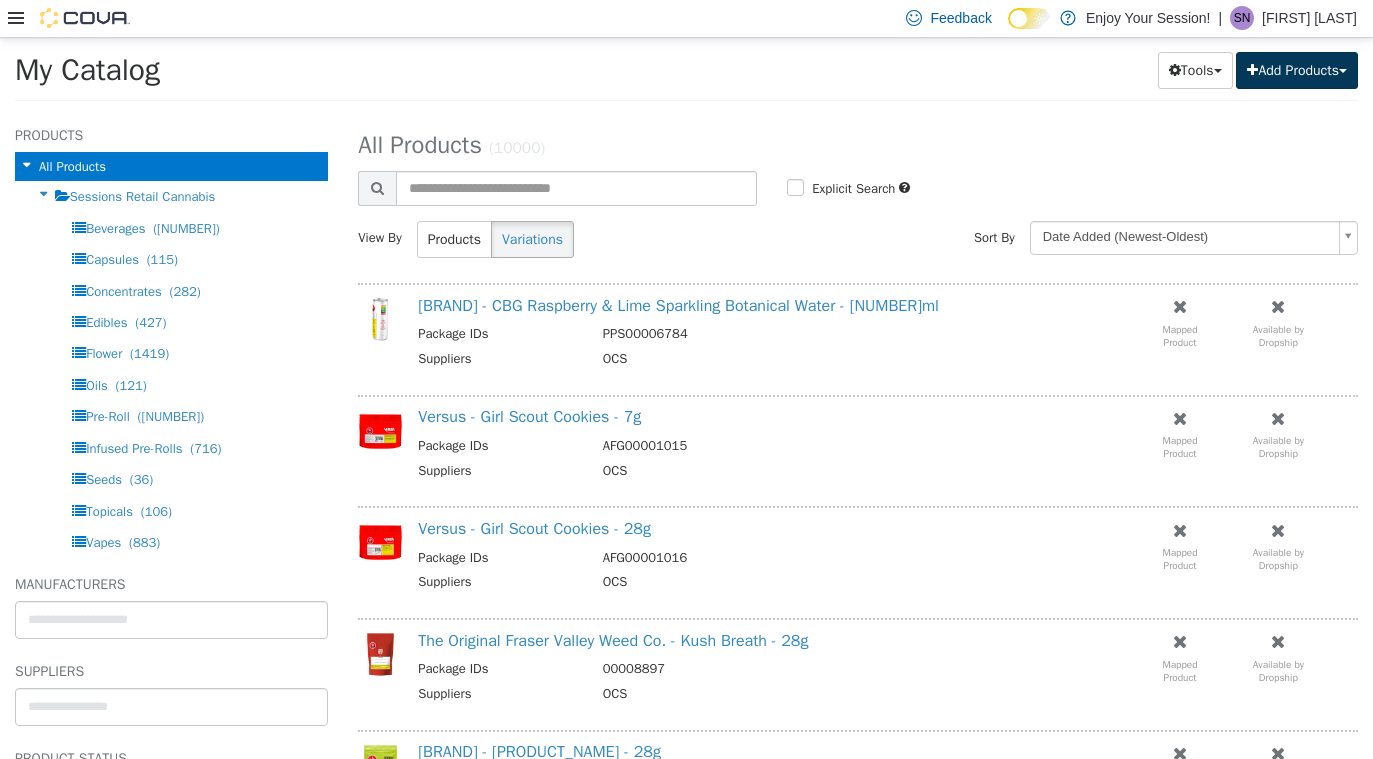click on "Add Products" at bounding box center [1297, 69] 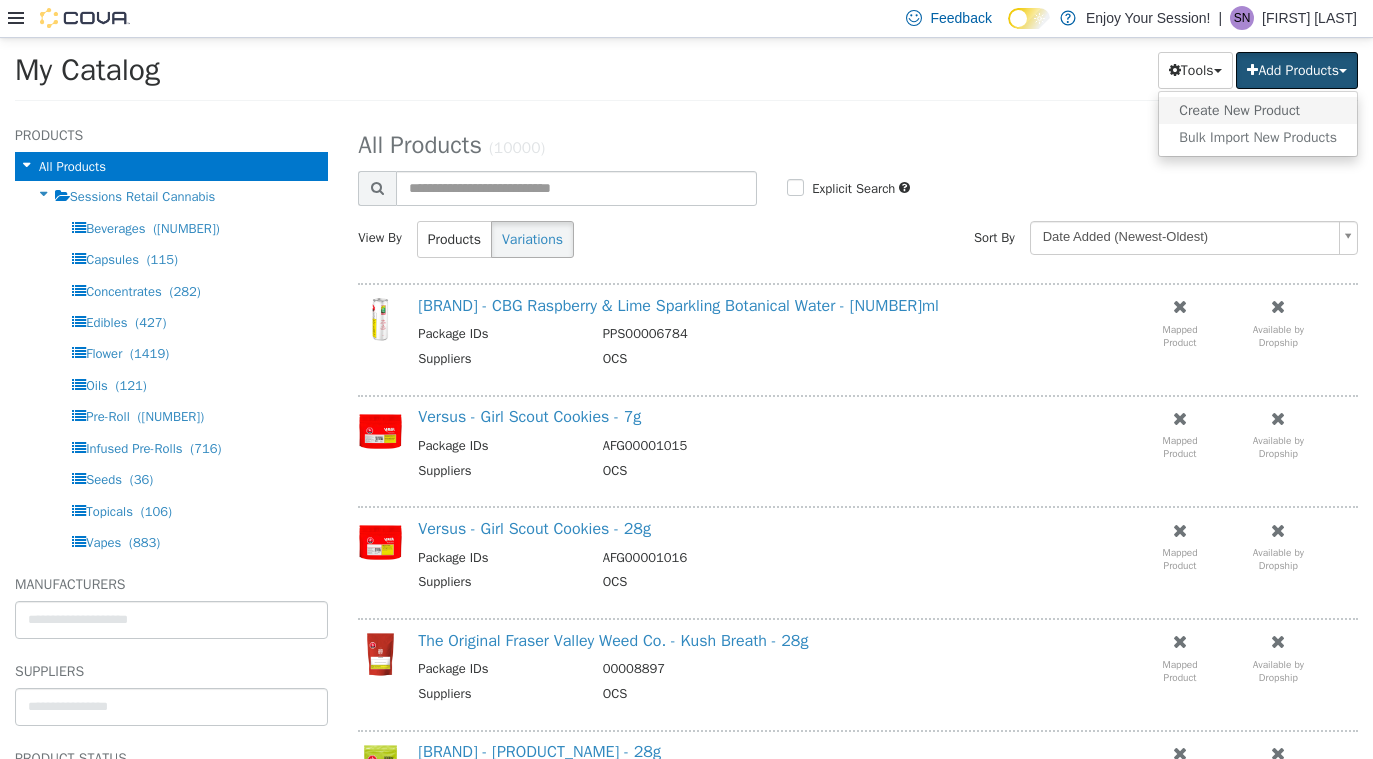 type 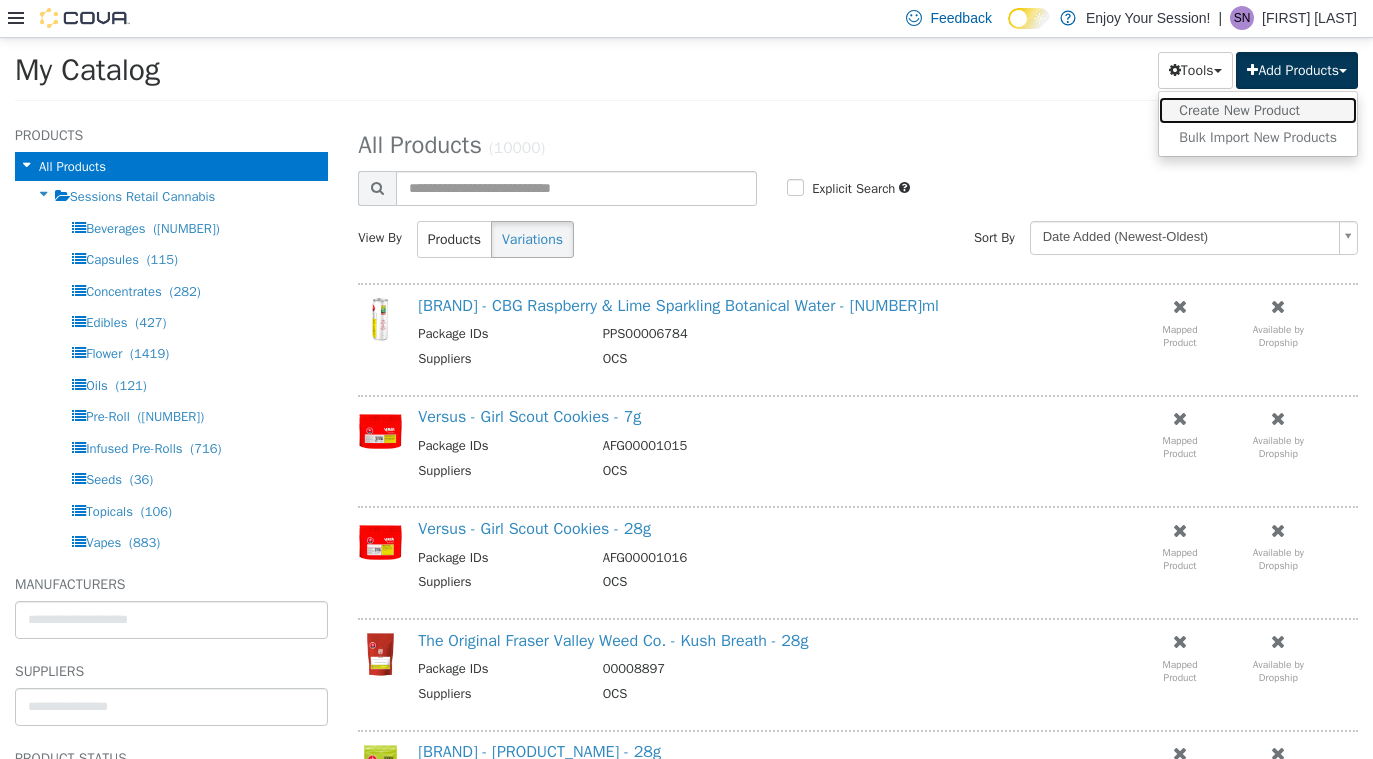 click on "Create New Product" at bounding box center [1258, 109] 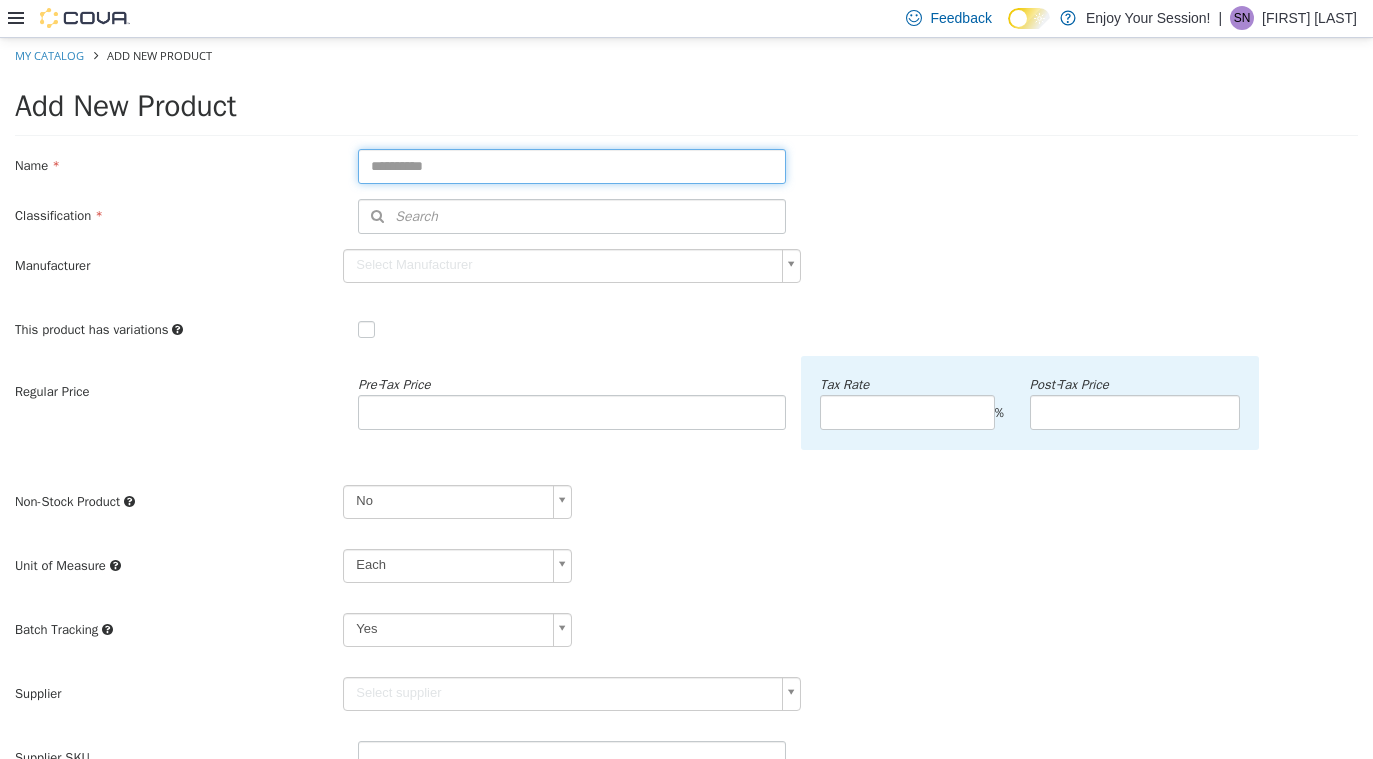 click at bounding box center (572, 165) 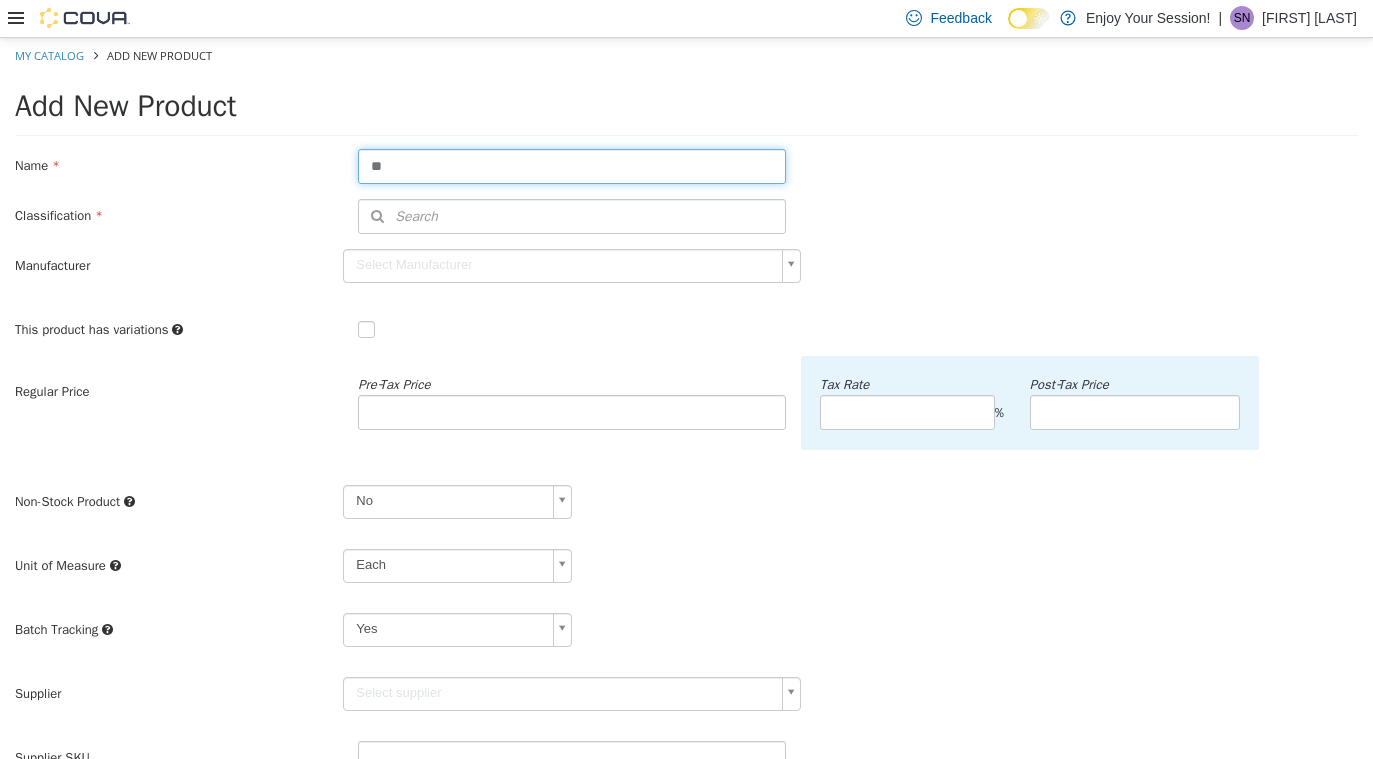 type on "*" 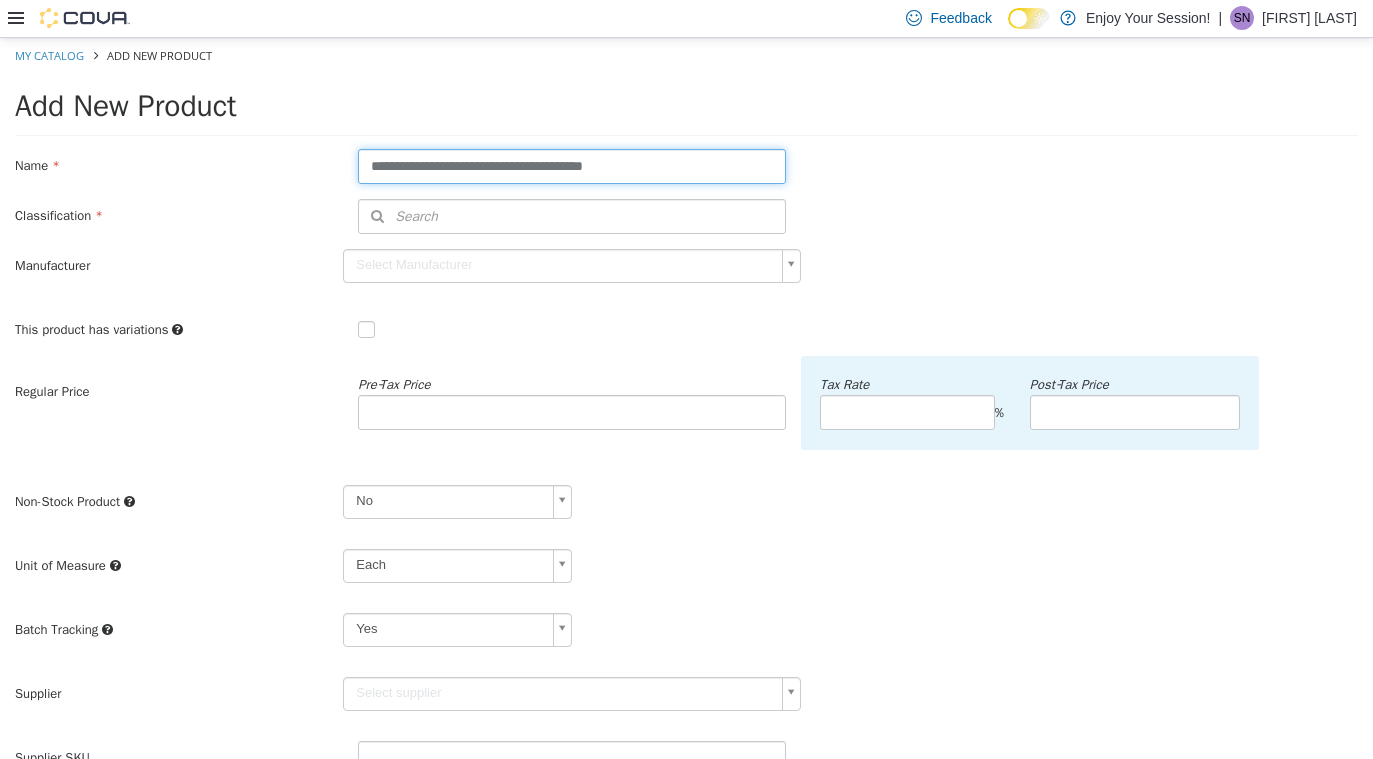 type on "**********" 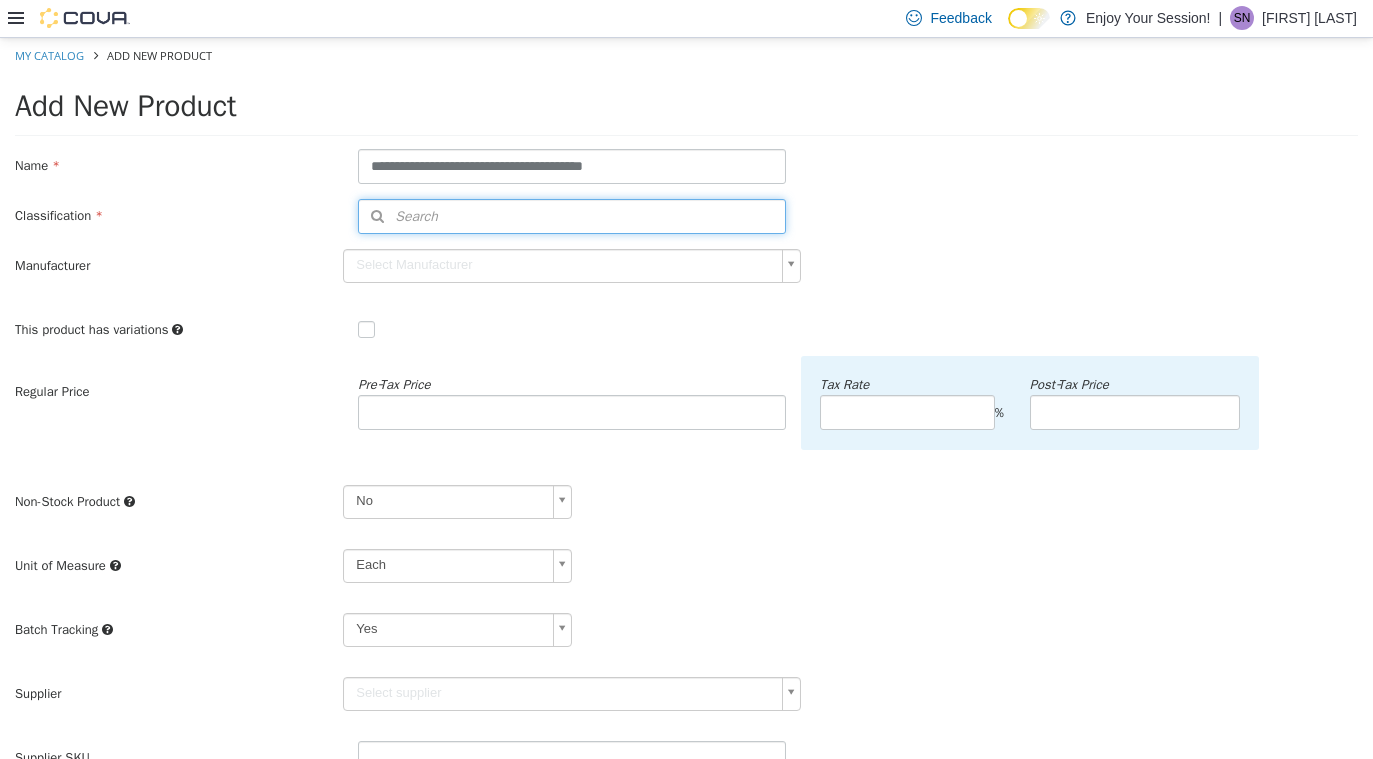 click on "Search" at bounding box center [572, 215] 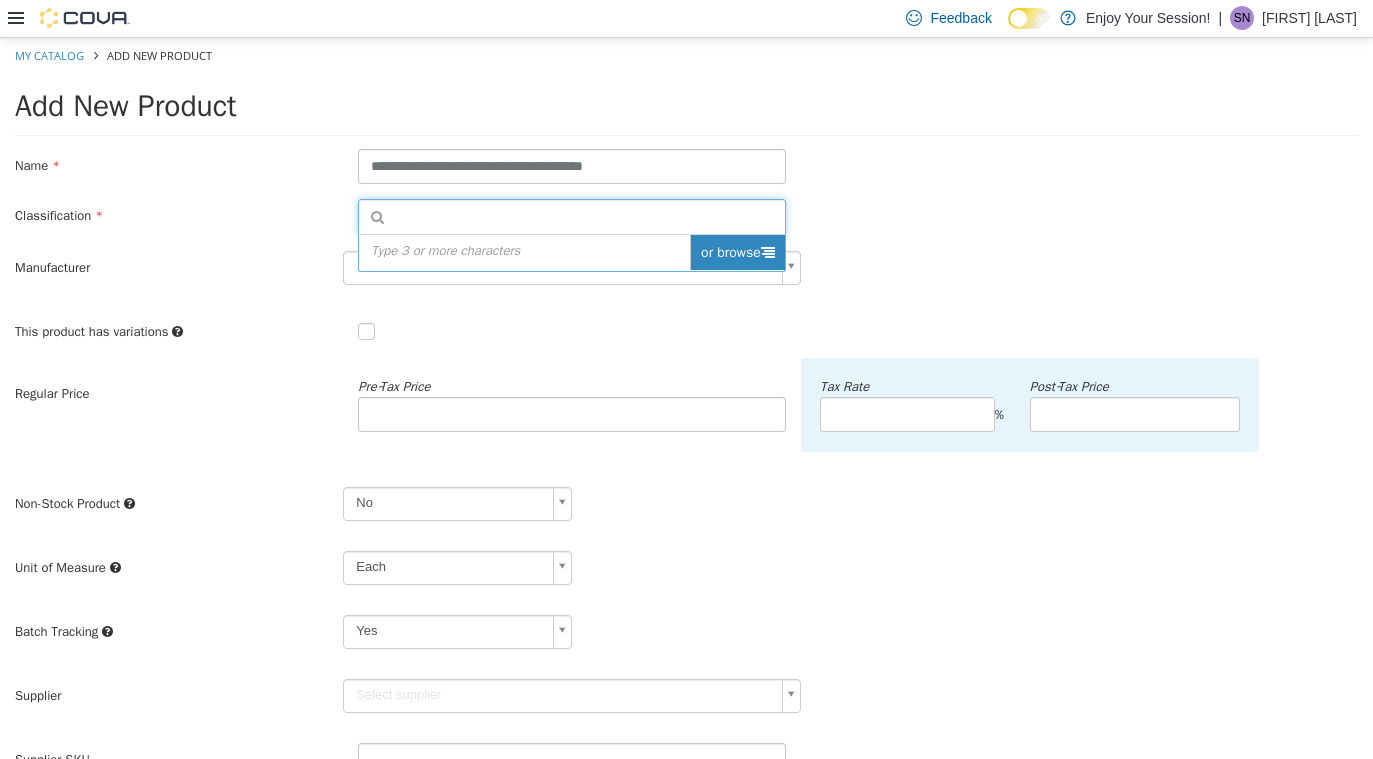click on "or browse" at bounding box center (737, 251) 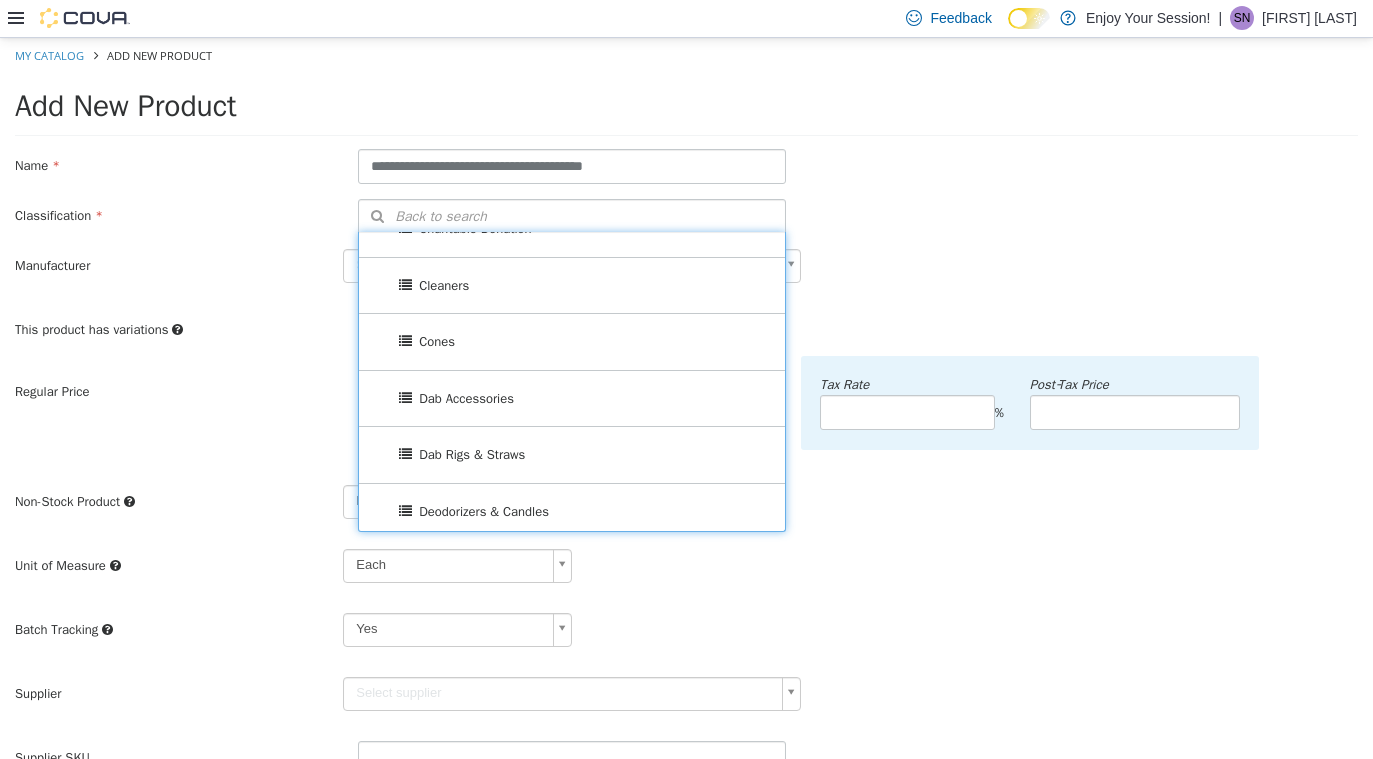 scroll, scrollTop: 837, scrollLeft: 0, axis: vertical 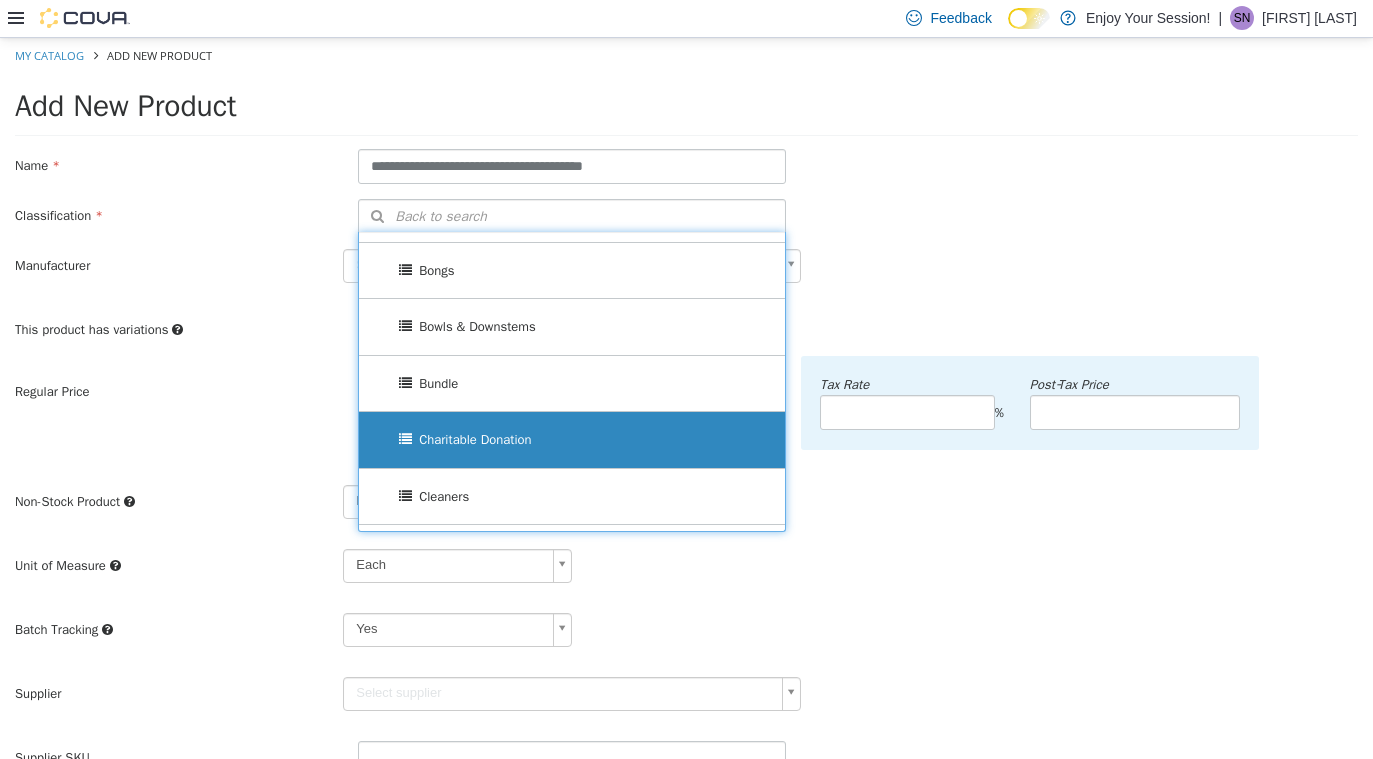 click on "Charitable Donation" at bounding box center [572, 439] 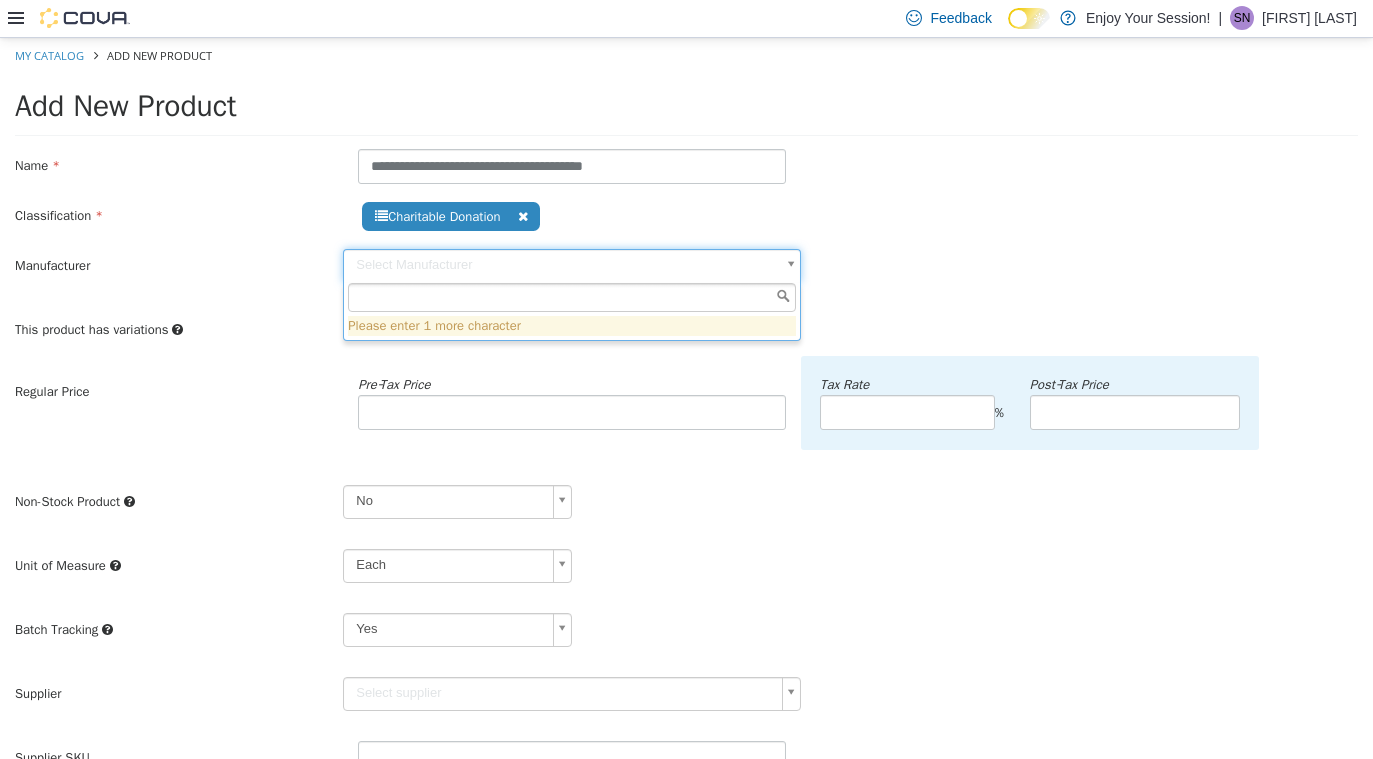 click on "Saving Bulk Changes...
×
My Catalog
Add New Product
Add New Product
Name Classification Search Type 3 or more characters or browse                   Sessions Retail Cannabis             Beverages             Capsules             Concentrates             Edibles             Flower             Oils             Pre-Roll             Infused Pre-Rolls             Seeds             Topicals             Vapes             510 Vape Batteries             Accessories             Apparel             Bongs             Bowls & Downstems             Bundle             Charitable Donation             Cleaners             Cones             Dab Accessories             Dab Rigs & Straws             Deodorizers & Candles             Edible Accessories             Giftware & Stationery             Grinders             Growing Equipment" at bounding box center [686, 610] 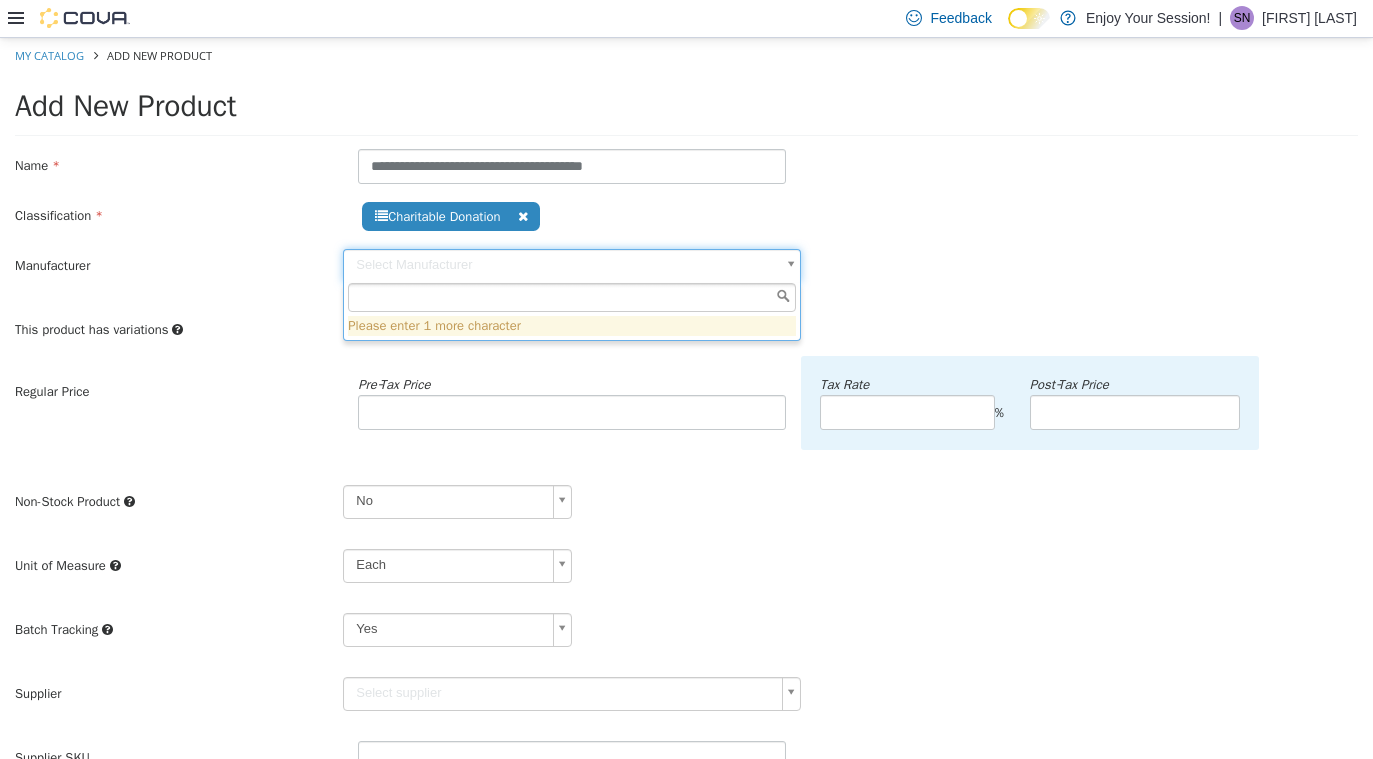 click on "**********" at bounding box center [686, 610] 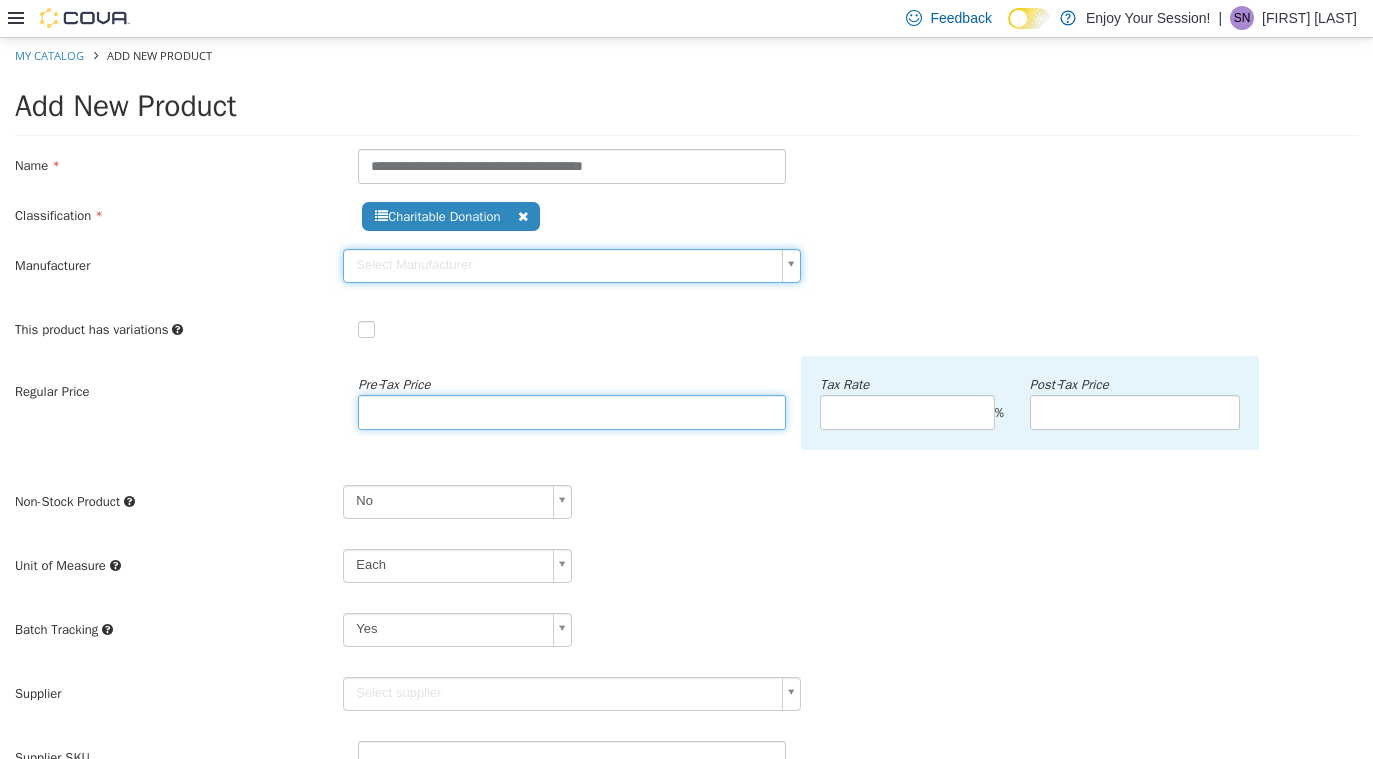 click at bounding box center (572, 411) 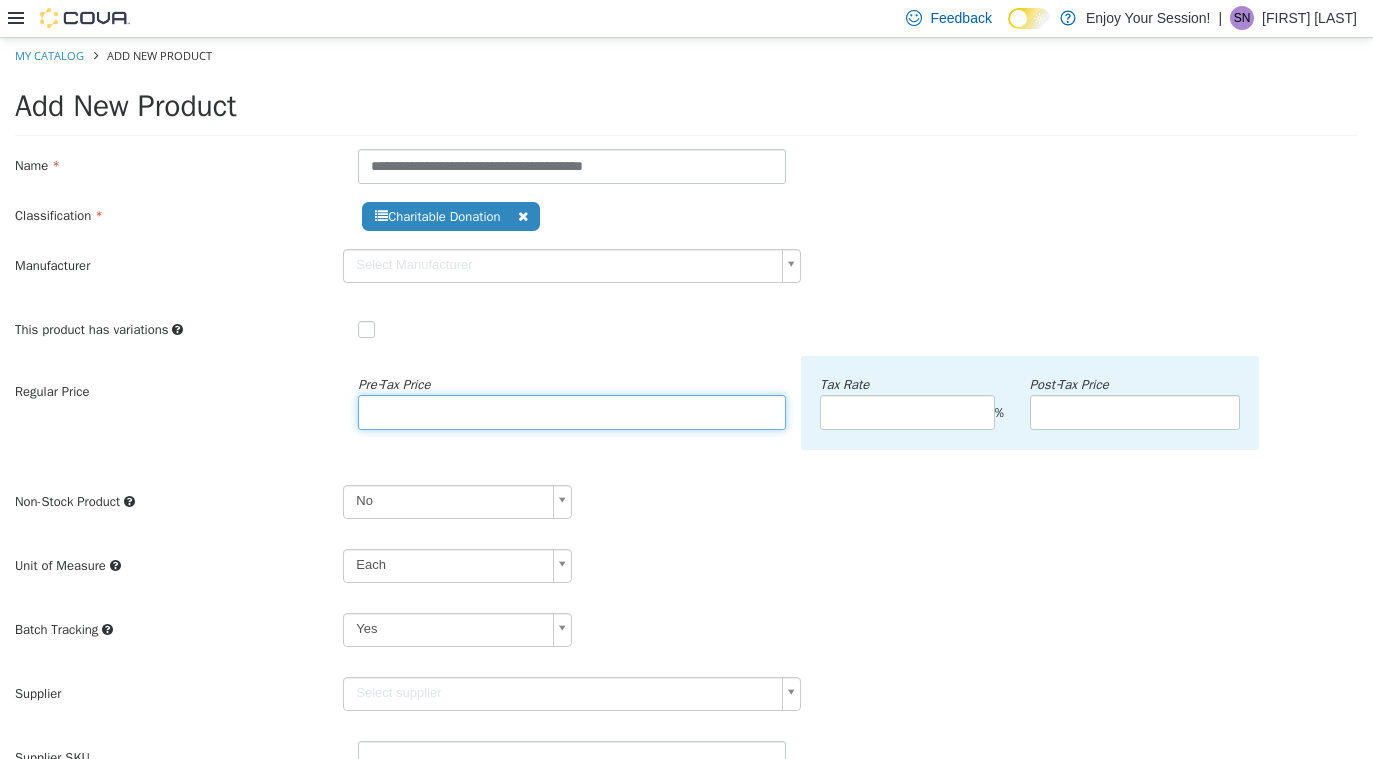 type on "*" 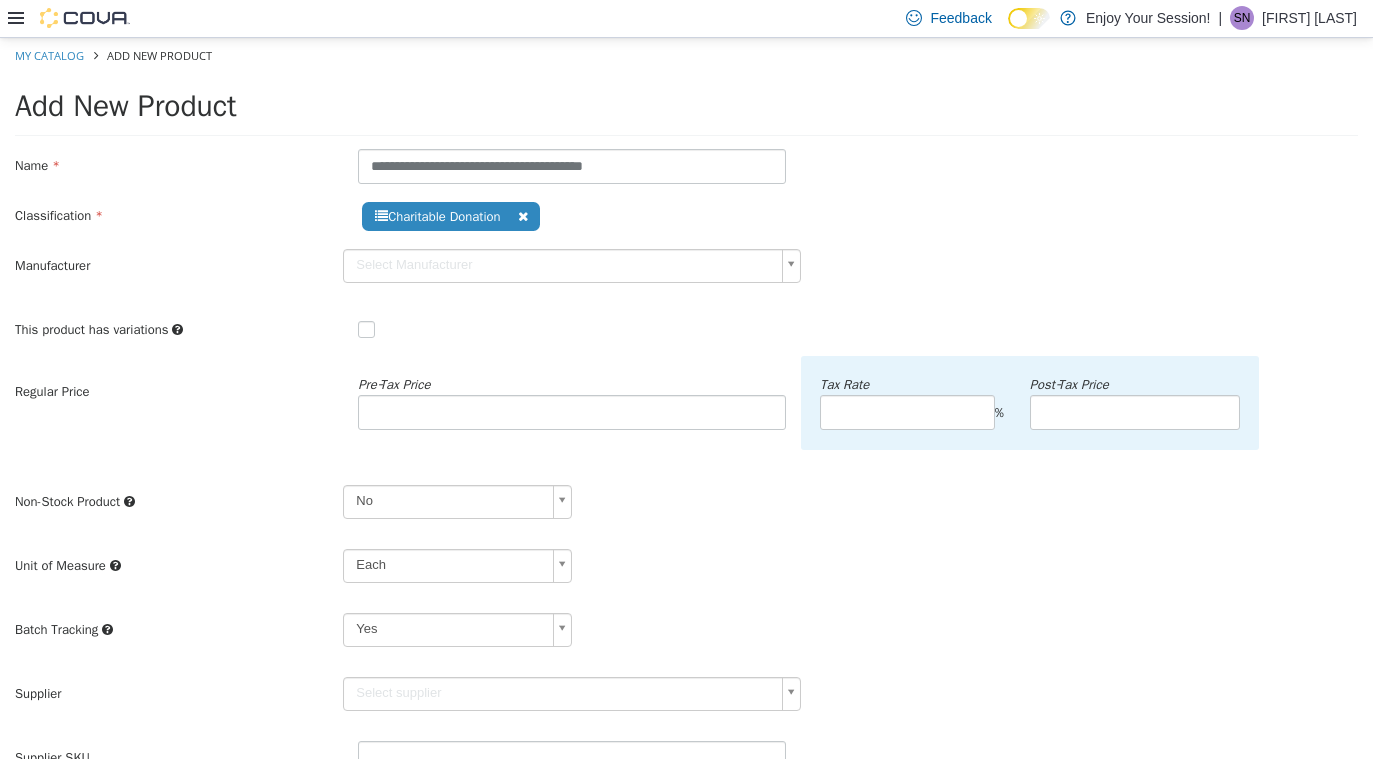 click on "**********" at bounding box center [686, 572] 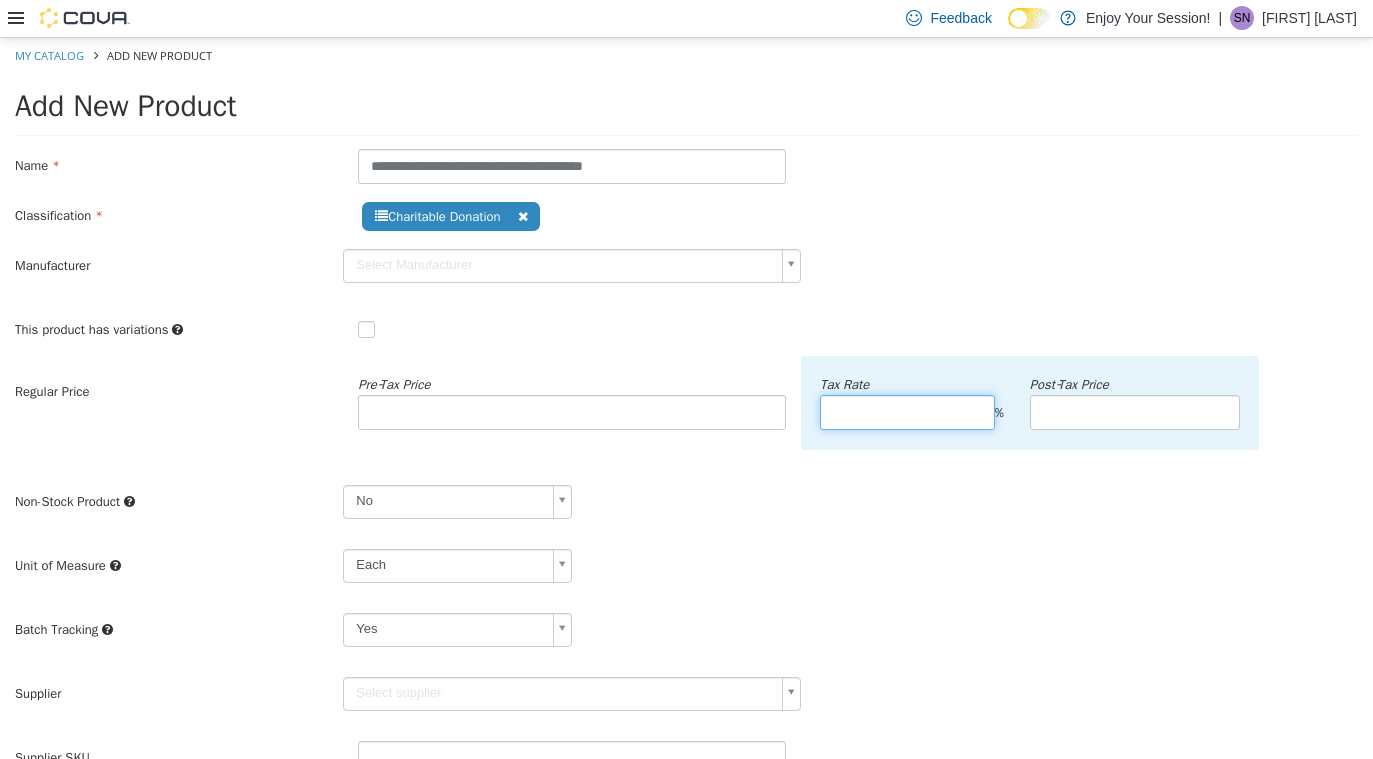click at bounding box center [907, 411] 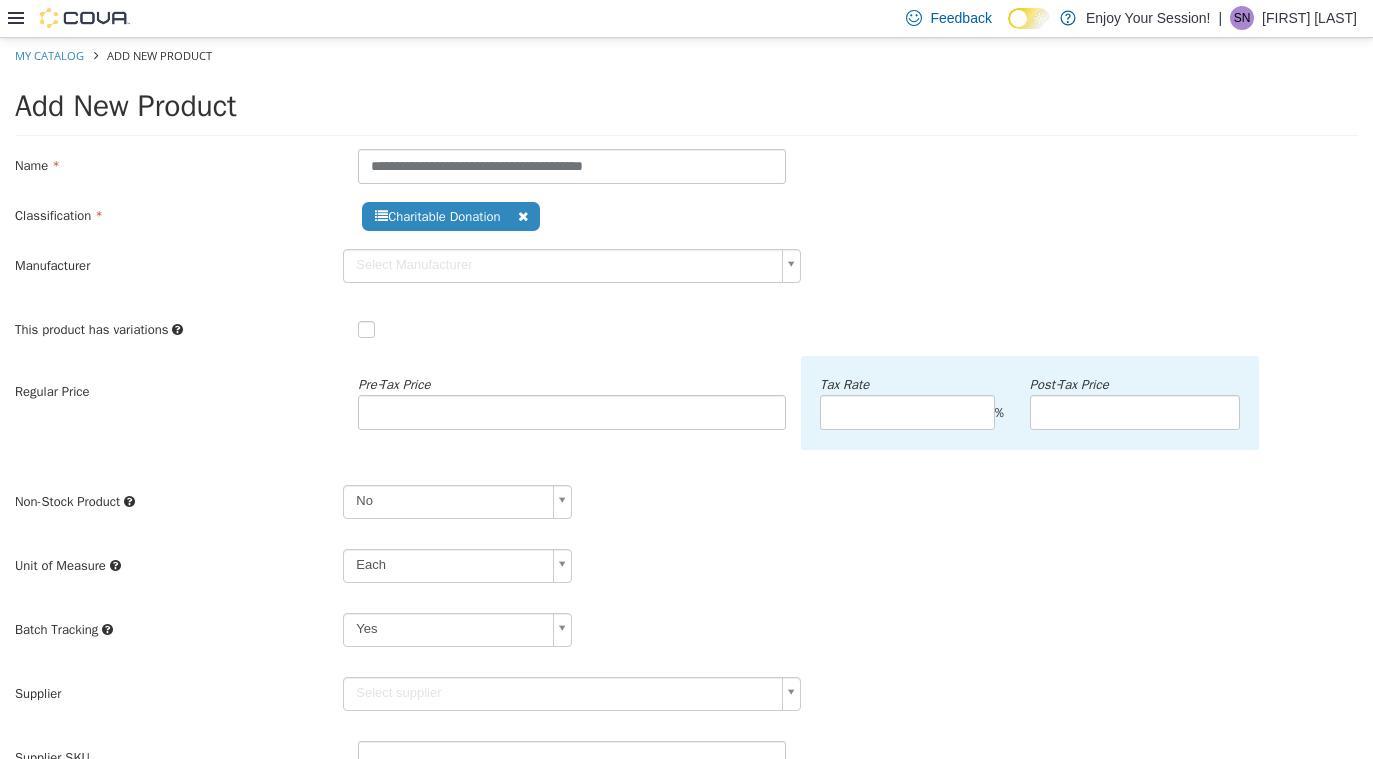 click on "Non-Stock Product       No                             **" at bounding box center (686, 508) 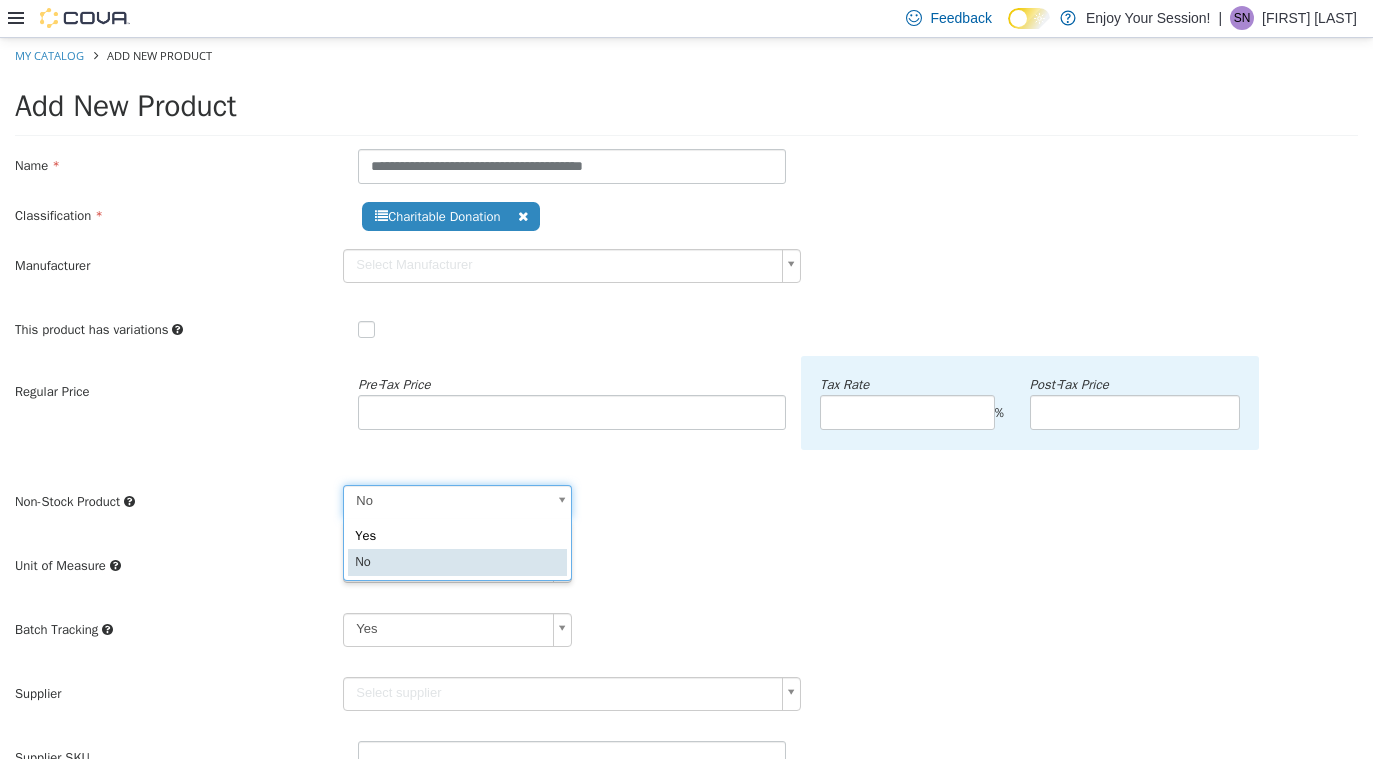 scroll, scrollTop: 0, scrollLeft: 6, axis: horizontal 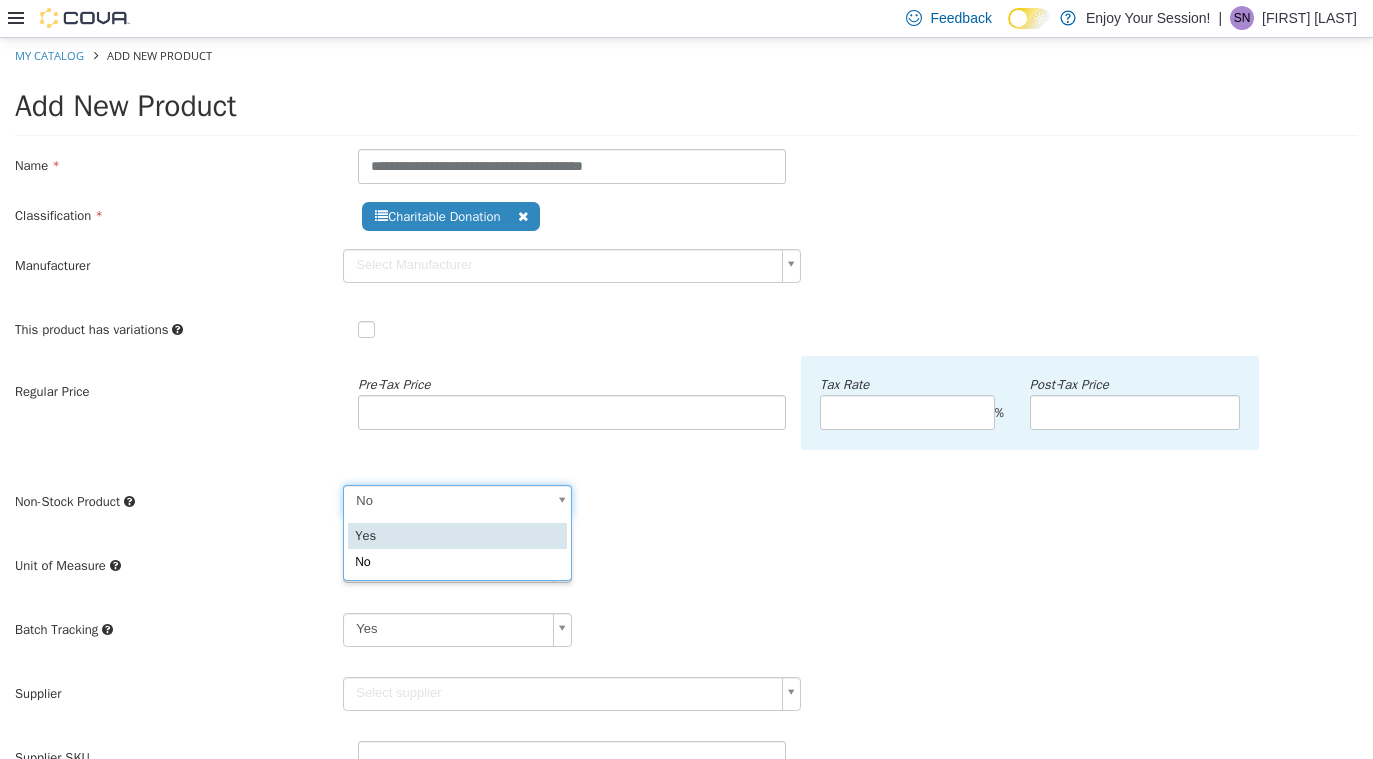 type on "***" 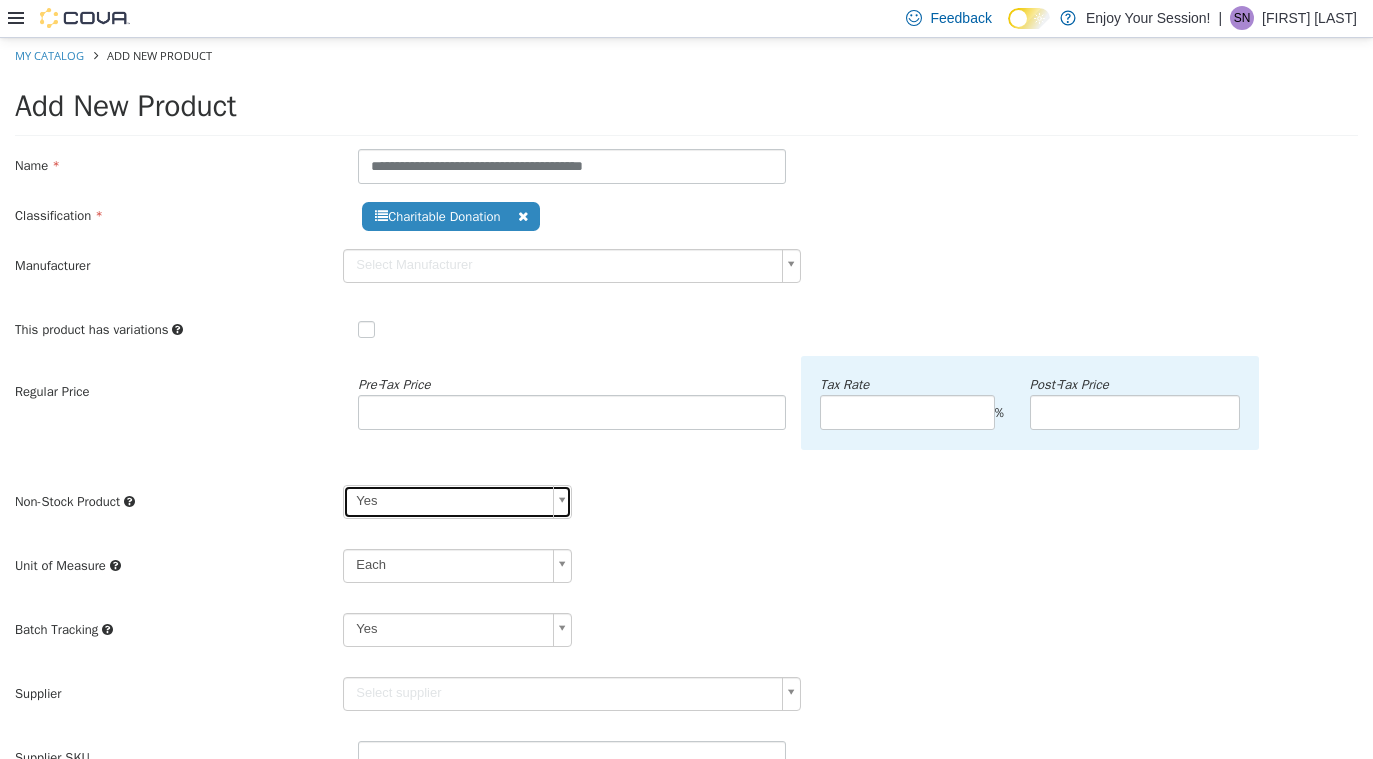 scroll, scrollTop: 79, scrollLeft: 0, axis: vertical 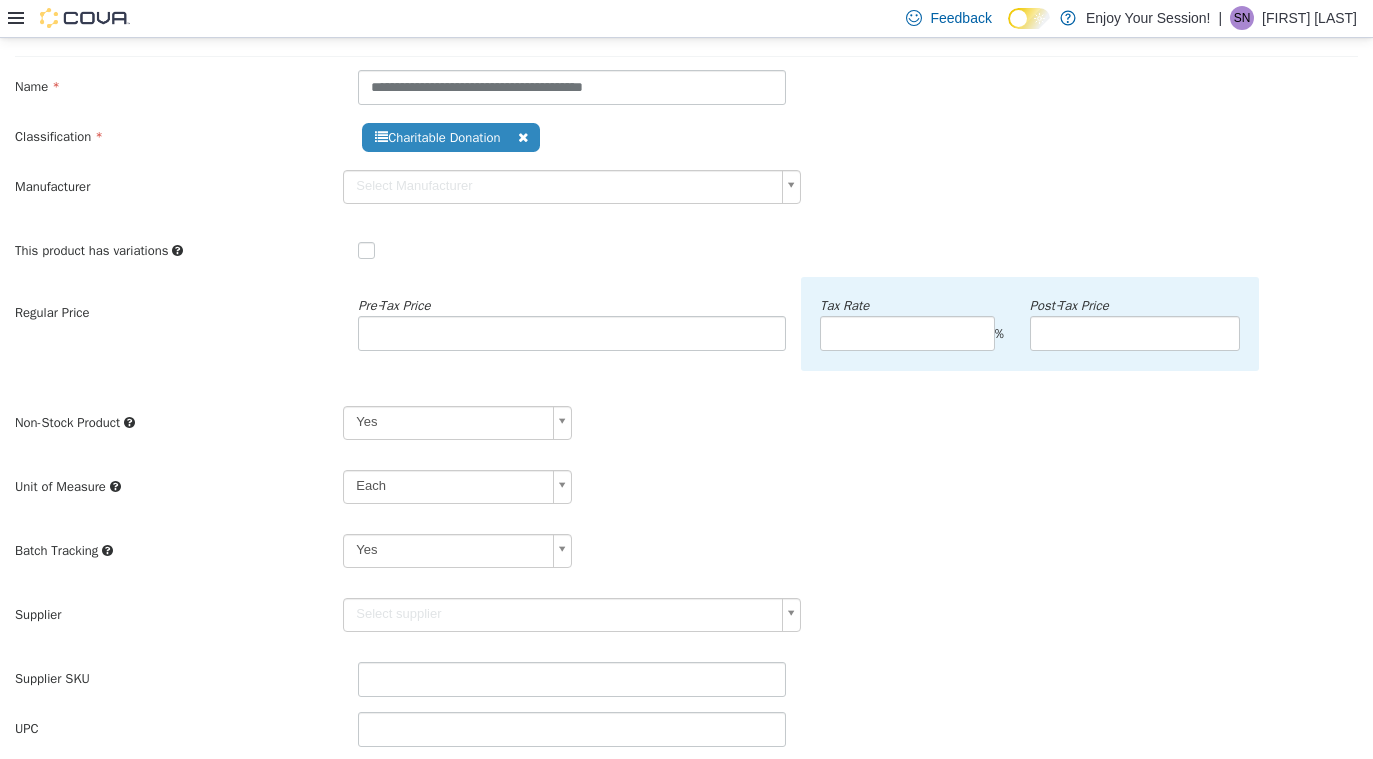 click on "**********" at bounding box center (686, 531) 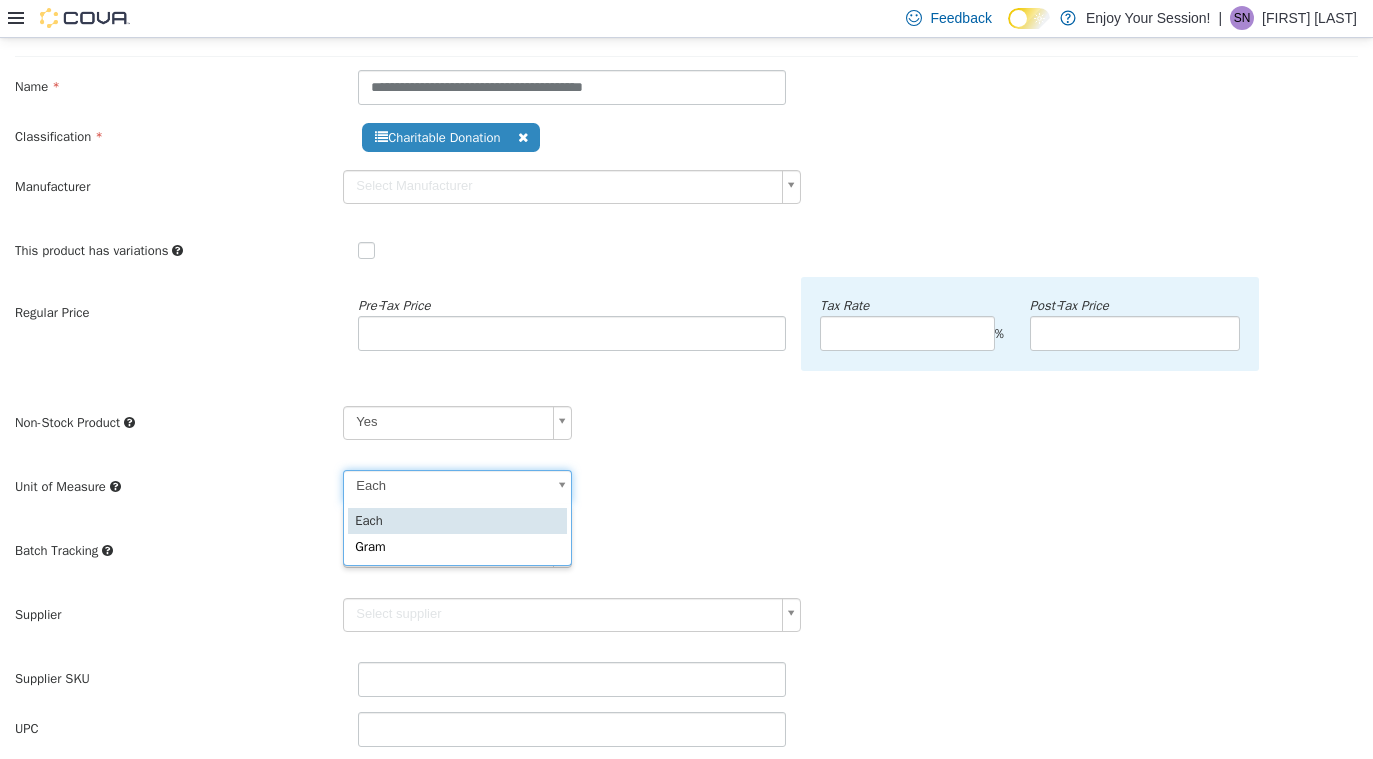 scroll, scrollTop: 0, scrollLeft: 6, axis: horizontal 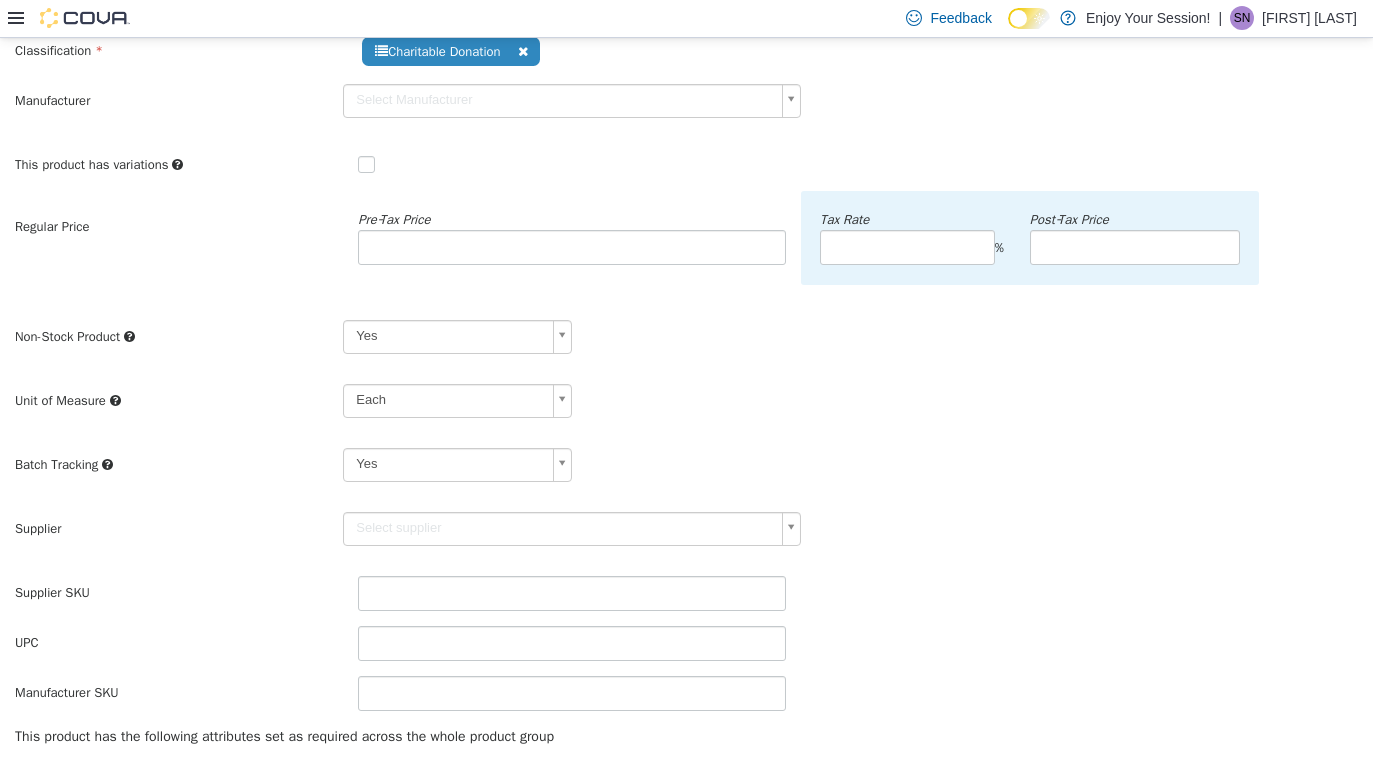 click on "**********" at bounding box center [686, 445] 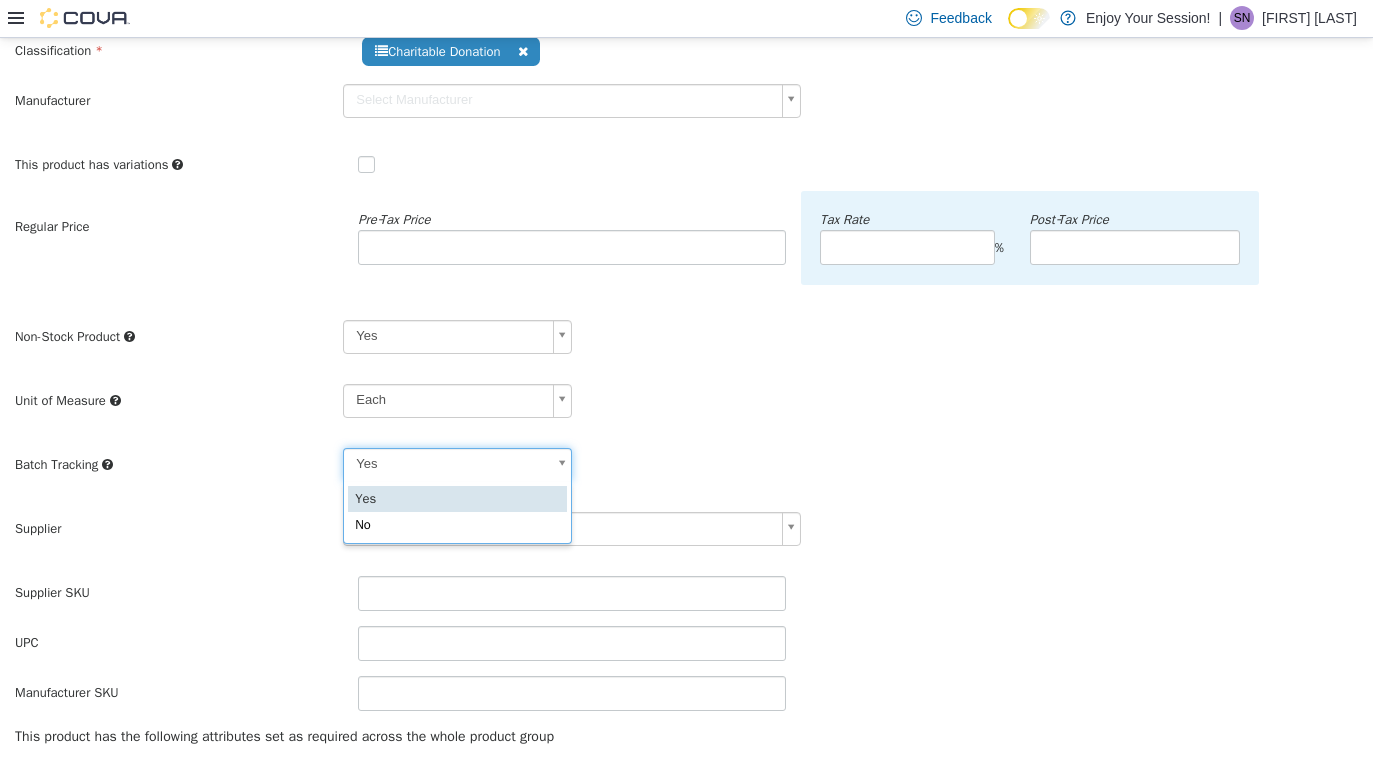 scroll, scrollTop: 0, scrollLeft: 6, axis: horizontal 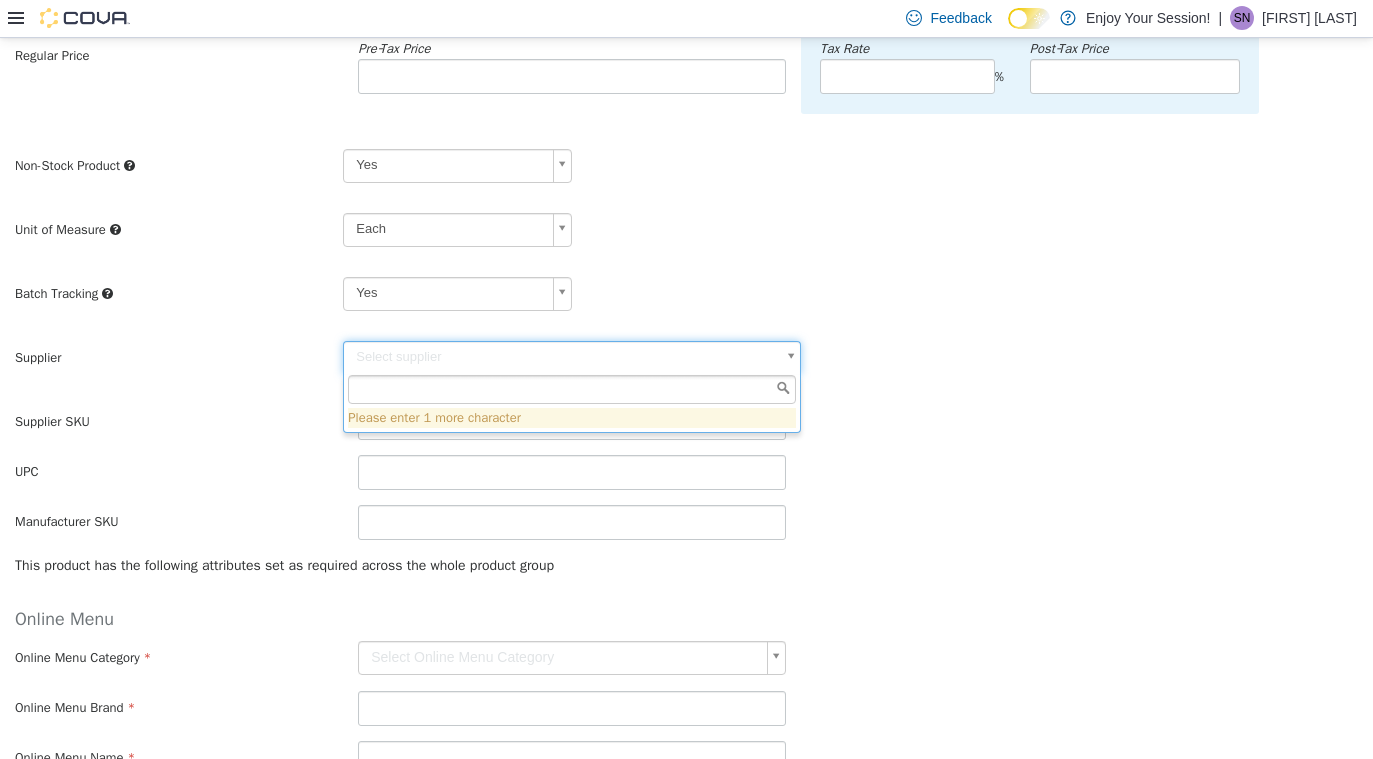 click on "**********" at bounding box center [686, 274] 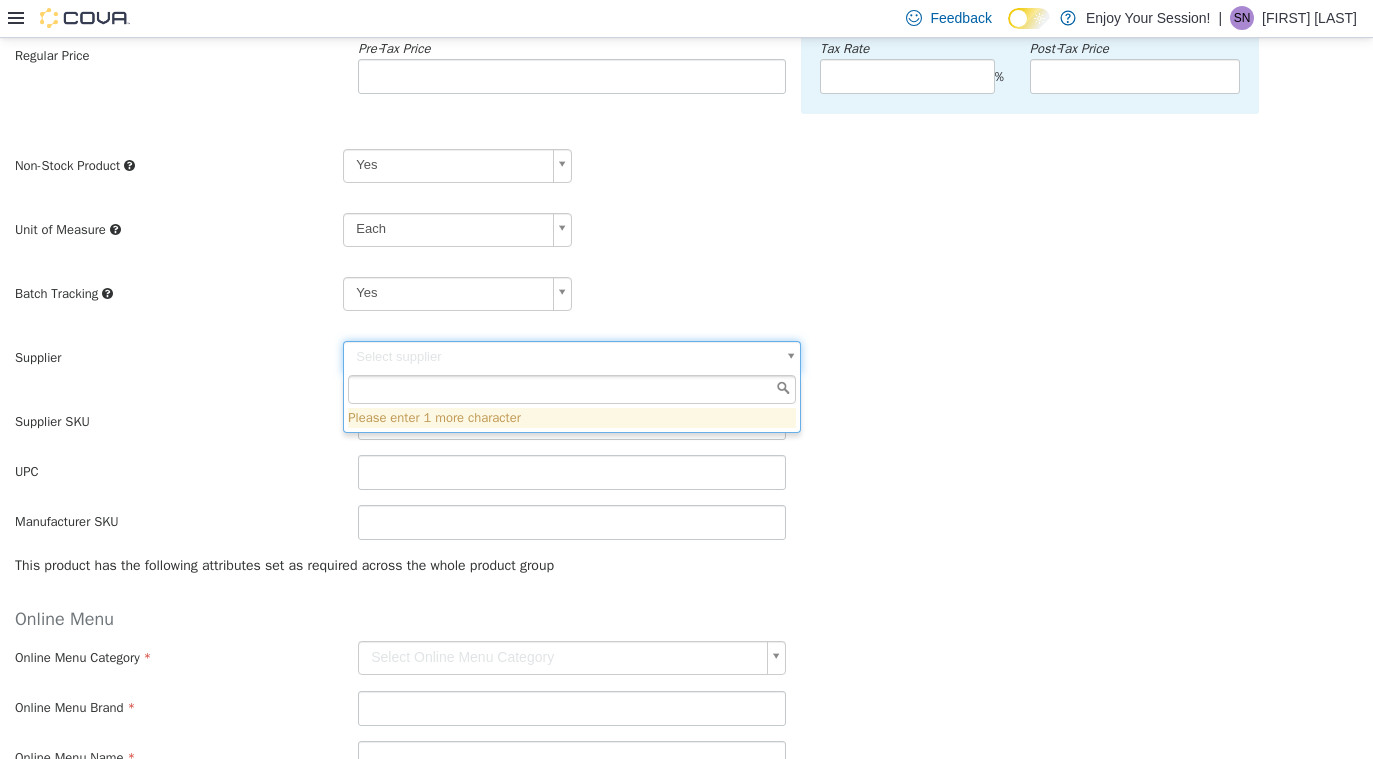 click on "**********" at bounding box center (686, 274) 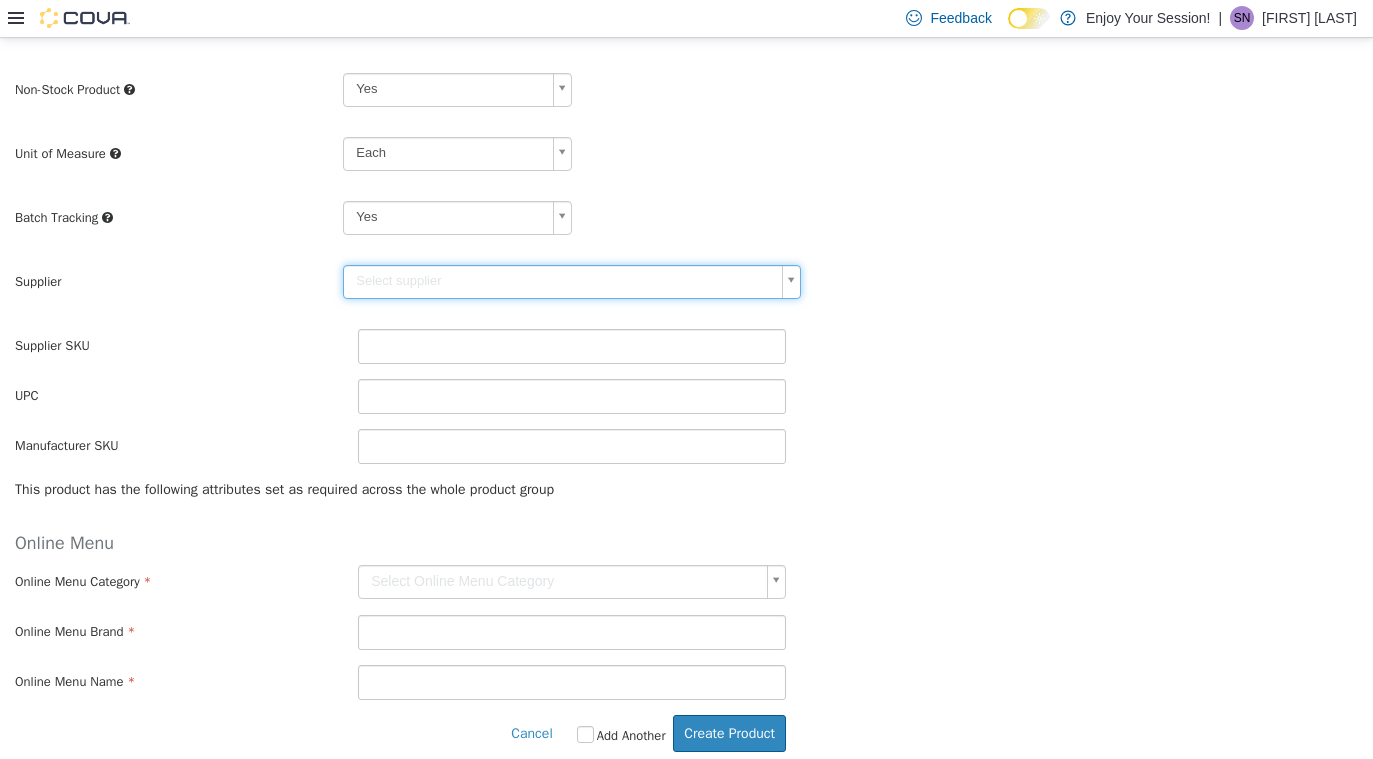 scroll, scrollTop: 427, scrollLeft: 0, axis: vertical 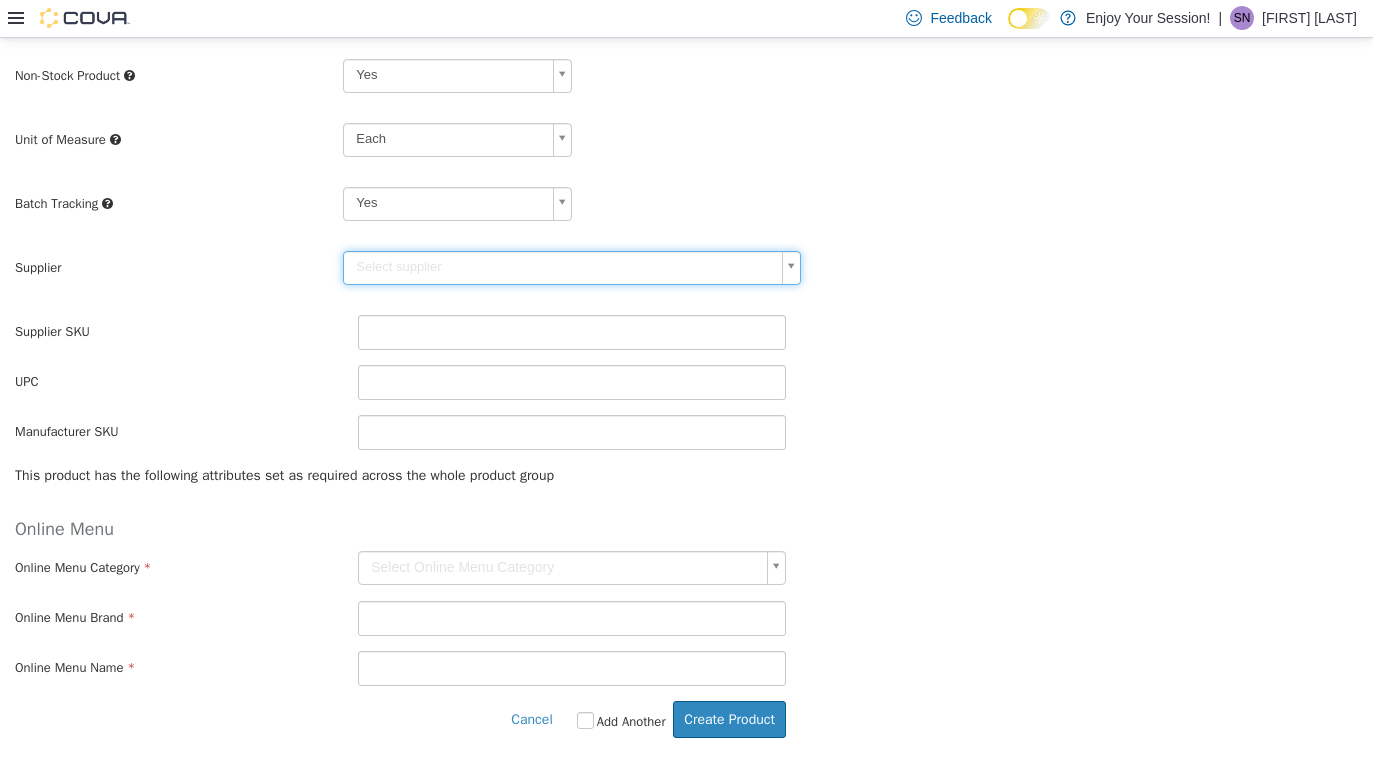 click on "**********" at bounding box center [686, 184] 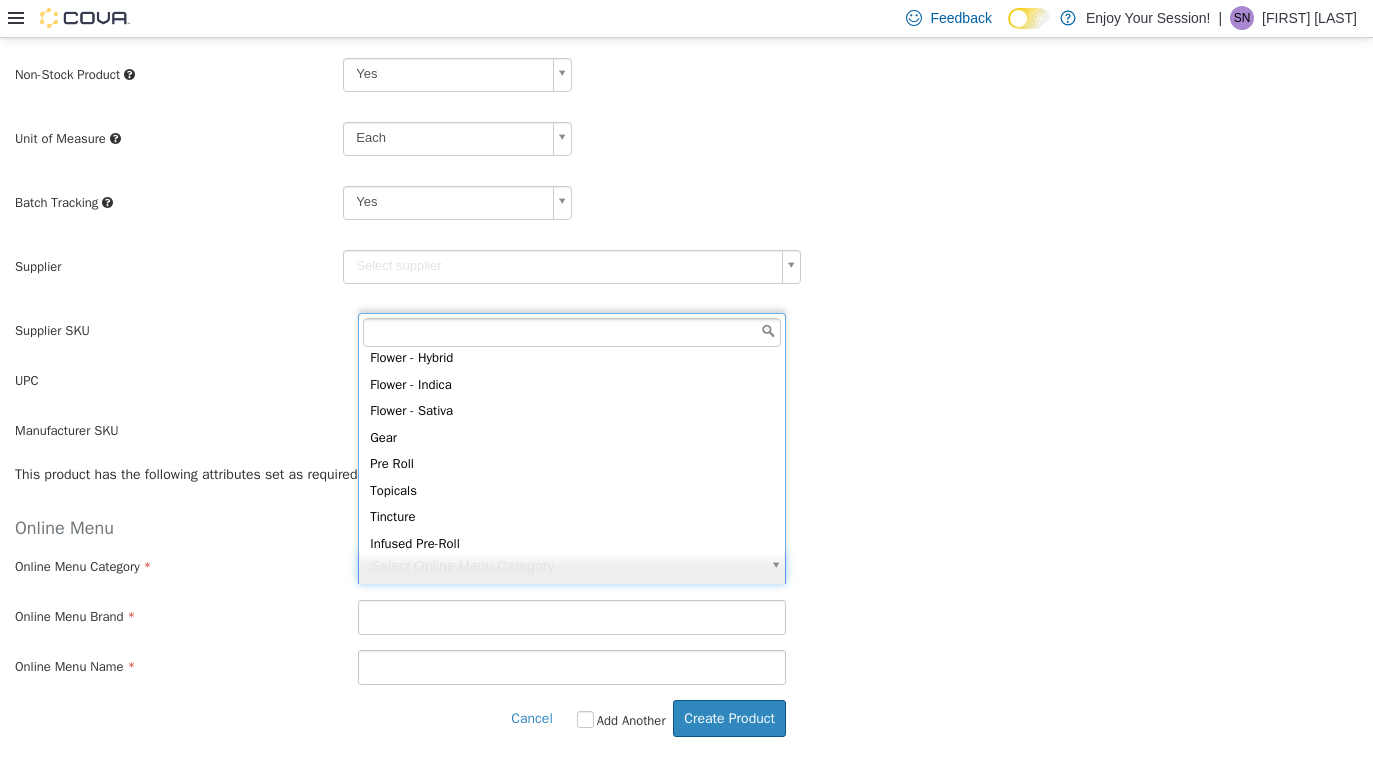 scroll, scrollTop: 171, scrollLeft: 0, axis: vertical 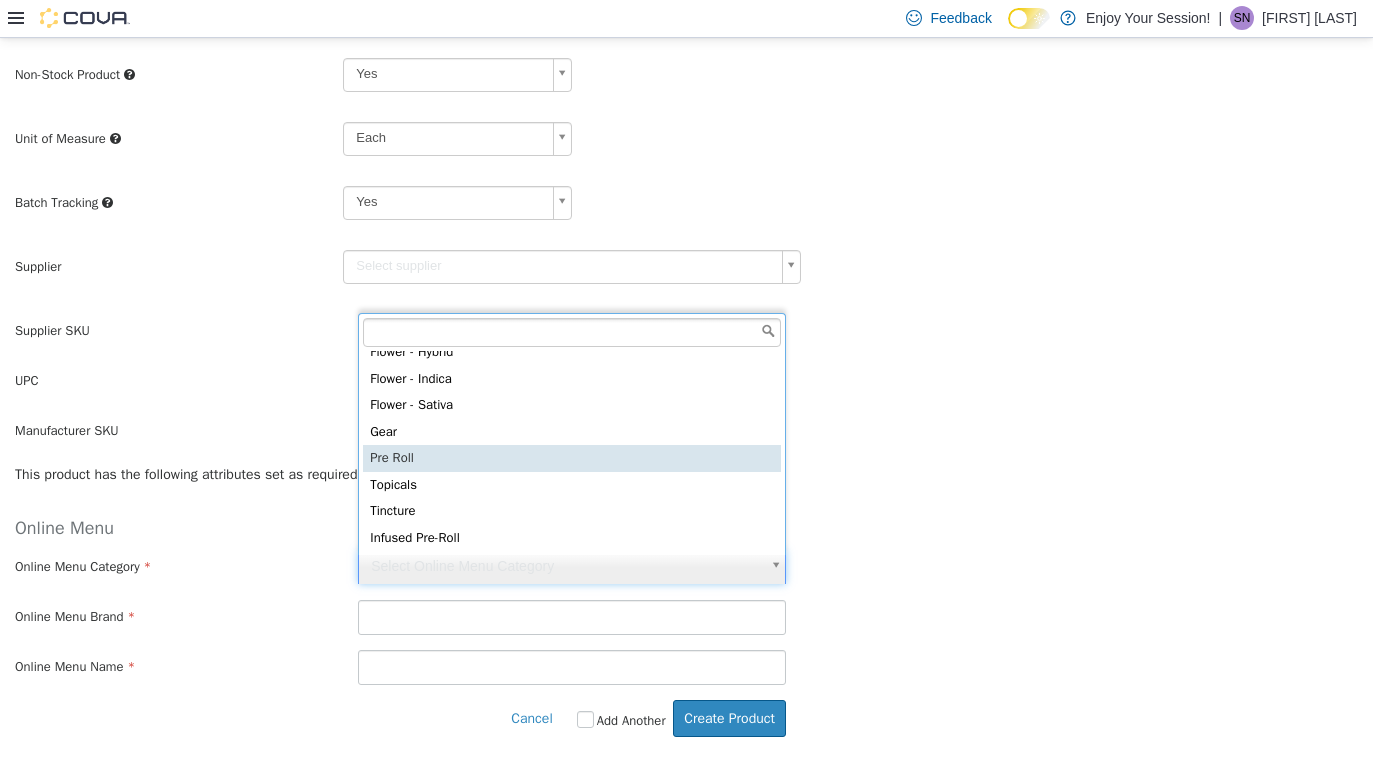 click on "**********" at bounding box center [686, 183] 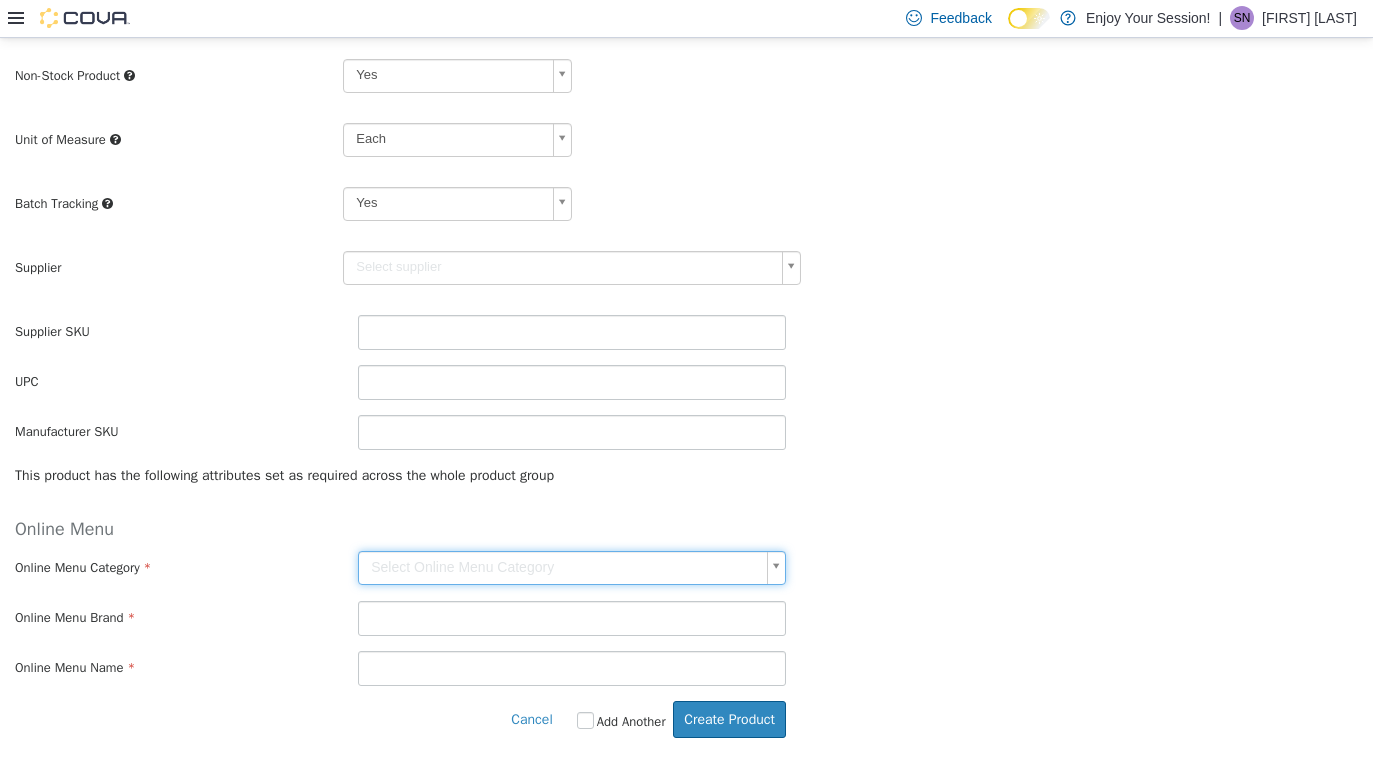 click on "**********" at bounding box center (686, 184) 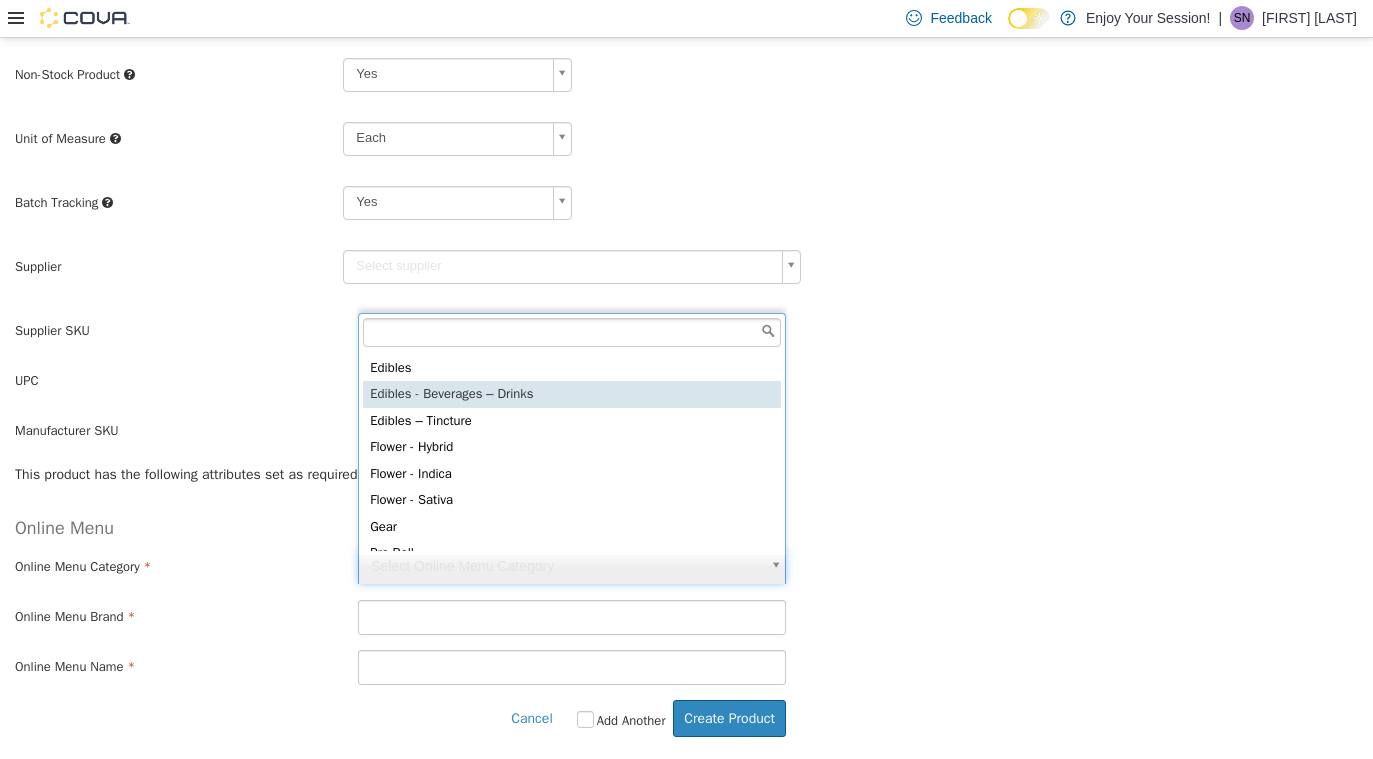 scroll, scrollTop: 171, scrollLeft: 0, axis: vertical 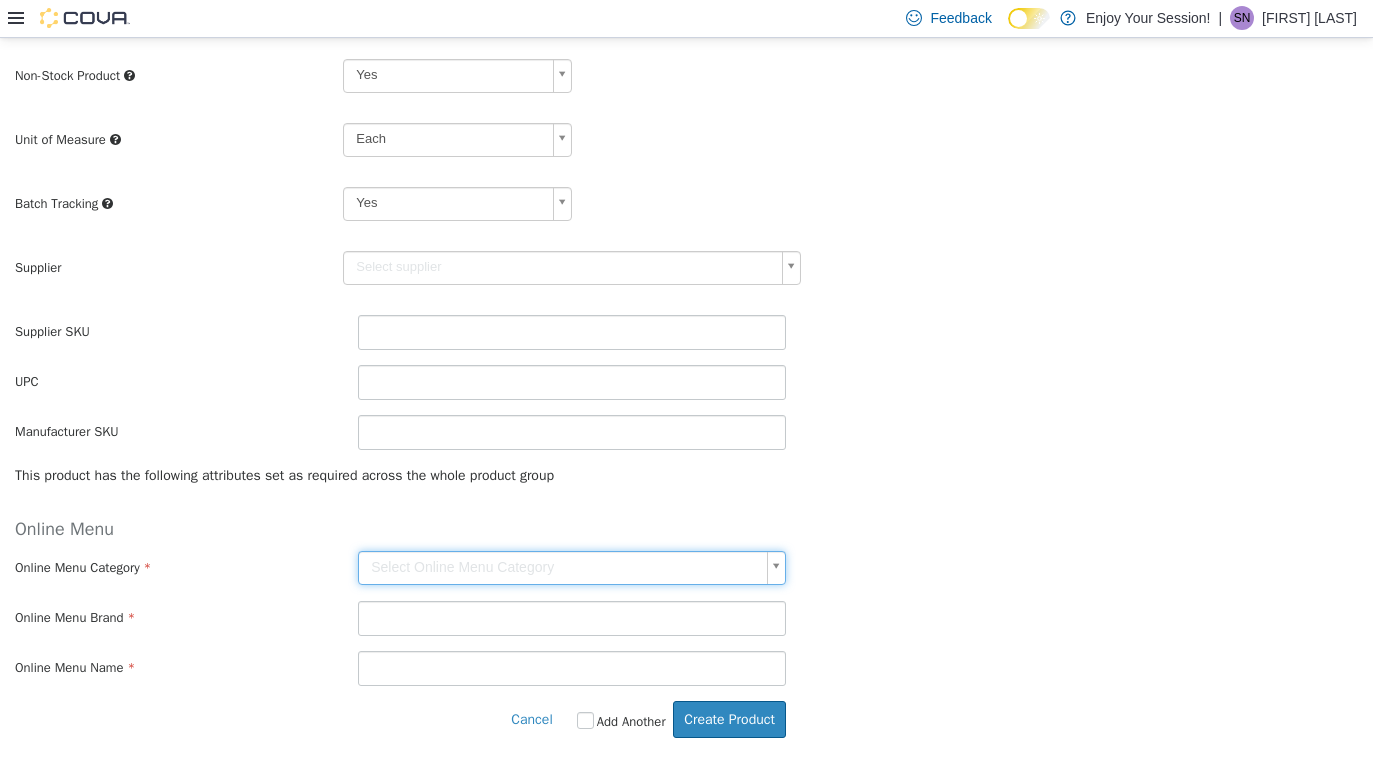 click on "**********" at bounding box center [686, 184] 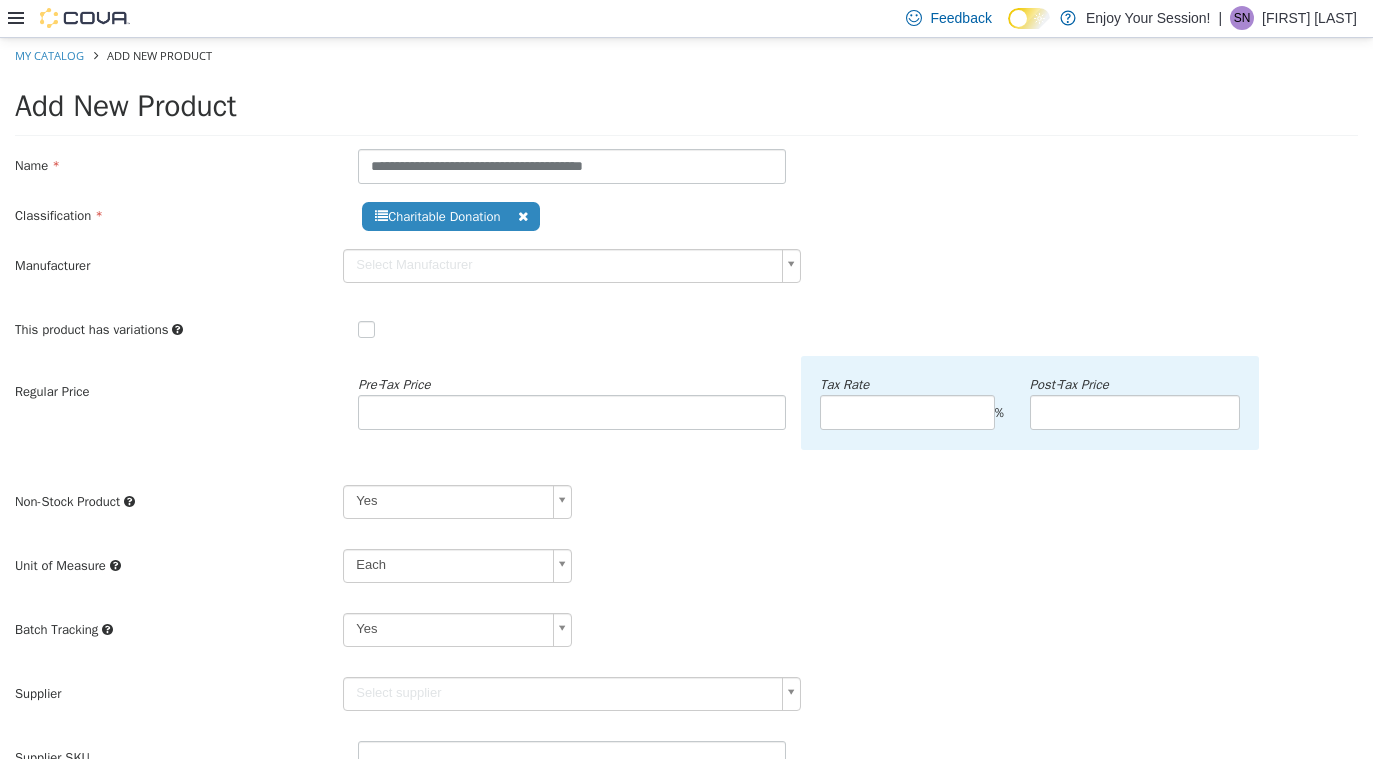 scroll, scrollTop: 427, scrollLeft: 0, axis: vertical 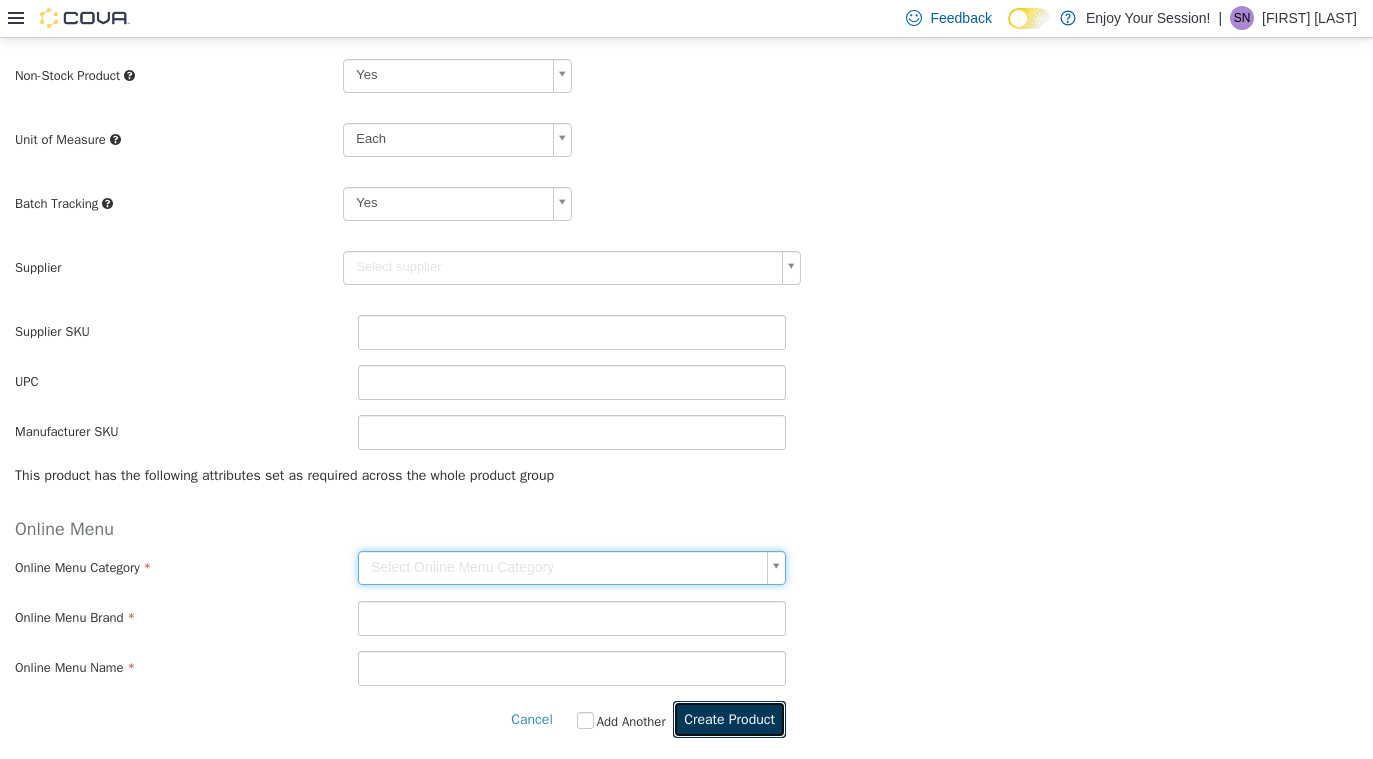 click on "Create Product" at bounding box center [729, 718] 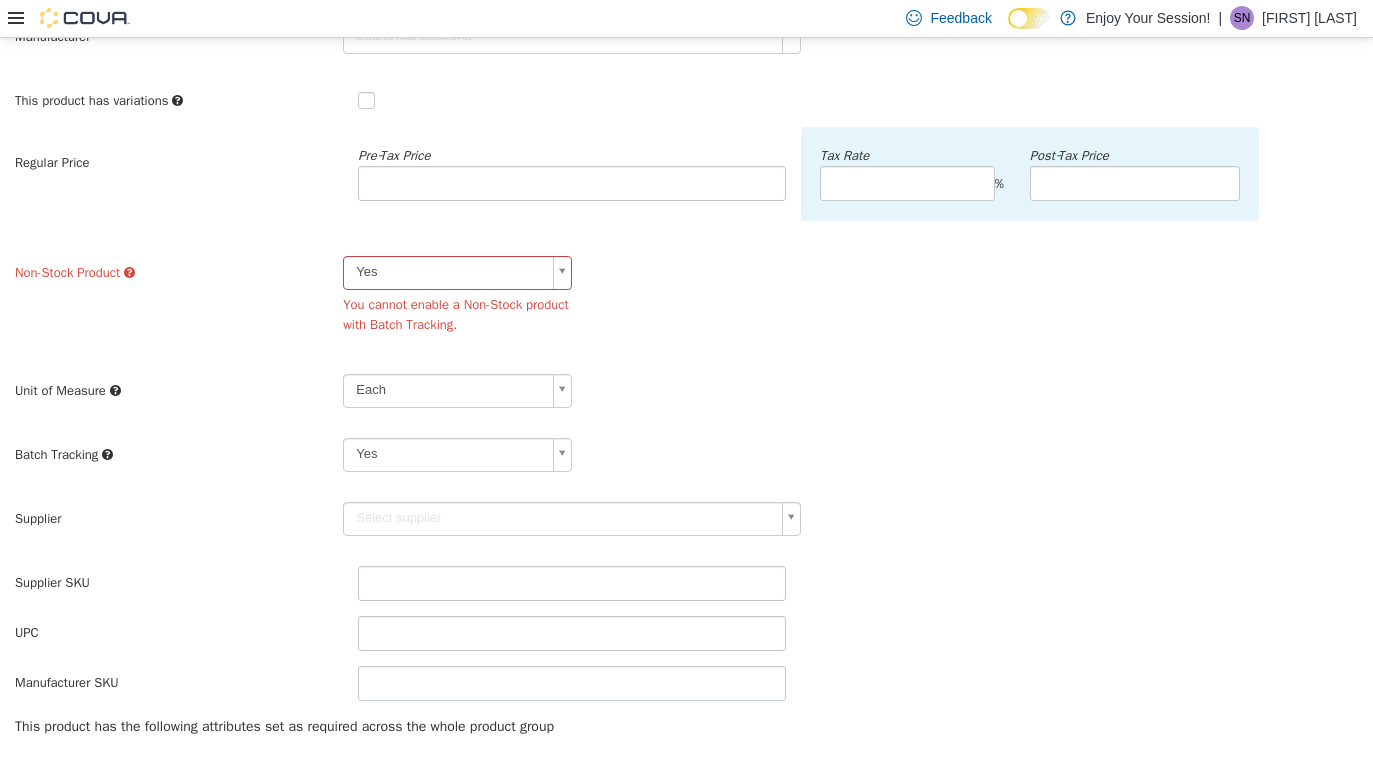 scroll, scrollTop: 199, scrollLeft: 0, axis: vertical 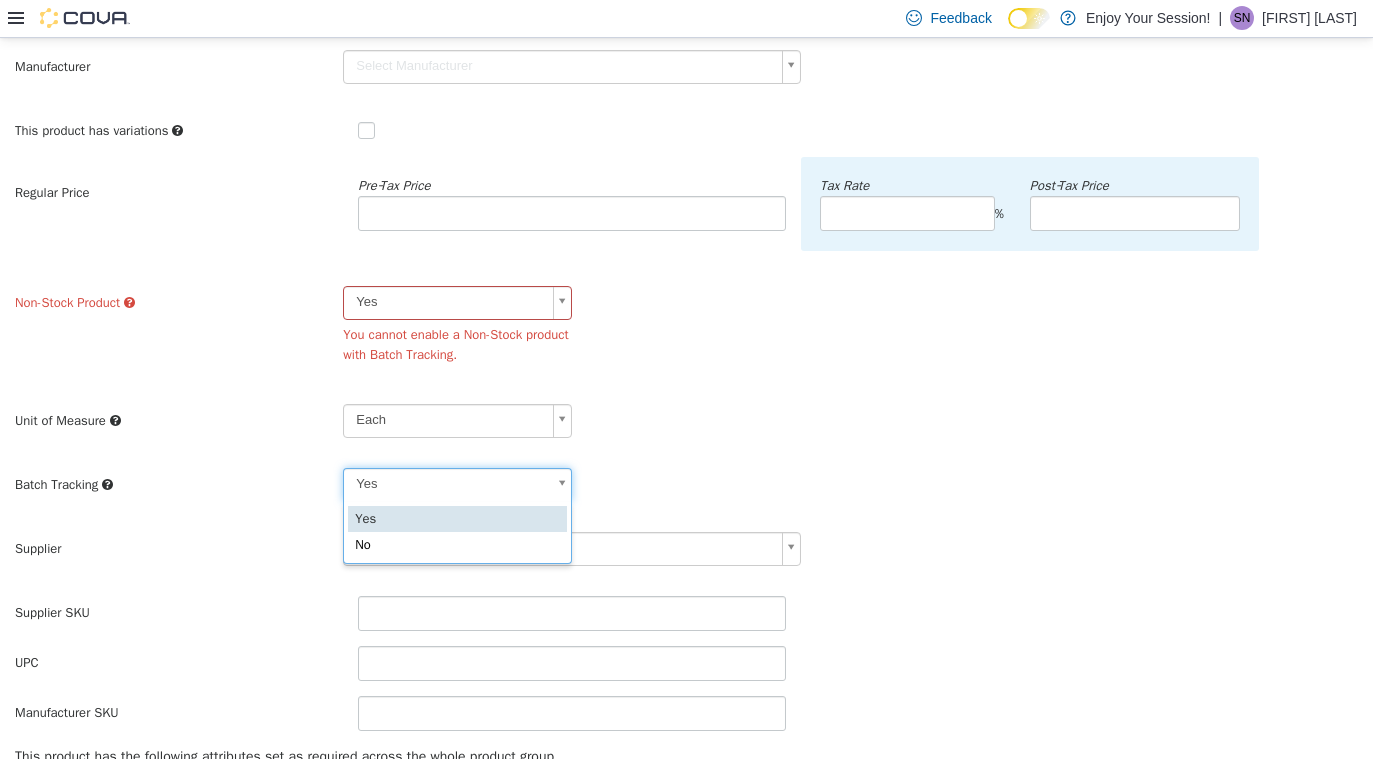 click on "**********" at bounding box center (686, 490) 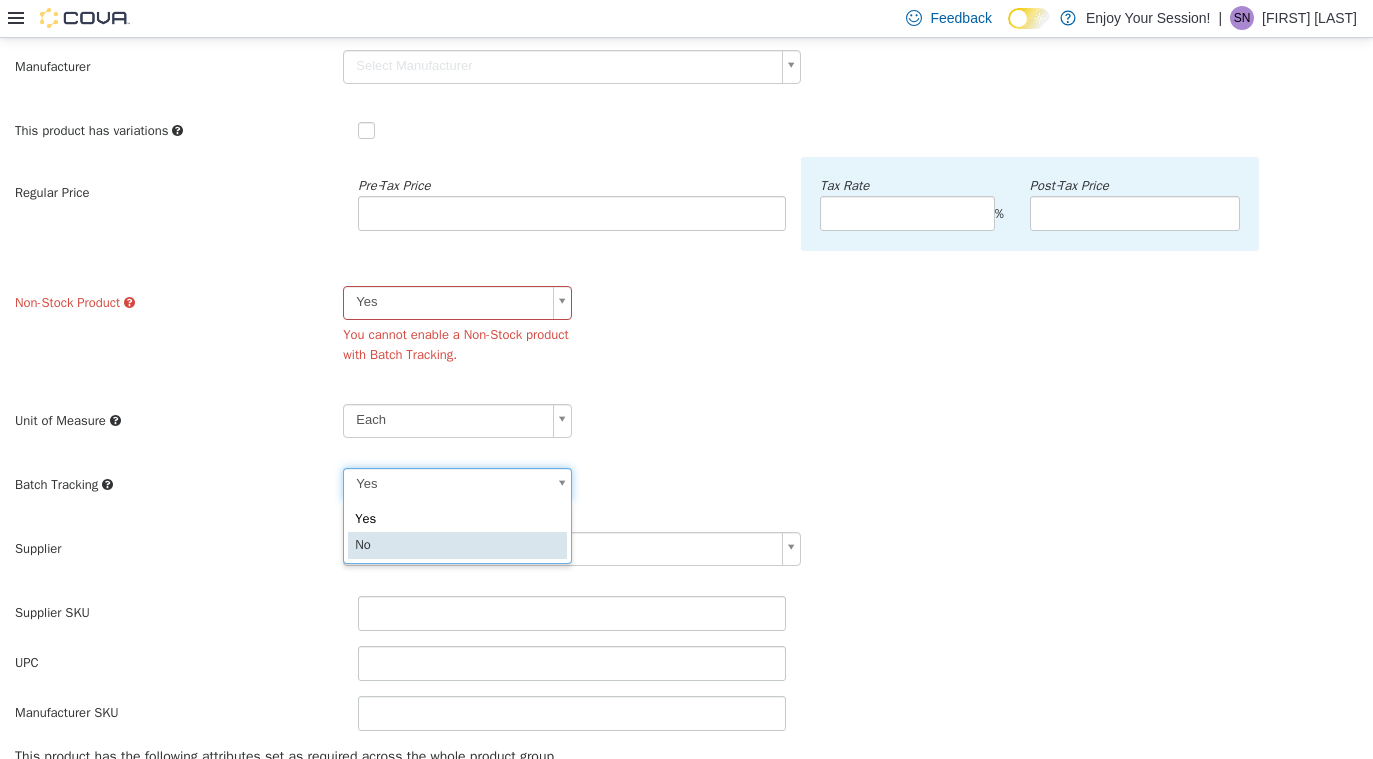 type on "**" 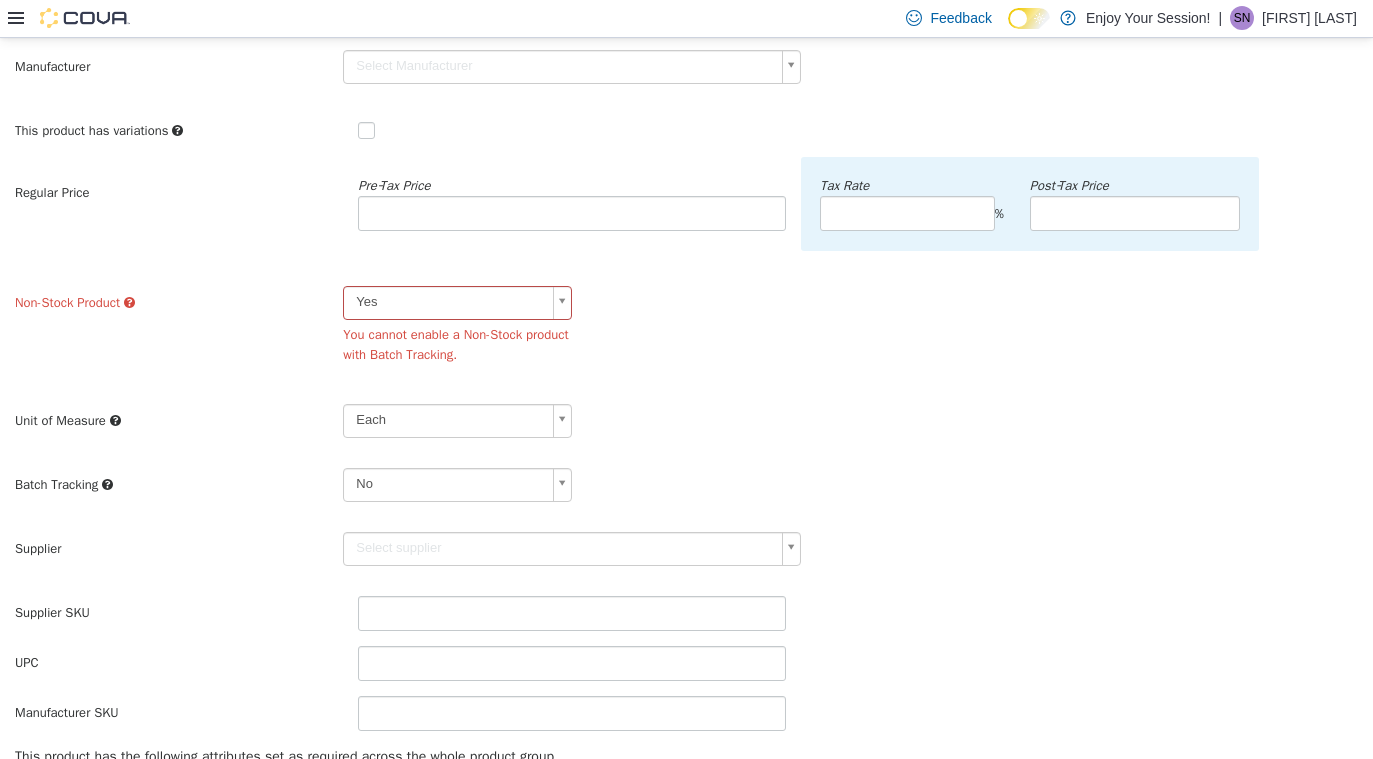 click on "Non-Stock Product       Yes     *** You cannot enable a Non-Stock product with Batch Tracking." at bounding box center (686, 336) 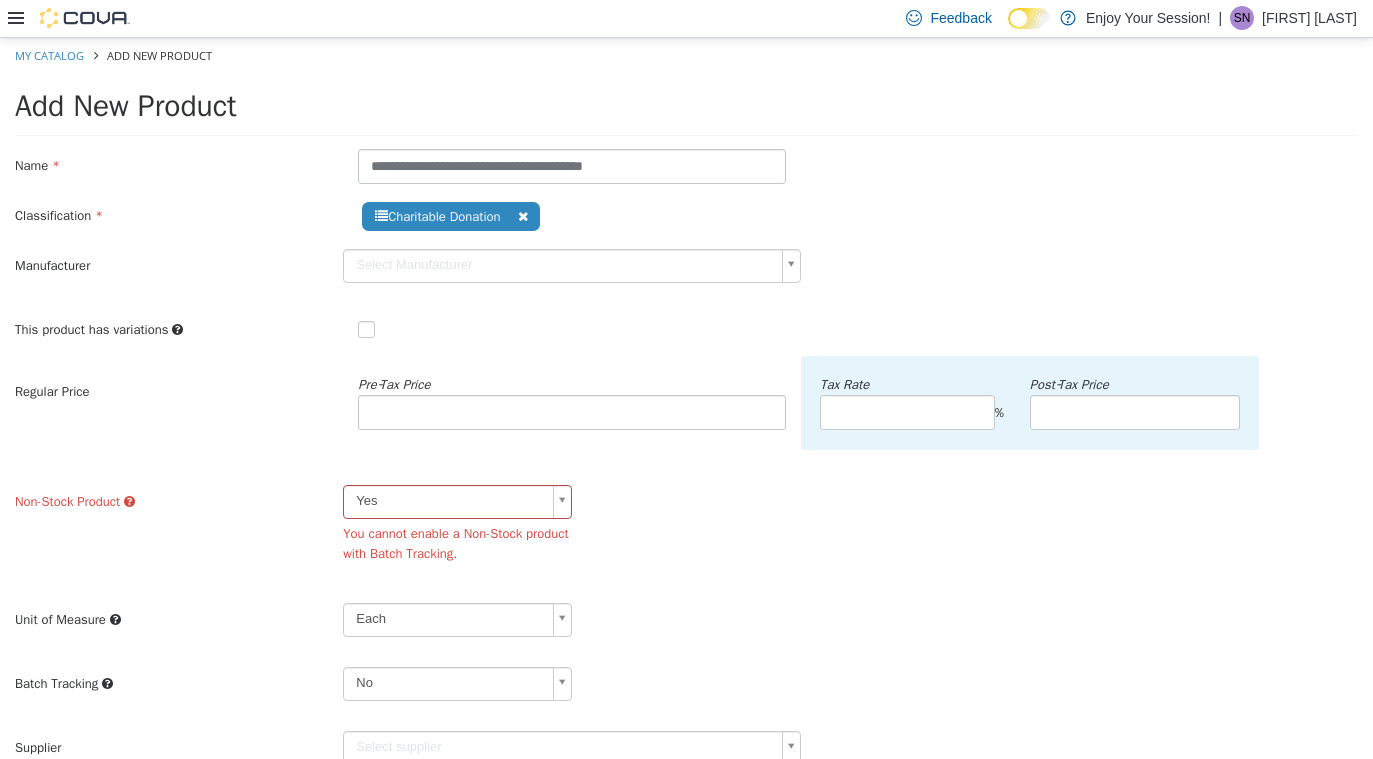 scroll, scrollTop: 584, scrollLeft: 0, axis: vertical 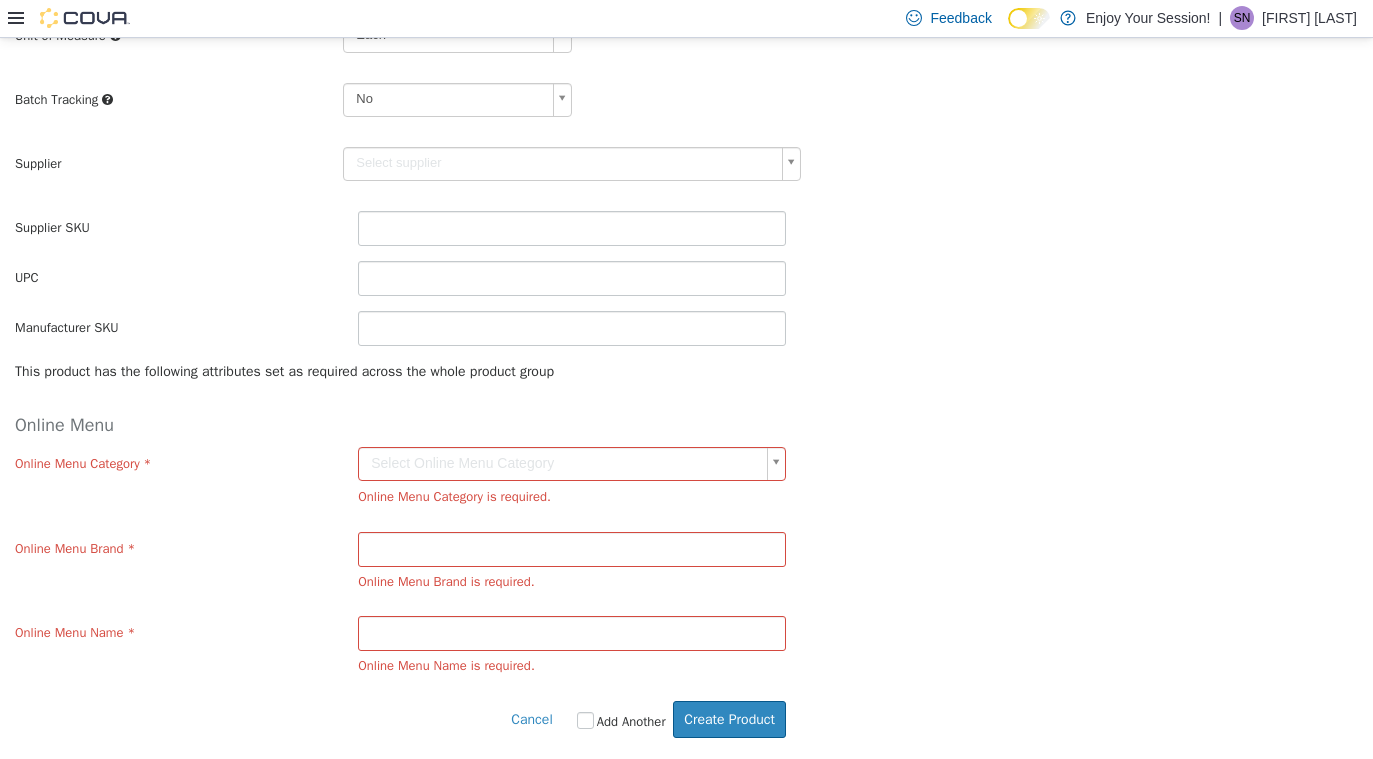 click on "**********" at bounding box center (686, 105) 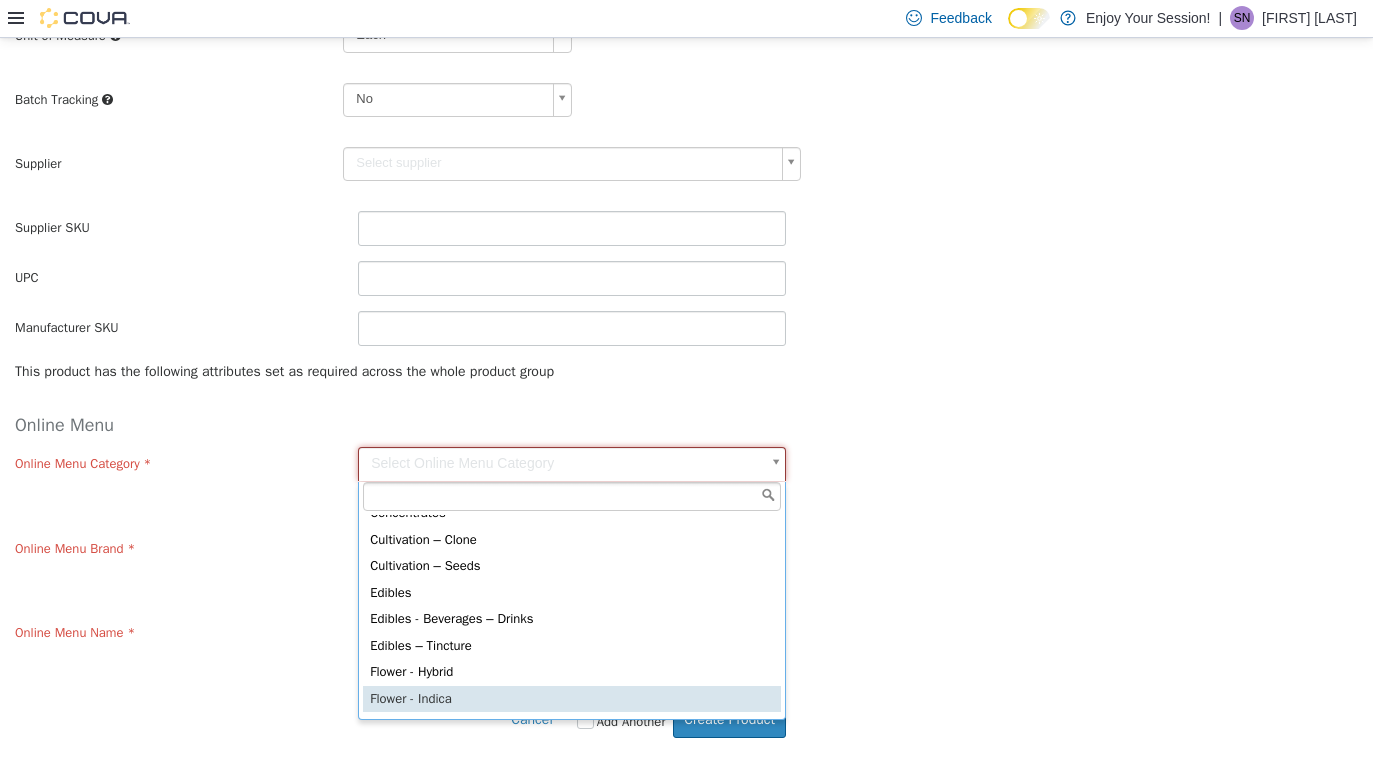 scroll, scrollTop: 0, scrollLeft: 0, axis: both 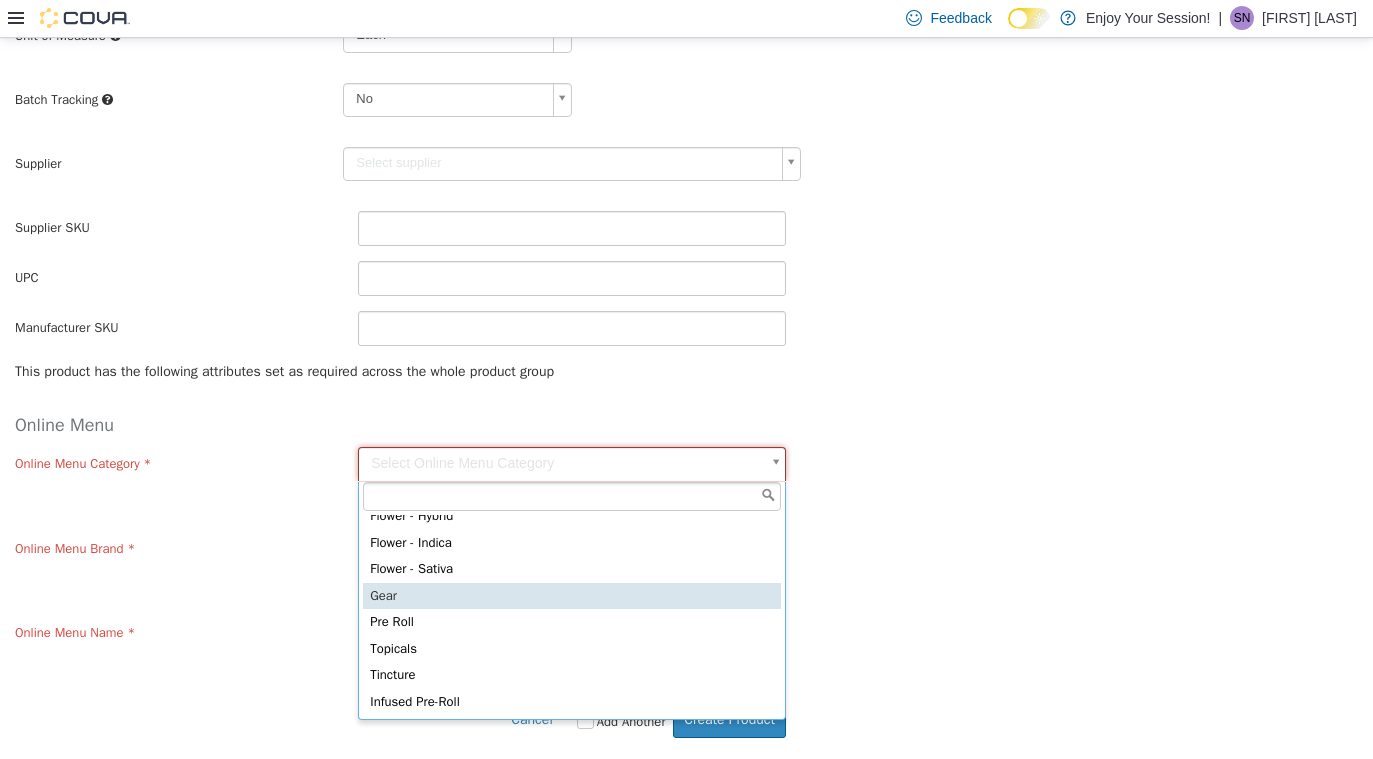type on "****" 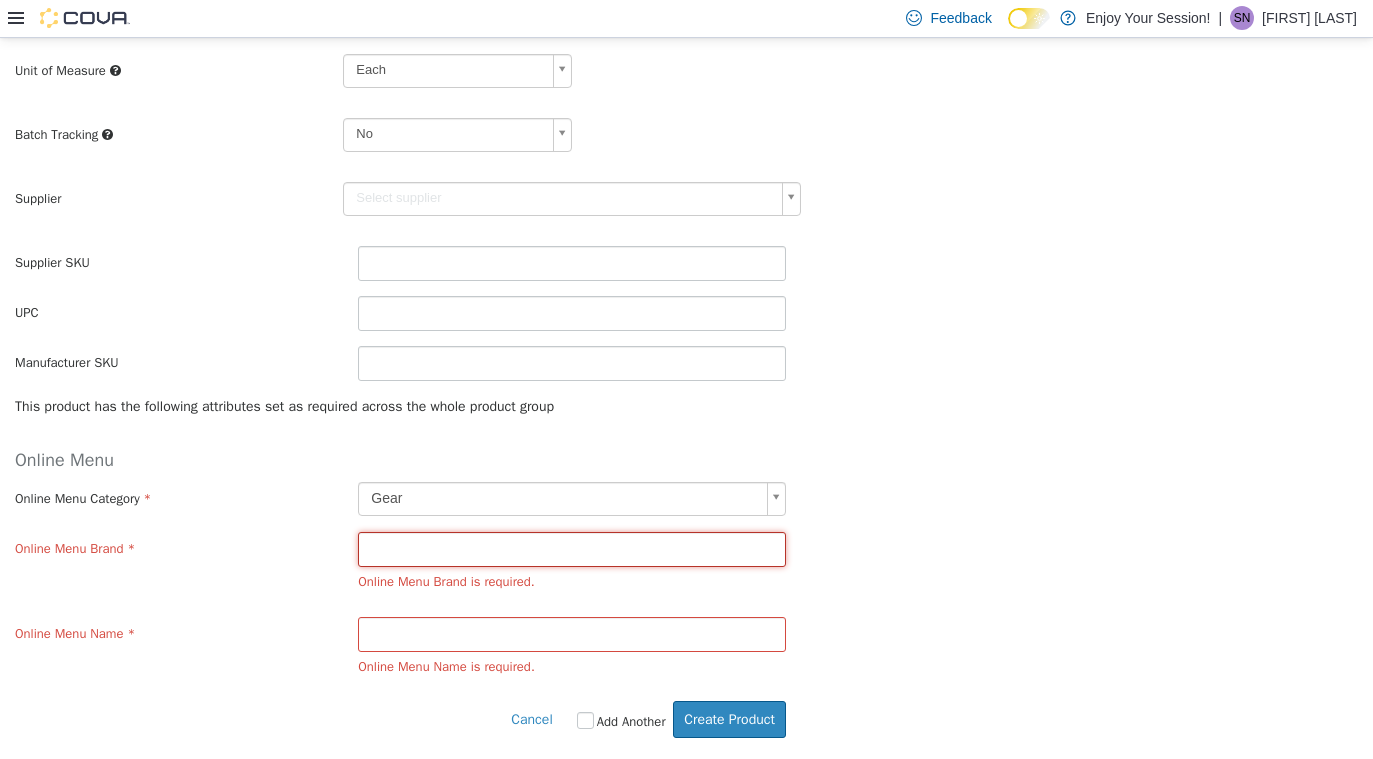 click at bounding box center (572, 548) 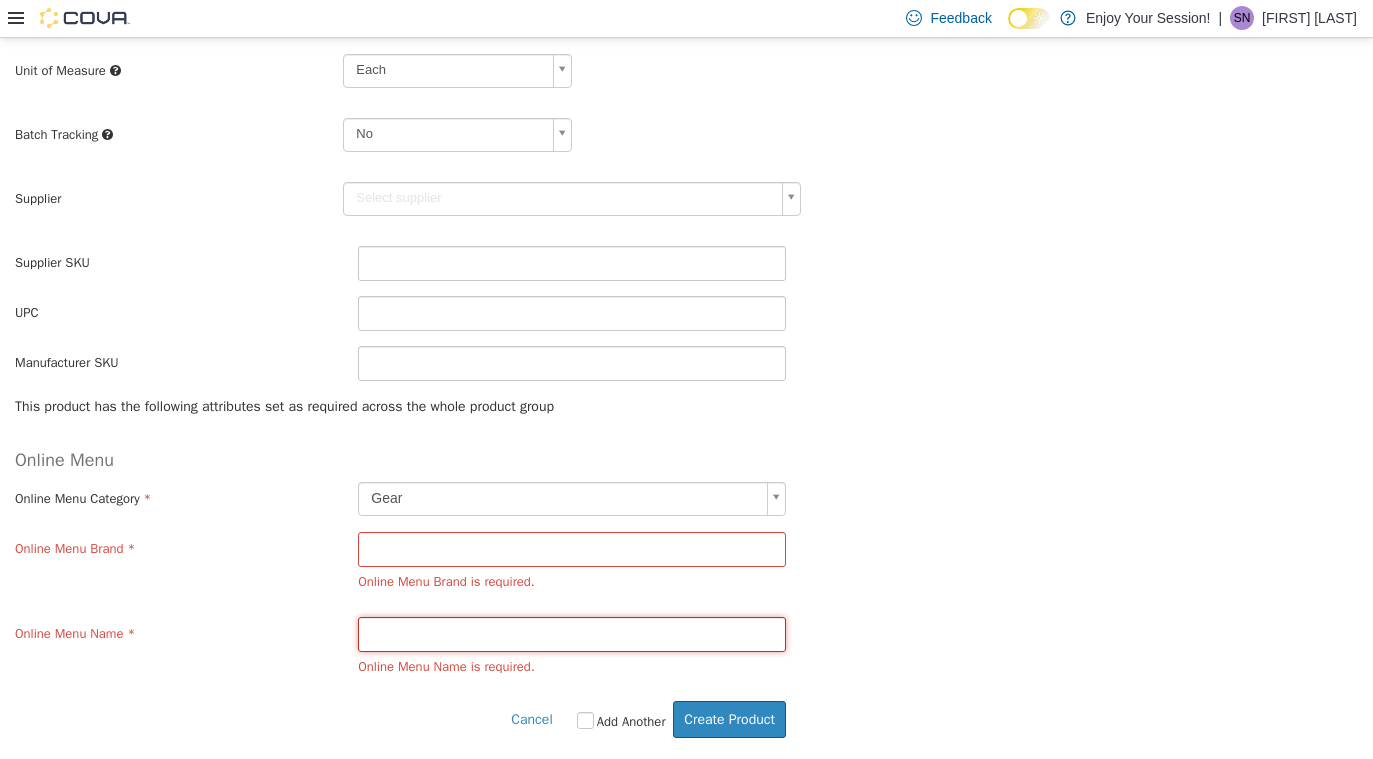 click at bounding box center (572, 633) 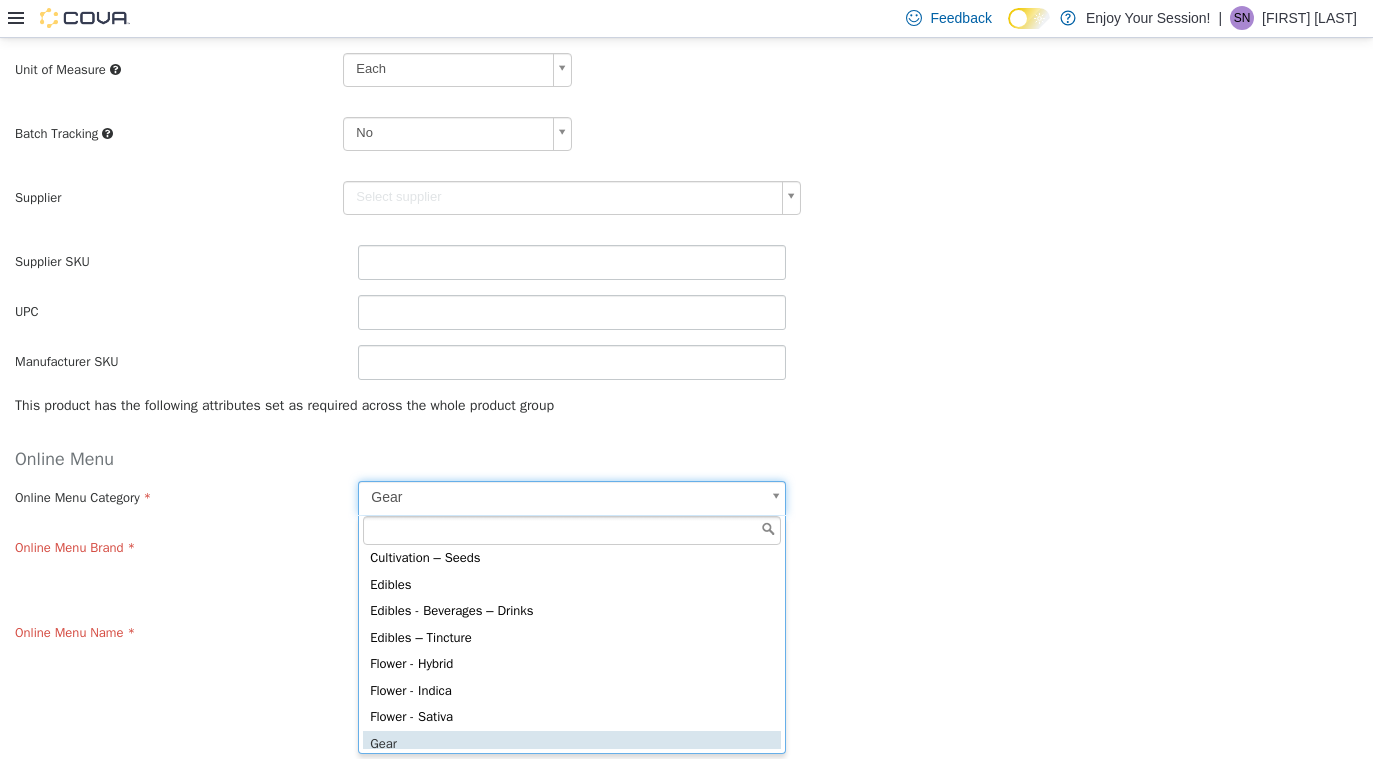 click on "**********" at bounding box center [686, 122] 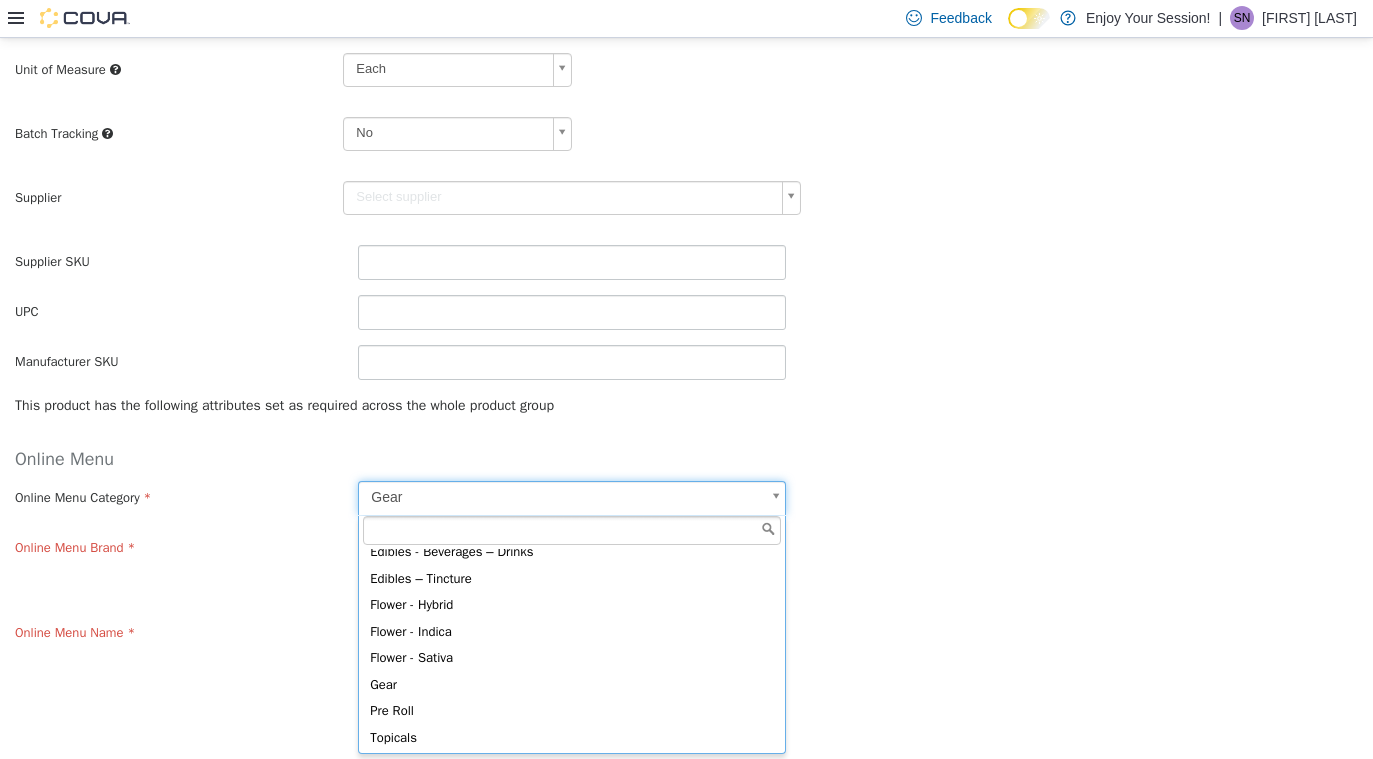 scroll, scrollTop: 167, scrollLeft: 0, axis: vertical 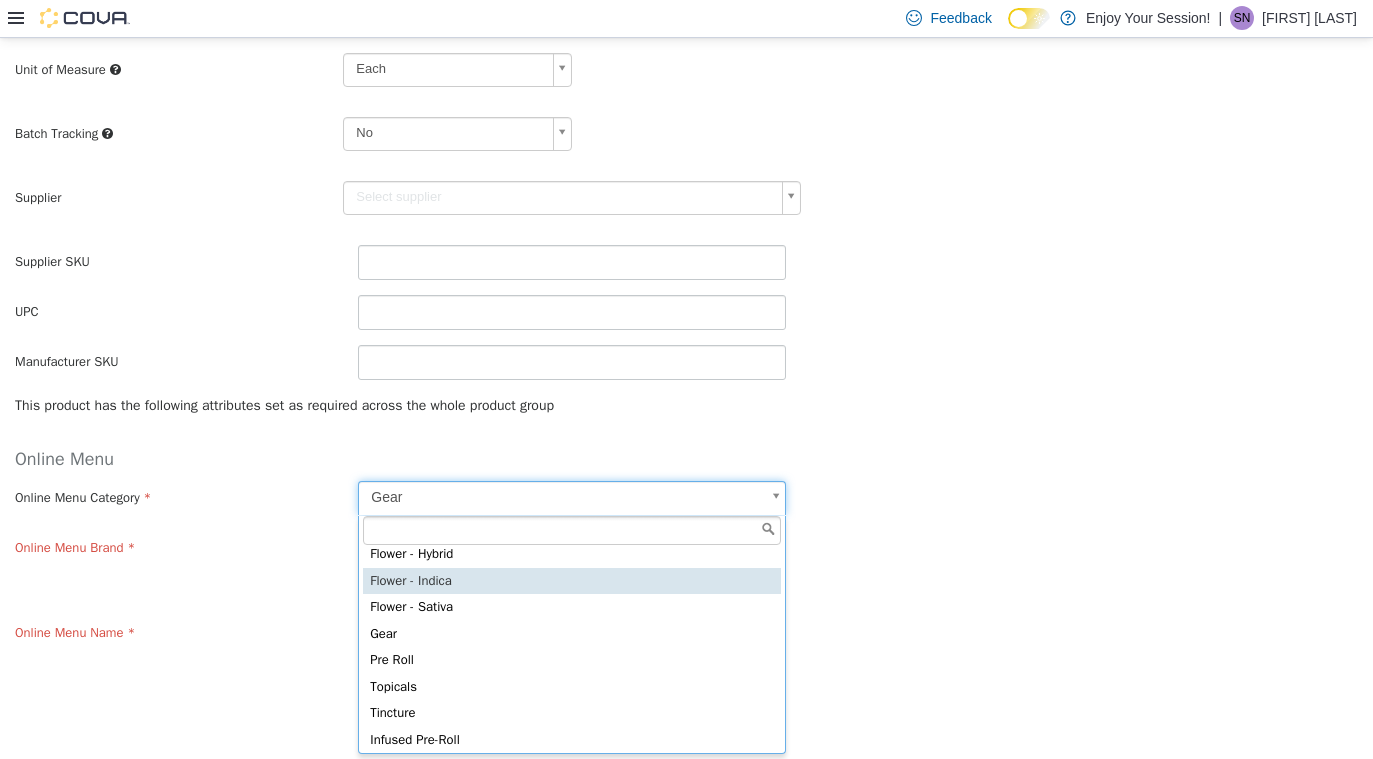 click on "**********" at bounding box center (686, 122) 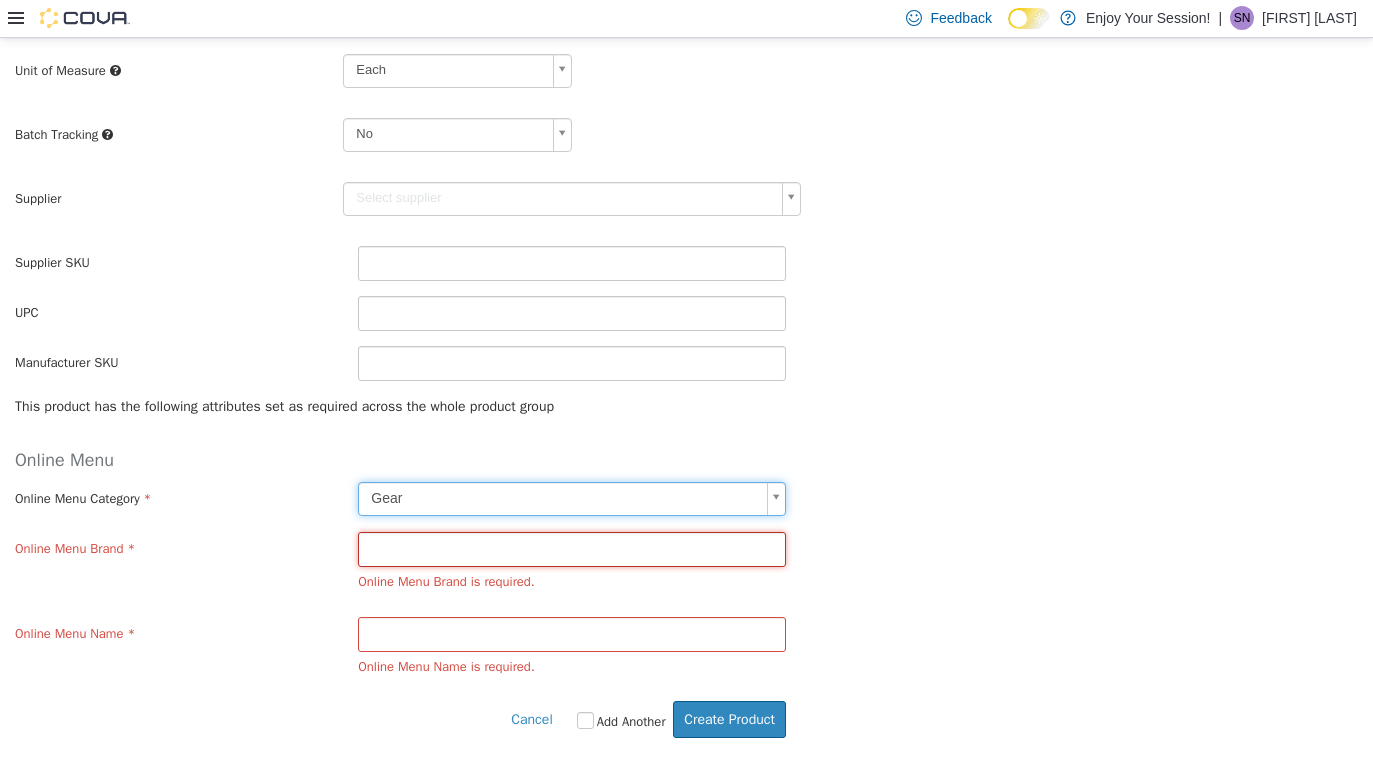 click at bounding box center (572, 548) 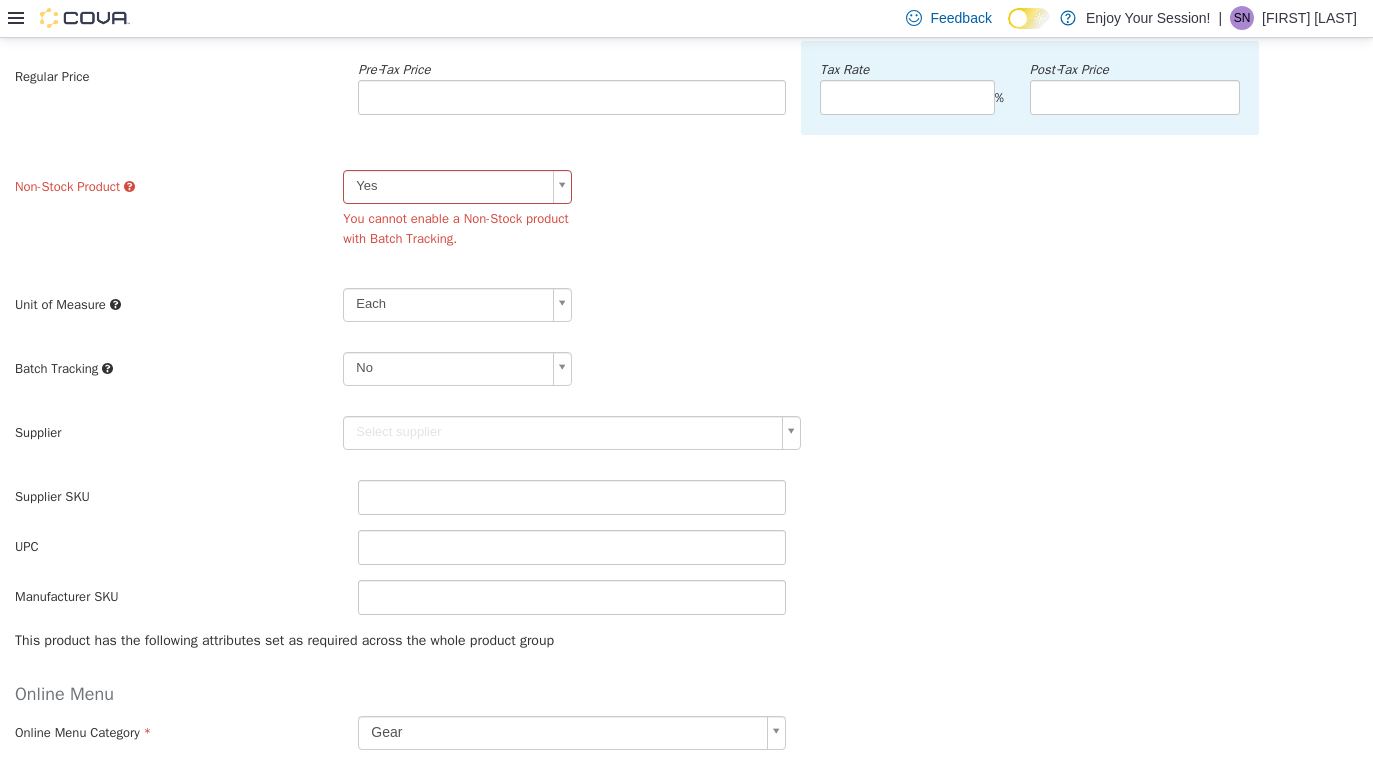 scroll, scrollTop: 0, scrollLeft: 0, axis: both 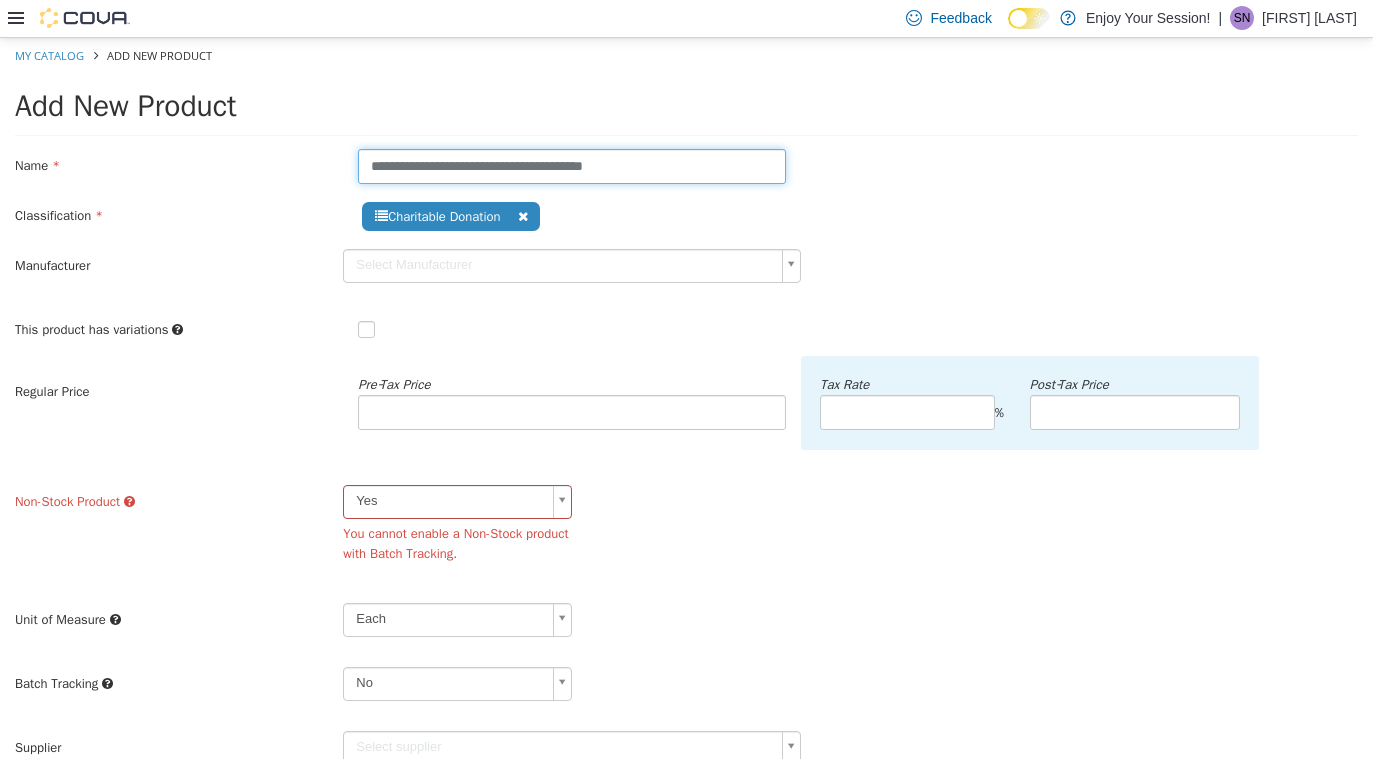 drag, startPoint x: 675, startPoint y: 173, endPoint x: 345, endPoint y: 168, distance: 330.03787 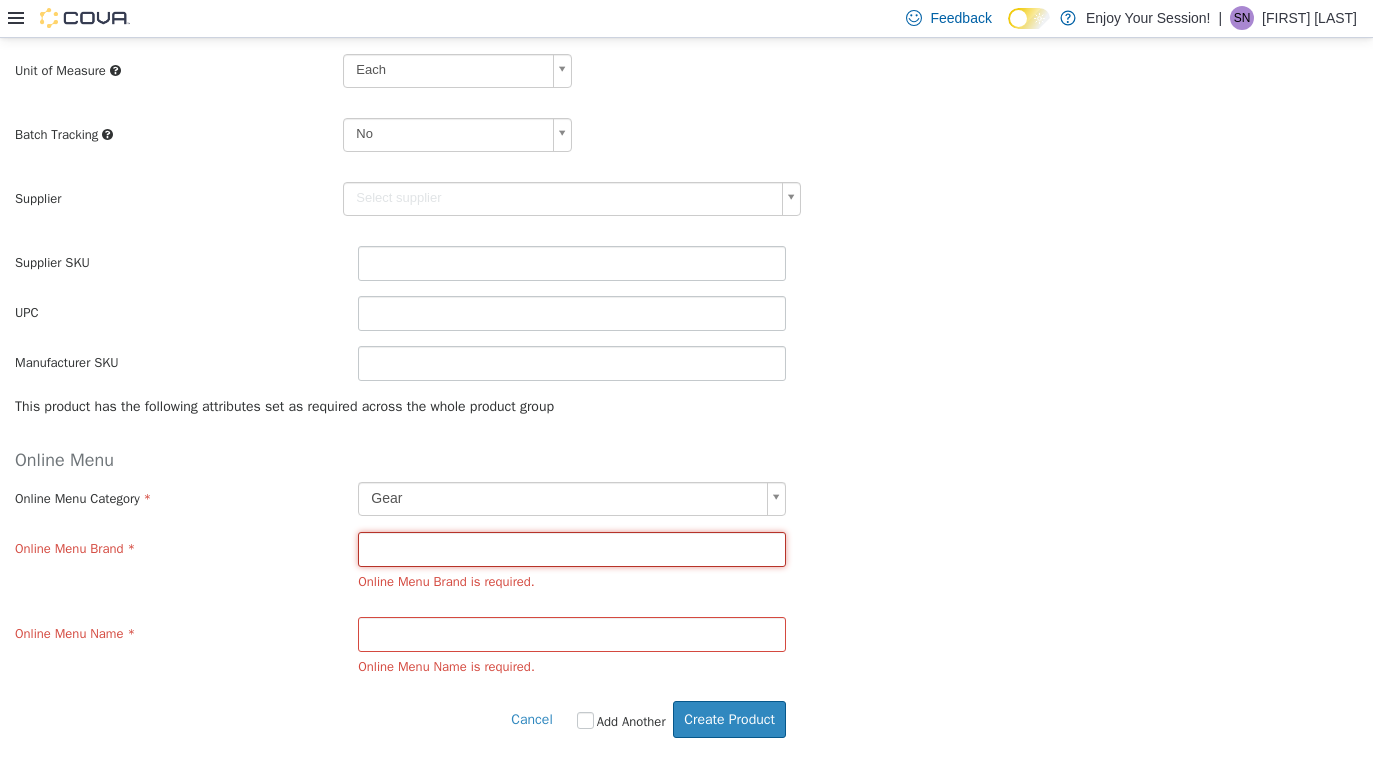click at bounding box center (572, 548) 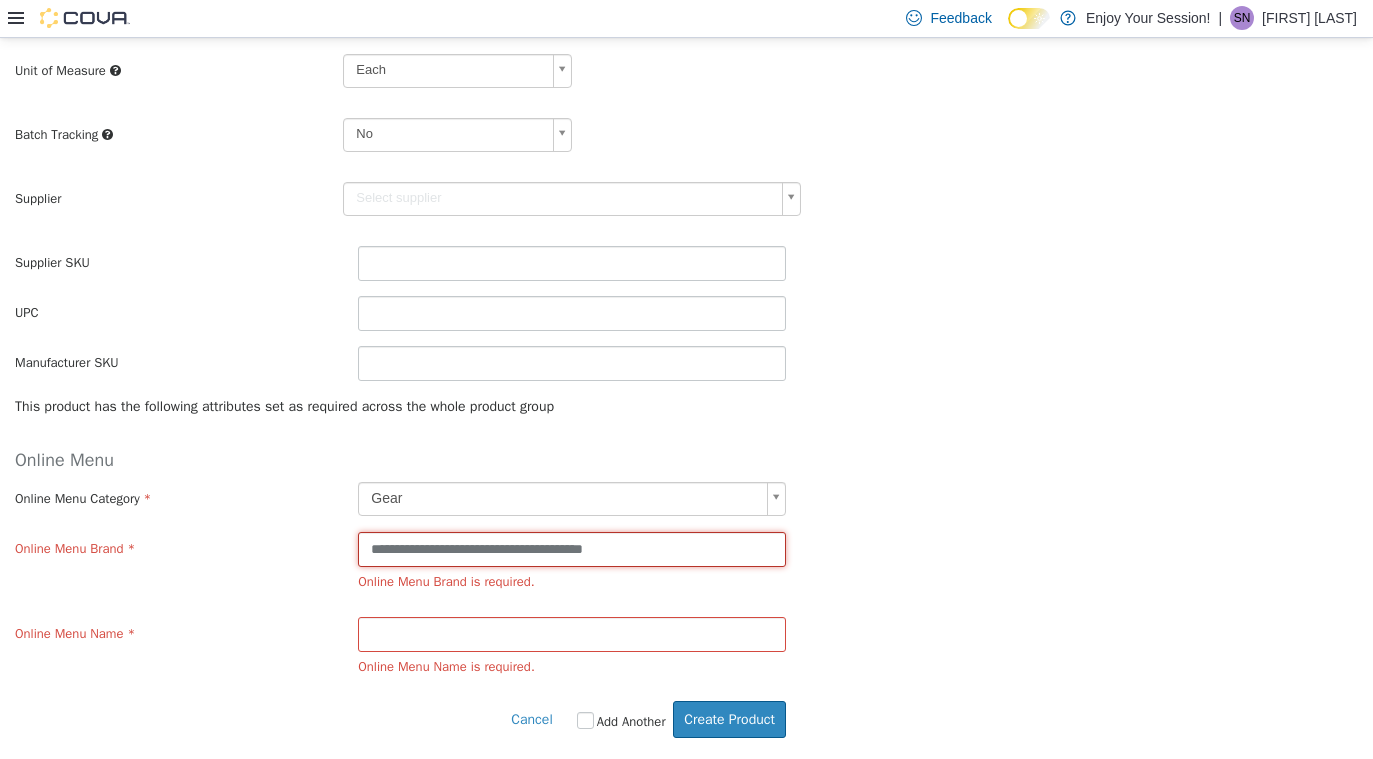 drag, startPoint x: 468, startPoint y: 550, endPoint x: 336, endPoint y: 550, distance: 132 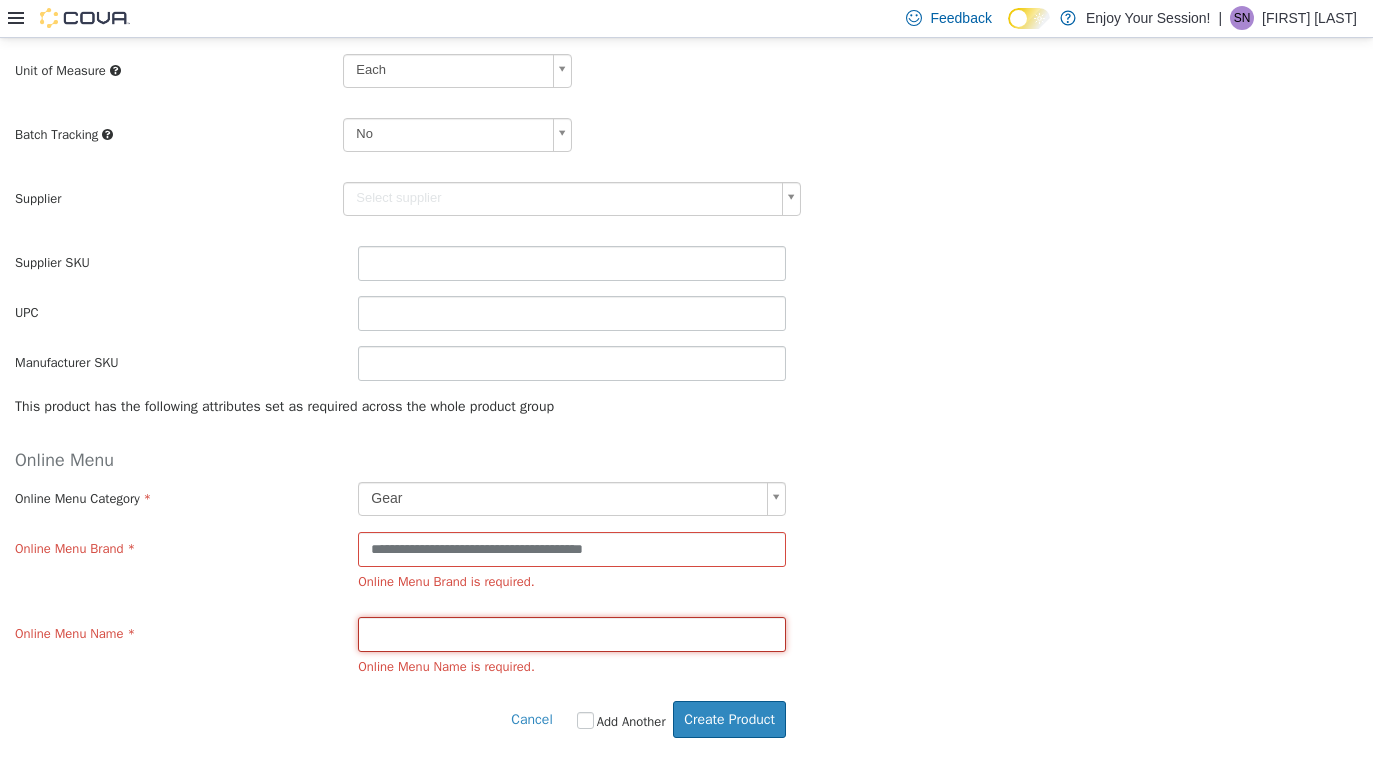 click at bounding box center [572, 633] 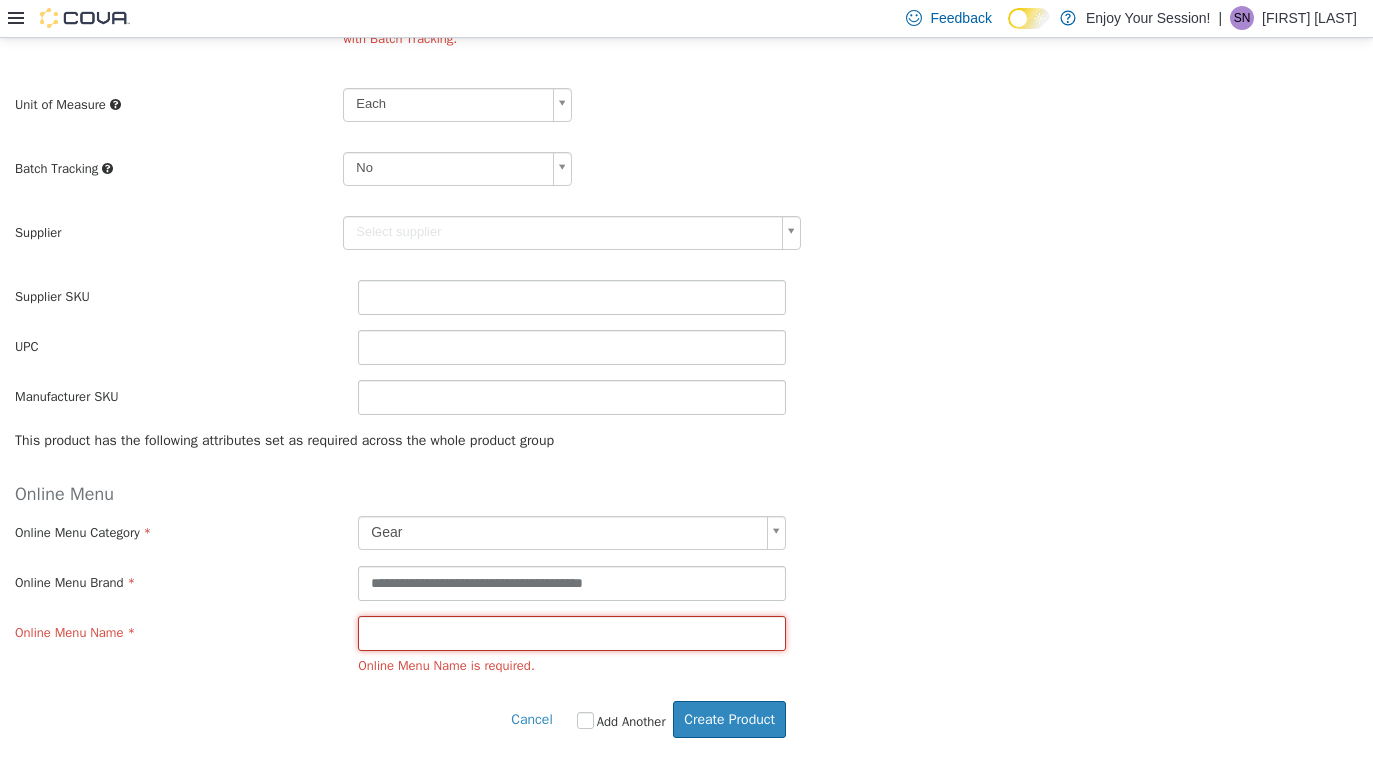 paste on "**********" 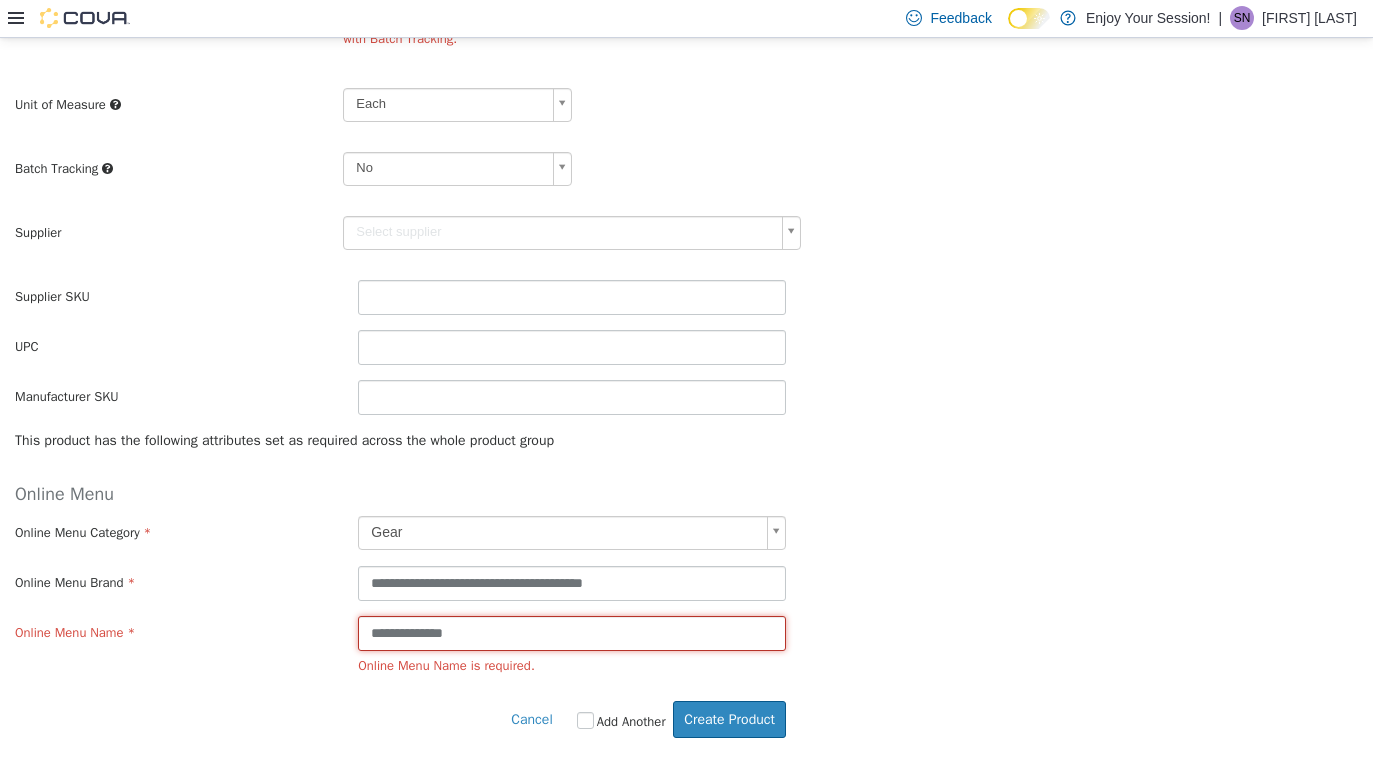 type on "**********" 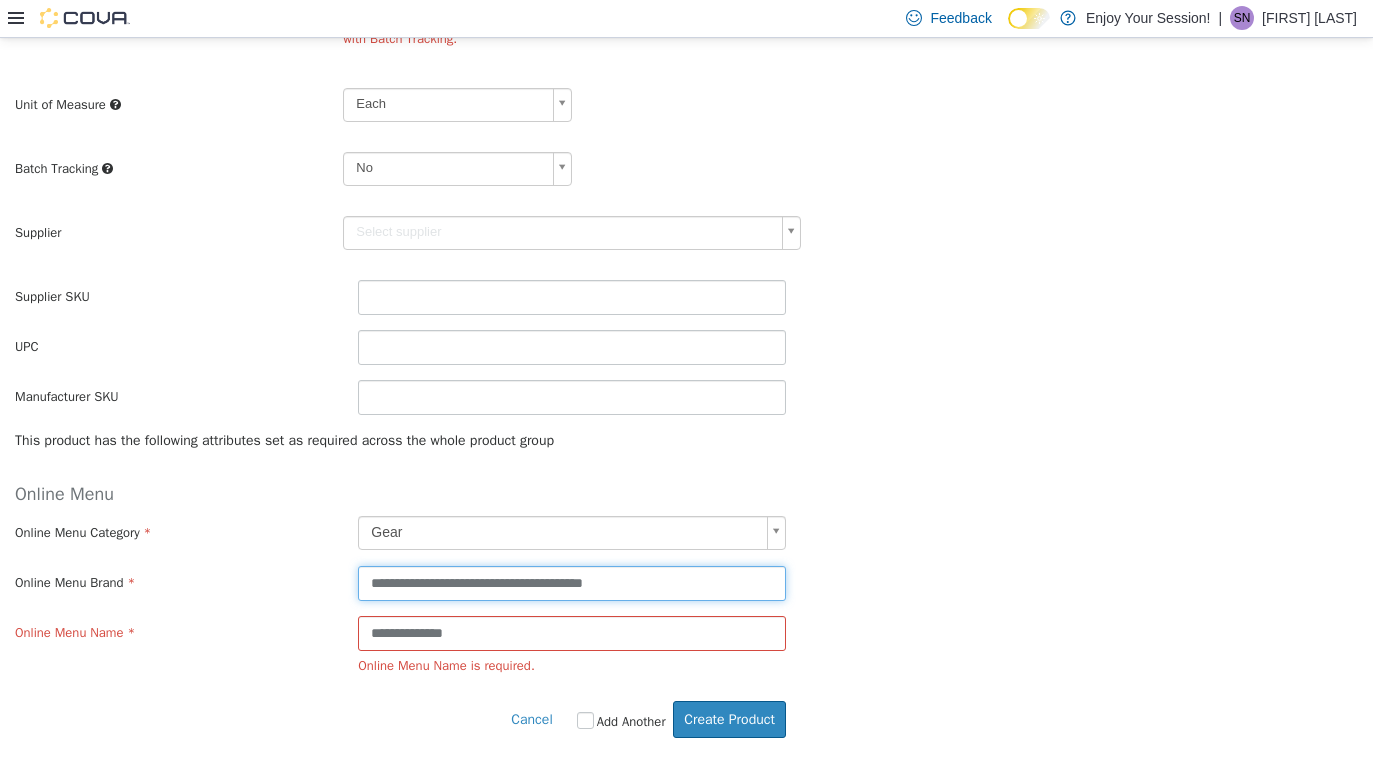 scroll 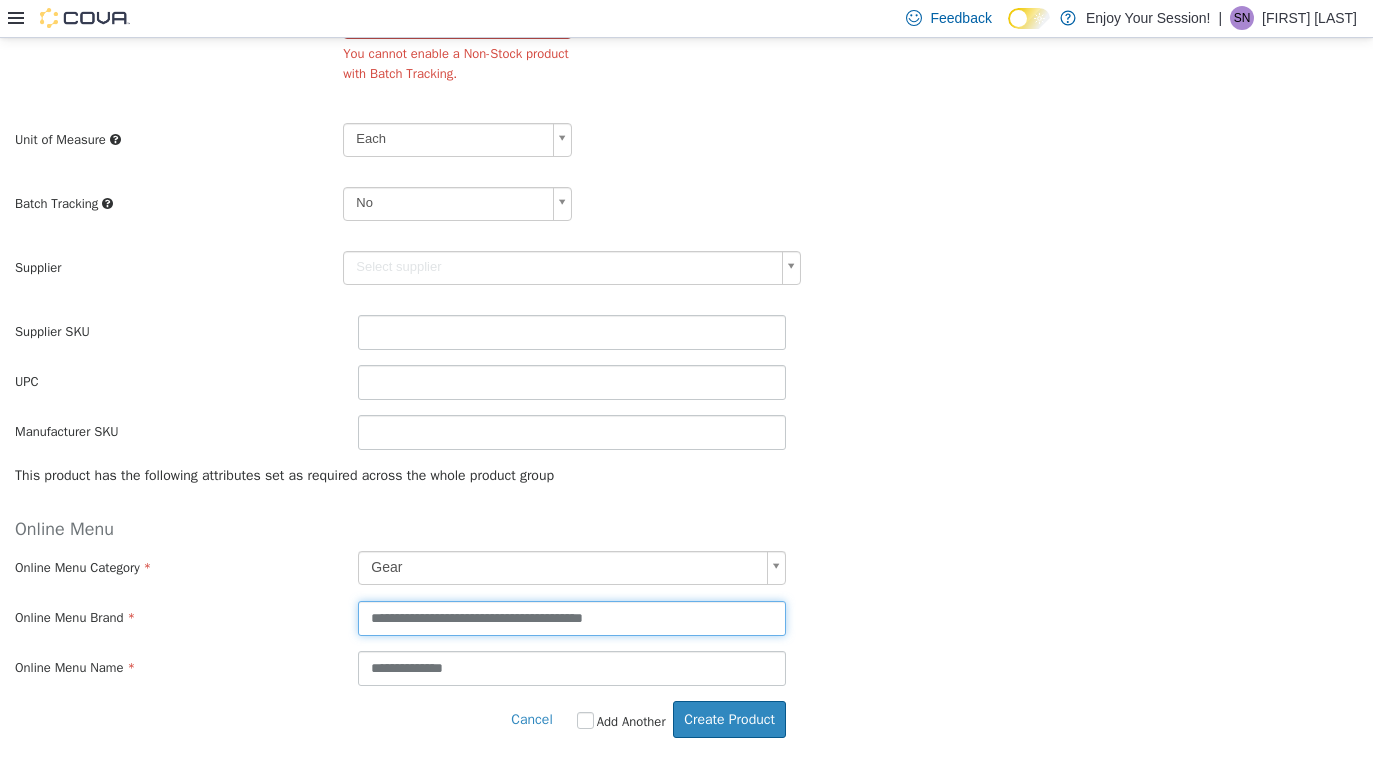 drag, startPoint x: 461, startPoint y: 584, endPoint x: 285, endPoint y: 583, distance: 176.00284 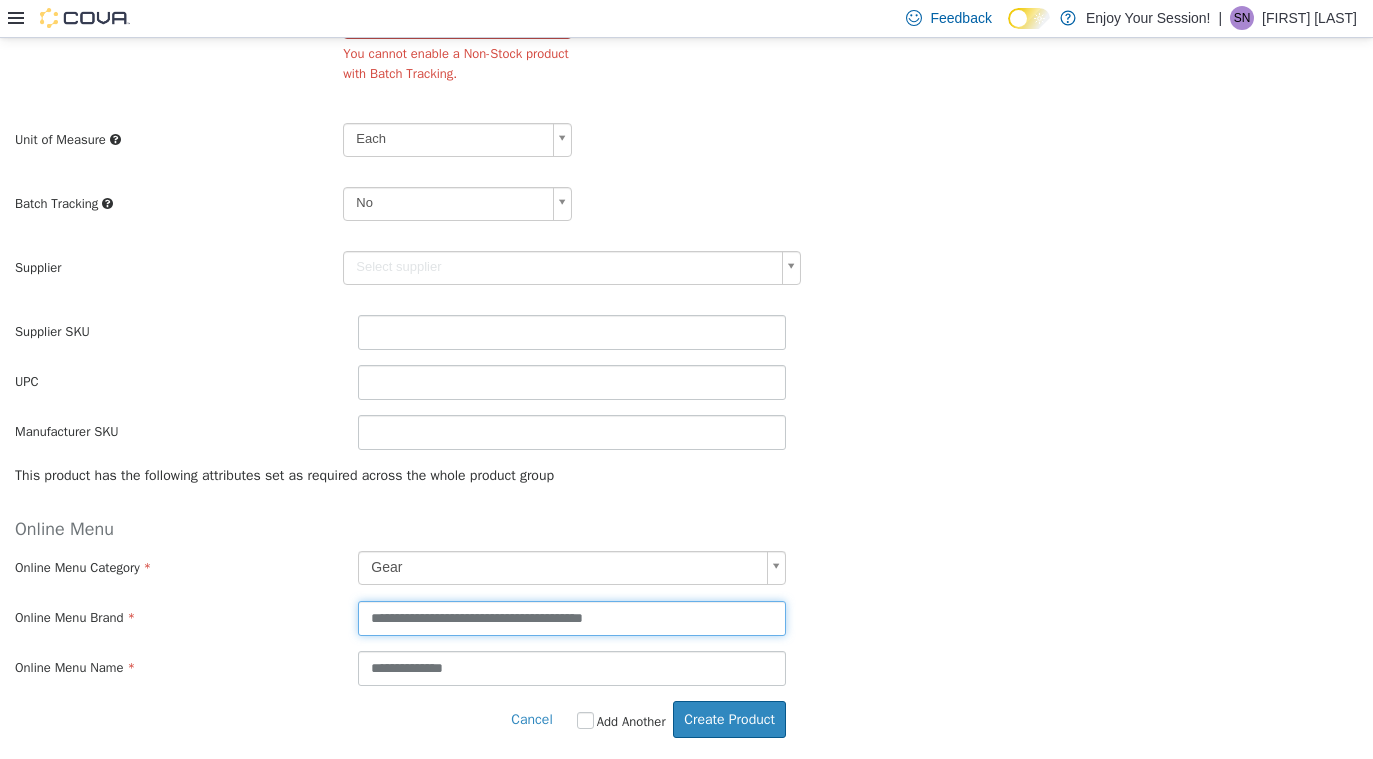 drag, startPoint x: 459, startPoint y: 622, endPoint x: 217, endPoint y: 616, distance: 242.07437 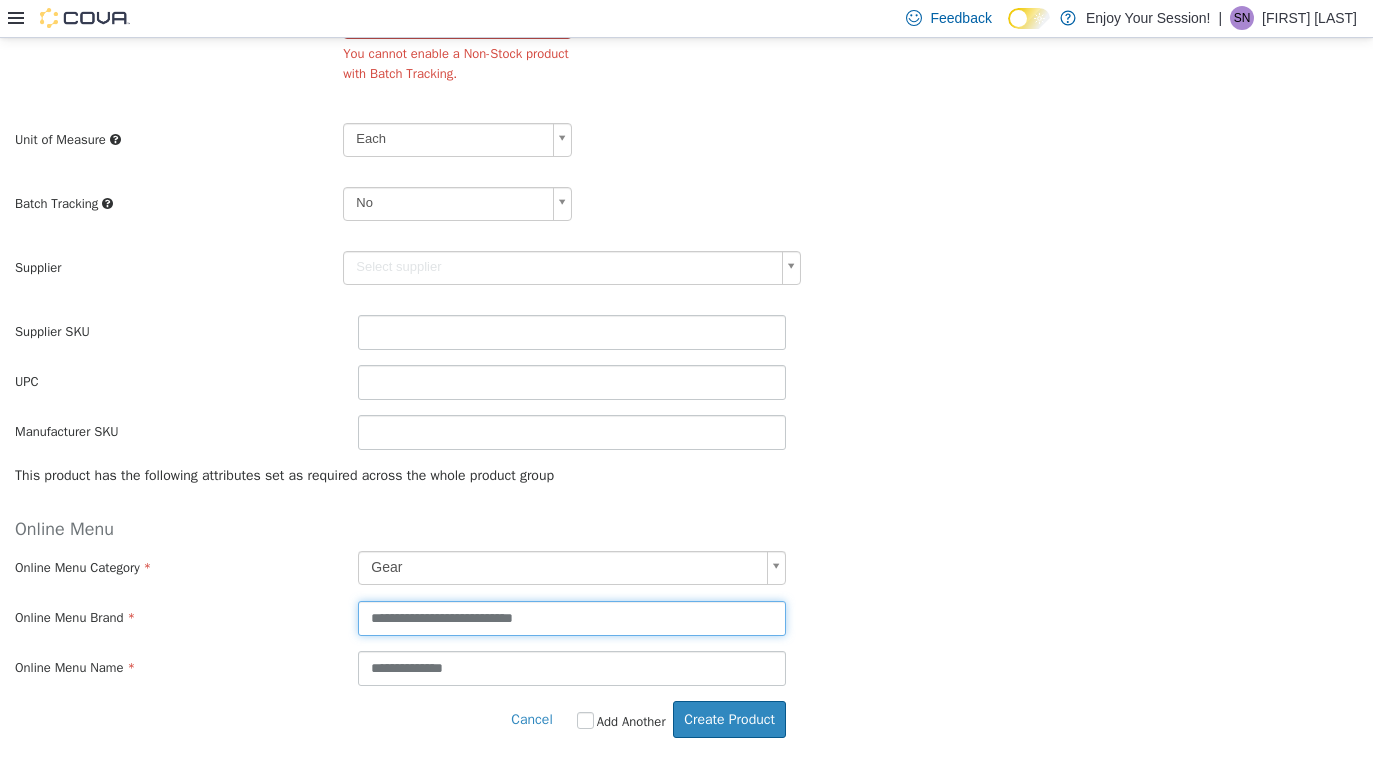 type on "**********" 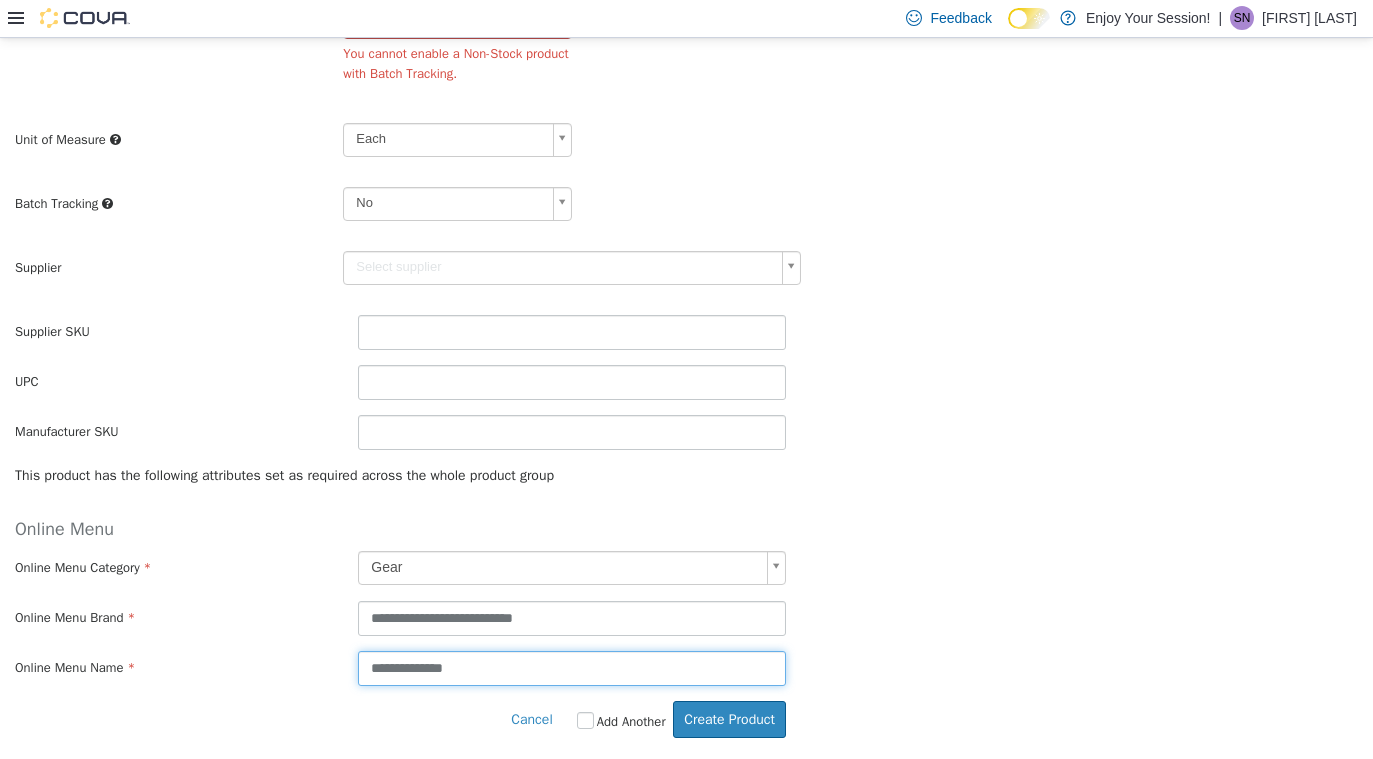 click on "**********" at bounding box center (572, 667) 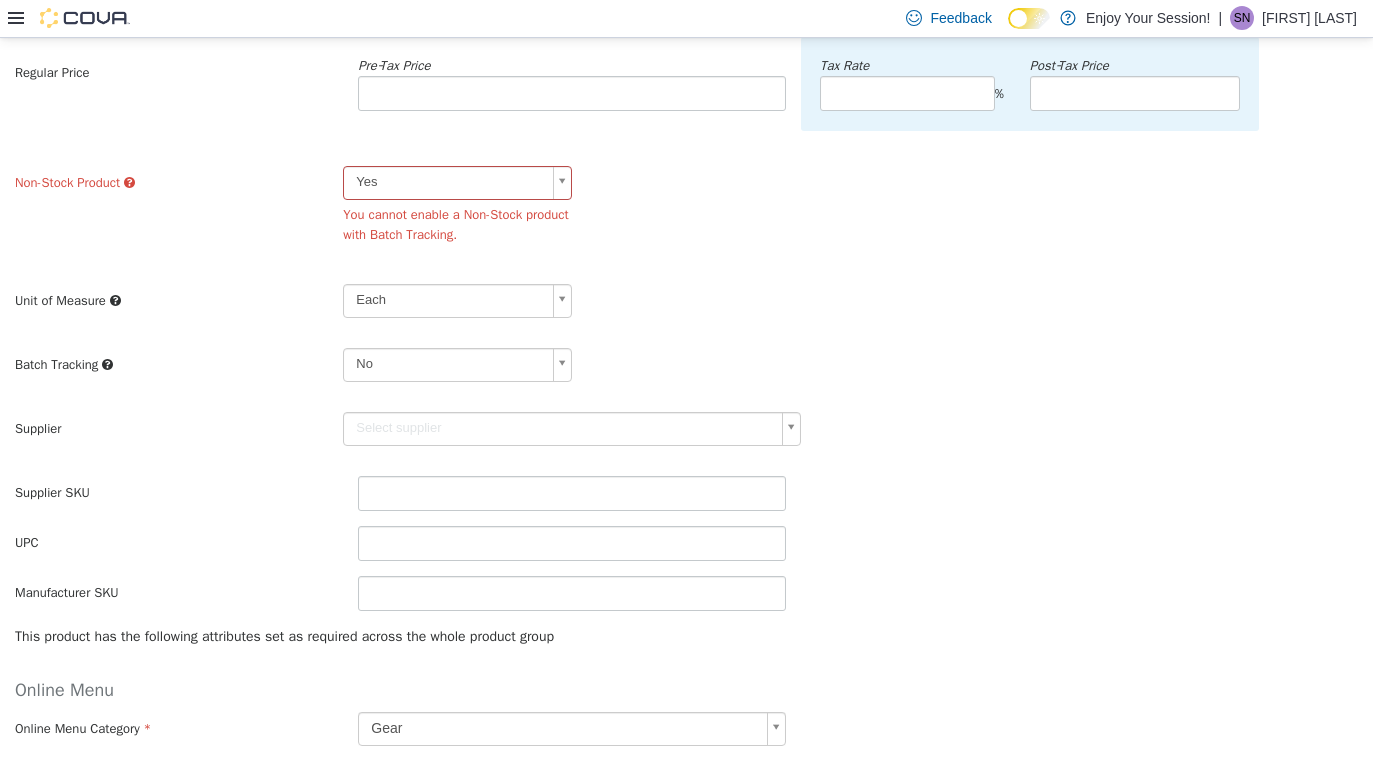 scroll, scrollTop: 0, scrollLeft: 0, axis: both 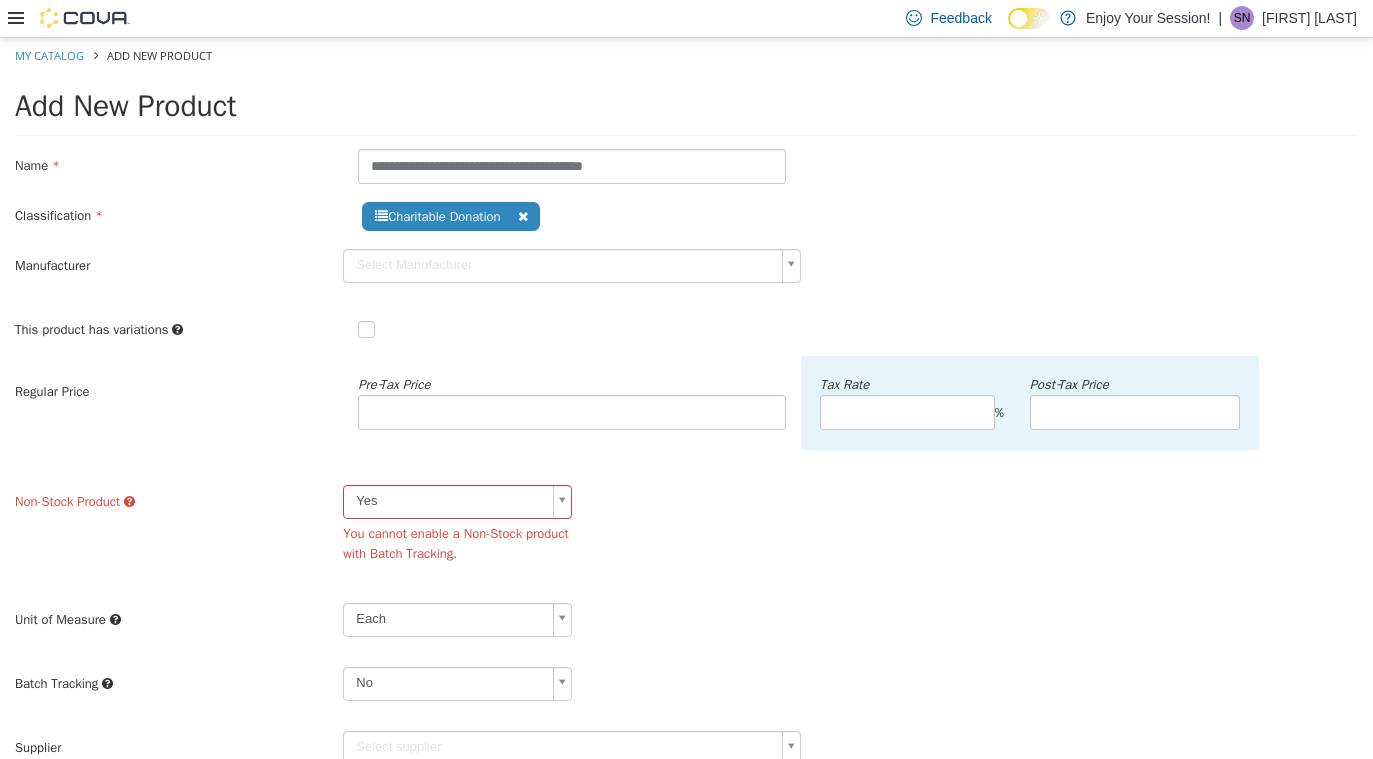 type on "**********" 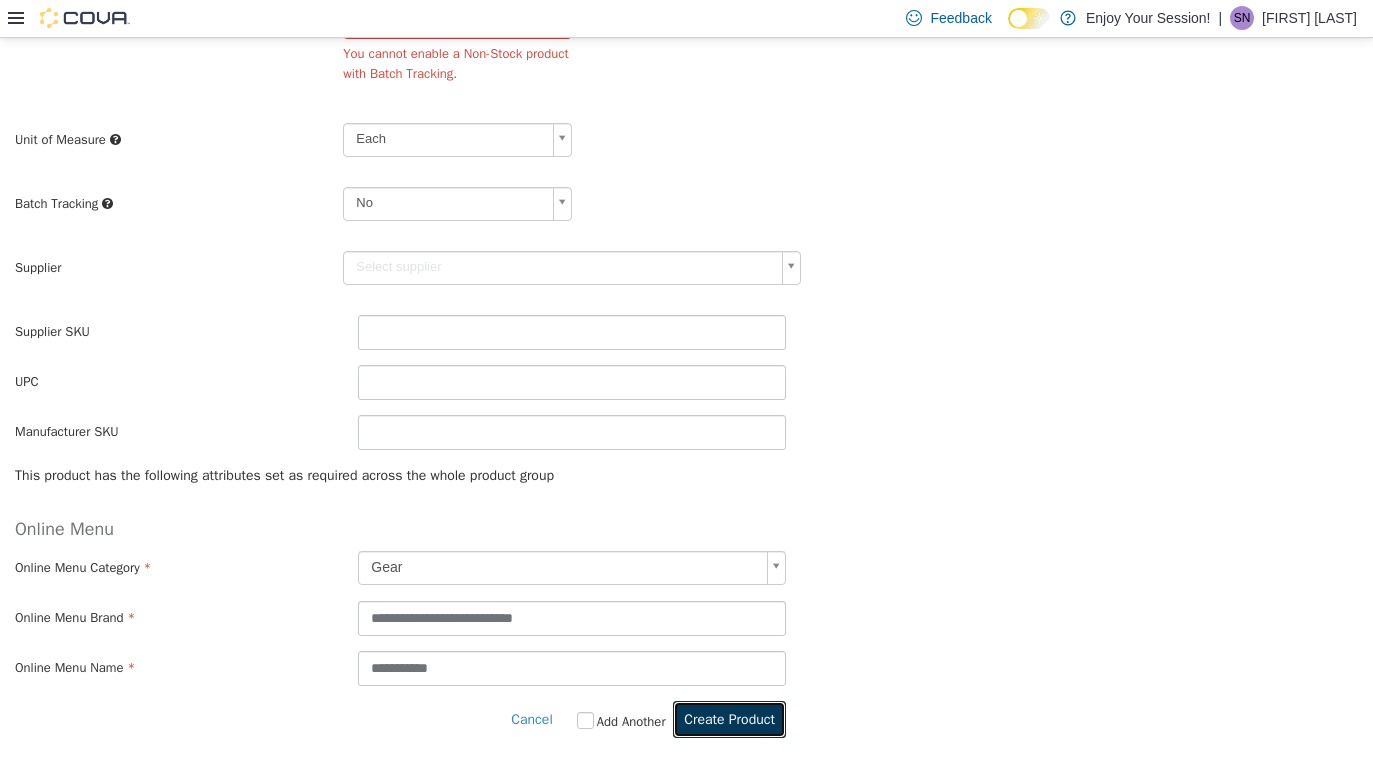 click on "Create Product" at bounding box center [729, 718] 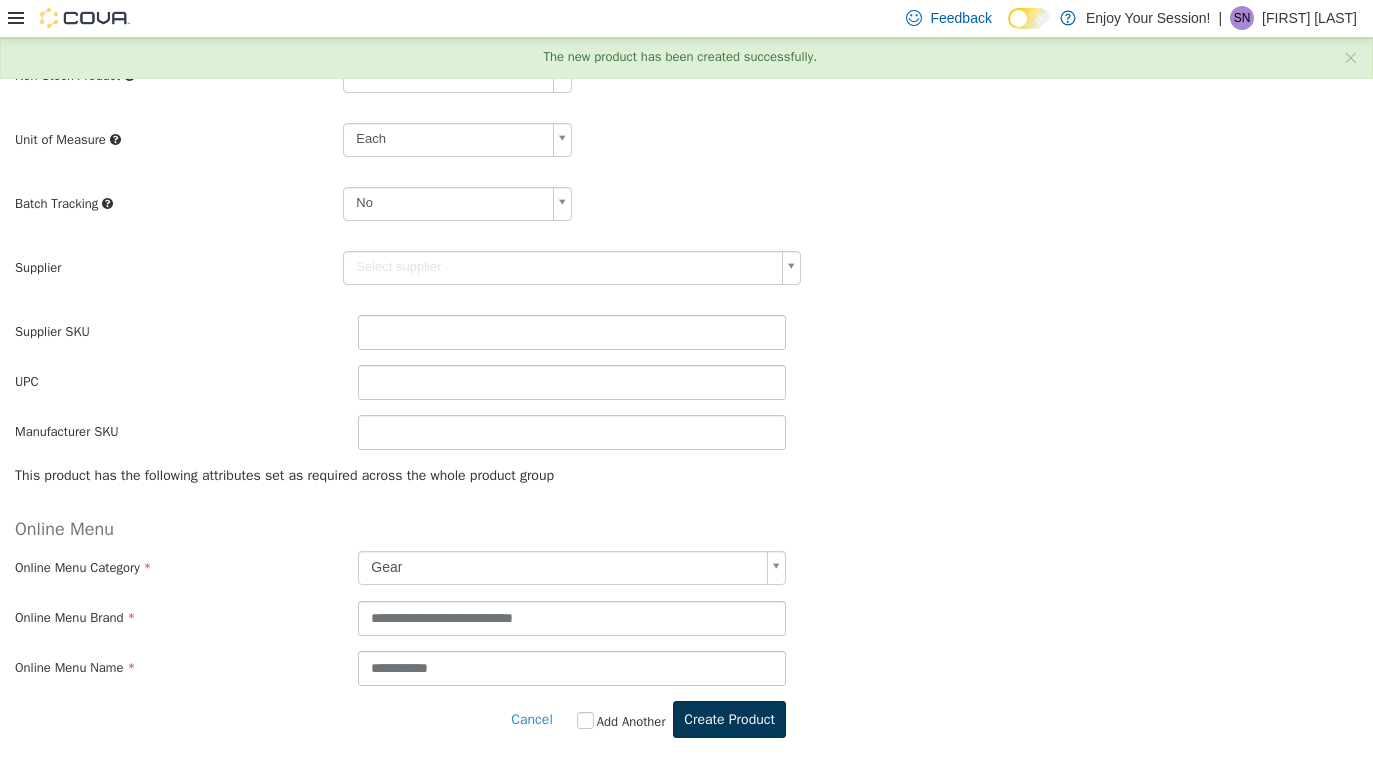 scroll, scrollTop: 0, scrollLeft: 0, axis: both 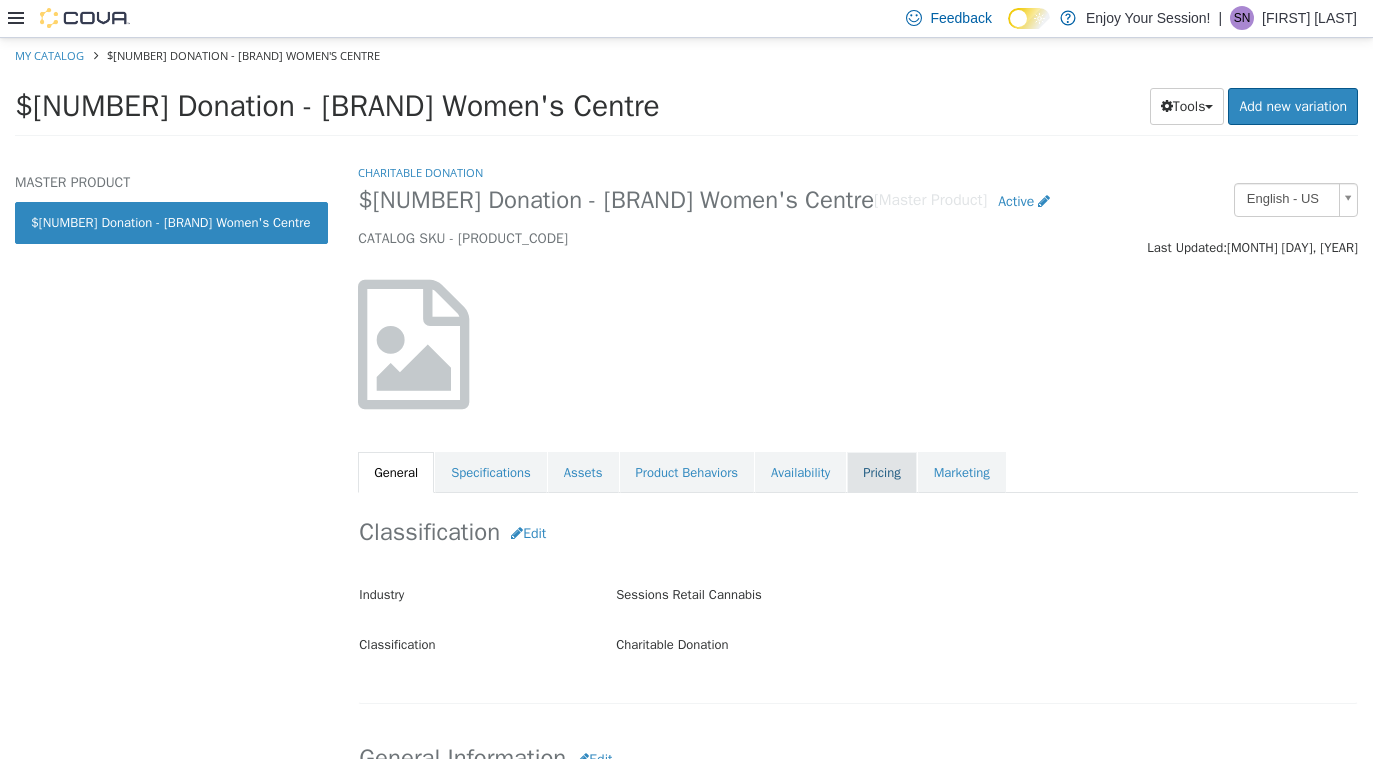 click on "Pricing" at bounding box center [881, 472] 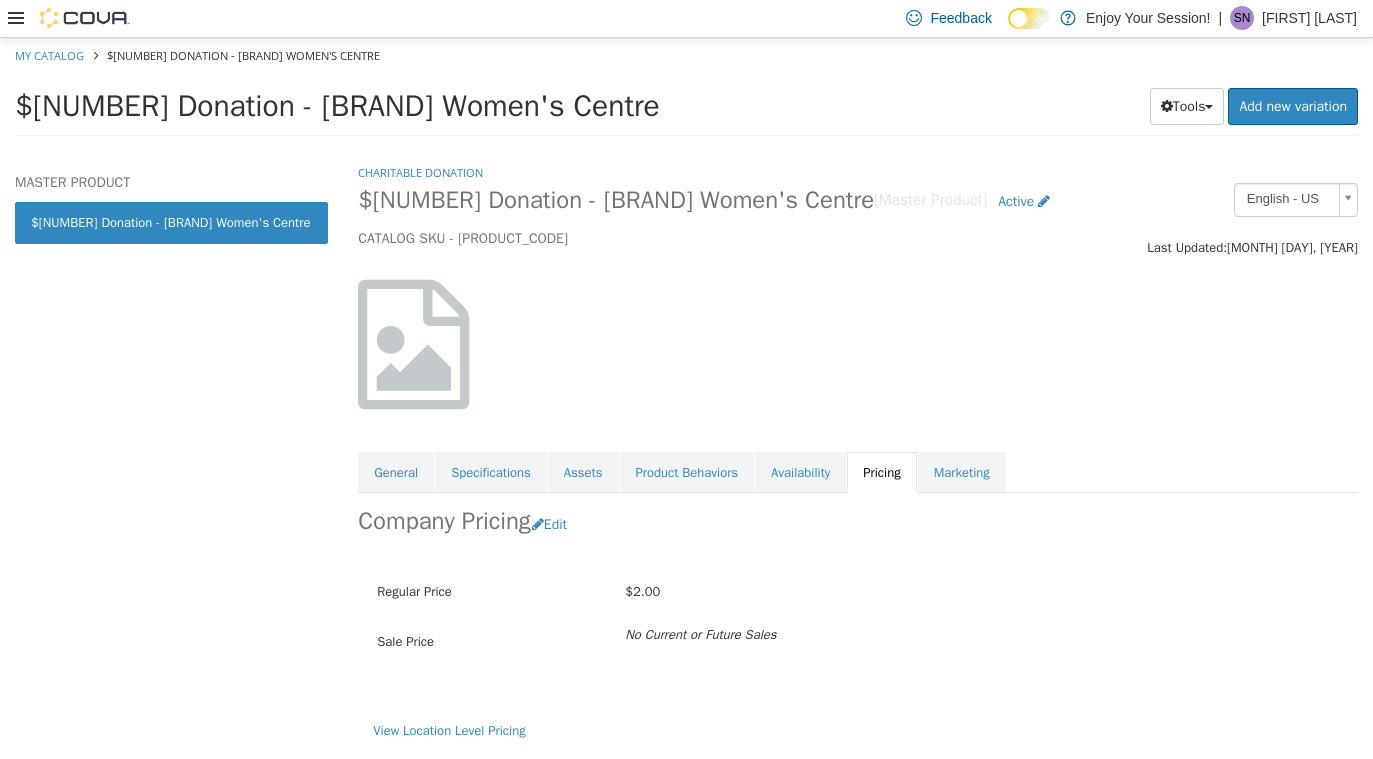 click 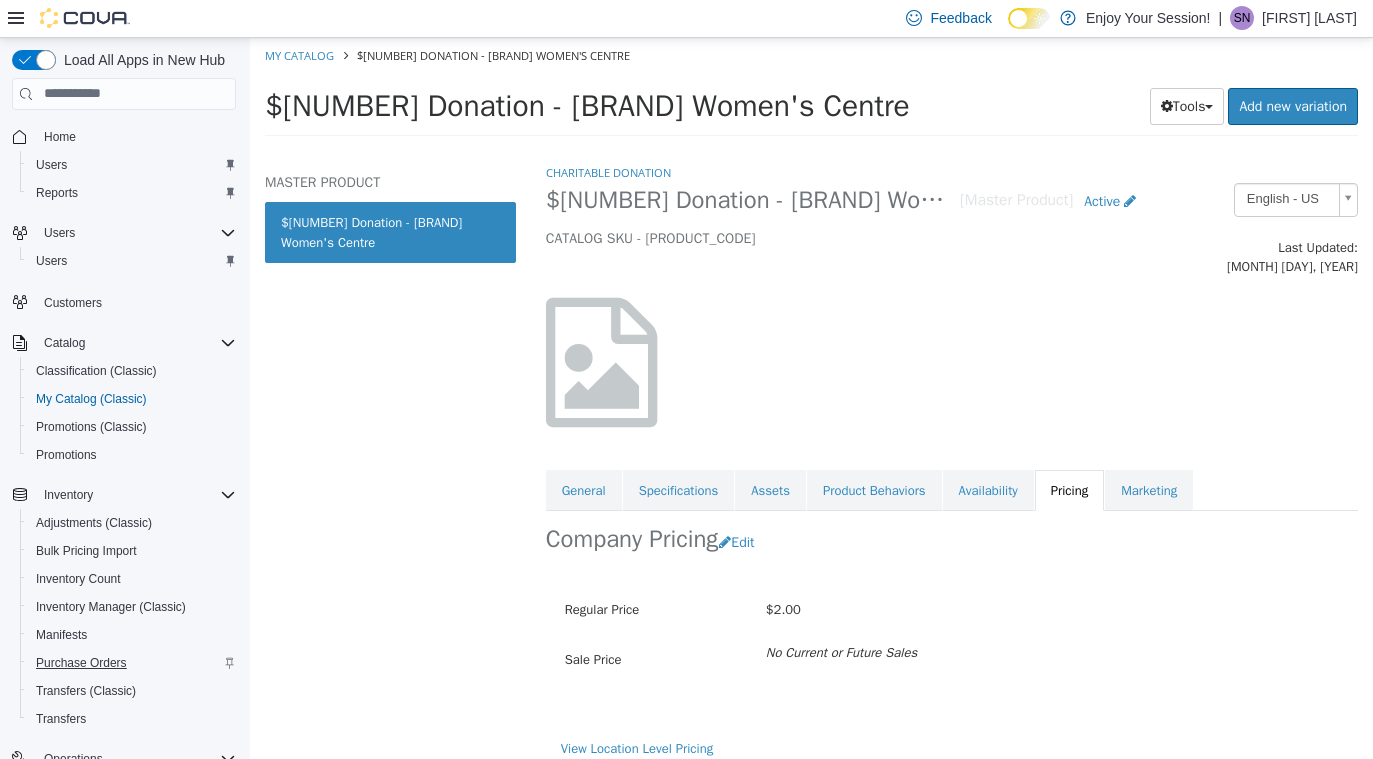 scroll, scrollTop: 256, scrollLeft: 0, axis: vertical 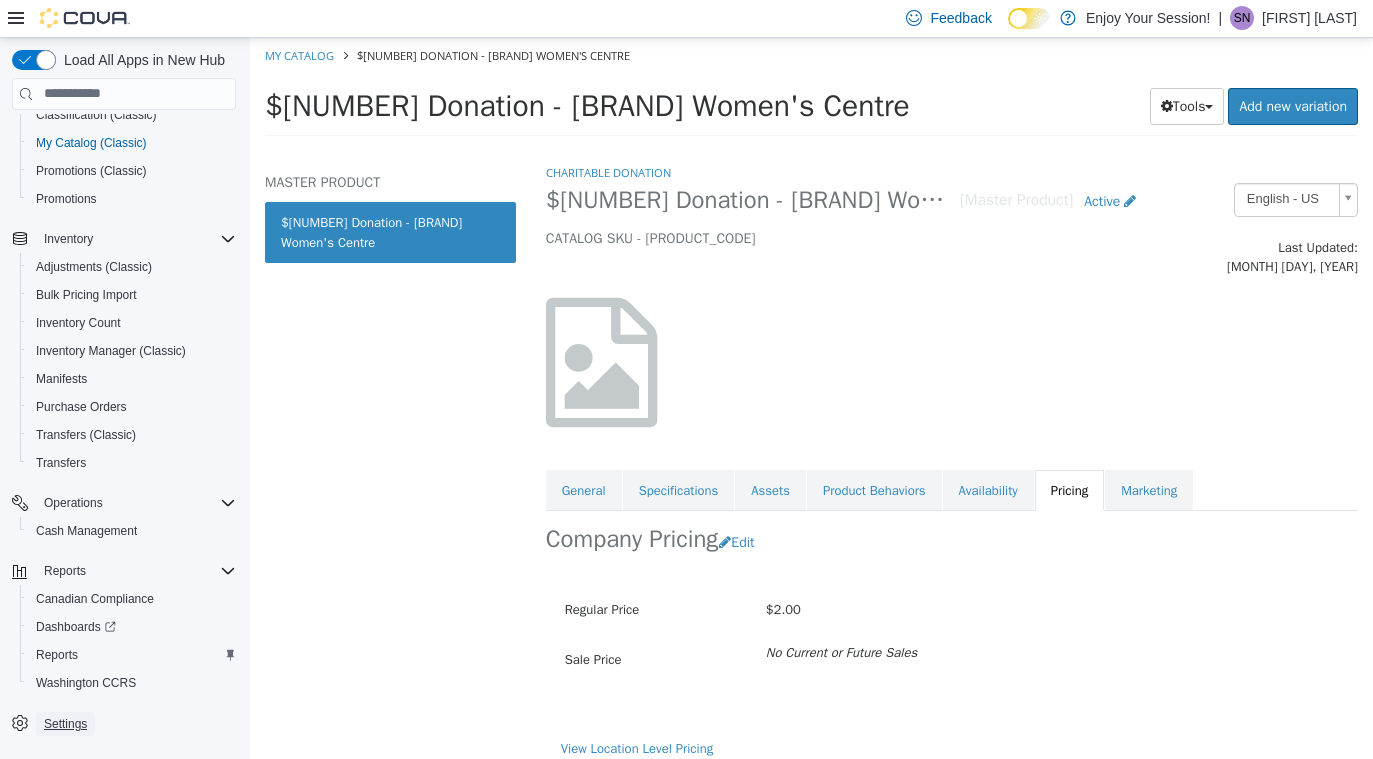 click on "Settings" at bounding box center [65, 724] 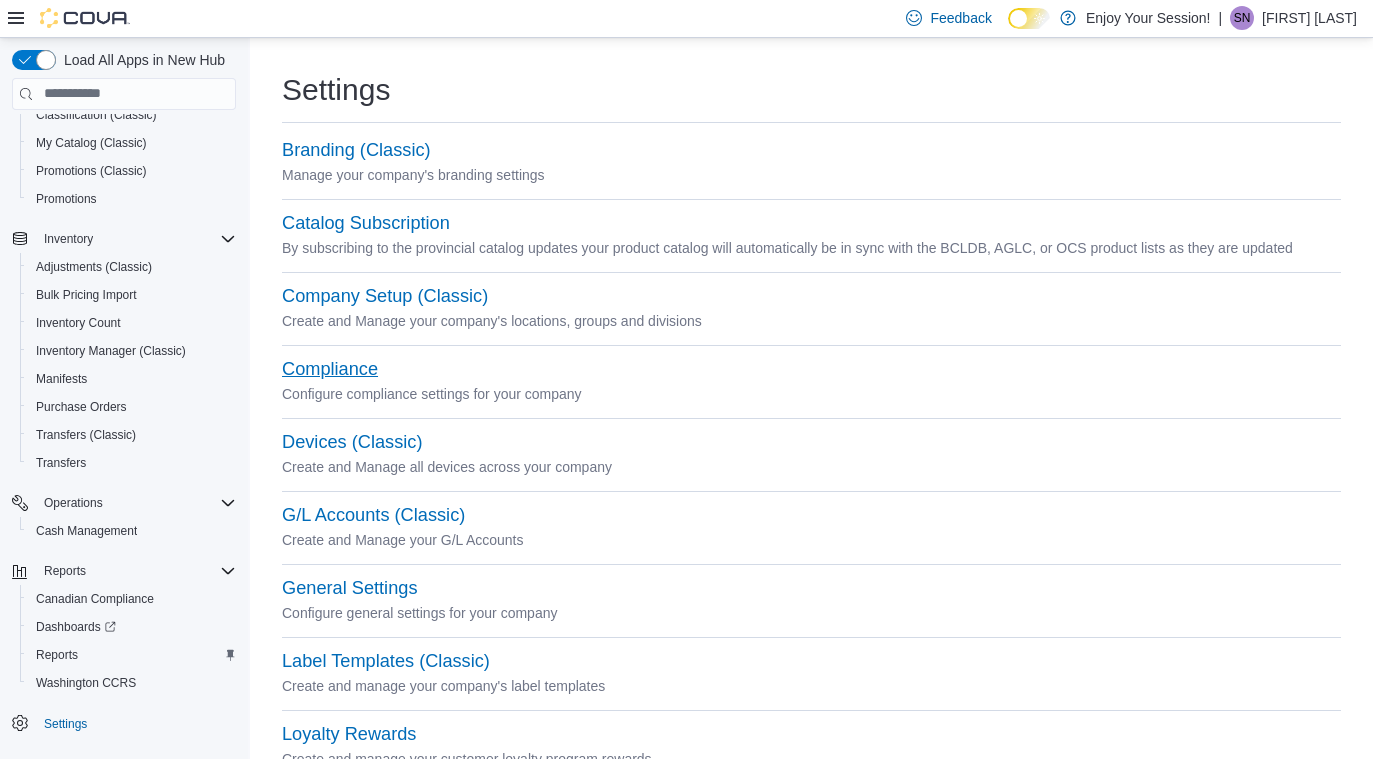 scroll, scrollTop: 872, scrollLeft: 0, axis: vertical 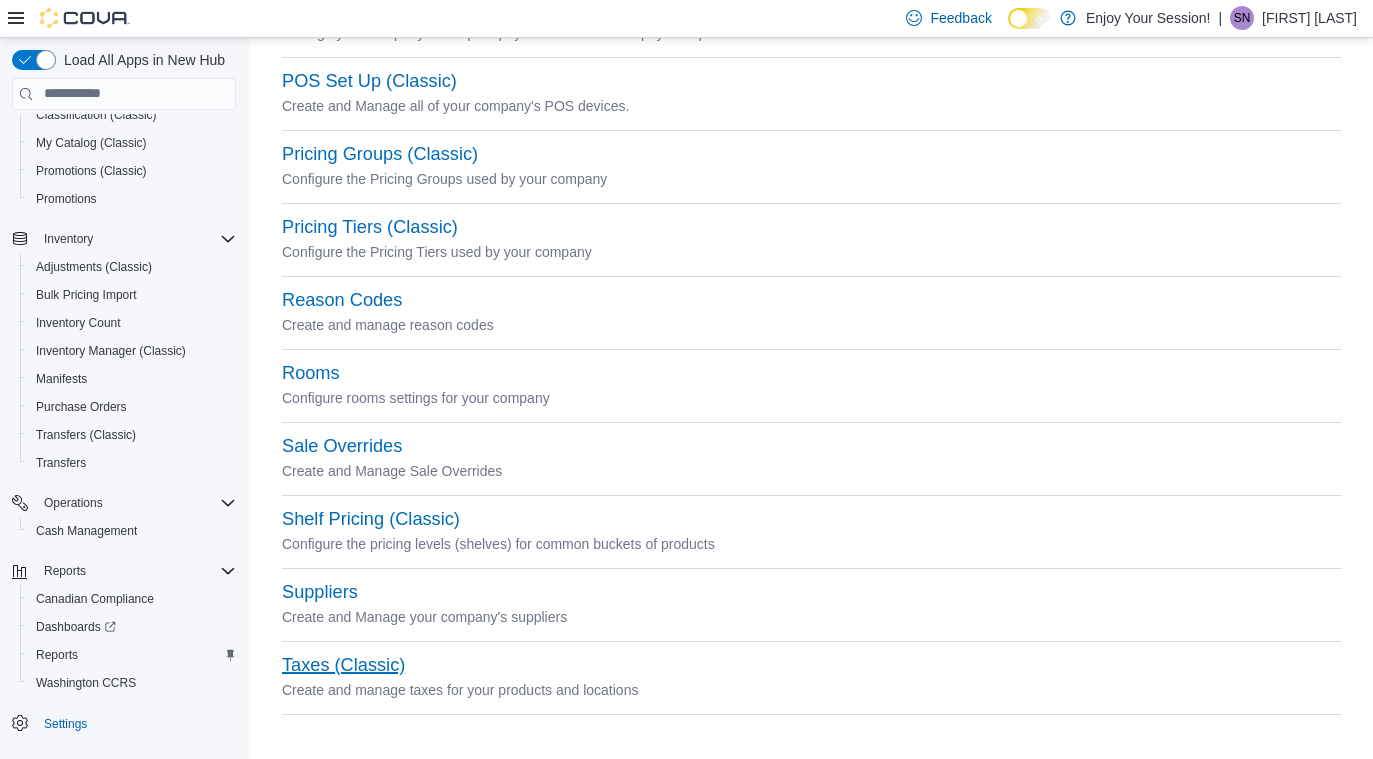 click on "Taxes (Classic)" at bounding box center [343, 665] 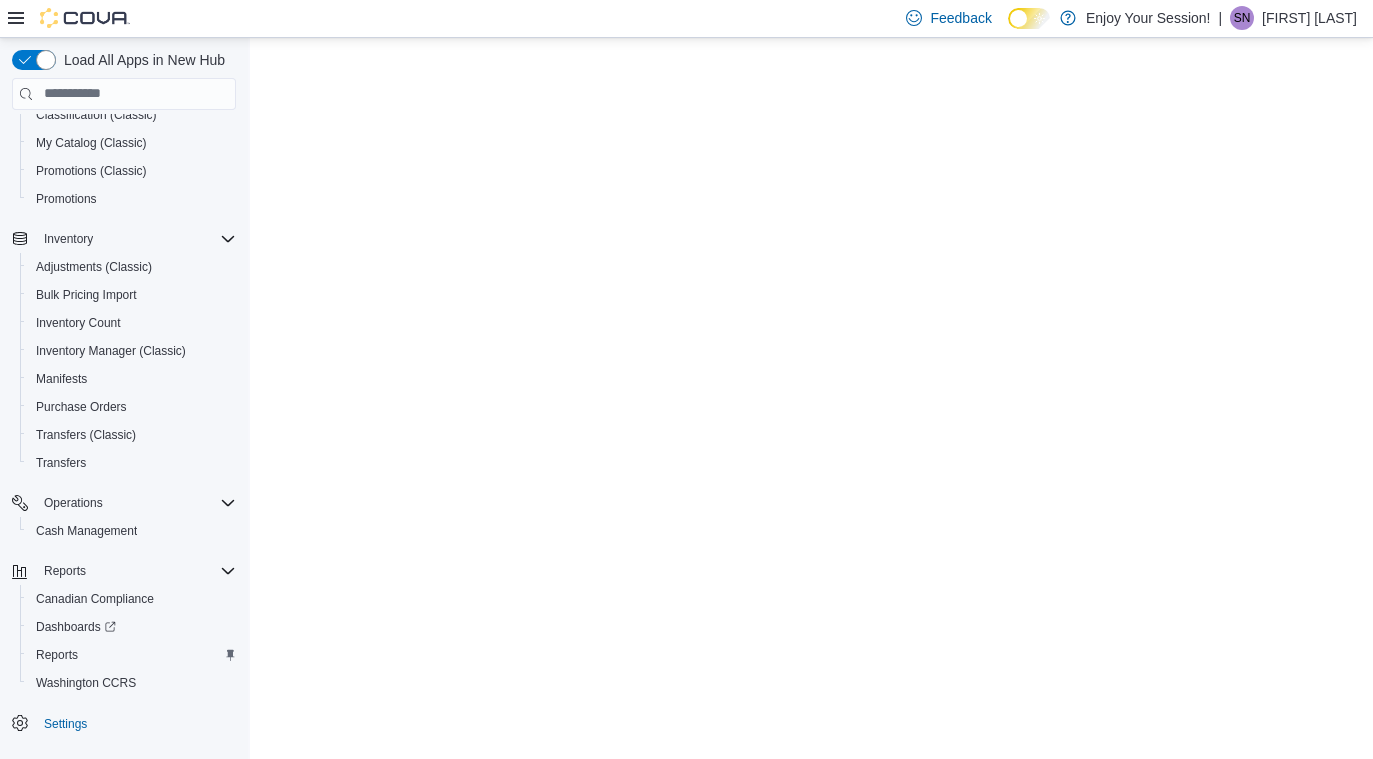 scroll, scrollTop: 0, scrollLeft: 0, axis: both 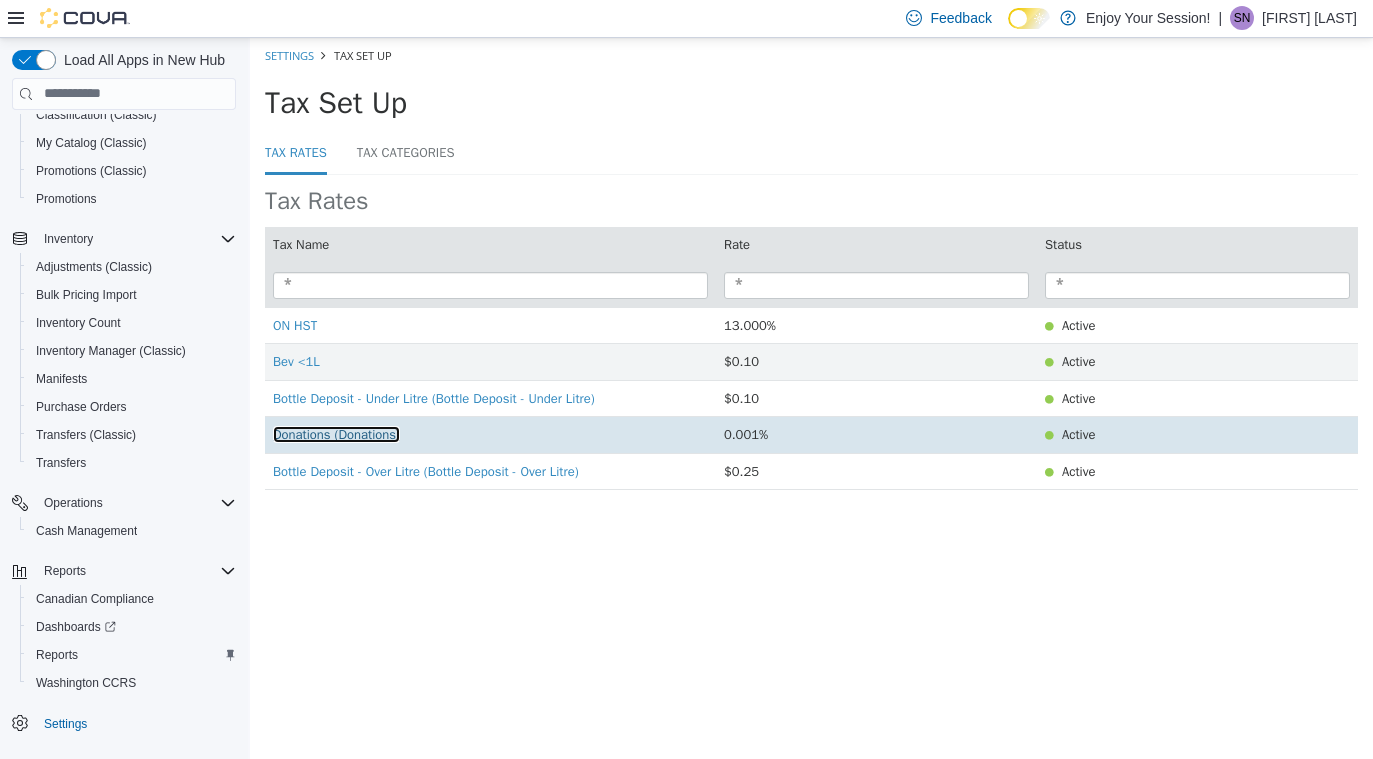 click on "Donations (Donations)" at bounding box center (336, 433) 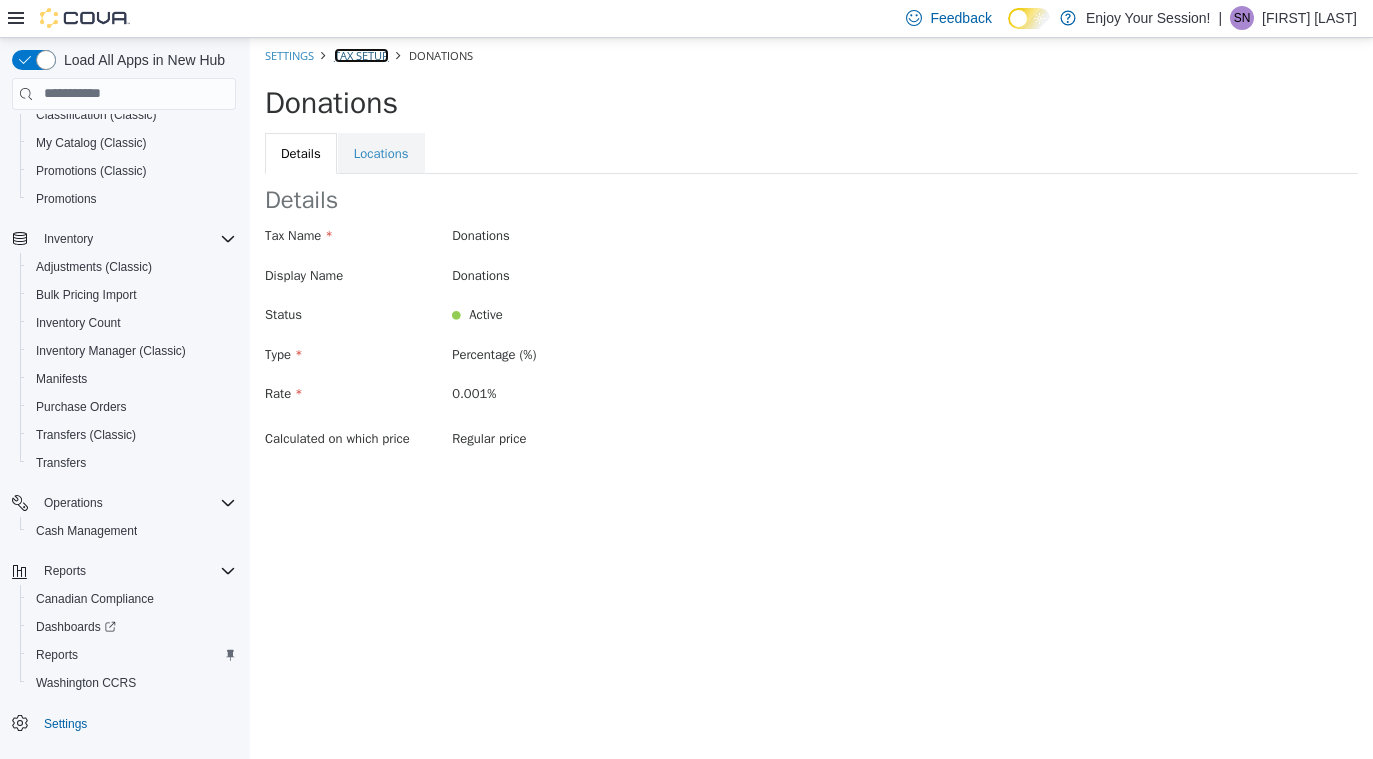 click on "Tax Setup" at bounding box center [361, 54] 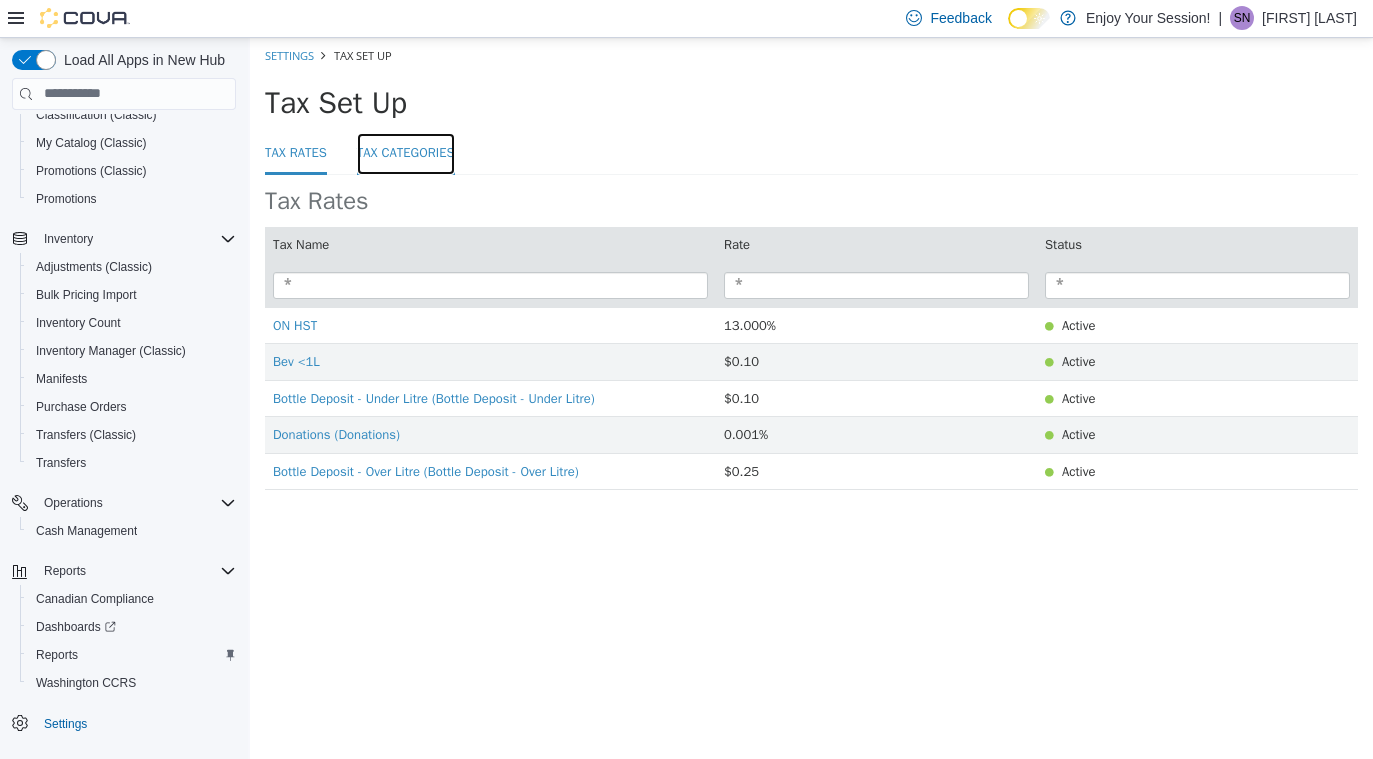 click on "Tax Categories" at bounding box center [406, 153] 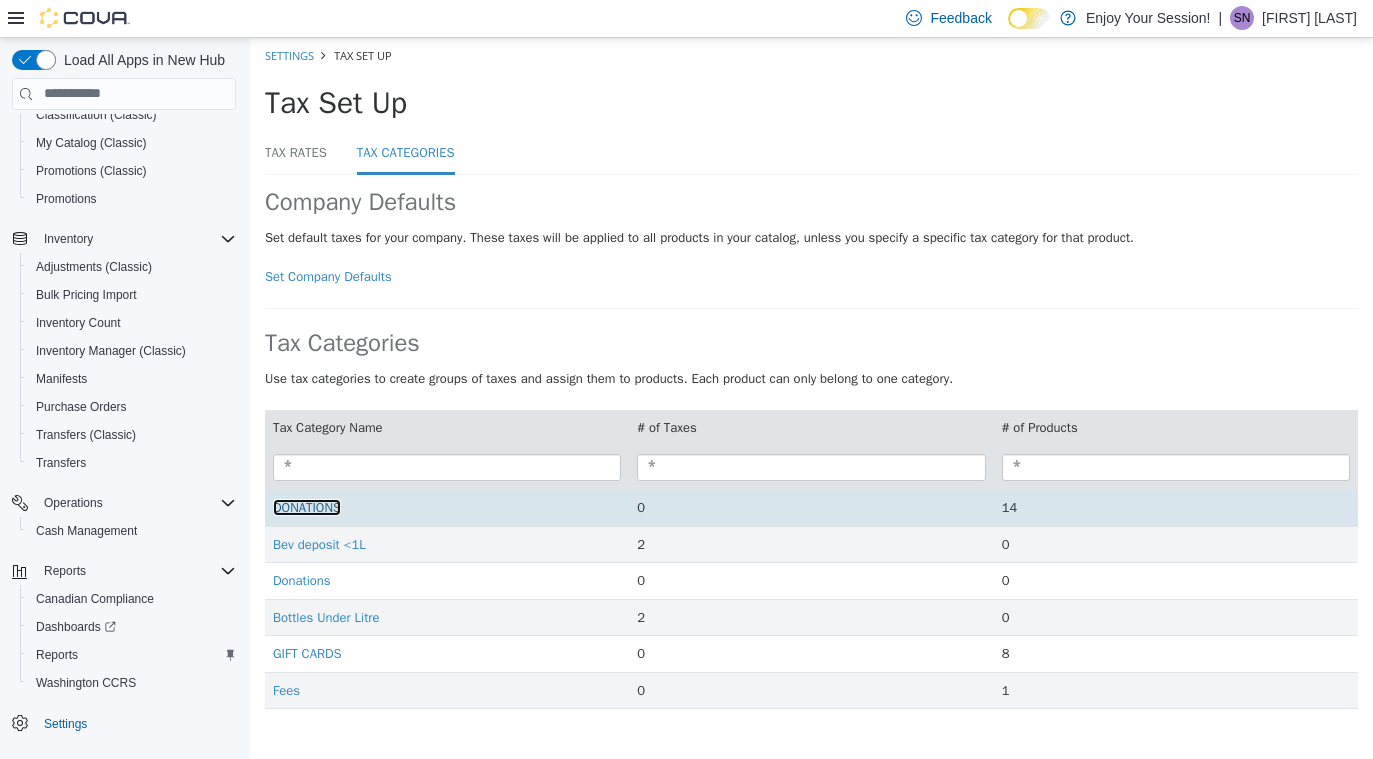 click on "DONATIONS" at bounding box center (307, 506) 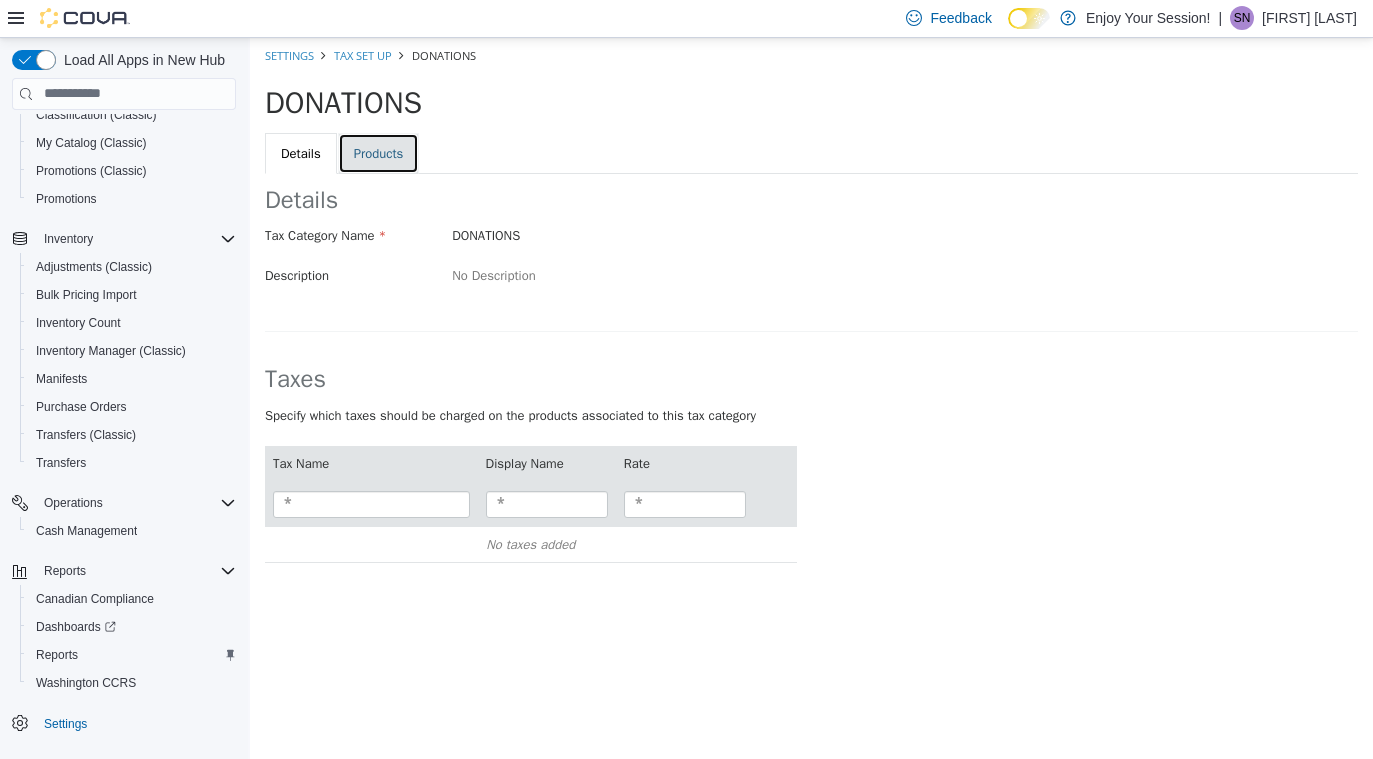 click on "Products" at bounding box center (379, 153) 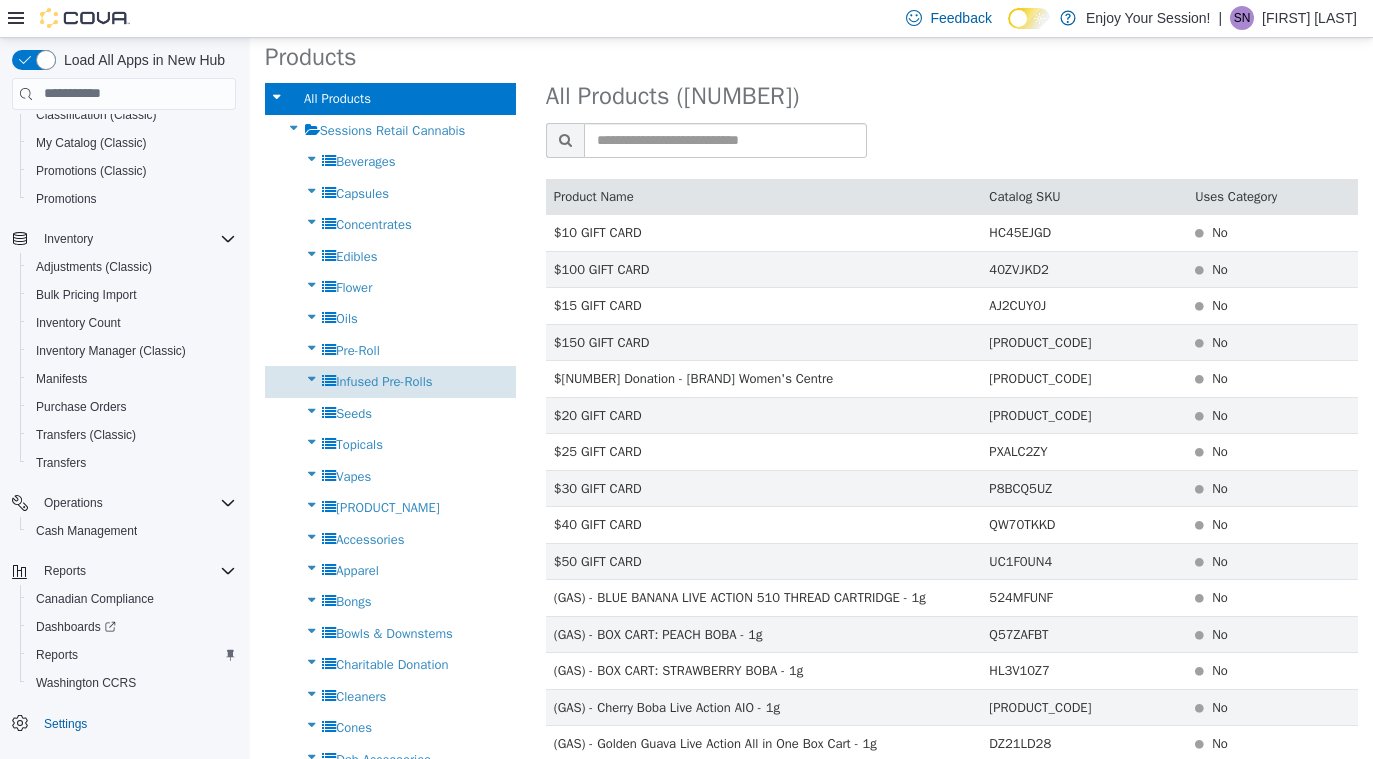 scroll, scrollTop: 153, scrollLeft: 0, axis: vertical 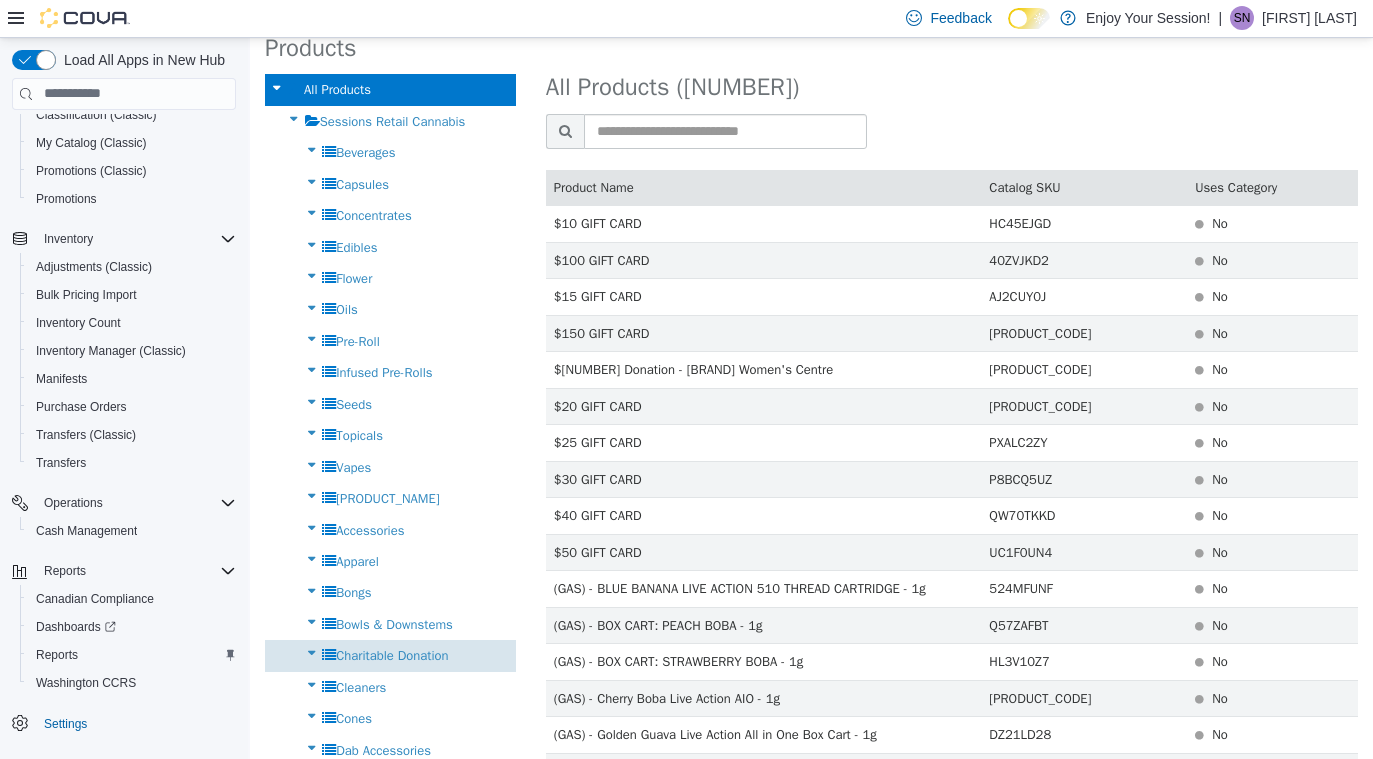 click on "Charitable Donation" at bounding box center [392, 654] 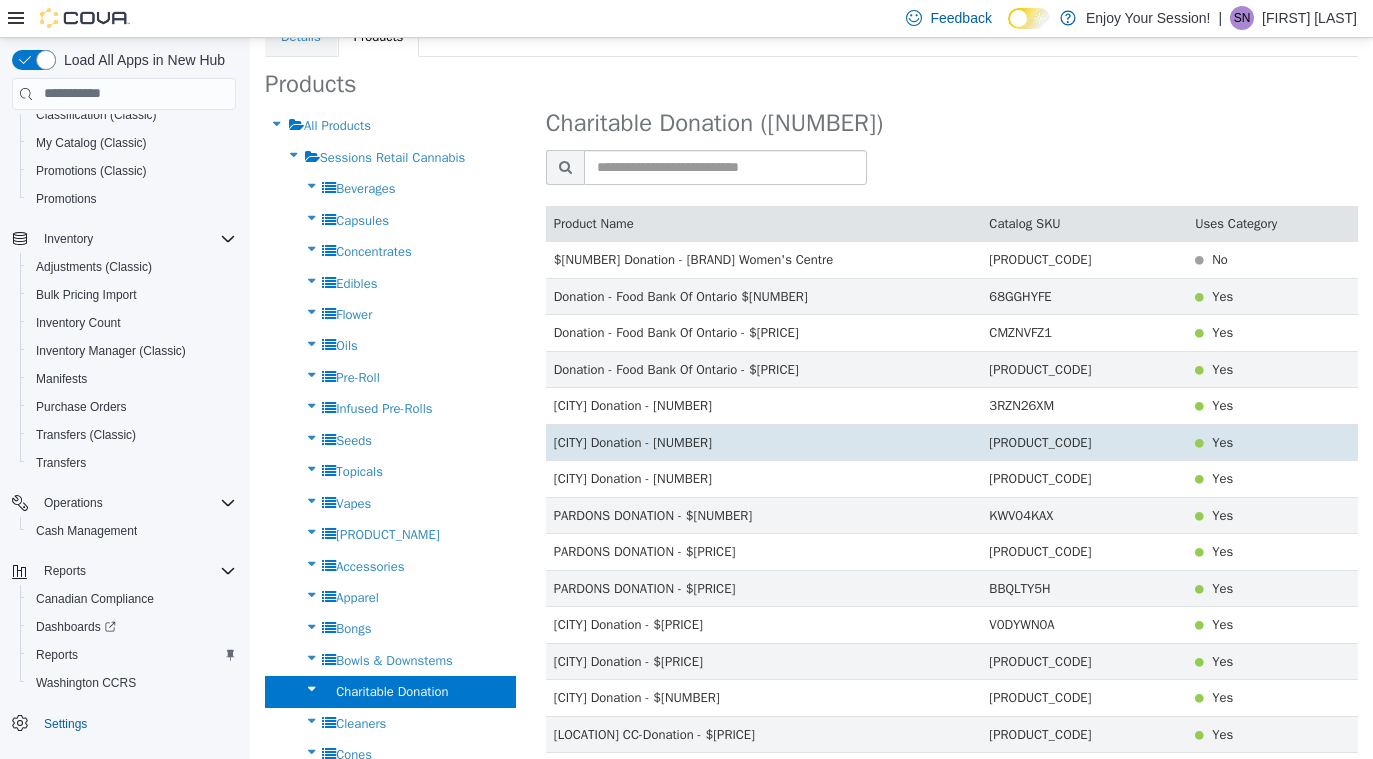 scroll, scrollTop: 66, scrollLeft: 0, axis: vertical 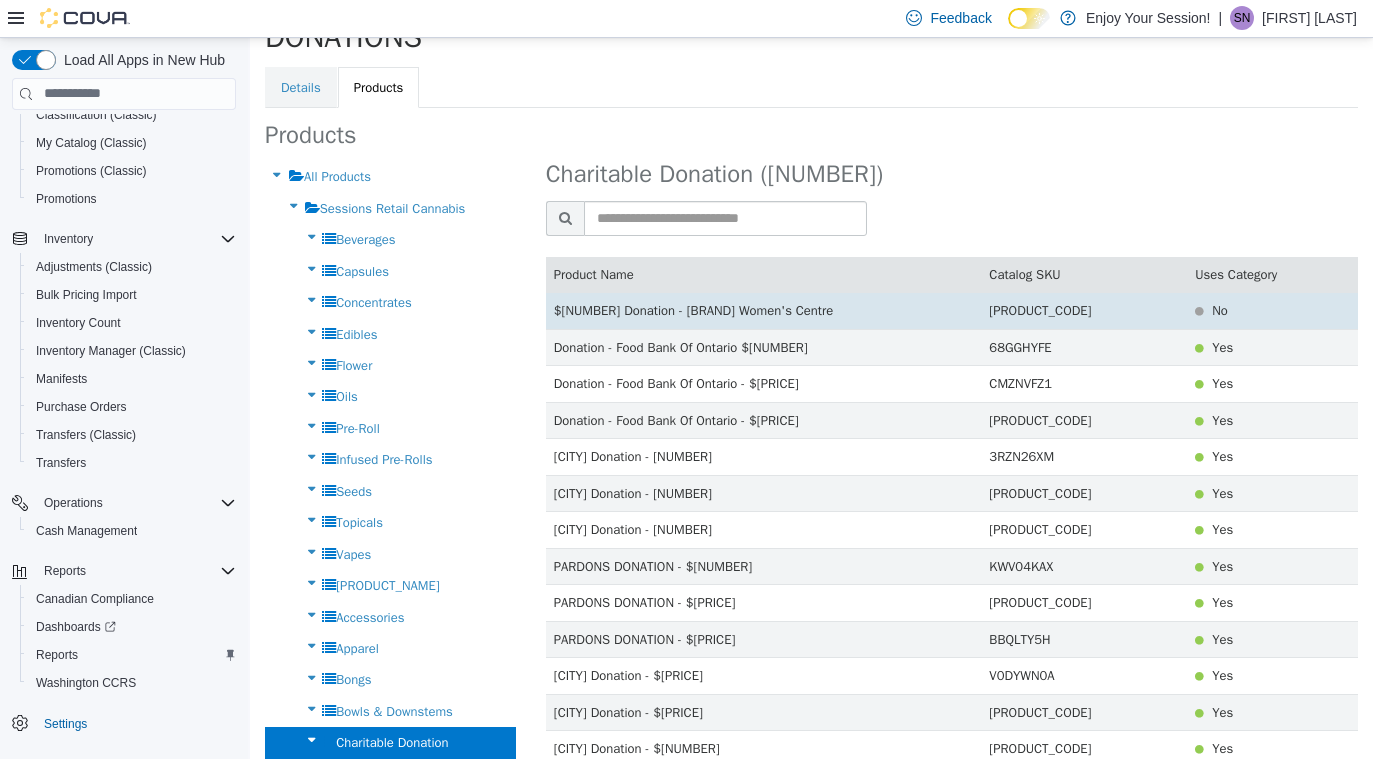click on "$[NUMBER] Donation - [BRAND] Women's Centre" at bounding box center [764, 310] 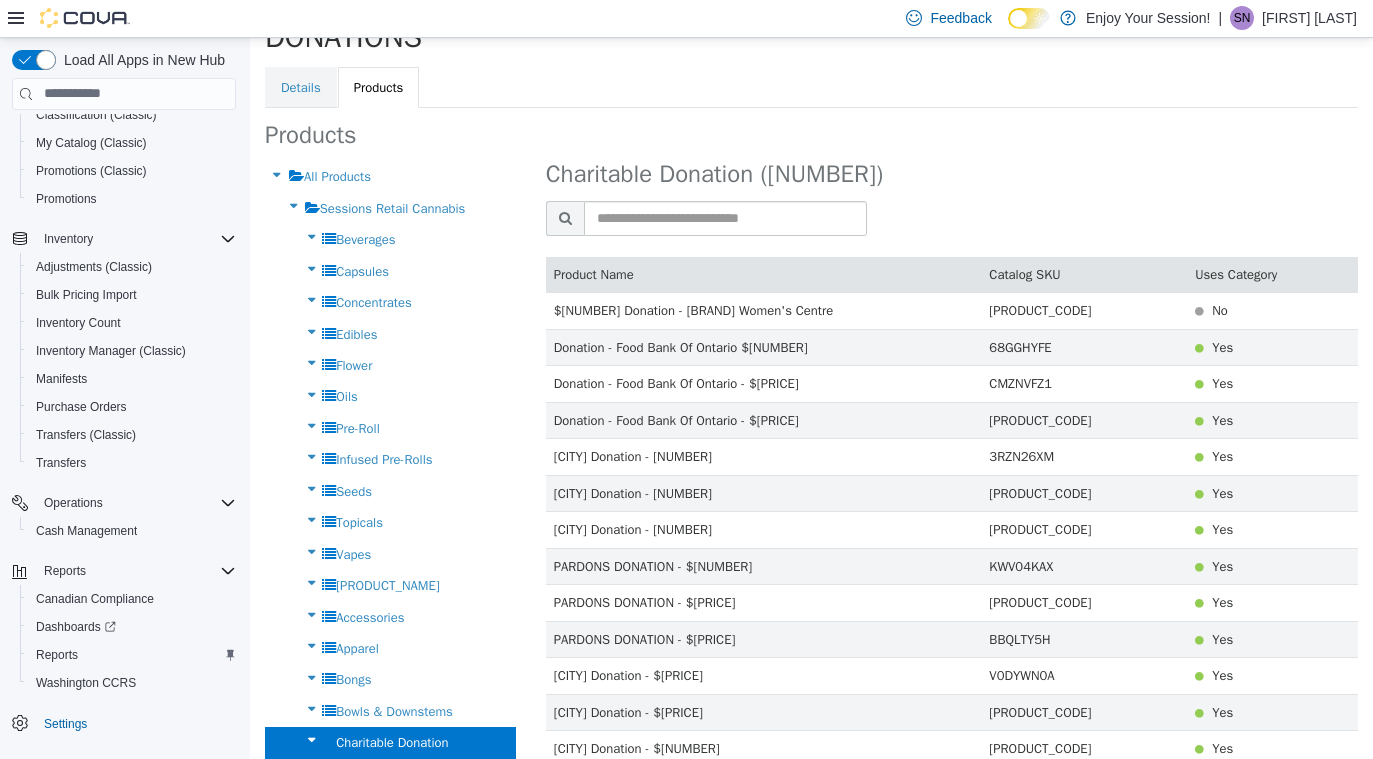 click on "Infused Pre-Rolls" at bounding box center (390, 458) 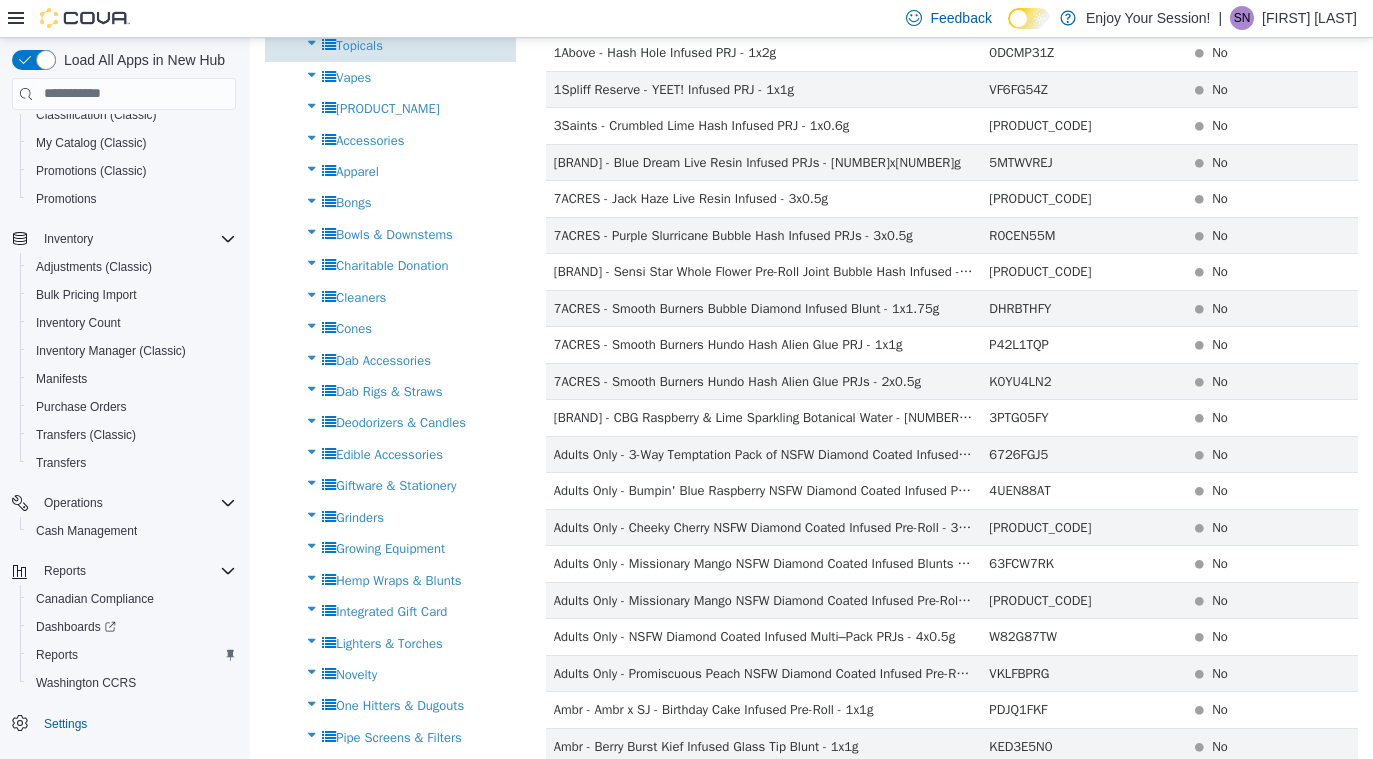 scroll, scrollTop: 460, scrollLeft: 0, axis: vertical 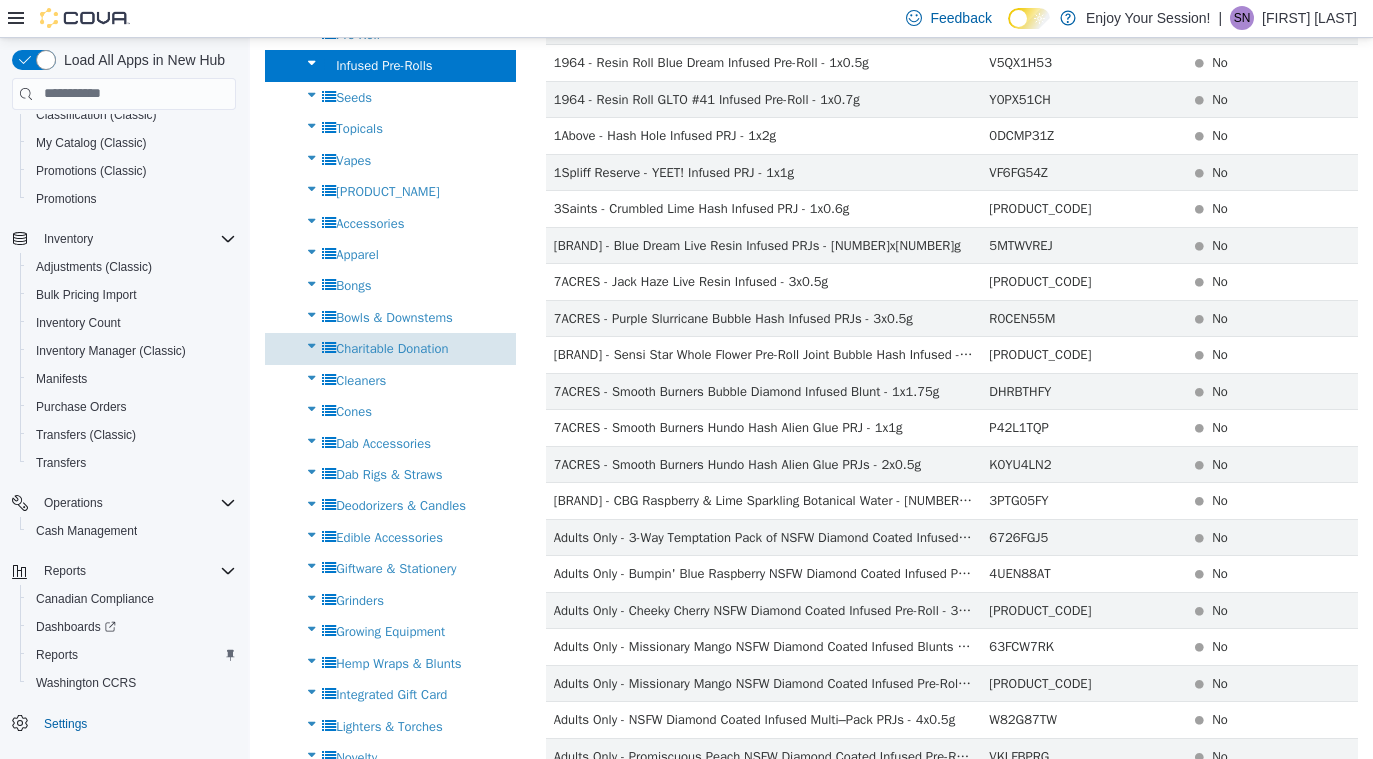click on "Charitable Donation" at bounding box center [390, 347] 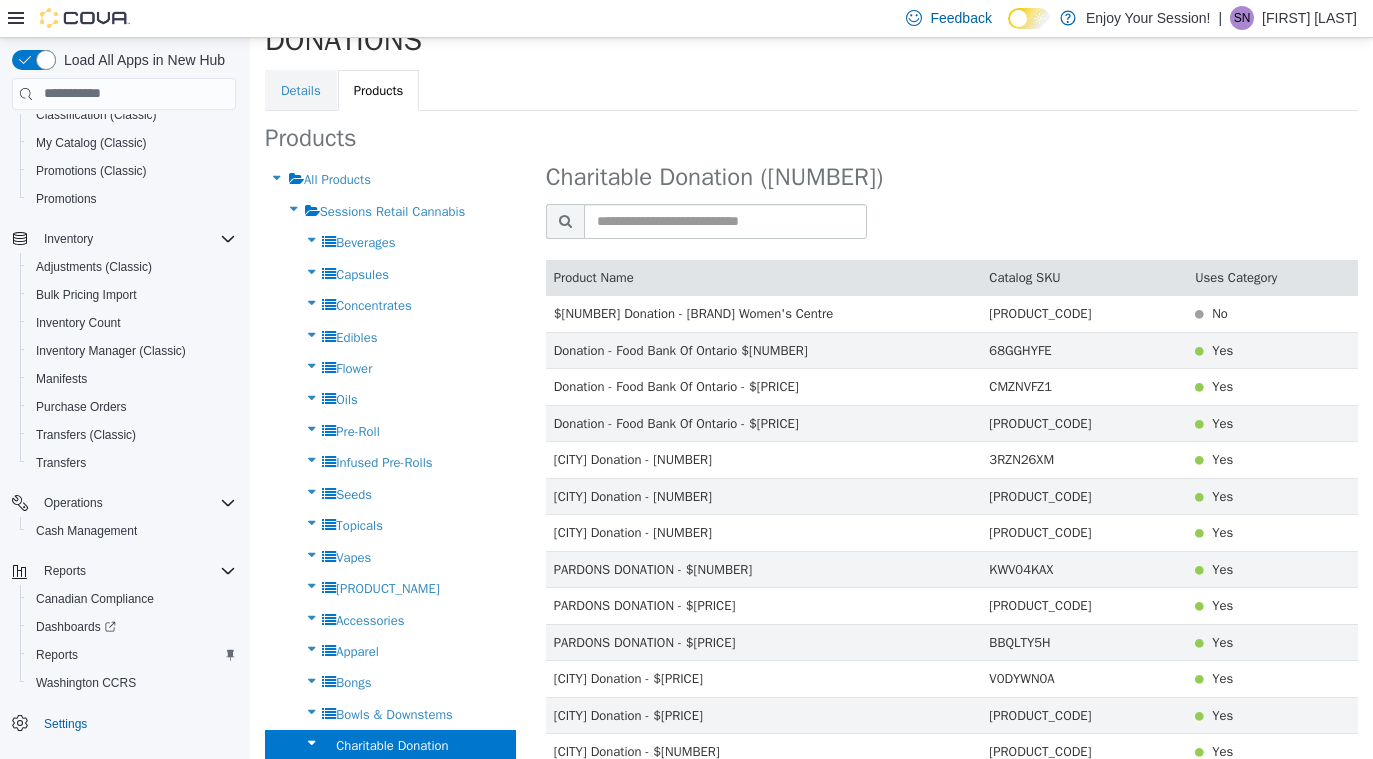 scroll, scrollTop: 0, scrollLeft: 0, axis: both 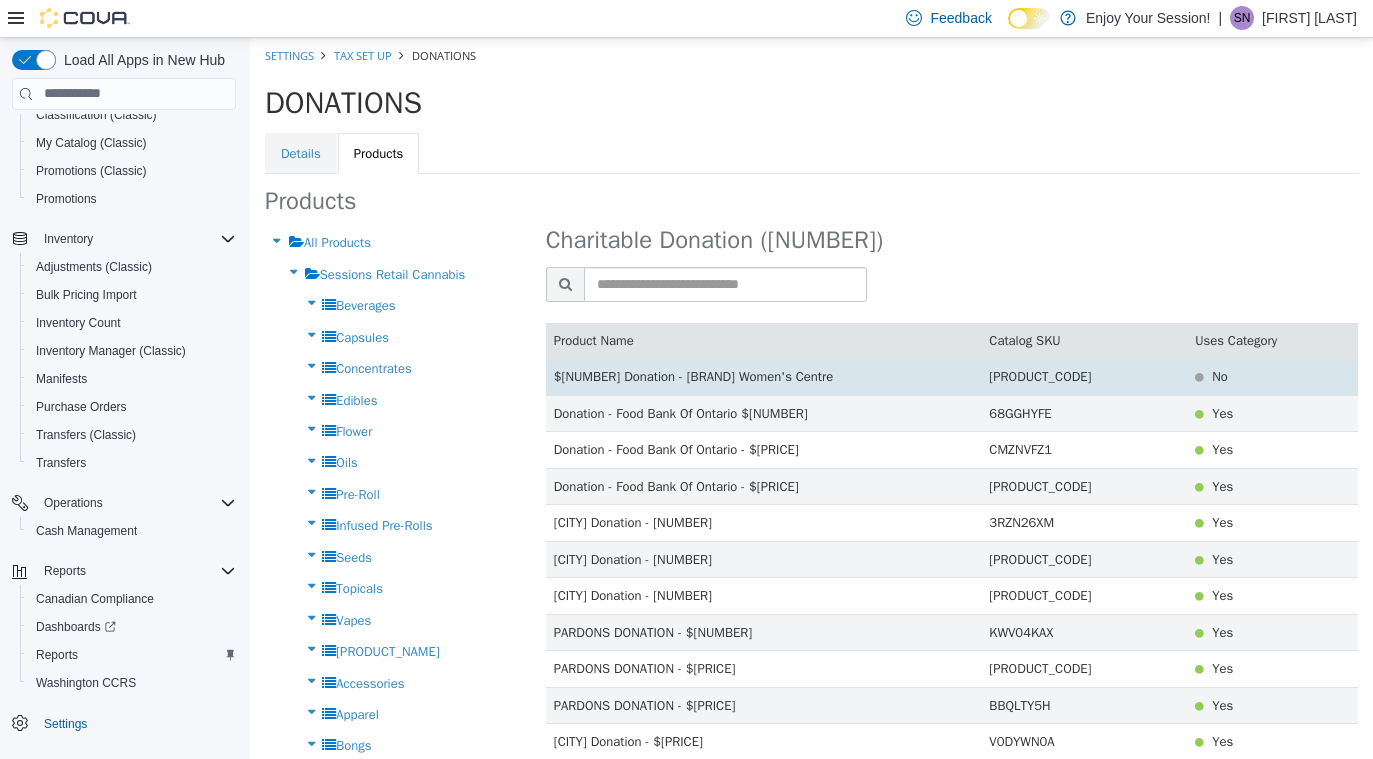 click on "No" at bounding box center [1272, 376] 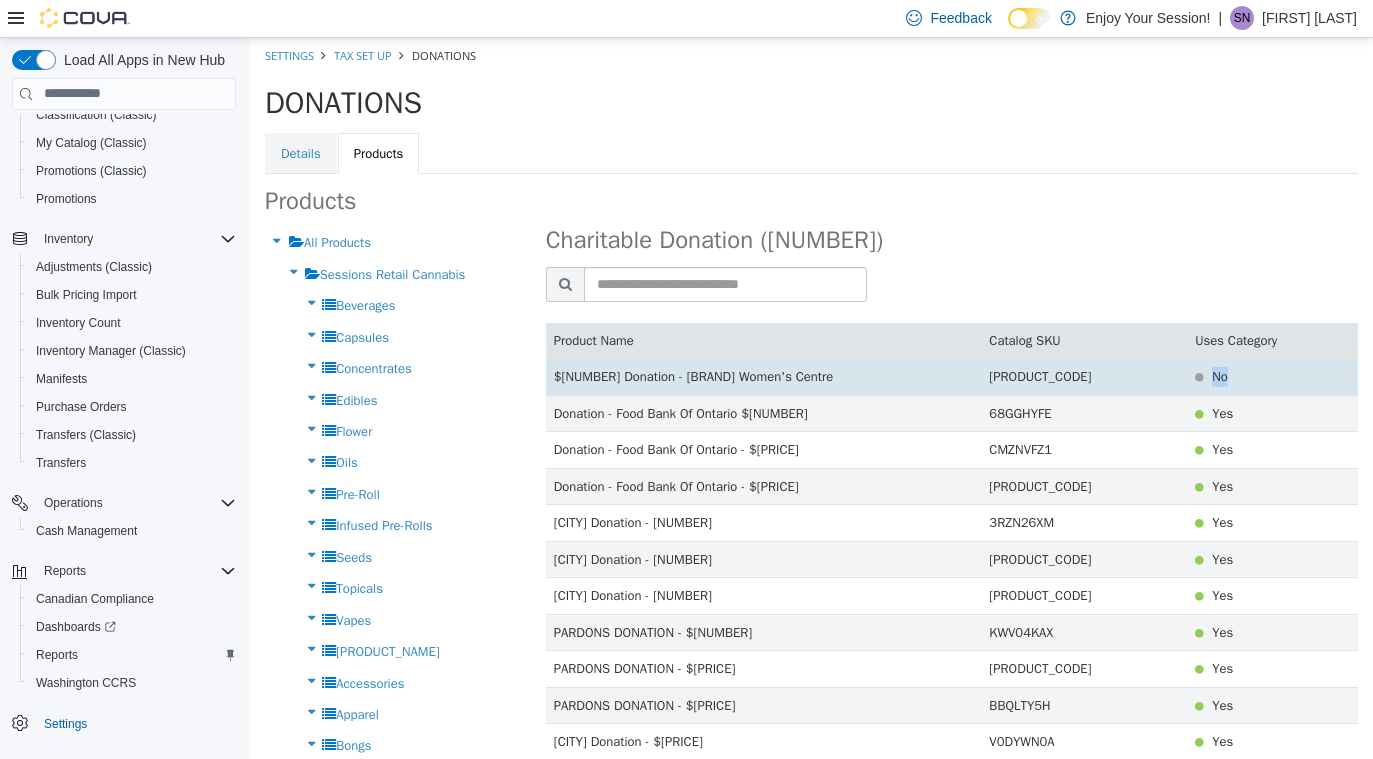 click at bounding box center [1199, 376] 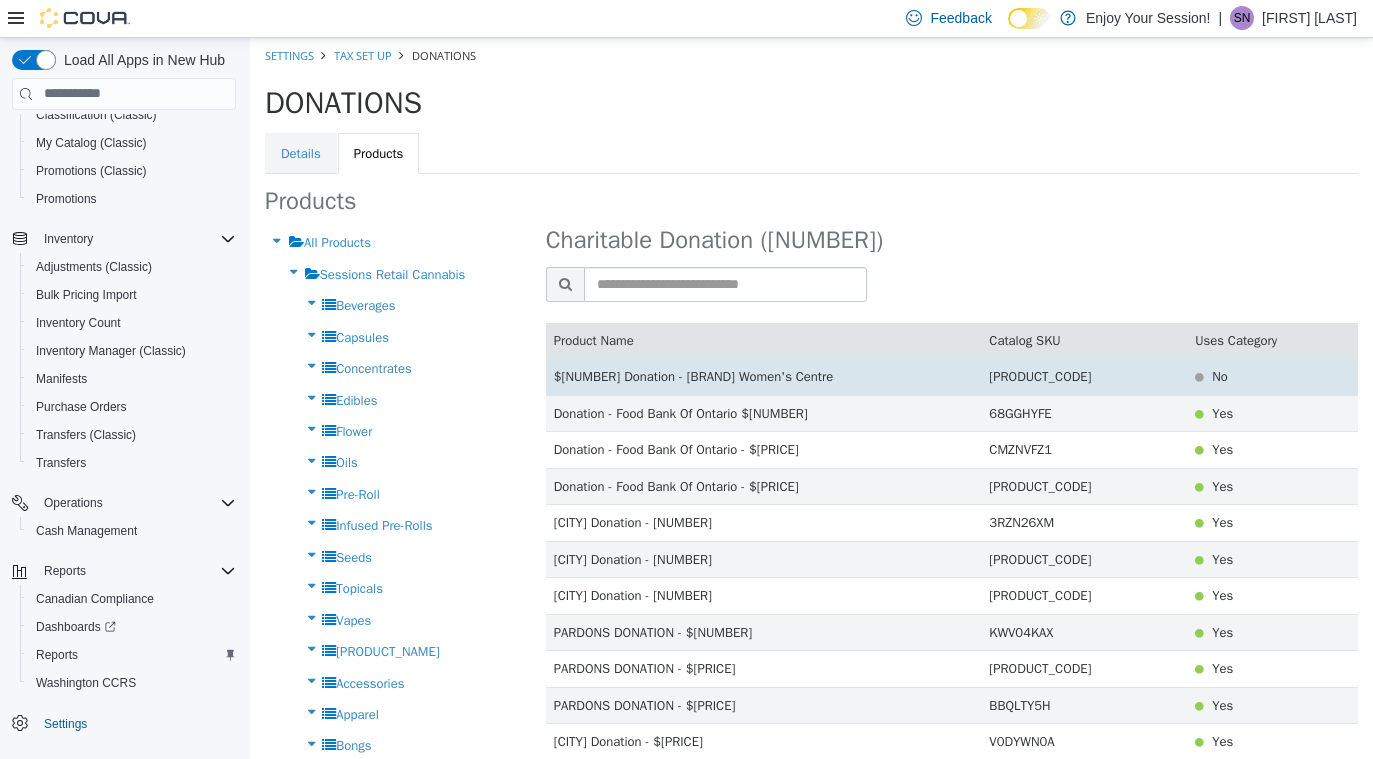 click on "$[NUMBER] Donation - [BRAND] Women's Centre" at bounding box center (764, 376) 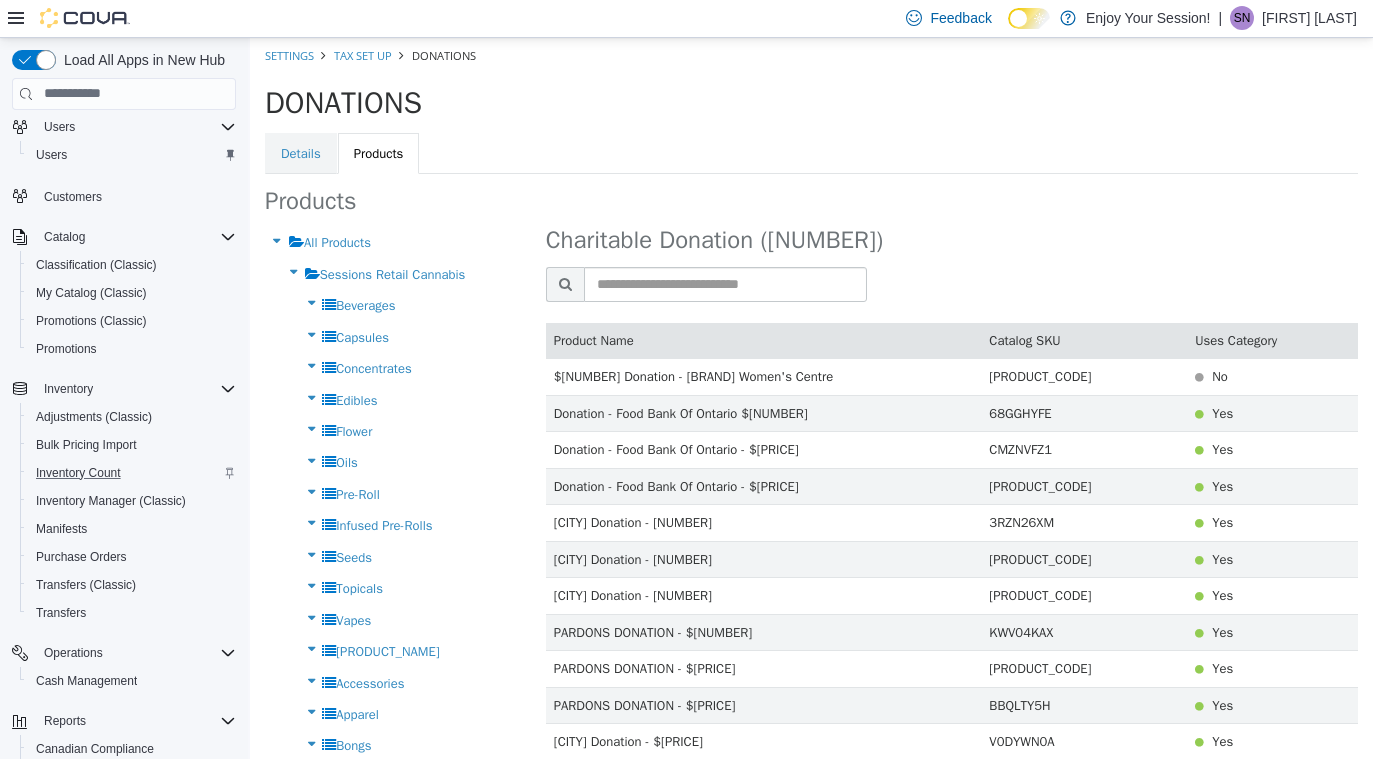 scroll, scrollTop: 103, scrollLeft: 0, axis: vertical 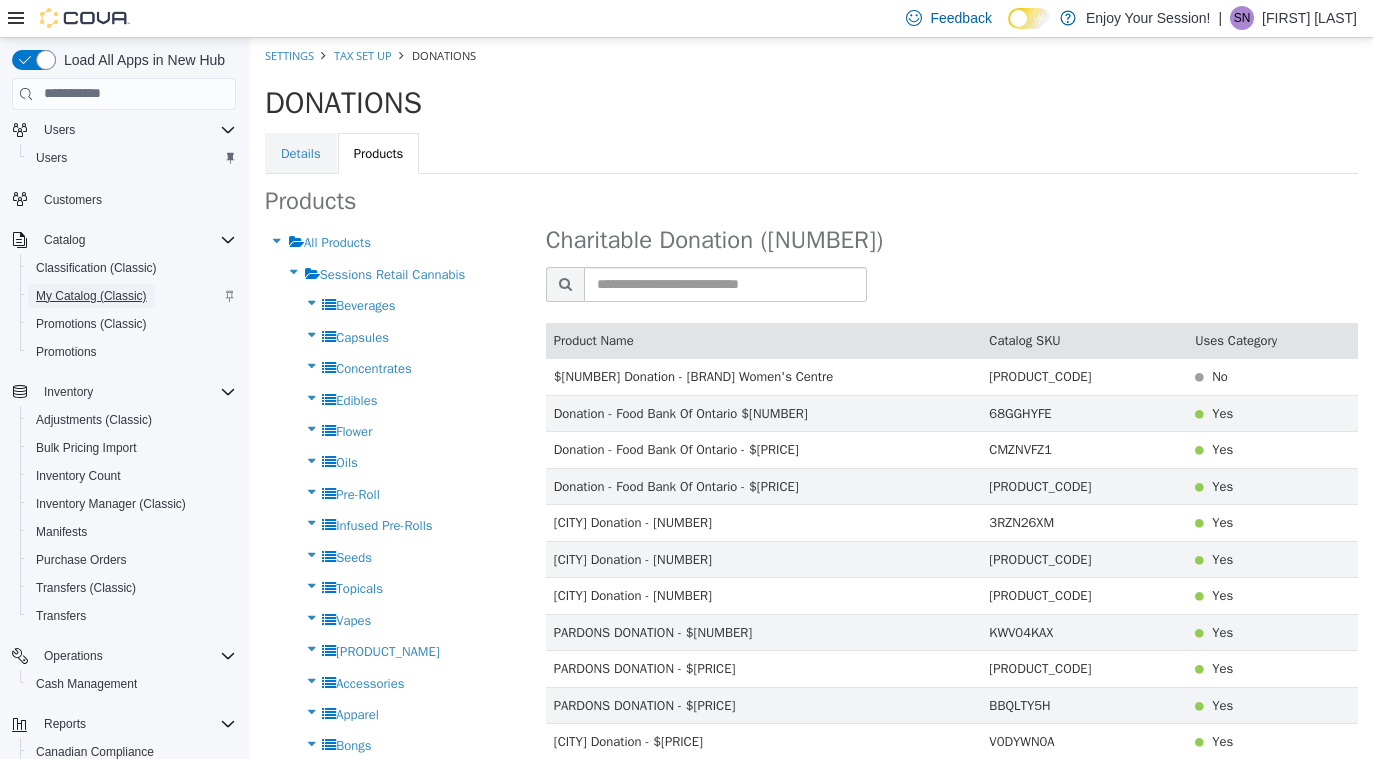 click on "My Catalog (Classic)" at bounding box center [91, 296] 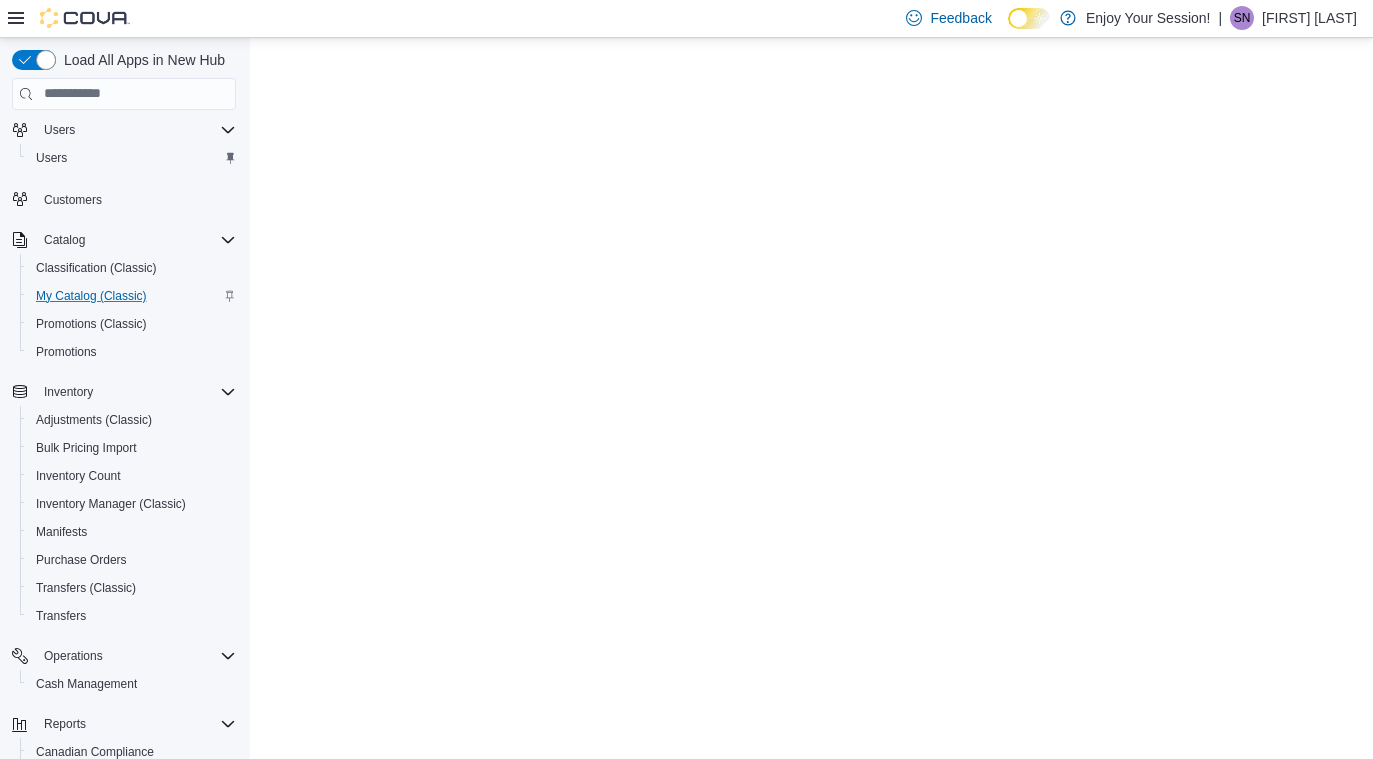 scroll, scrollTop: 0, scrollLeft: 0, axis: both 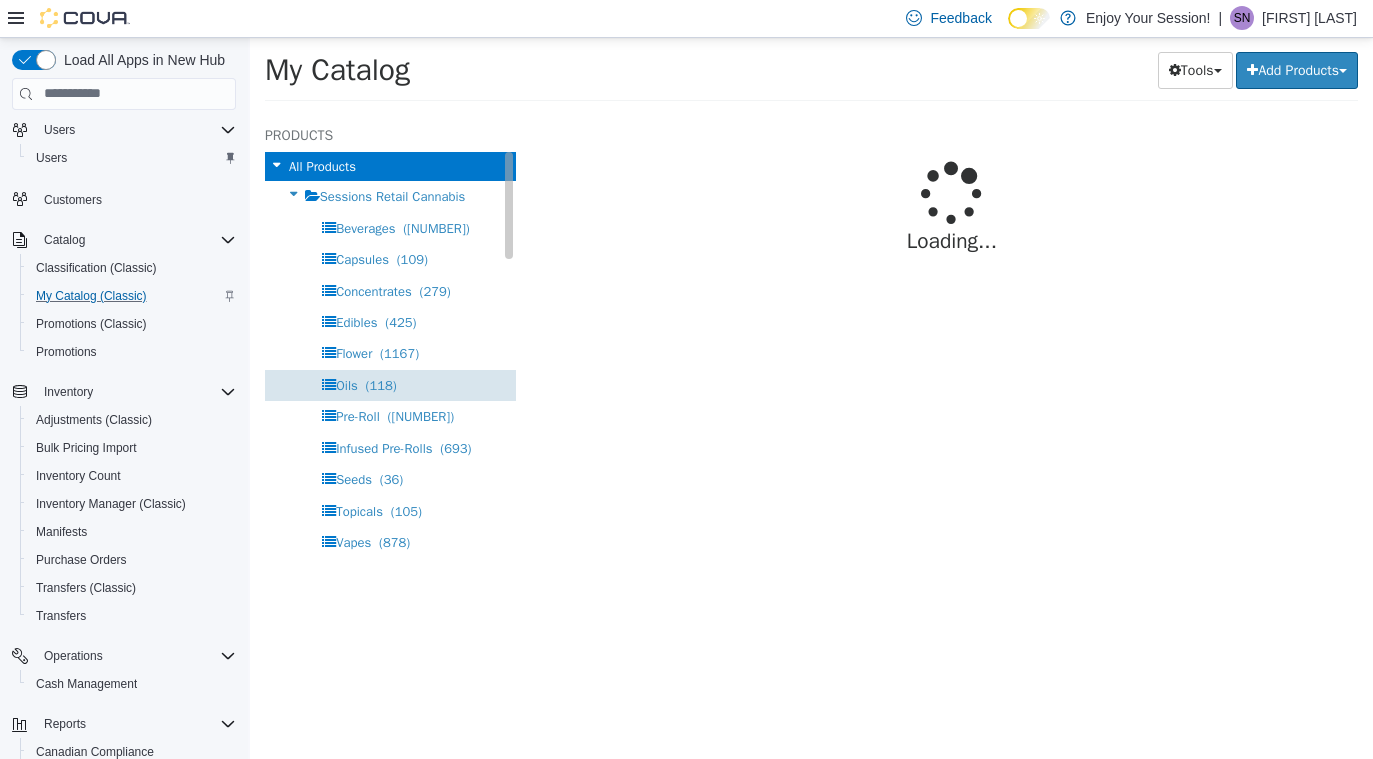 select on "**********" 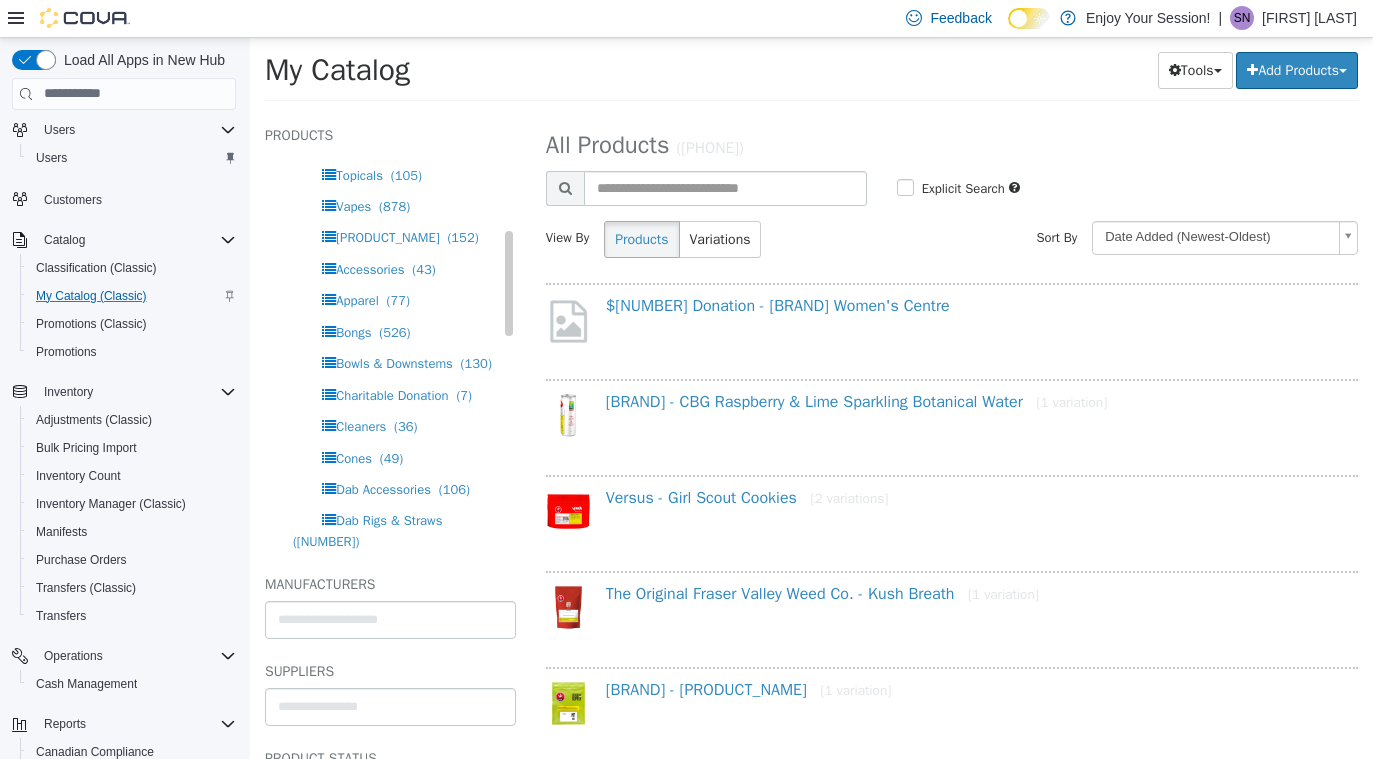 scroll, scrollTop: 298, scrollLeft: 0, axis: vertical 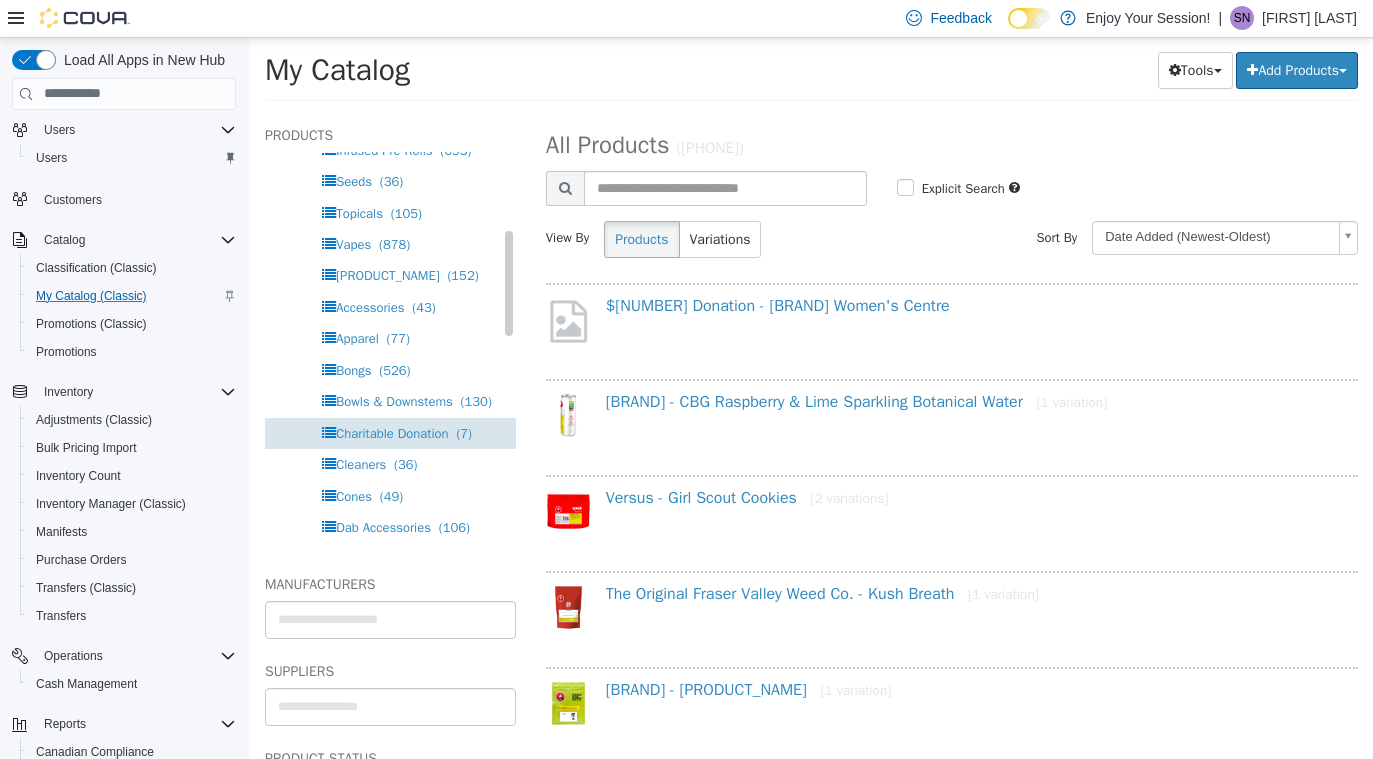 click on "Charitable Donation" at bounding box center (392, 432) 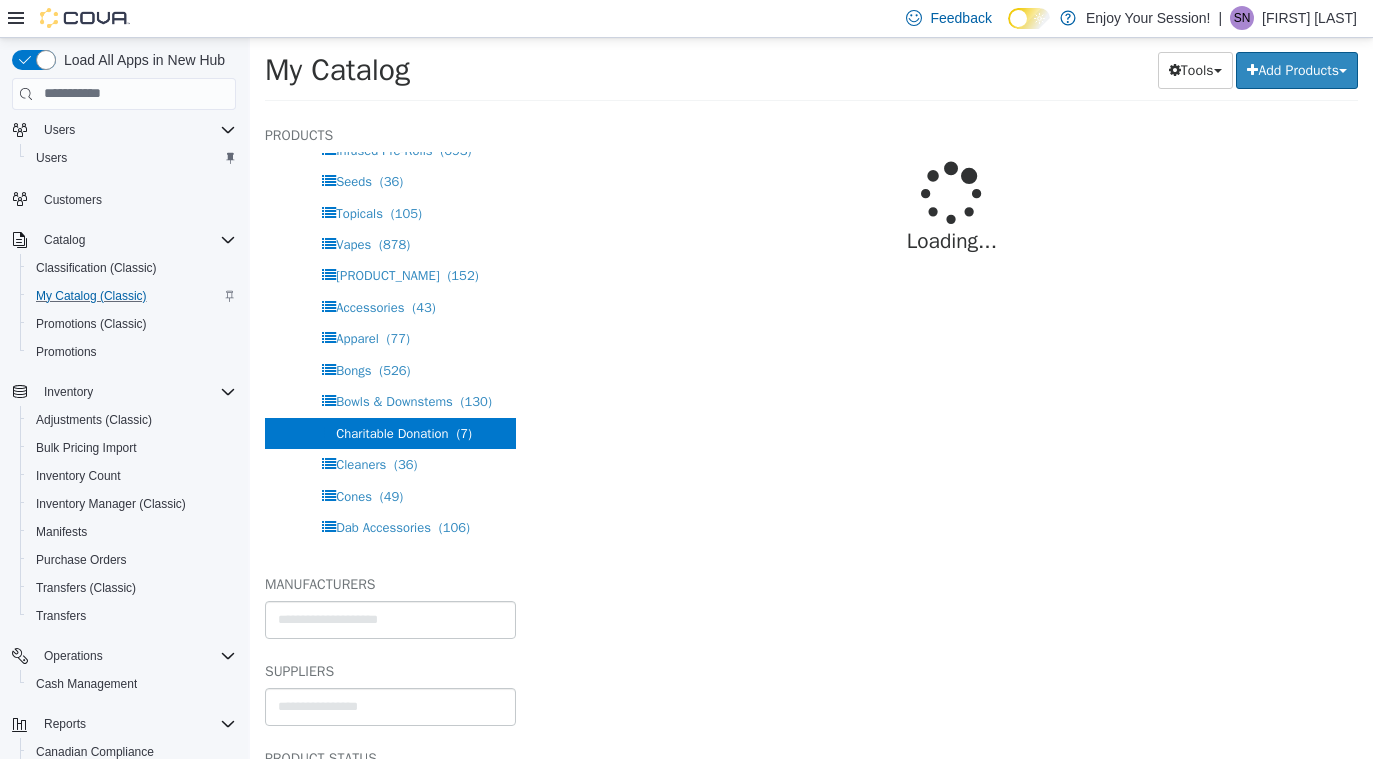 select on "**********" 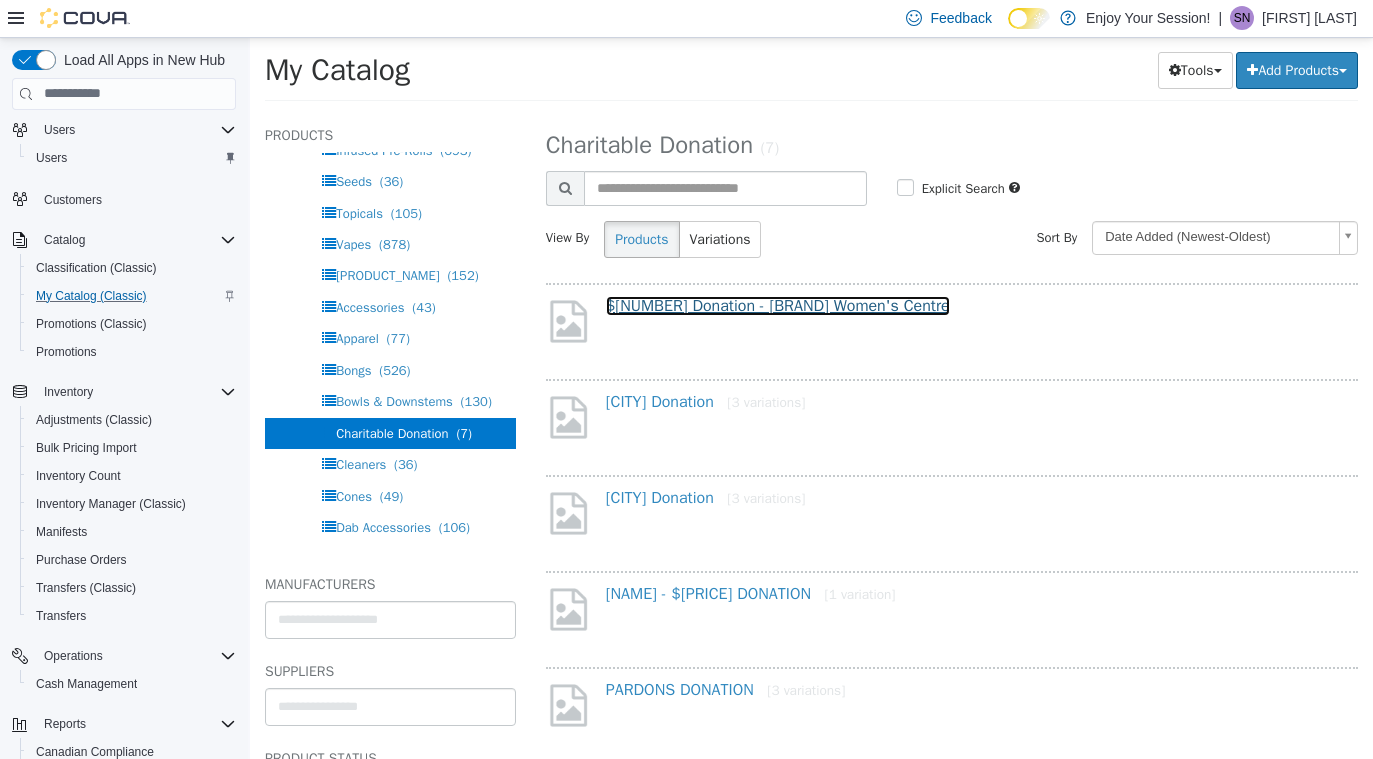 click on "$[NUMBER] Donation - [BRAND] Women's Centre" at bounding box center [778, 305] 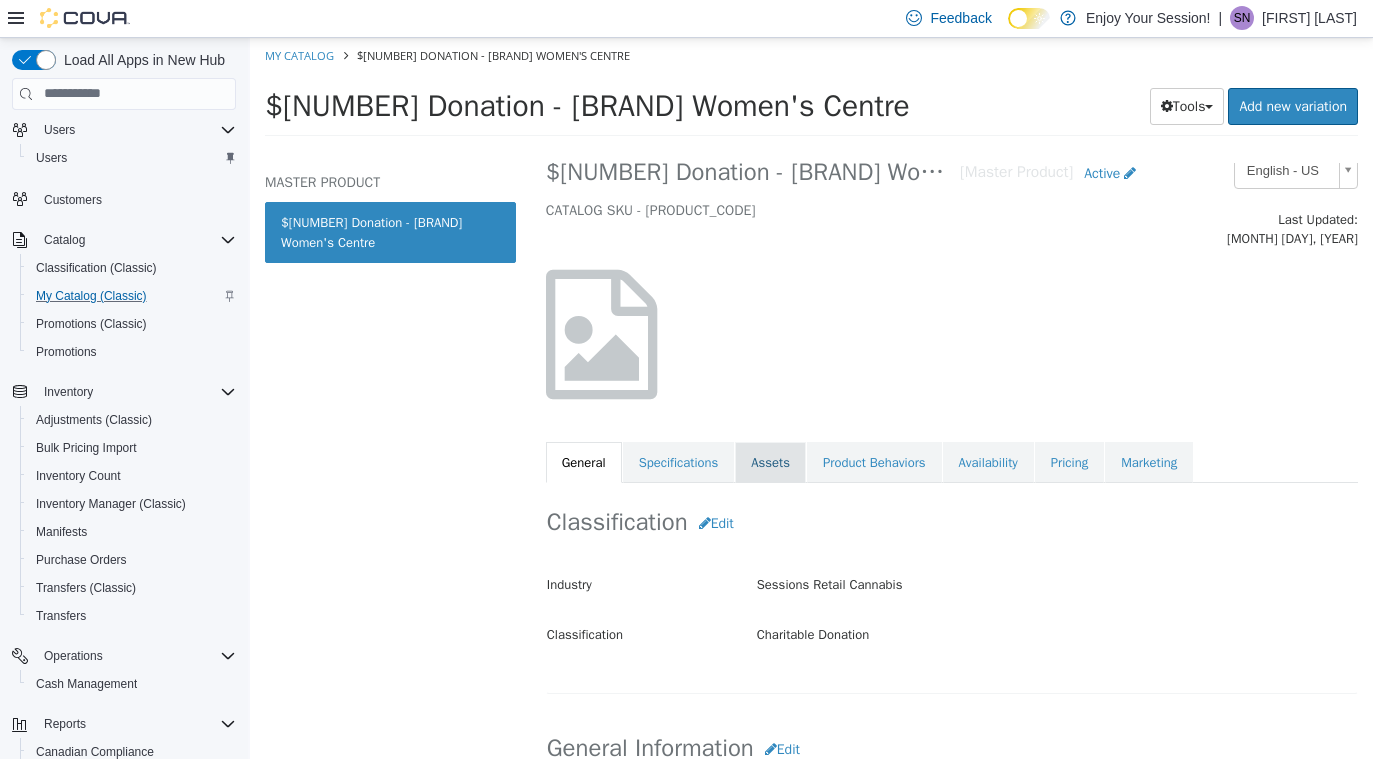 scroll, scrollTop: 42, scrollLeft: 0, axis: vertical 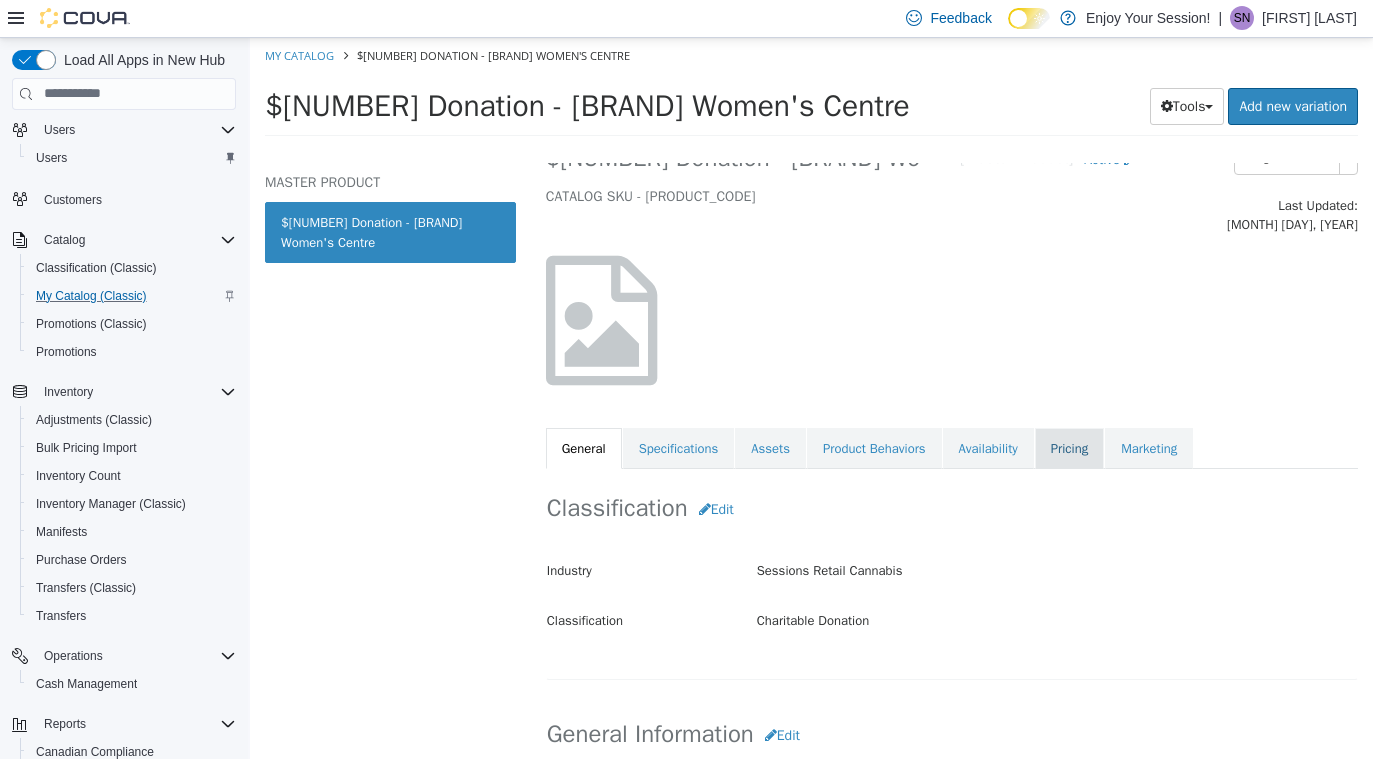 click on "Pricing" at bounding box center (1069, 448) 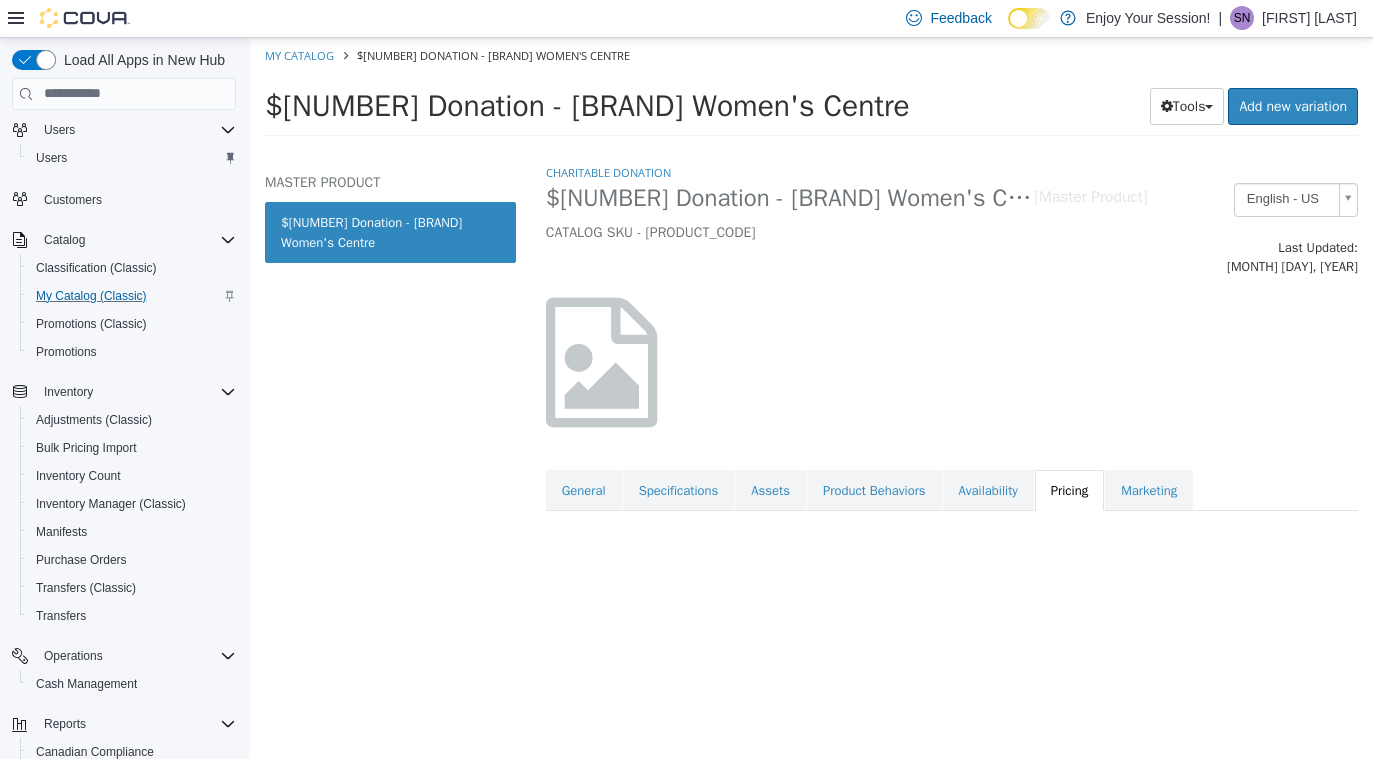 scroll, scrollTop: 0, scrollLeft: 0, axis: both 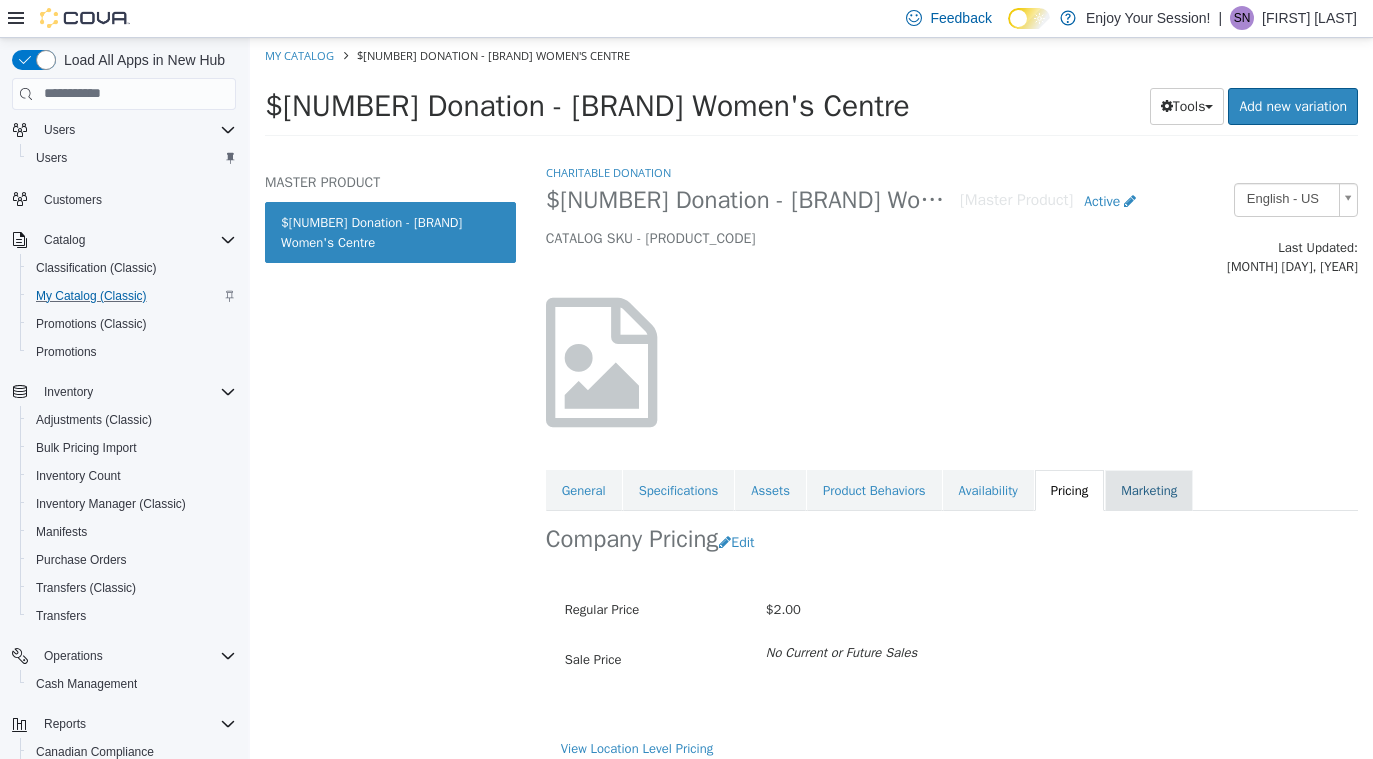 click on "Marketing" at bounding box center (1149, 490) 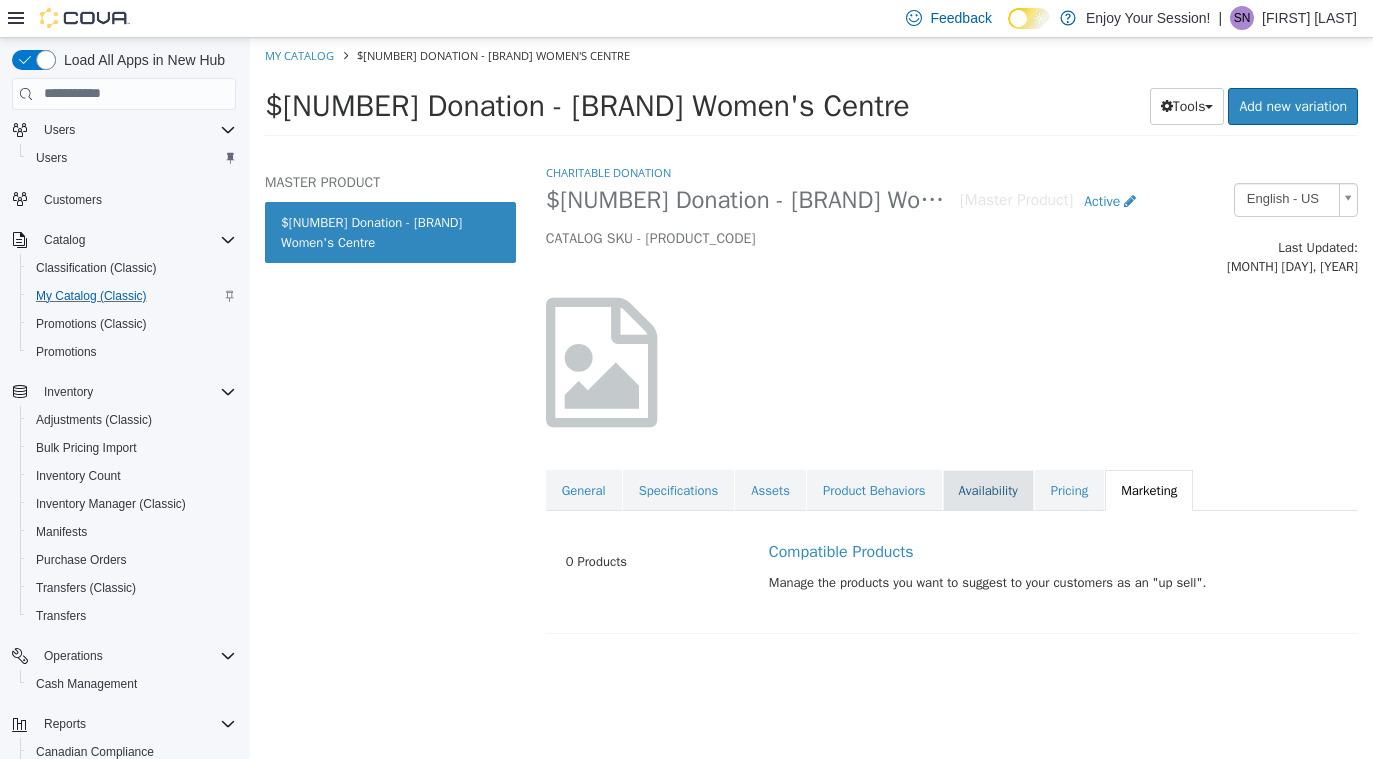 click on "Availability" at bounding box center (988, 490) 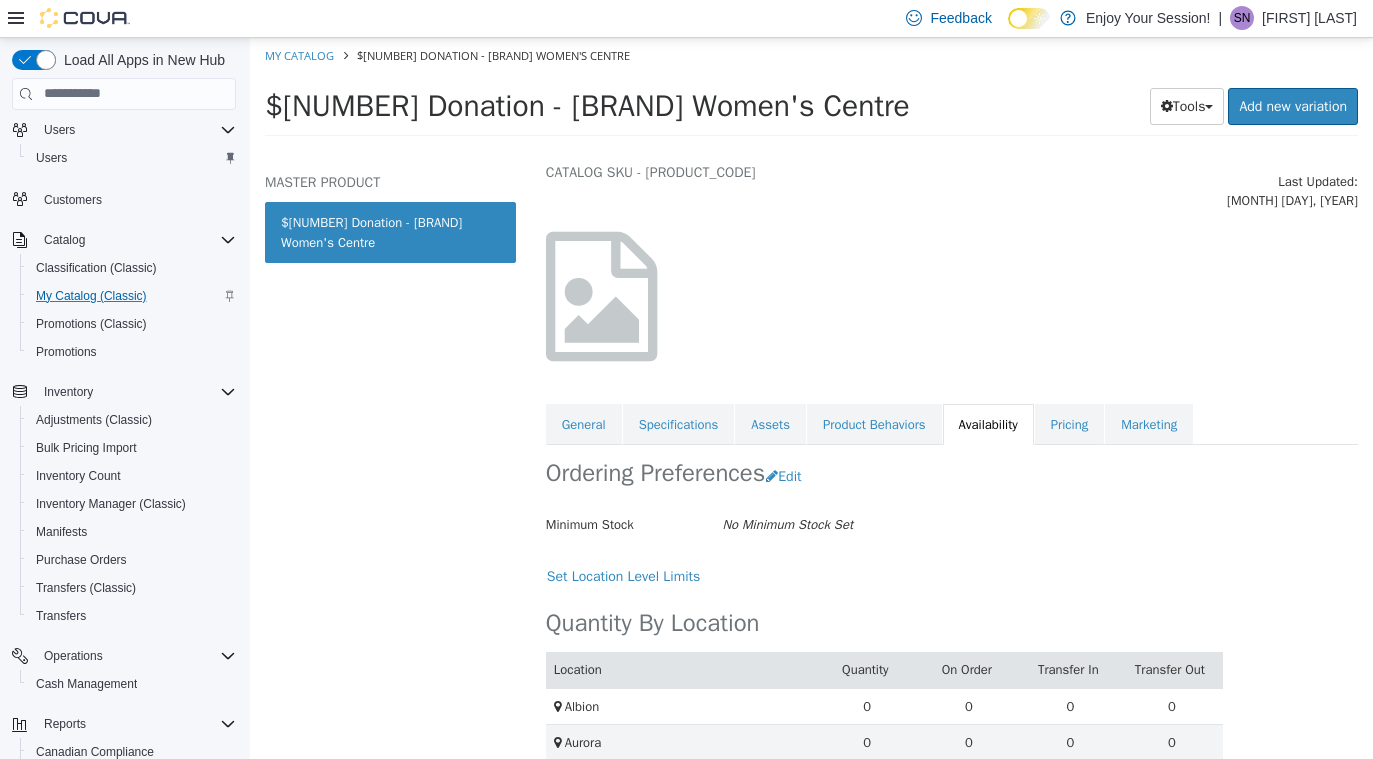 scroll, scrollTop: 43, scrollLeft: 0, axis: vertical 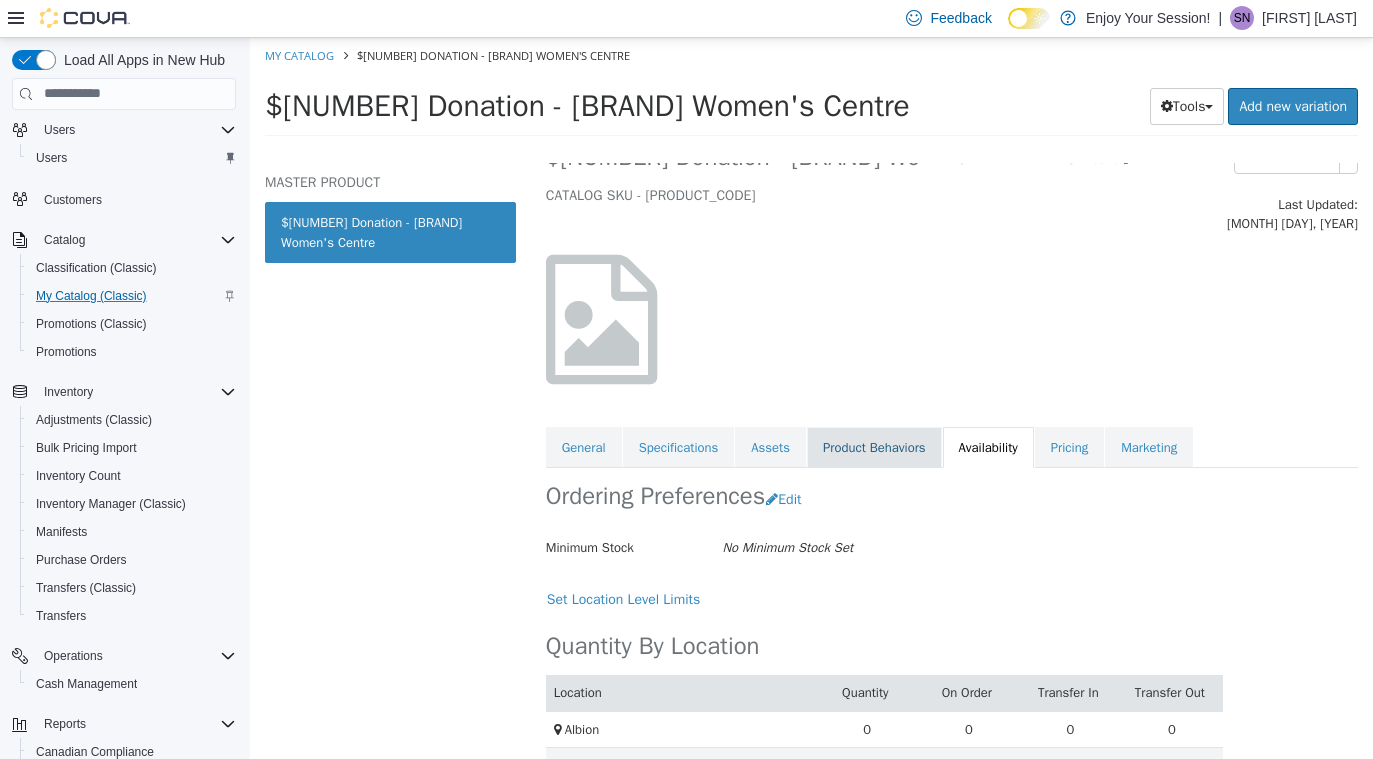 click on "Product Behaviors" at bounding box center [874, 447] 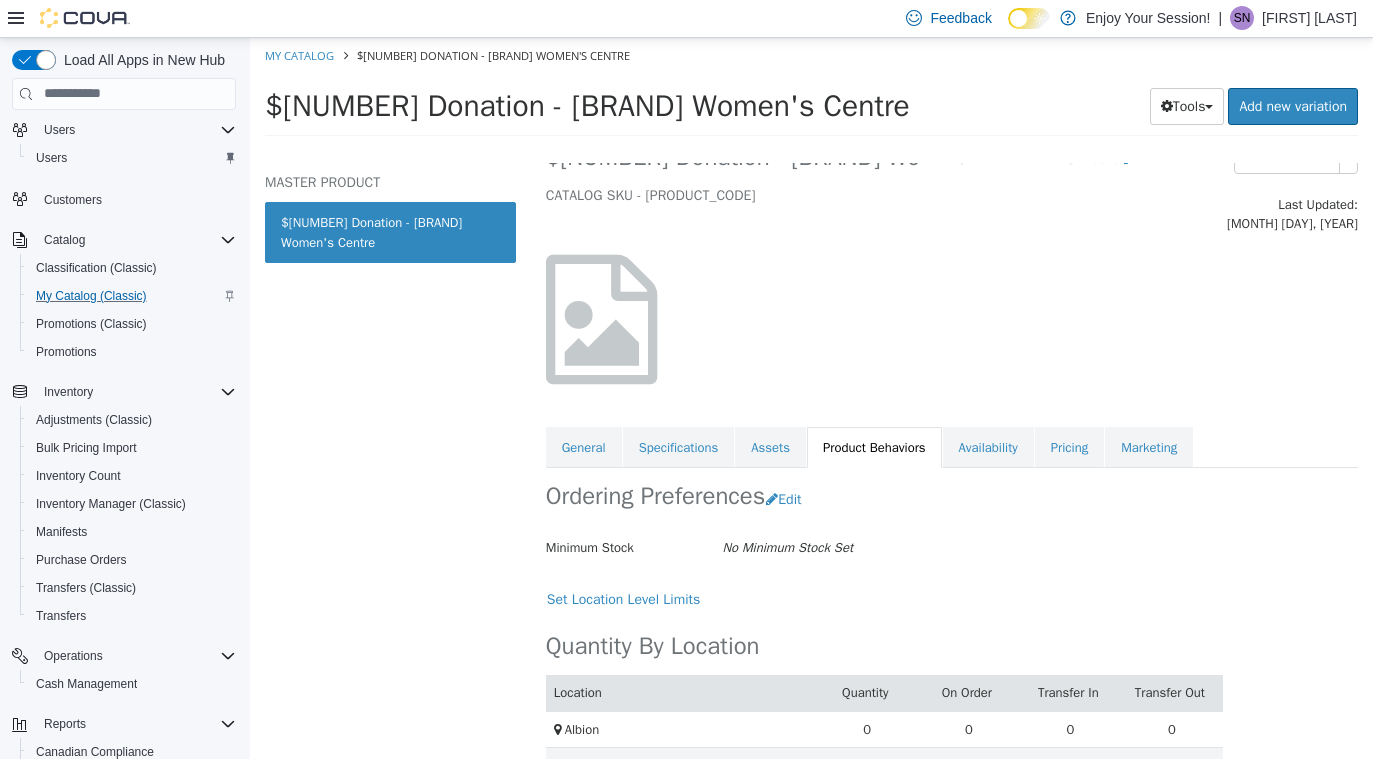 scroll, scrollTop: 0, scrollLeft: 0, axis: both 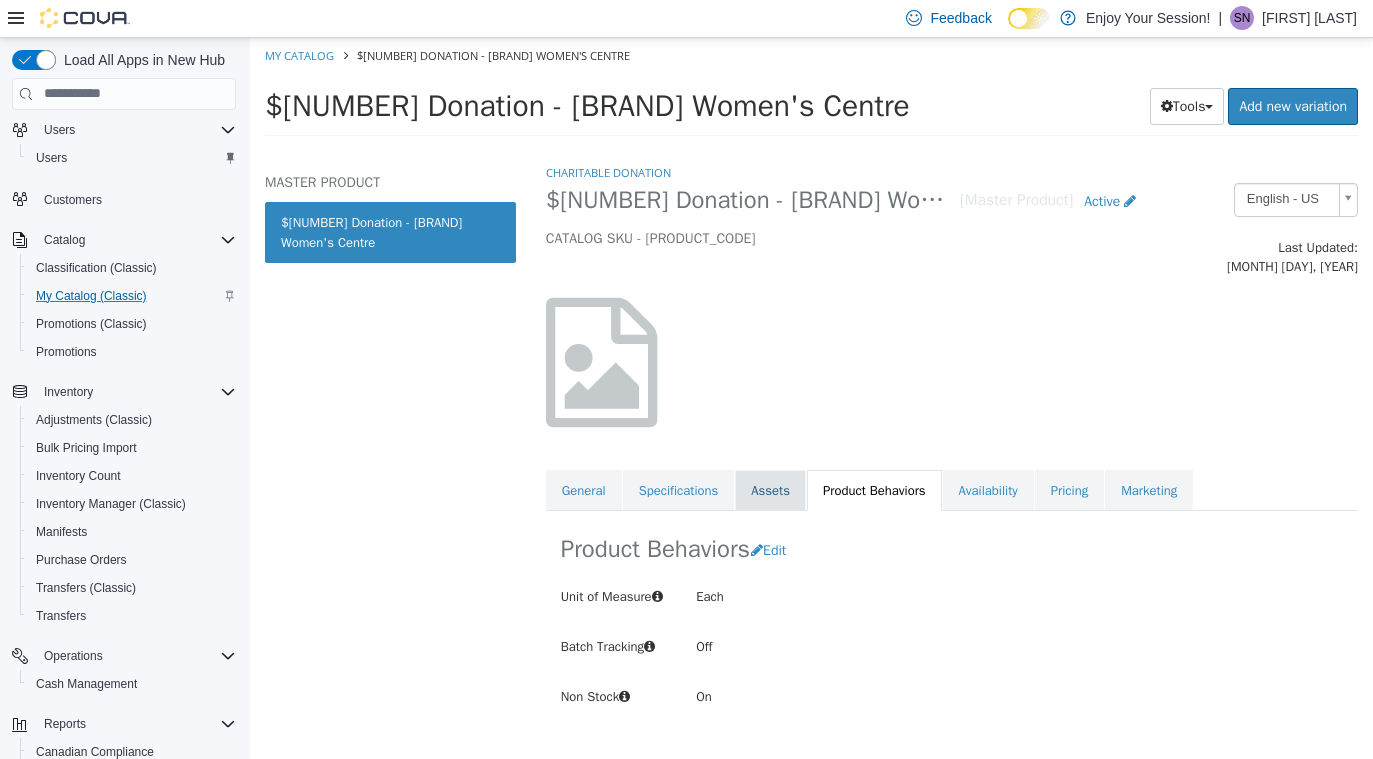 click on "Assets" at bounding box center [770, 490] 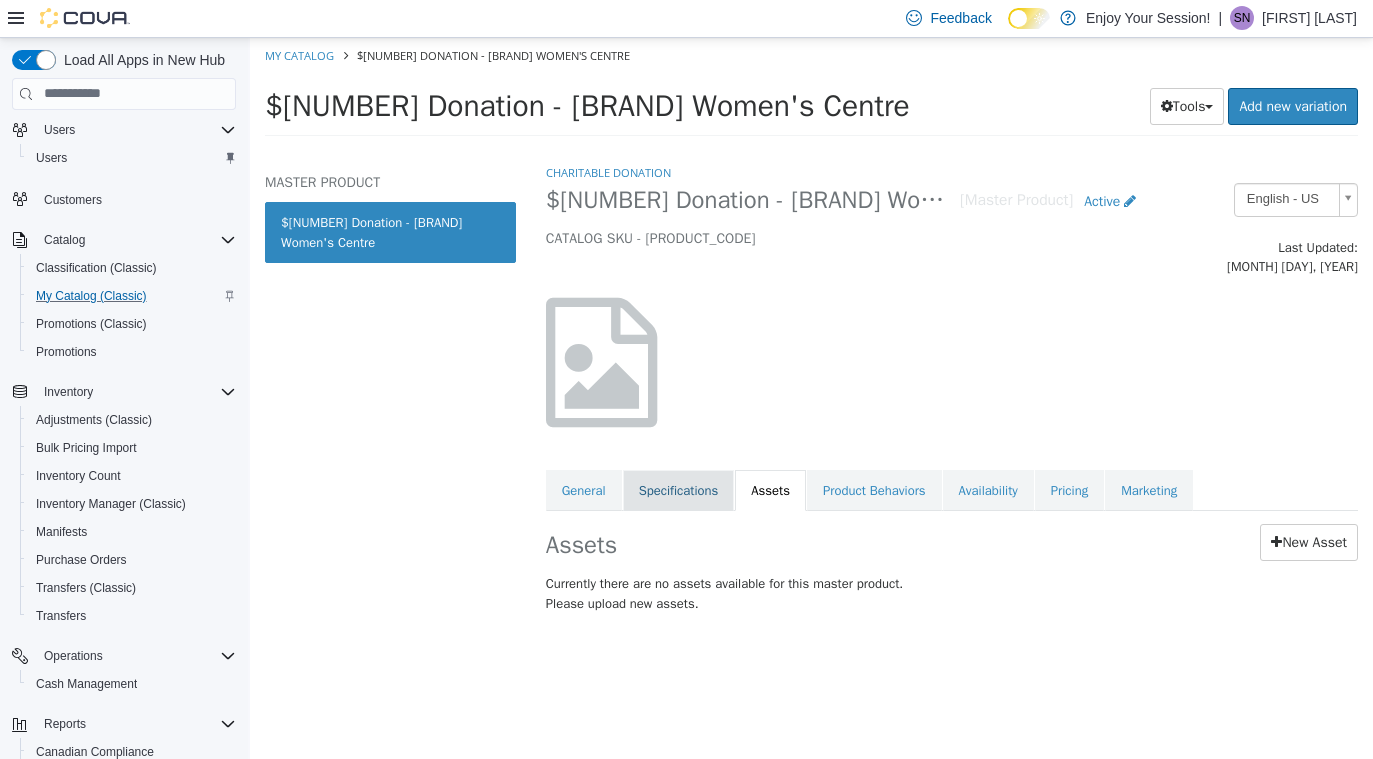 click on "Specifications" at bounding box center [679, 490] 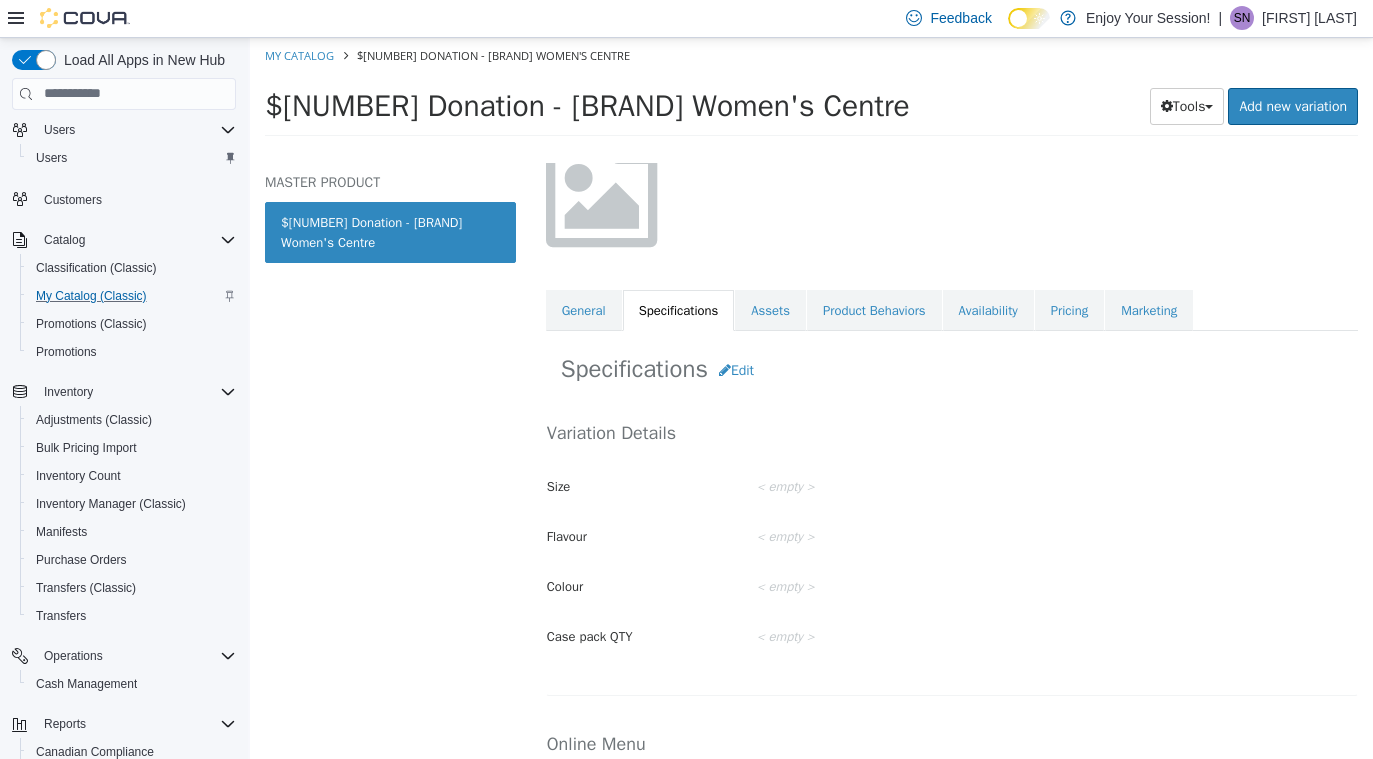 scroll, scrollTop: 105, scrollLeft: 0, axis: vertical 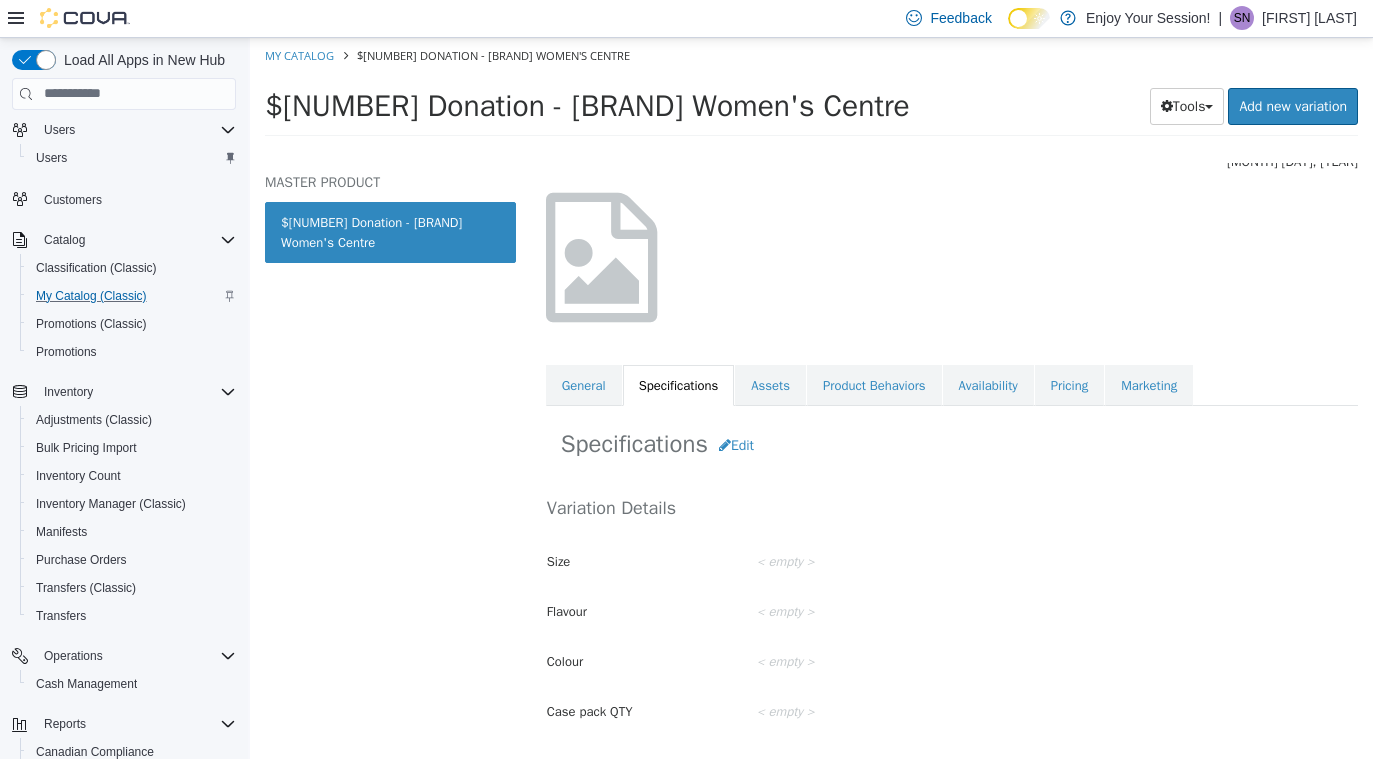 click on "Charitable Donation
$[NUMBER] Donation - [BRAND] Women's Centre
[Master Product] Active  CATALOG SKU - [PRODUCT_CODE]     English - US                             Last Updated:  [DATE]
General Specifications Assets Product Behaviors Availability Pricing
Marketing Specifications  Edit Variation Details Size
< empty >
Flavour
< empty >
Colour
< empty >
Case pack QTY
< empty >
Online Menu Online Menu Category
Gear
Online Menu Brand
[BRAND] Women's Centre
Online Menu Name
$[NUMBER] Donation
Pieces x Piece Volume
< empty >
Cancel  Save Changes" at bounding box center (952, 231) 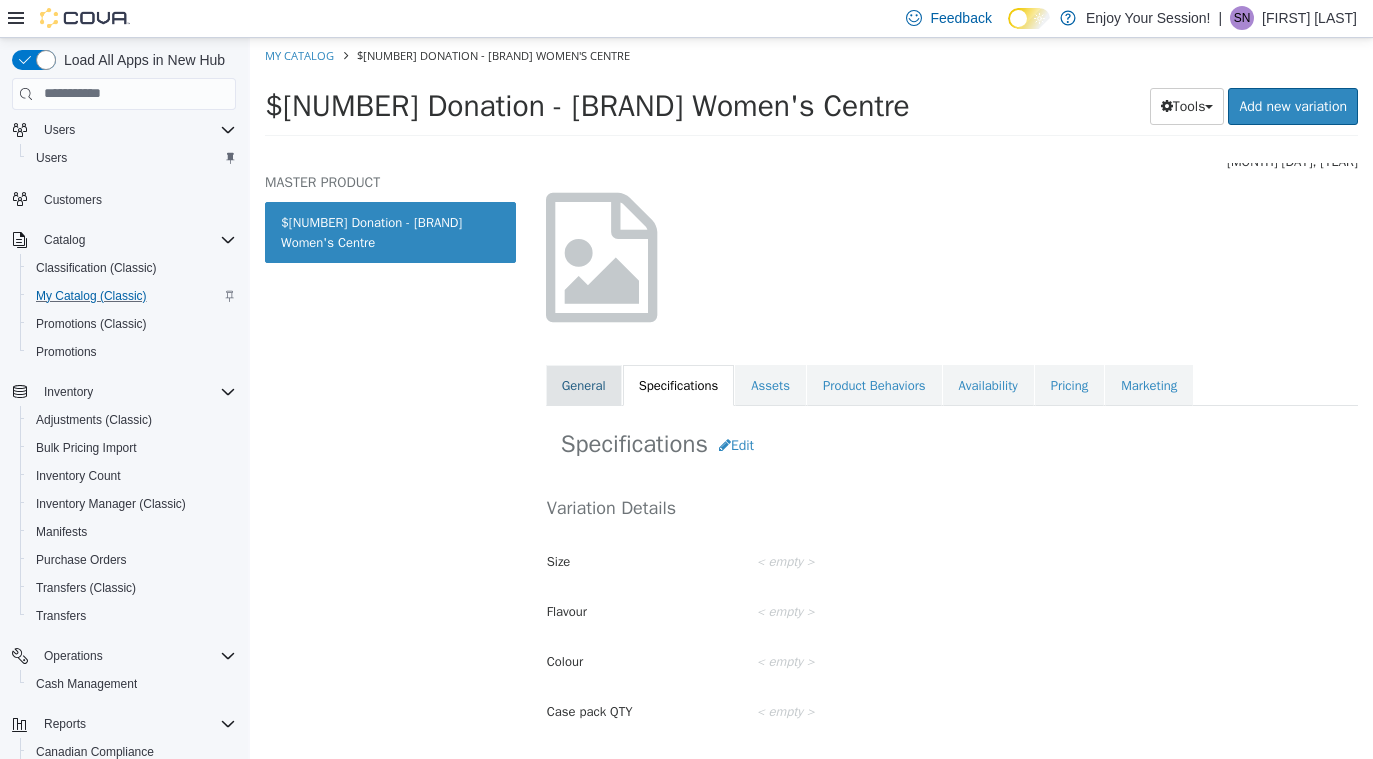 click on "General" at bounding box center (584, 385) 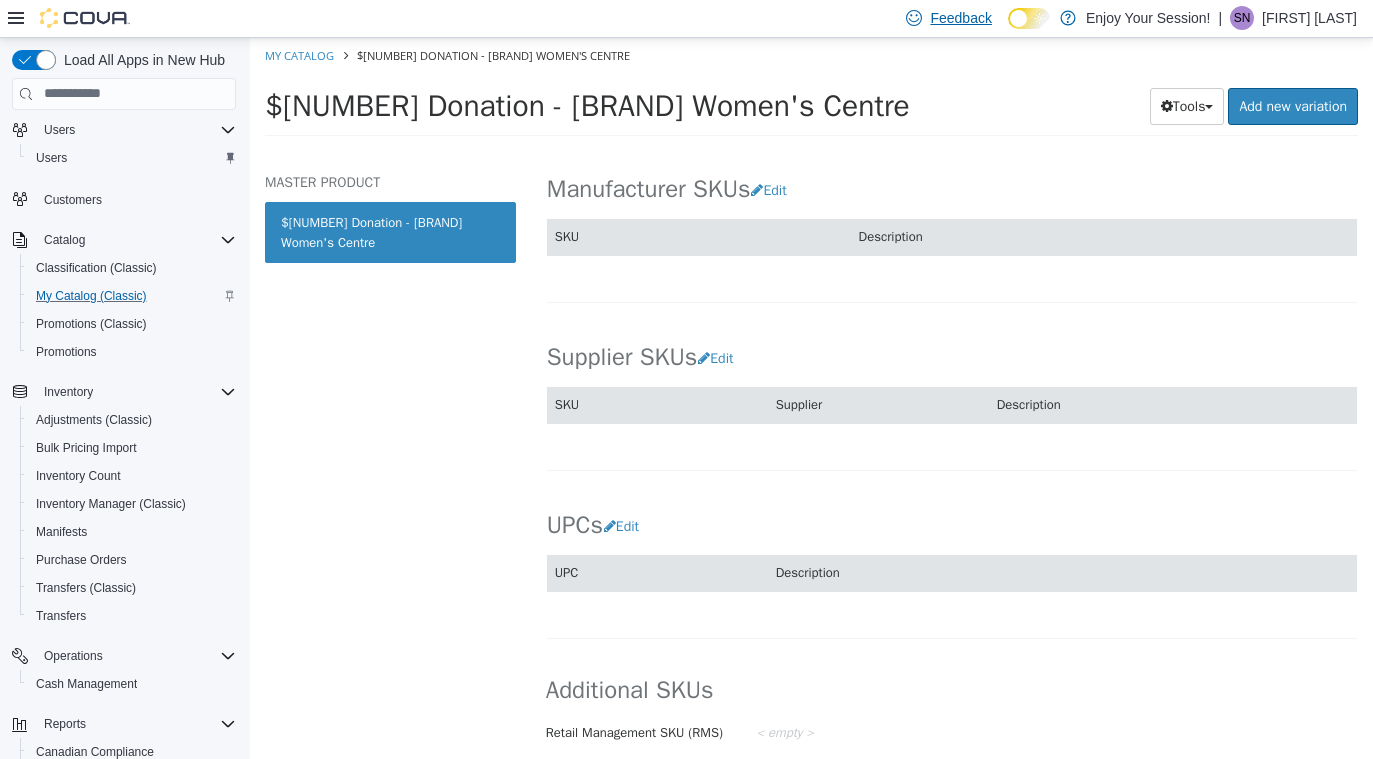 scroll, scrollTop: 0, scrollLeft: 0, axis: both 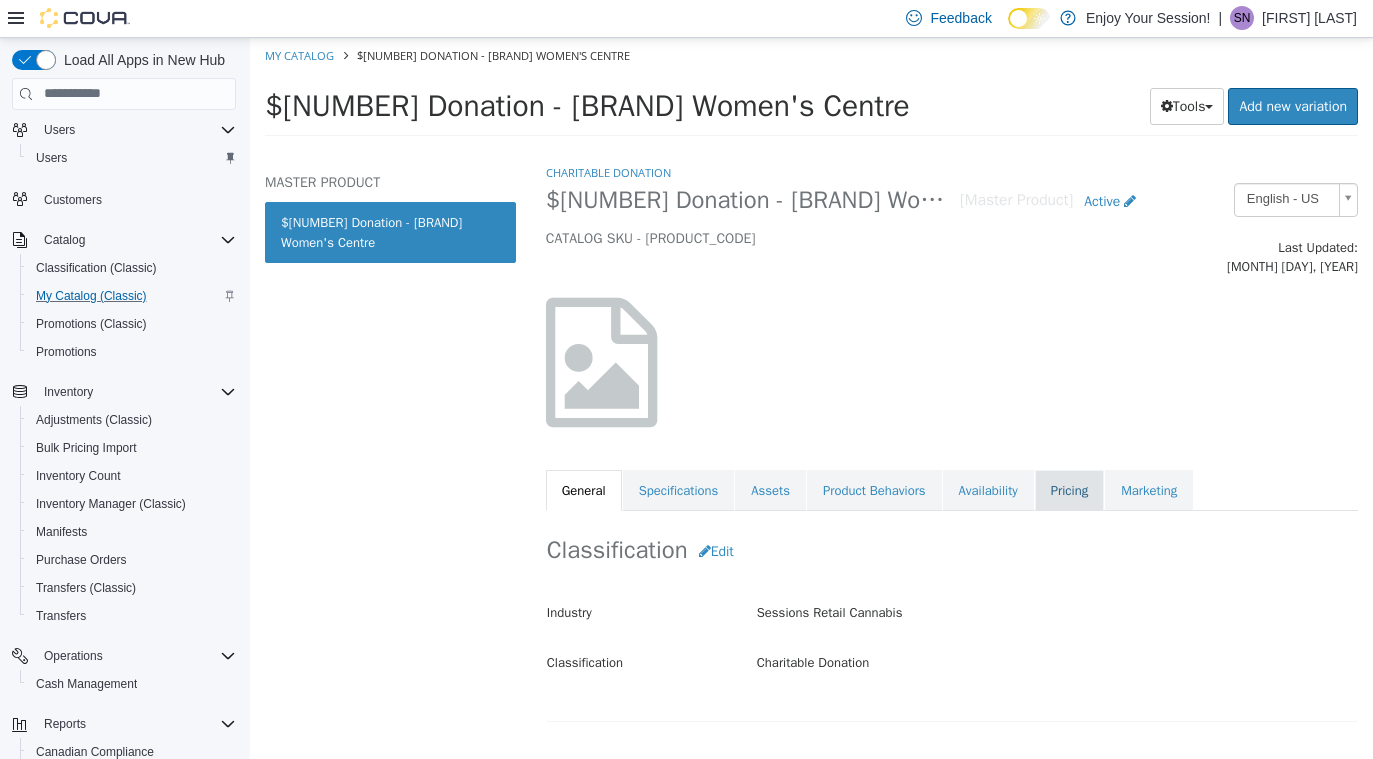 click on "Pricing" at bounding box center [1069, 490] 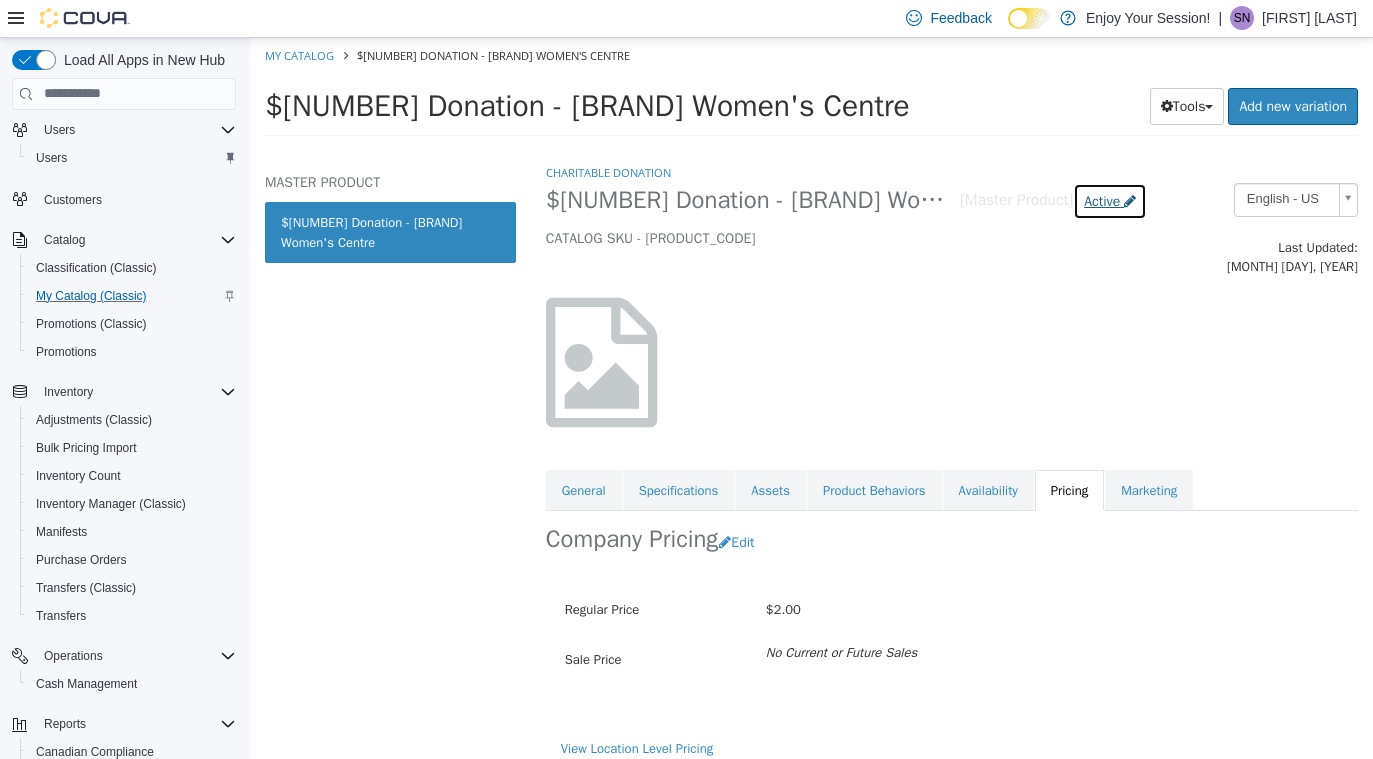 click at bounding box center (1130, 200) 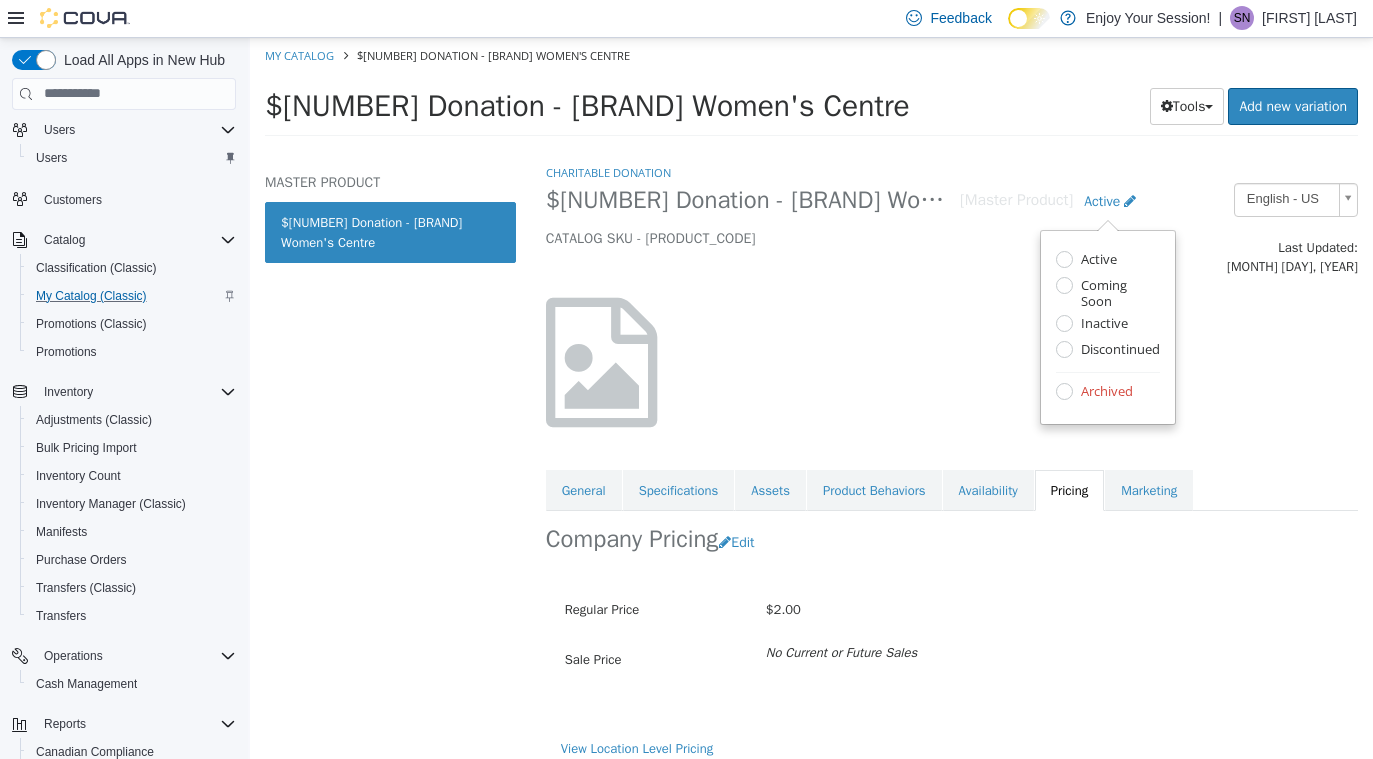 click on "CATALOG SKU - [PRODUCT_CODE]" at bounding box center [847, 238] 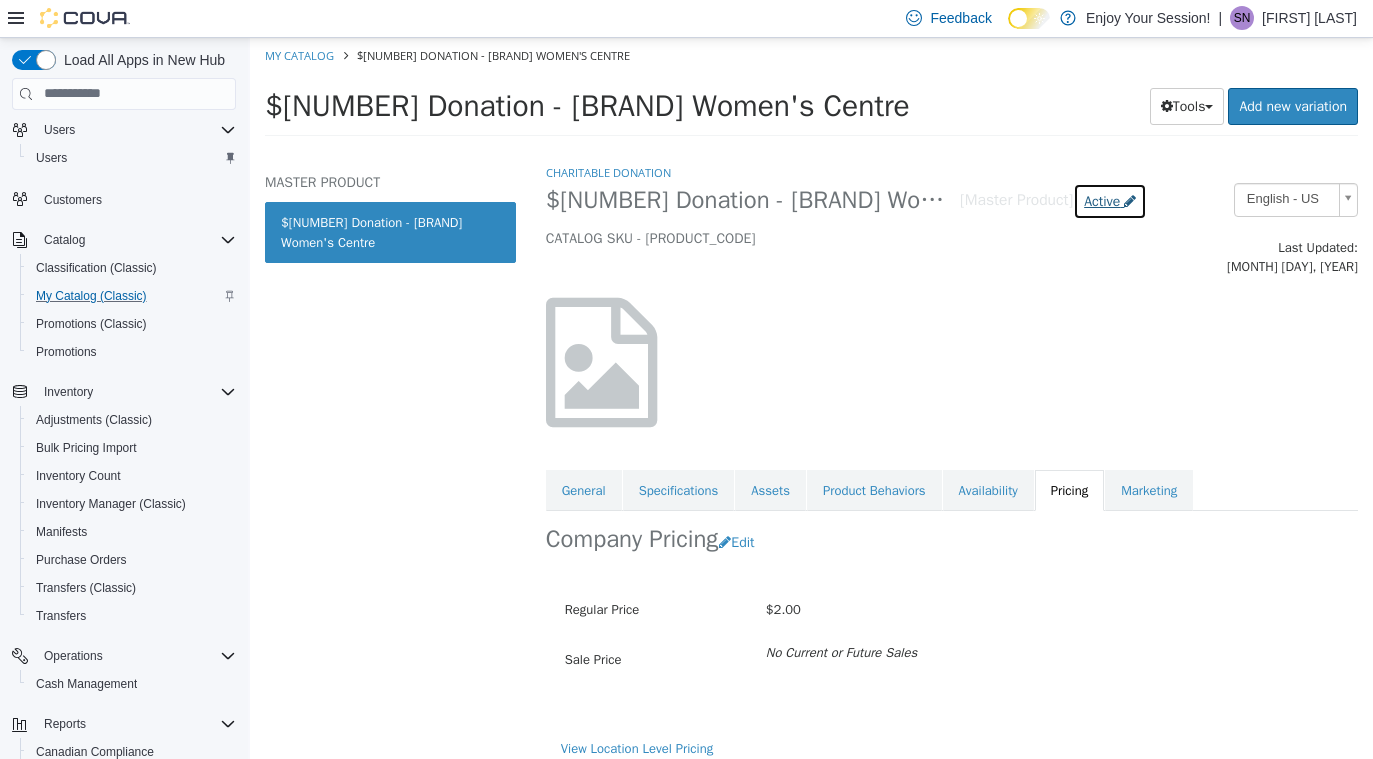 click on "Active" at bounding box center [1102, 200] 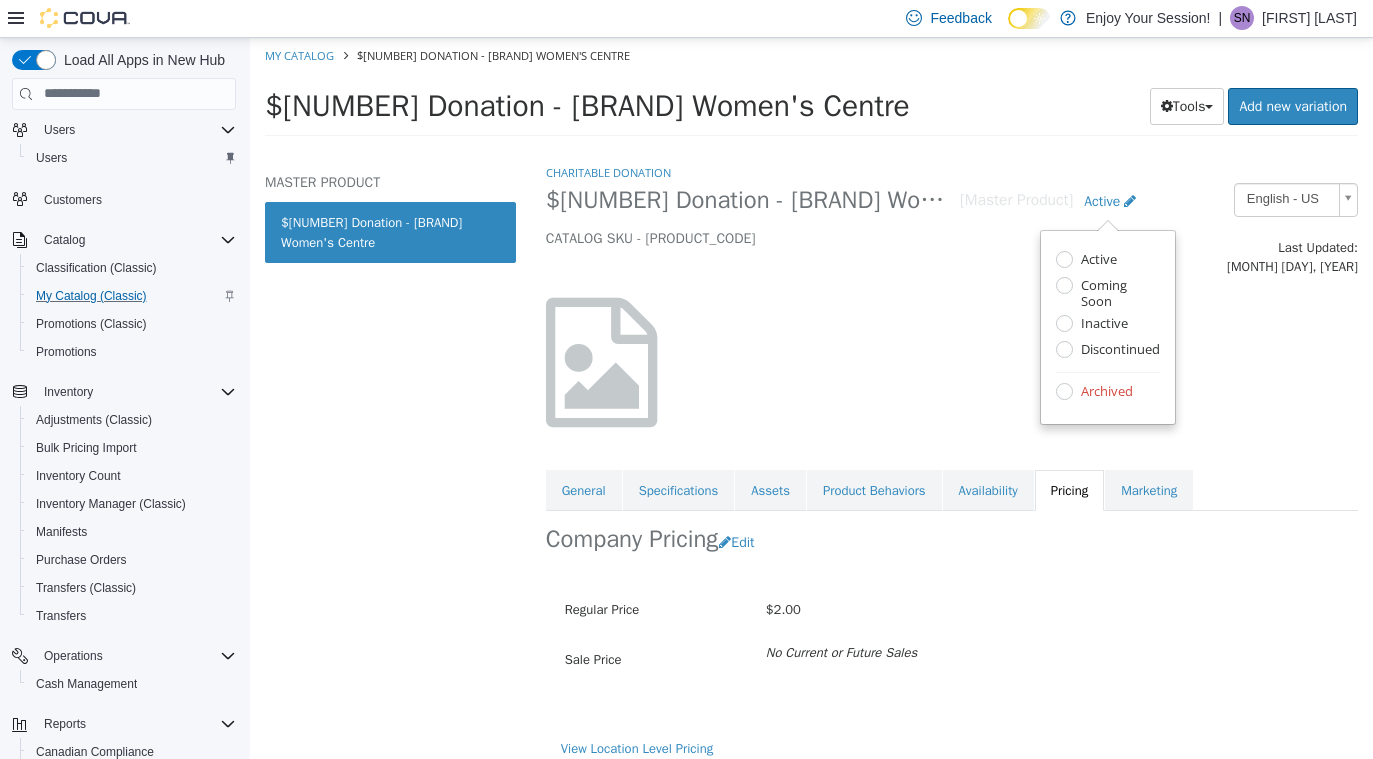 click at bounding box center (952, 361) 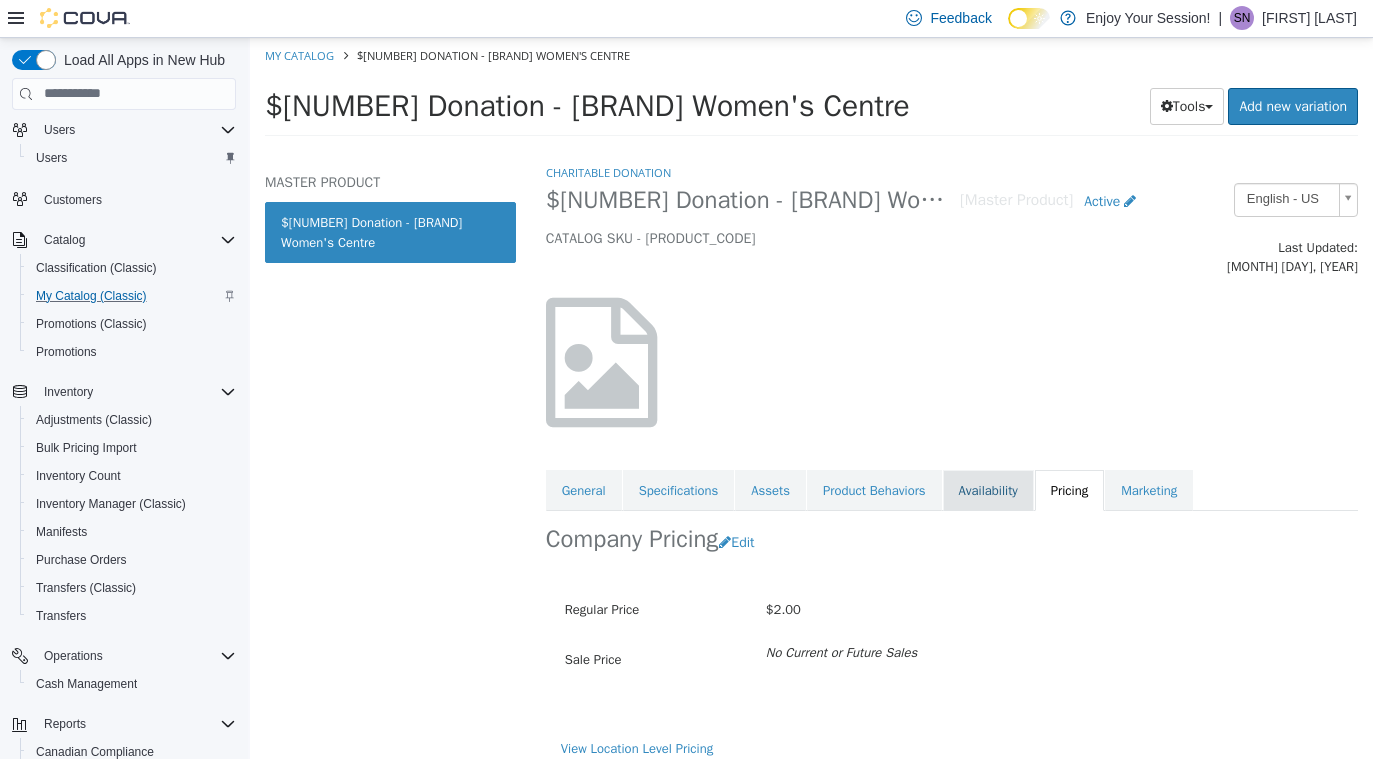 click on "Availability" at bounding box center (988, 490) 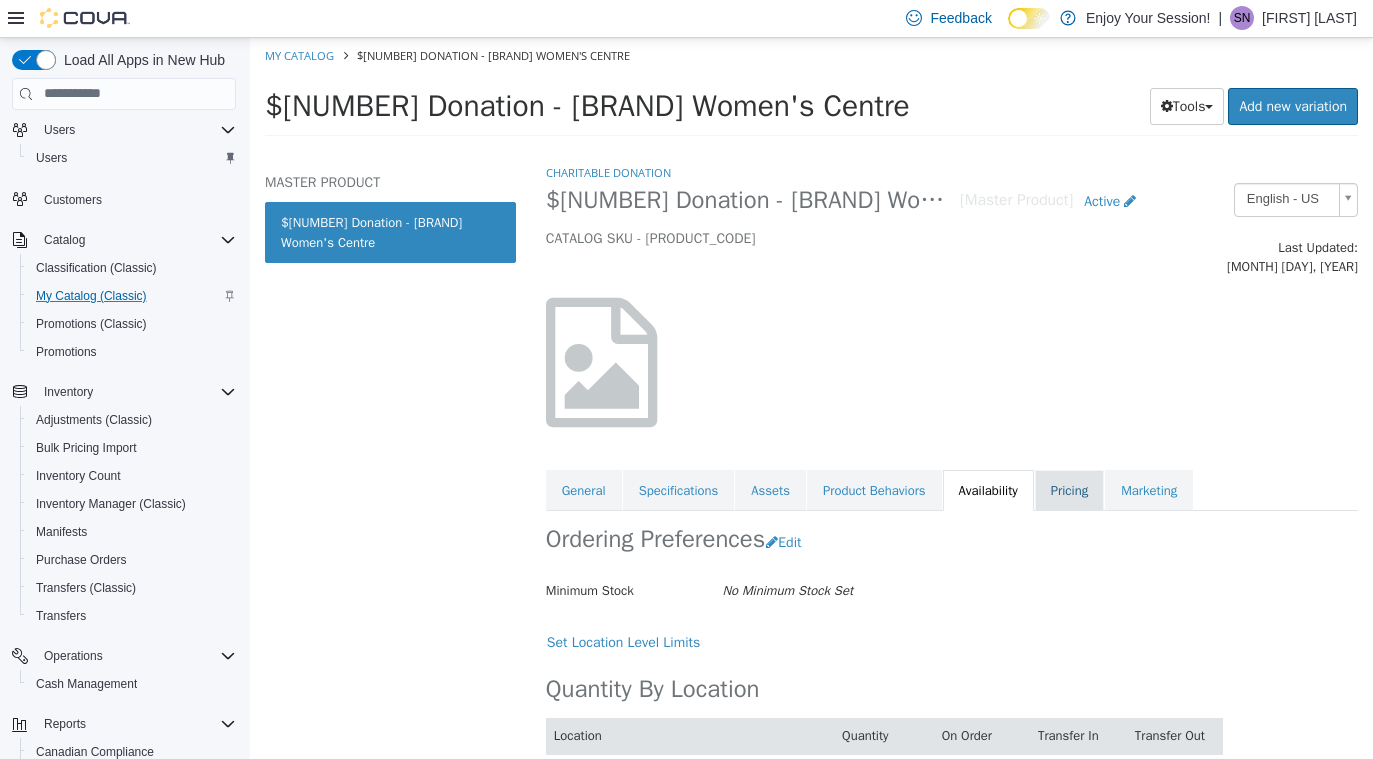 click on "Pricing" at bounding box center [1069, 490] 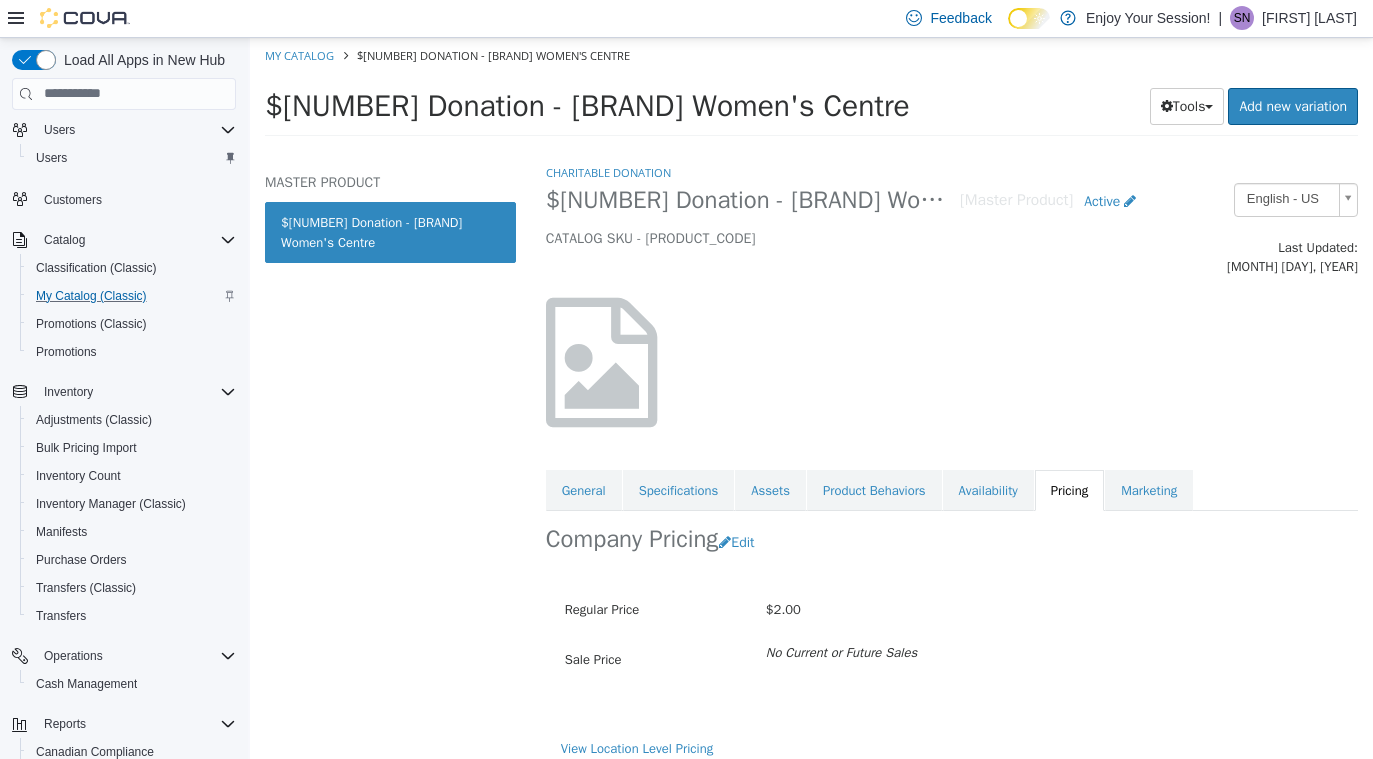 click on "$2.00" at bounding box center [1052, 609] 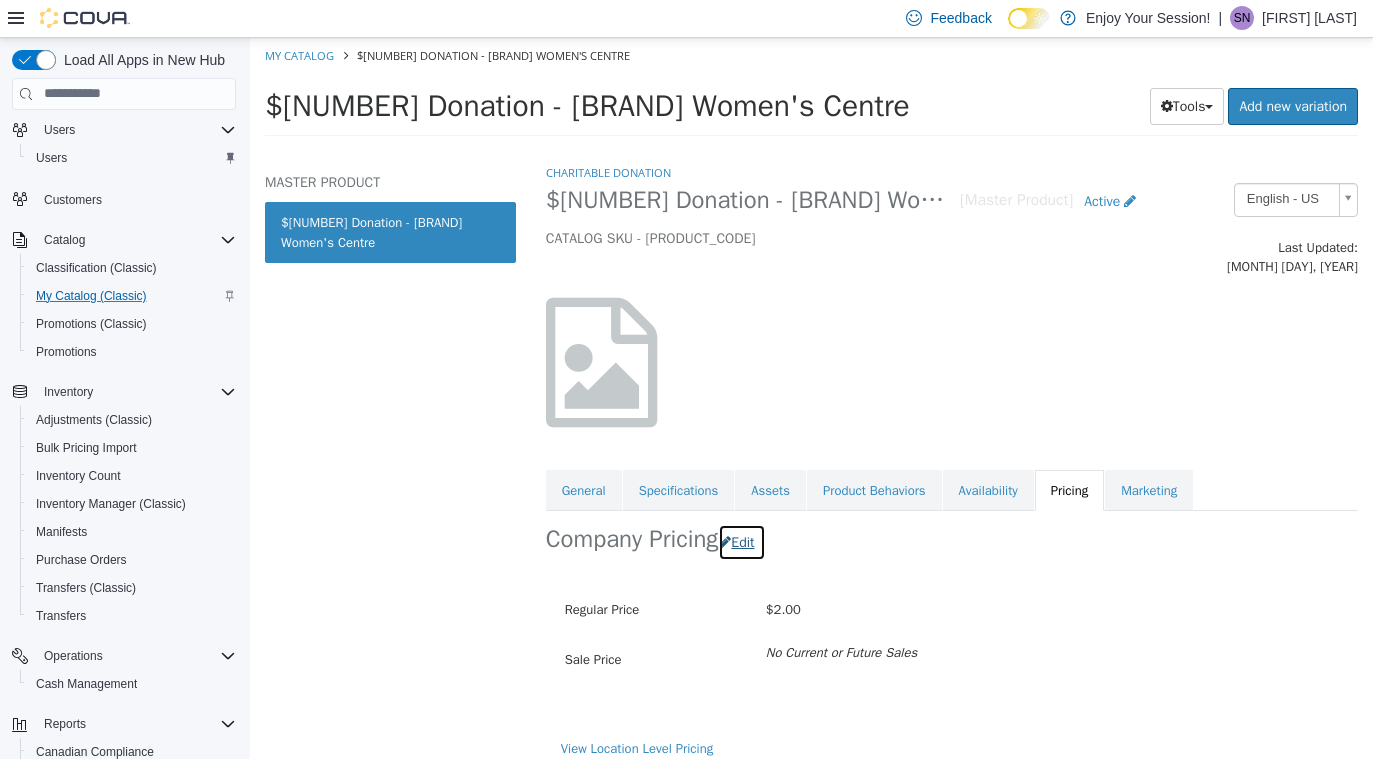 click on "Edit" at bounding box center [741, 541] 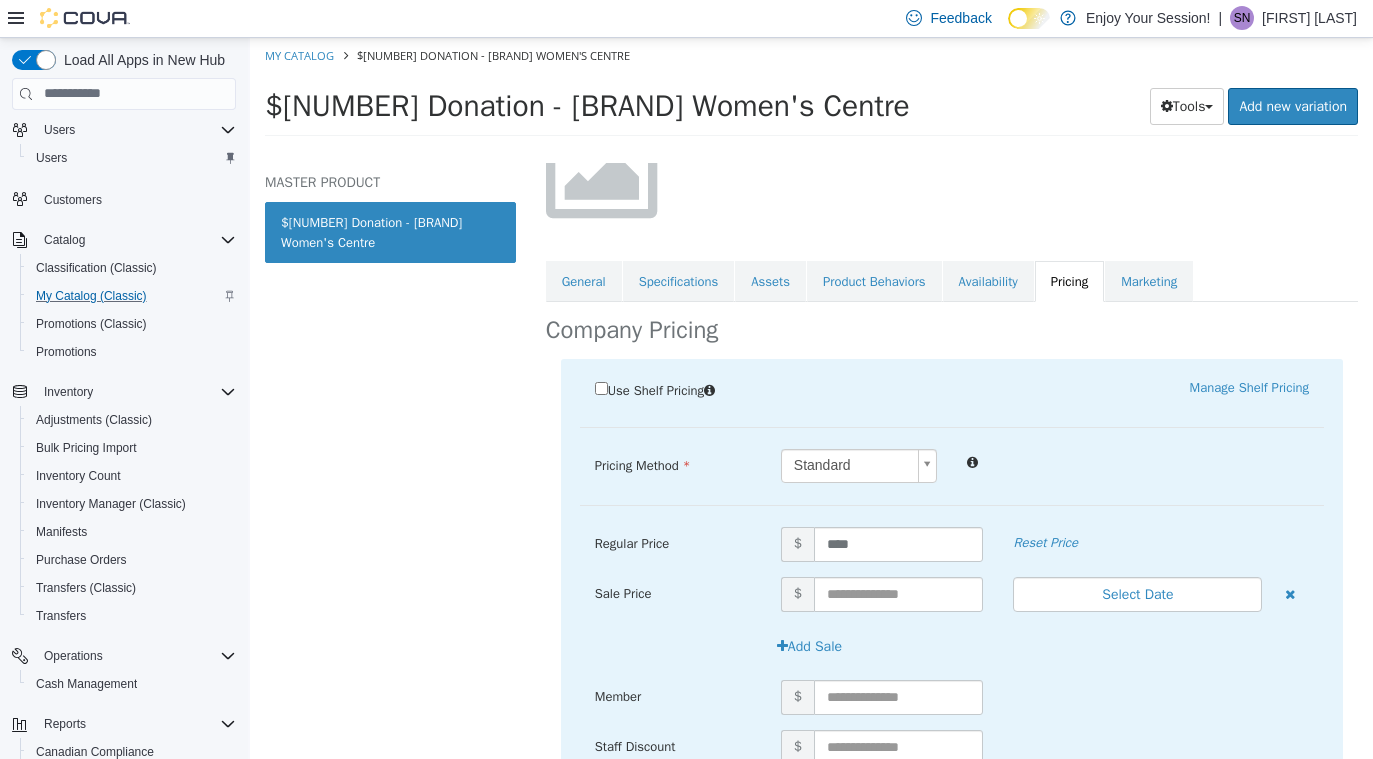 scroll, scrollTop: 0, scrollLeft: 0, axis: both 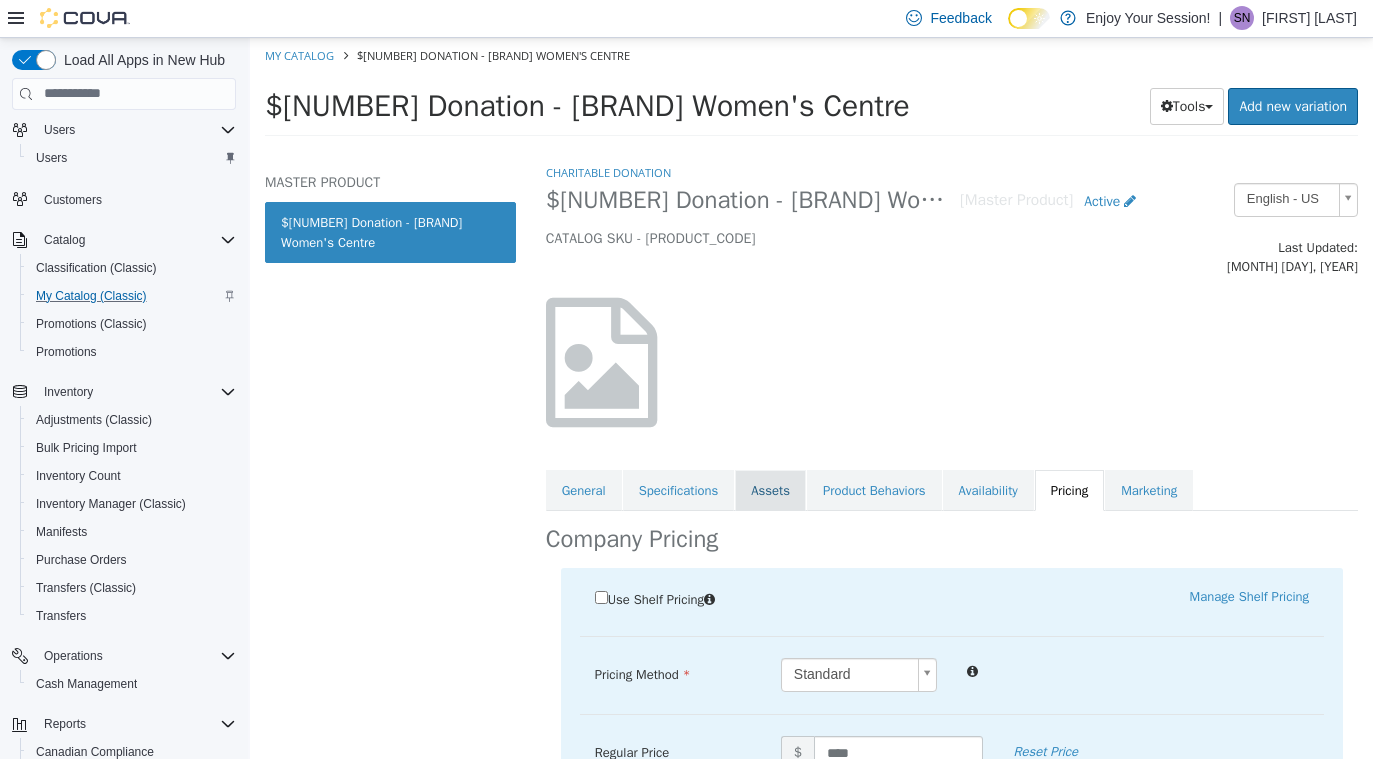 click on "Assets" at bounding box center (770, 490) 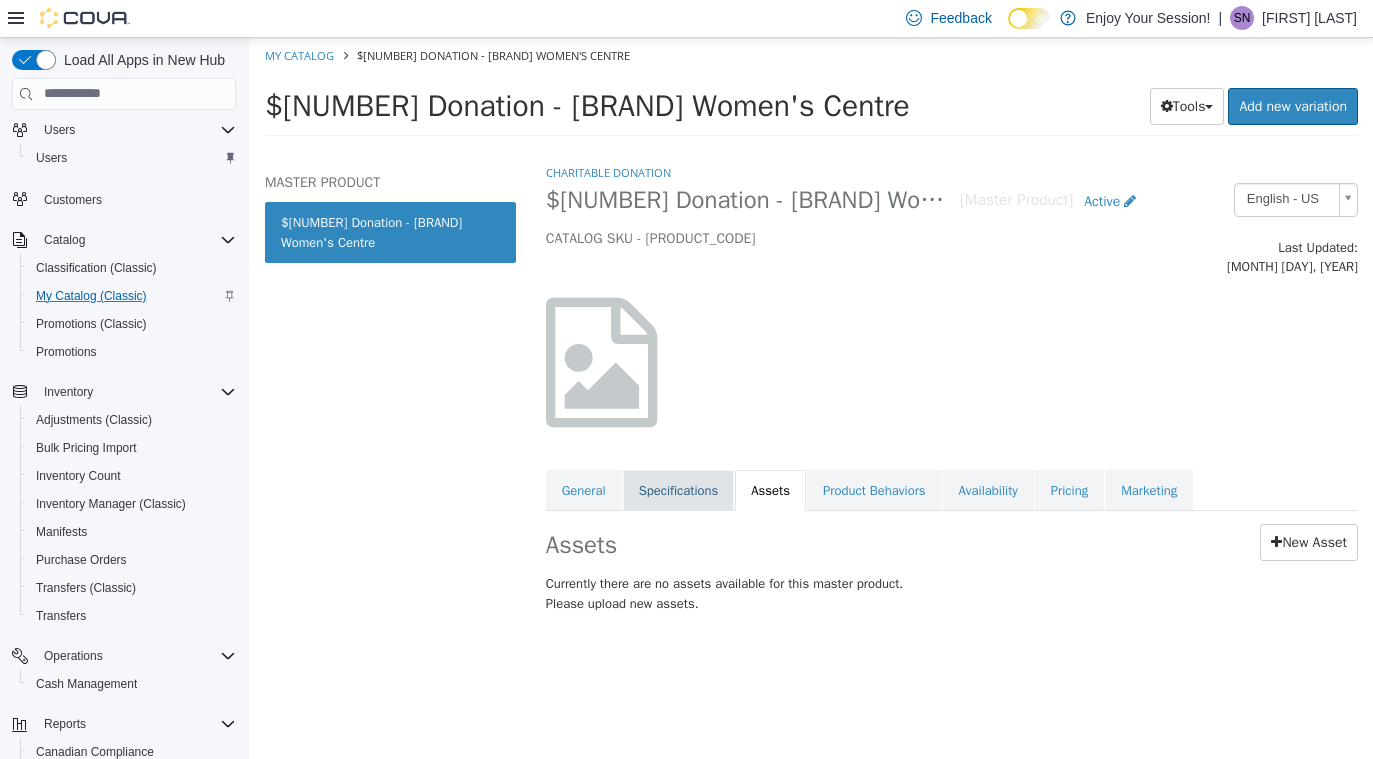 click on "Specifications" at bounding box center [679, 490] 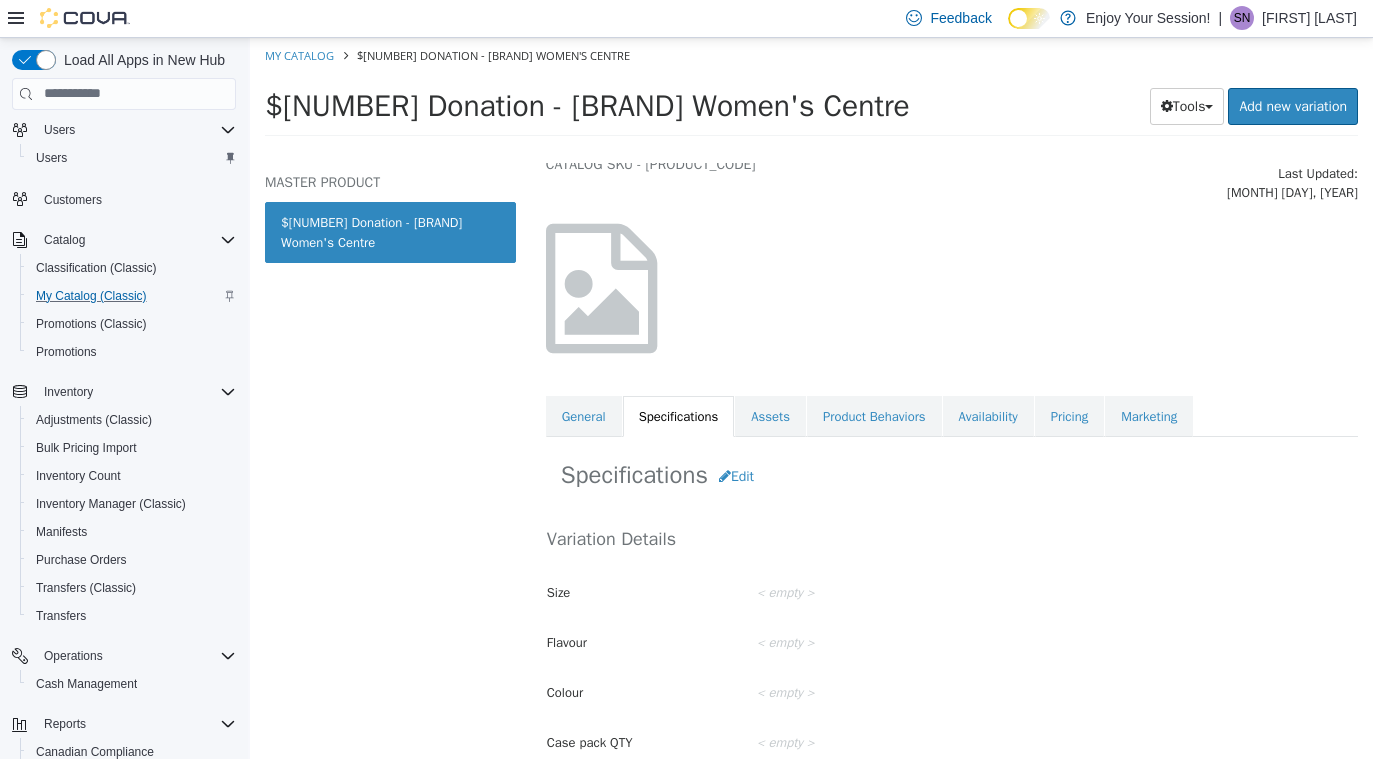 scroll, scrollTop: 0, scrollLeft: 0, axis: both 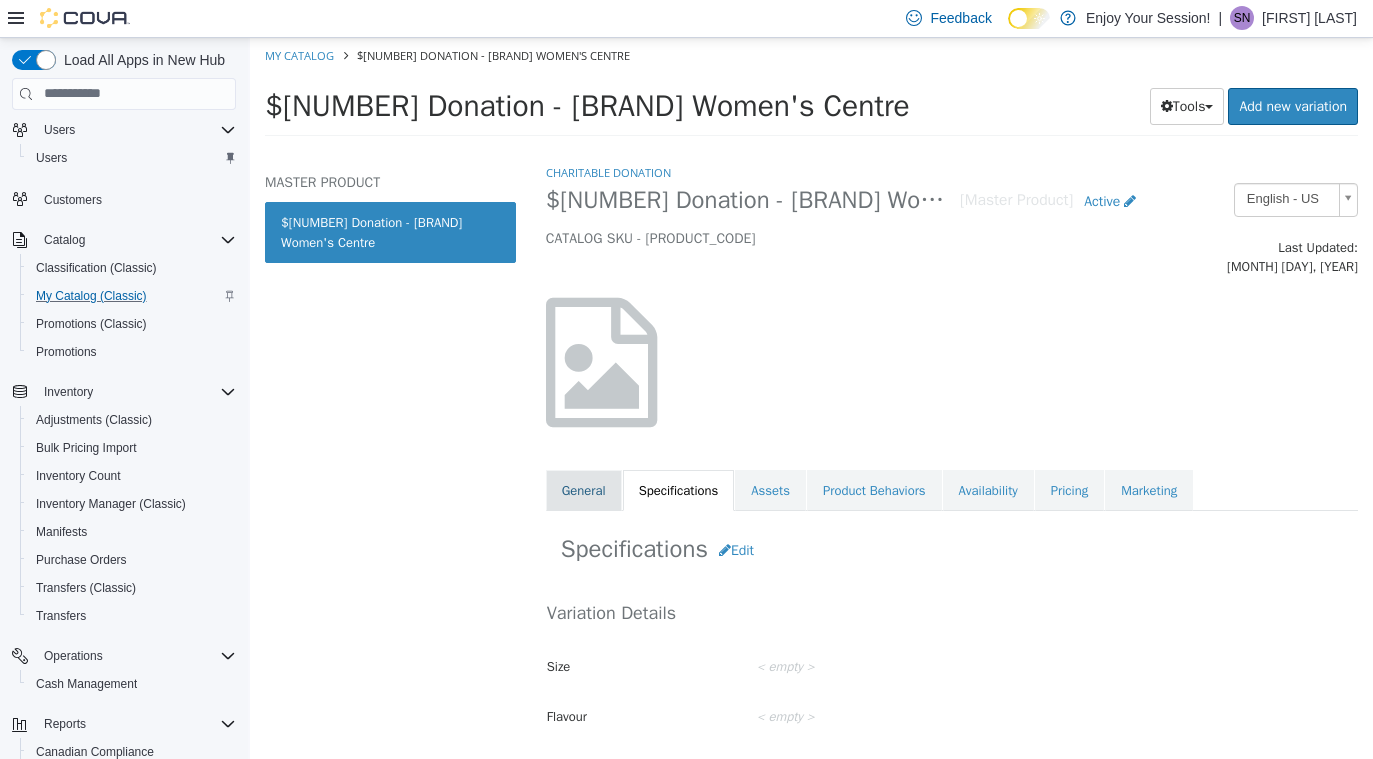 click on "General" at bounding box center [584, 490] 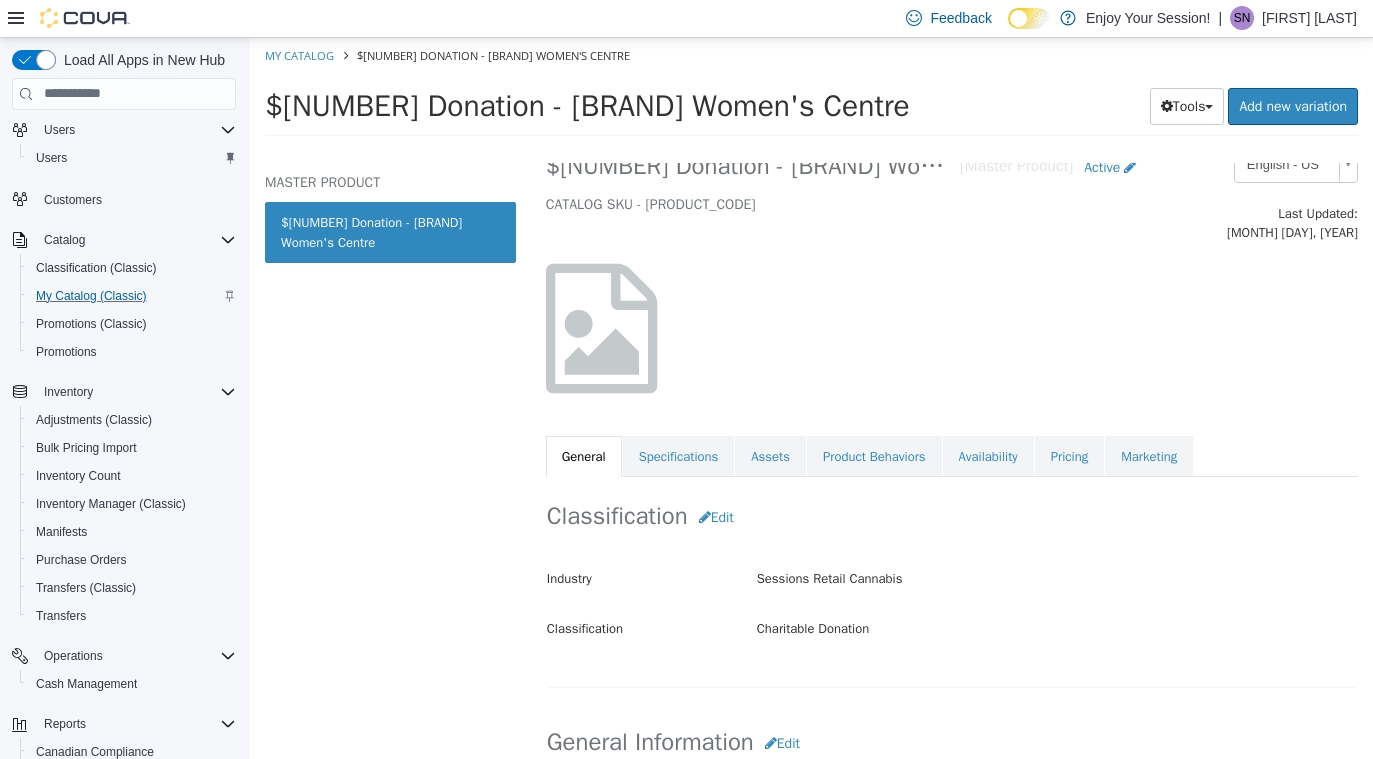 scroll, scrollTop: 33, scrollLeft: 0, axis: vertical 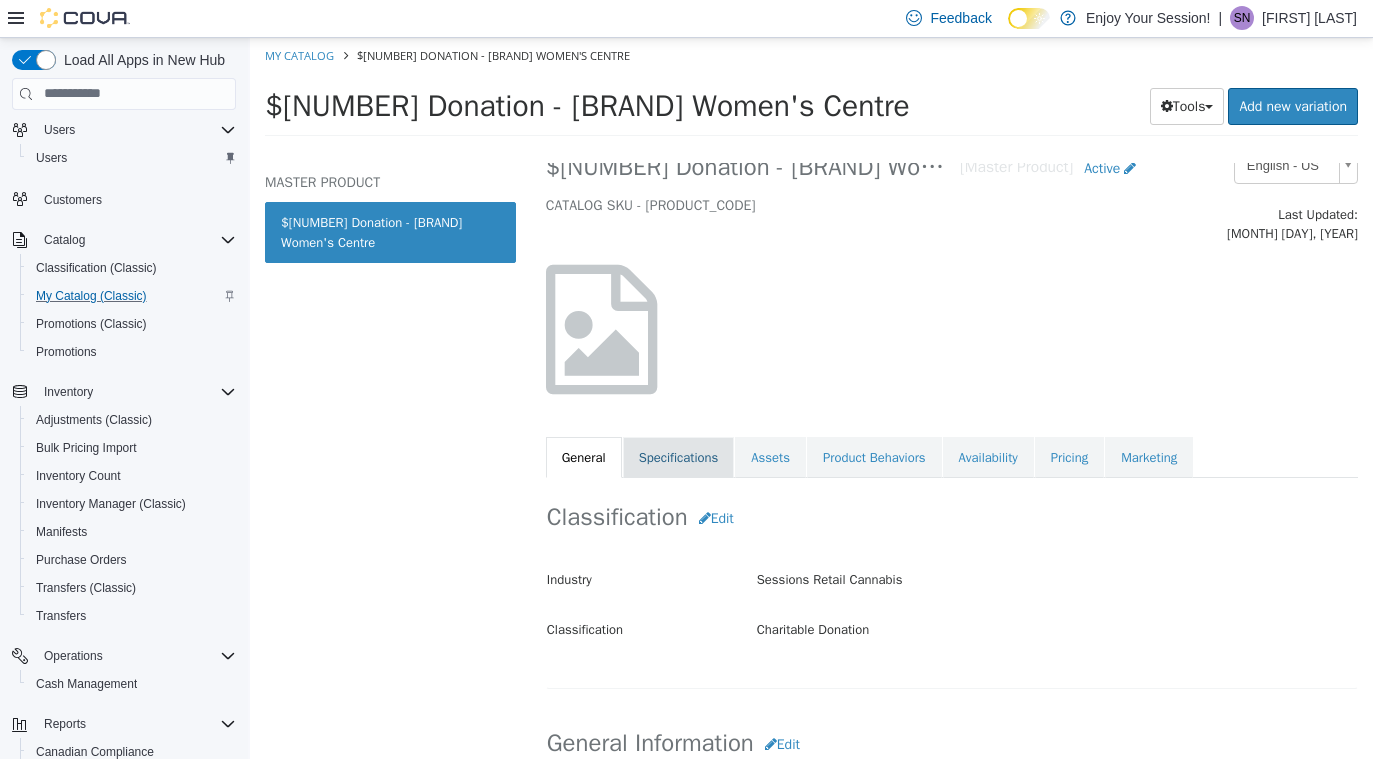 click on "Specifications" at bounding box center (679, 457) 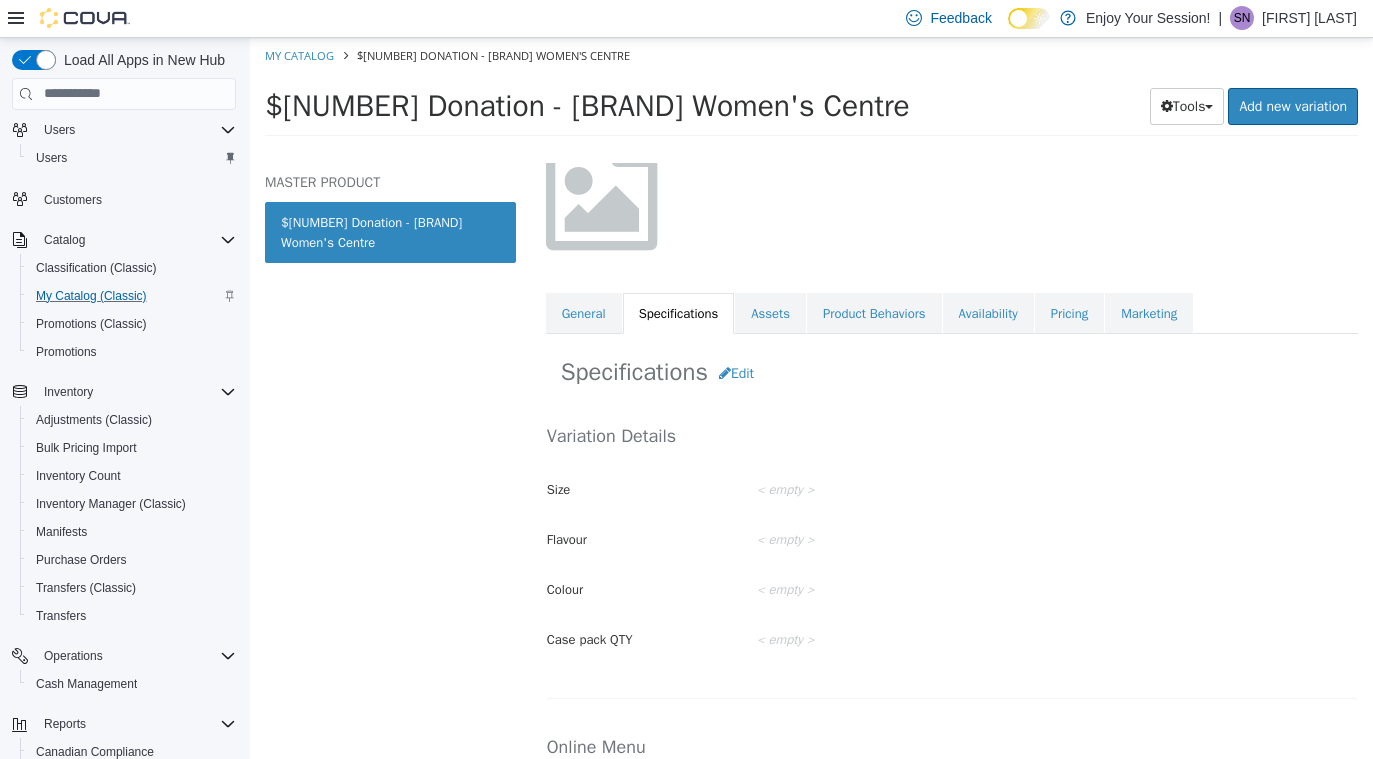 scroll, scrollTop: 172, scrollLeft: 0, axis: vertical 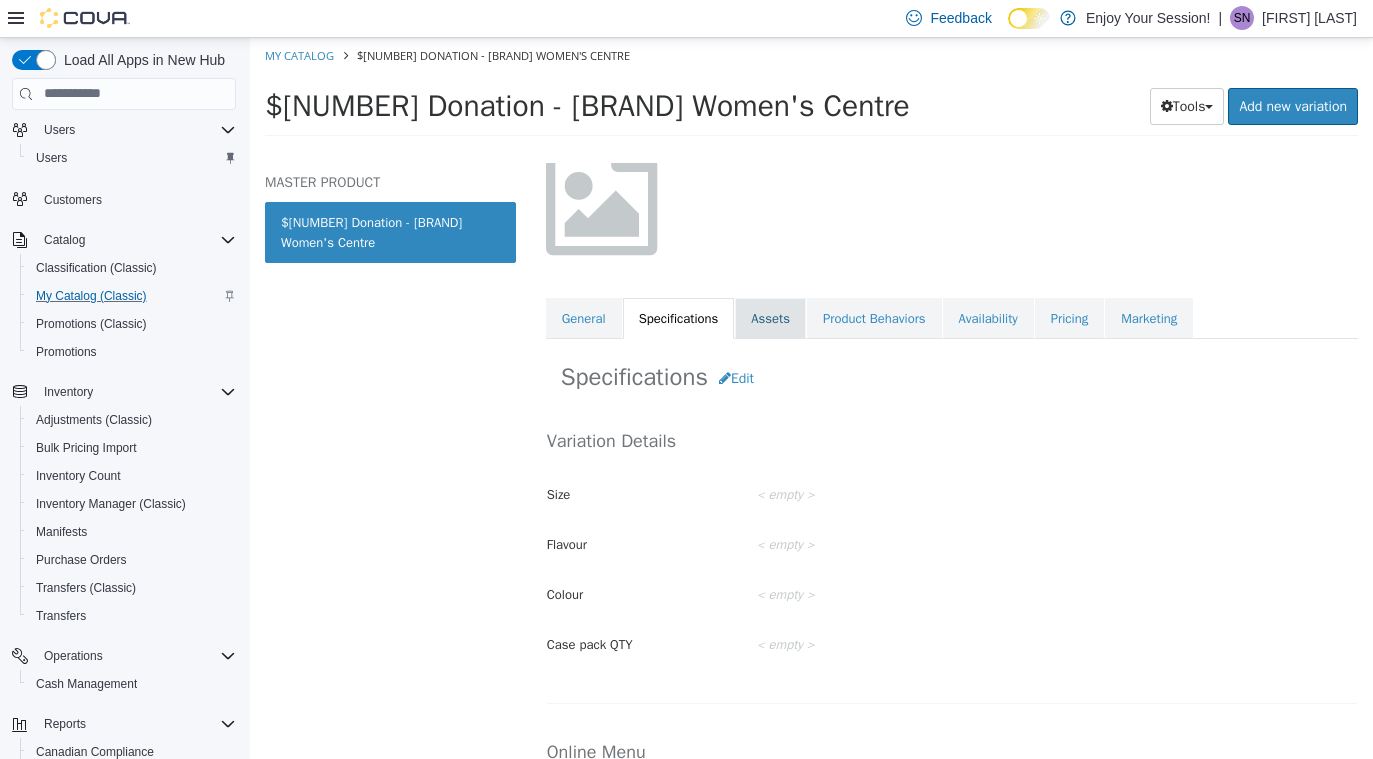 click on "Assets" at bounding box center [770, 318] 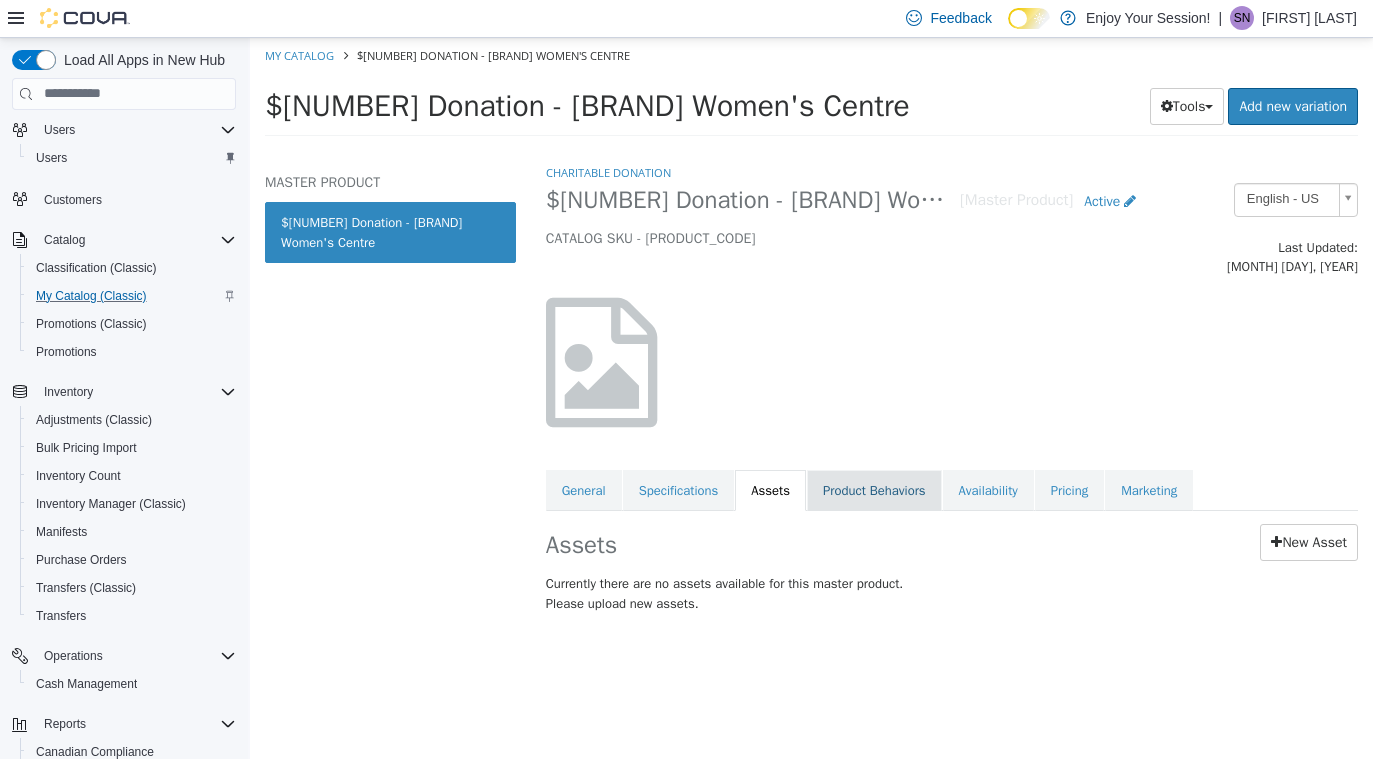 click on "Product Behaviors" at bounding box center [874, 490] 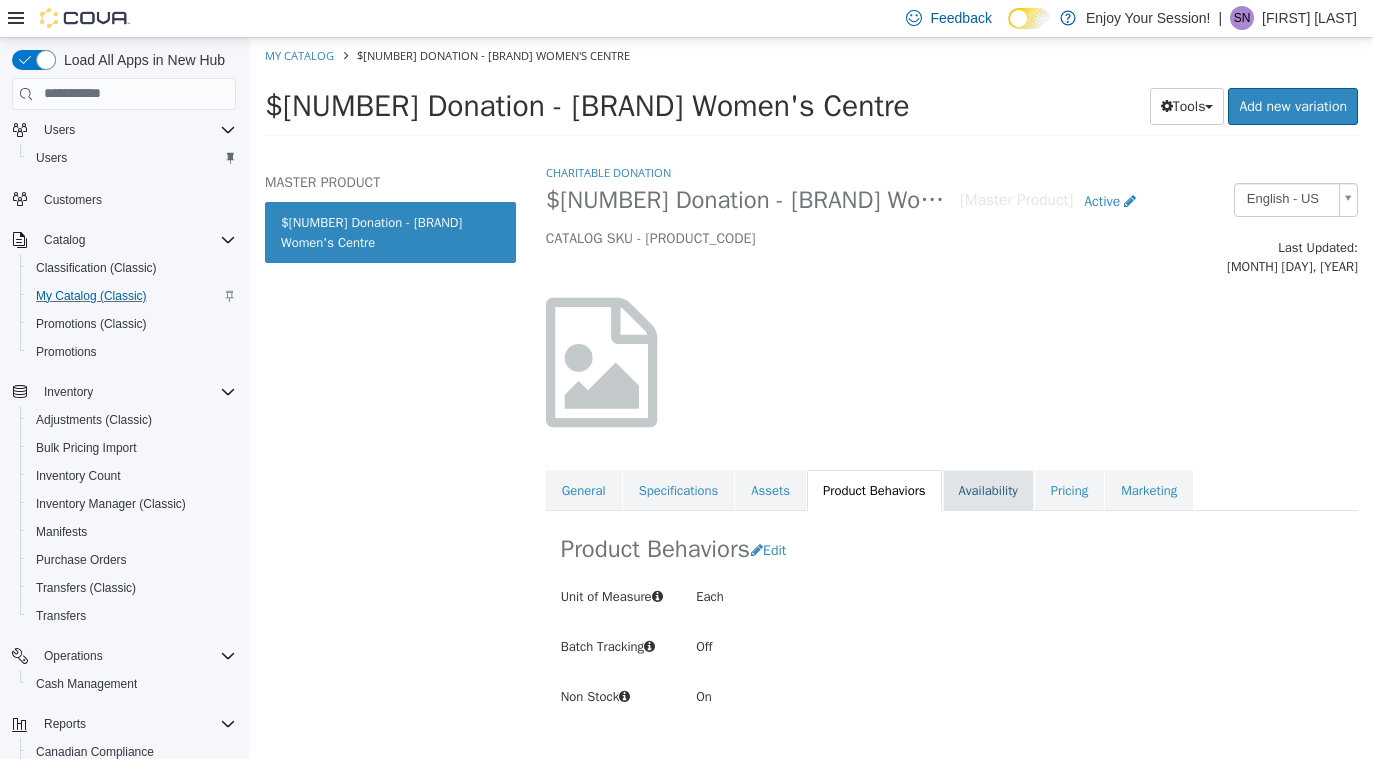click on "Availability" at bounding box center [988, 490] 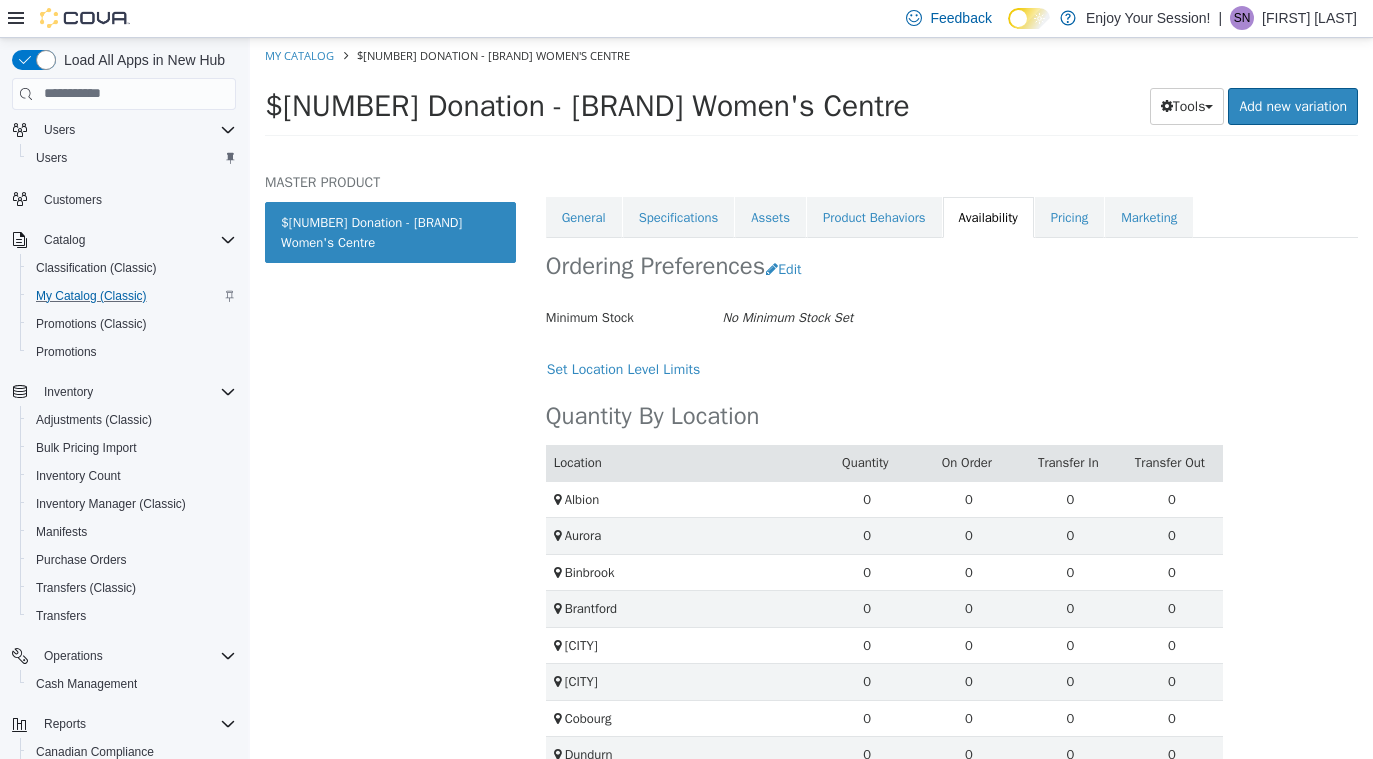 scroll, scrollTop: 131, scrollLeft: 0, axis: vertical 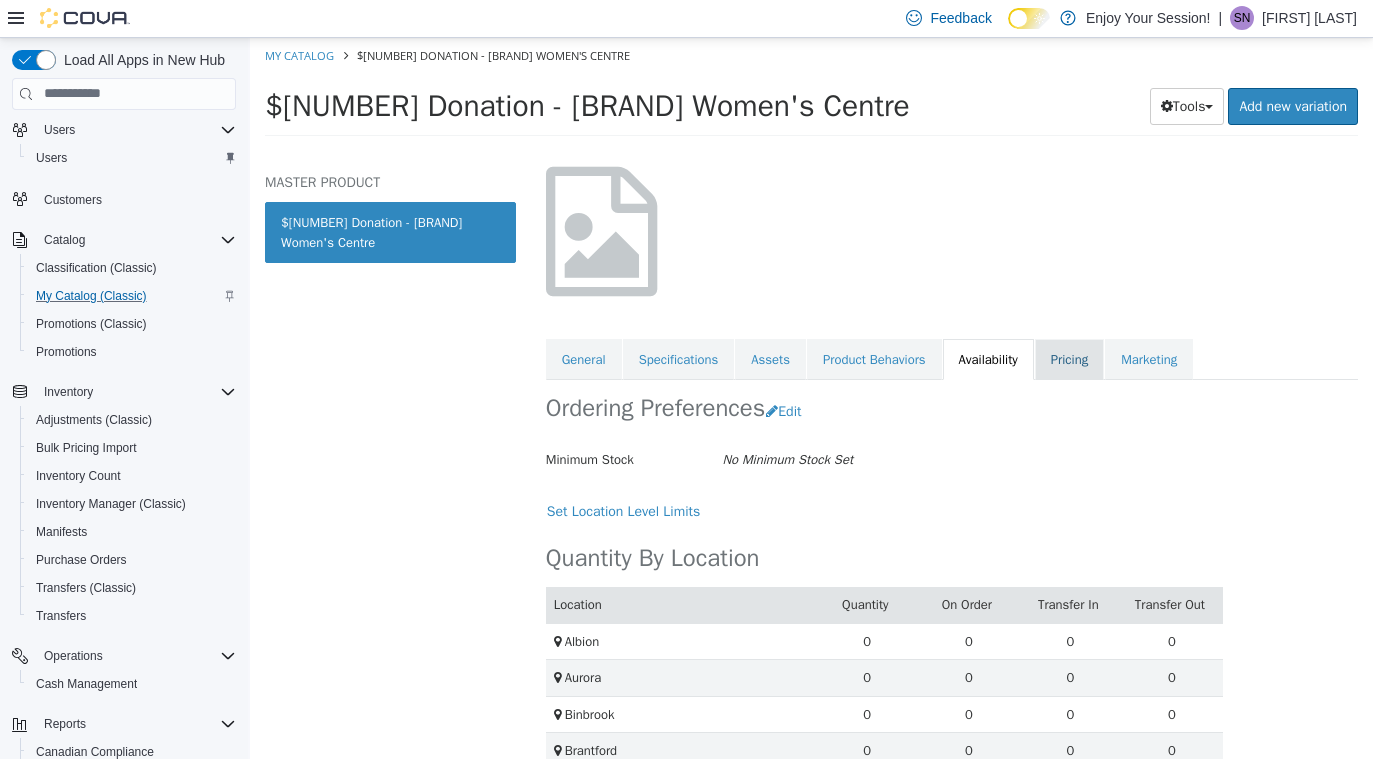 click on "Pricing" at bounding box center [1069, 359] 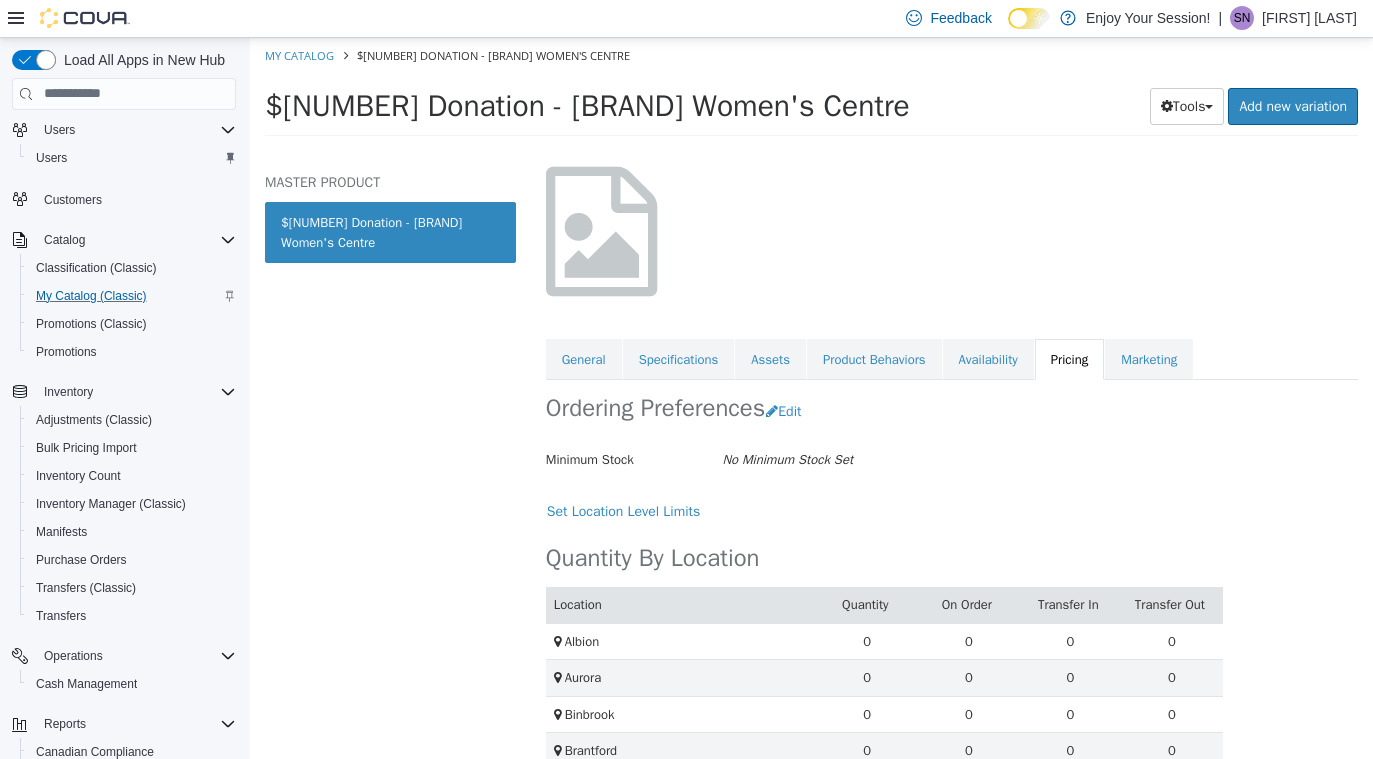 scroll, scrollTop: 0, scrollLeft: 0, axis: both 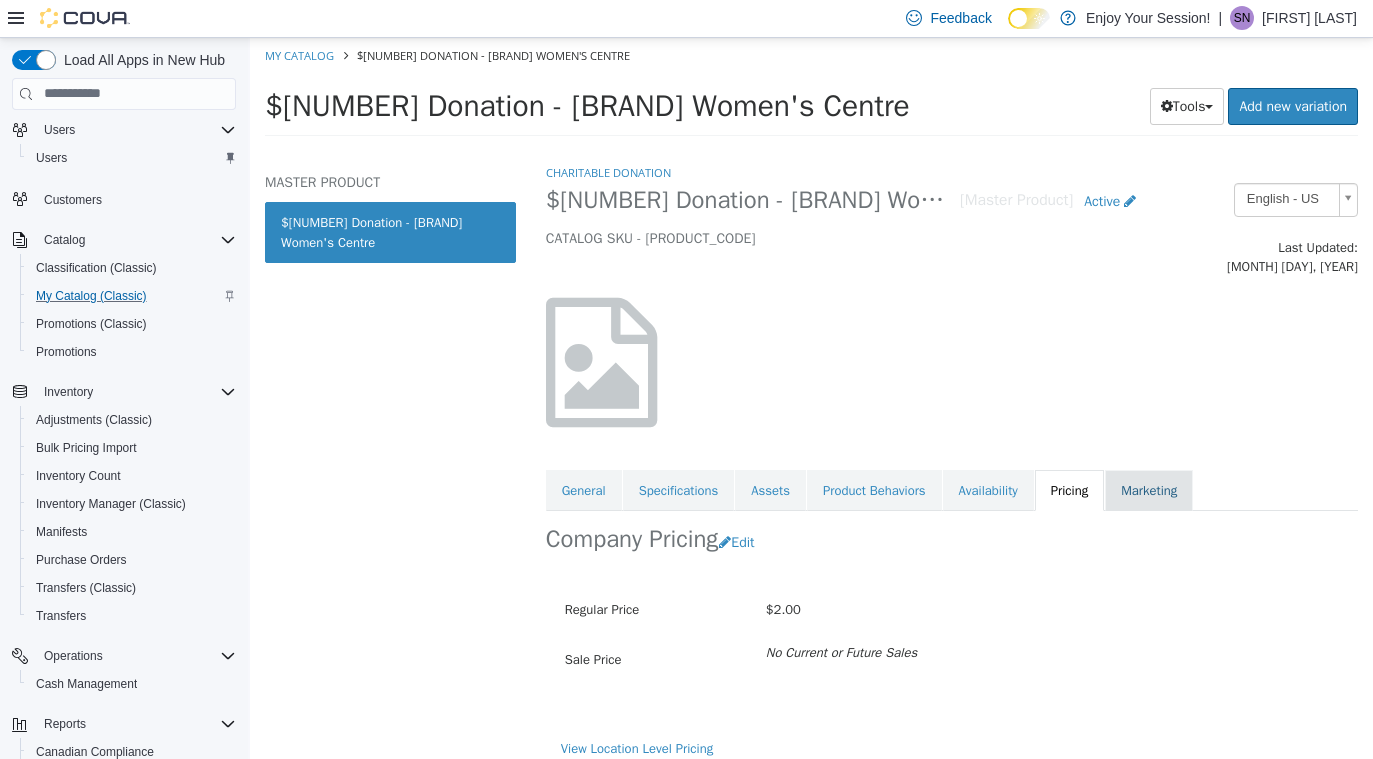 click on "Marketing" at bounding box center [1149, 490] 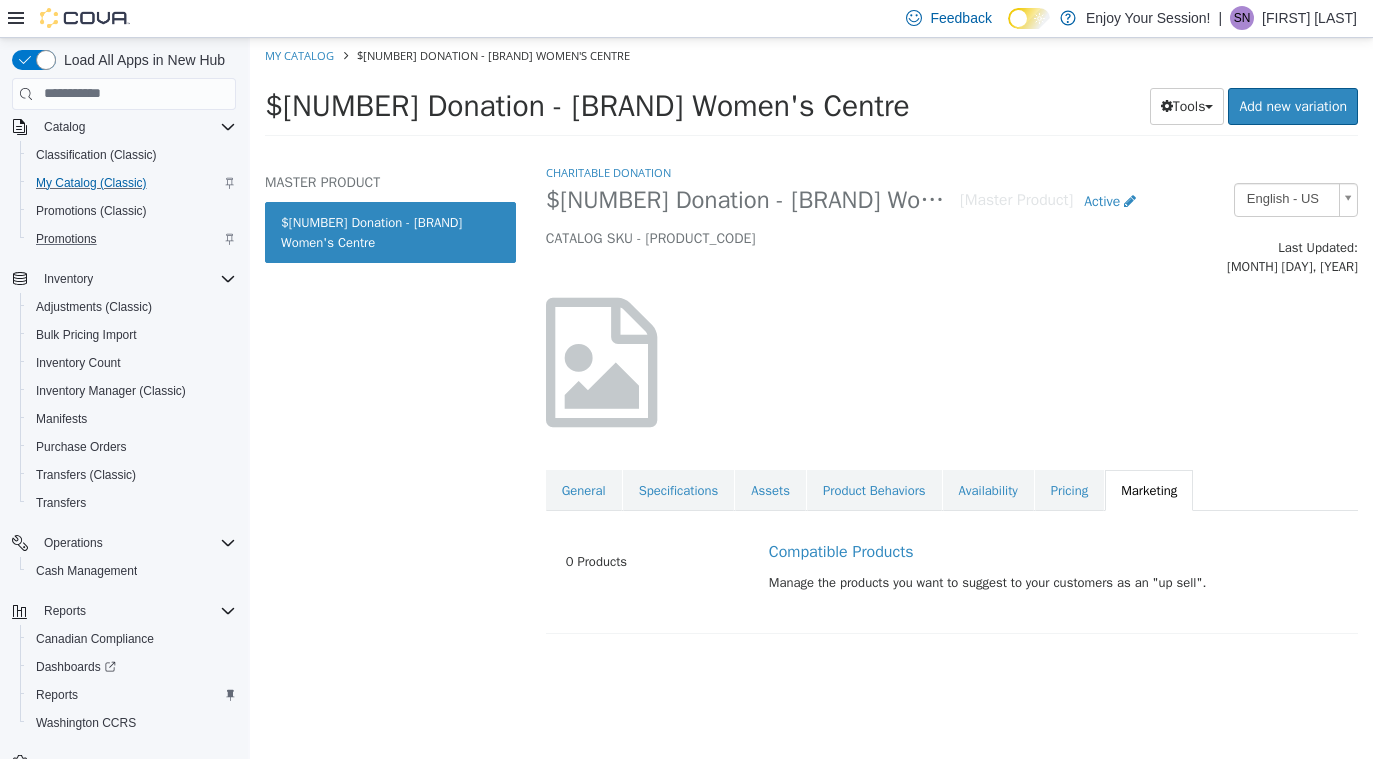 scroll, scrollTop: 209, scrollLeft: 0, axis: vertical 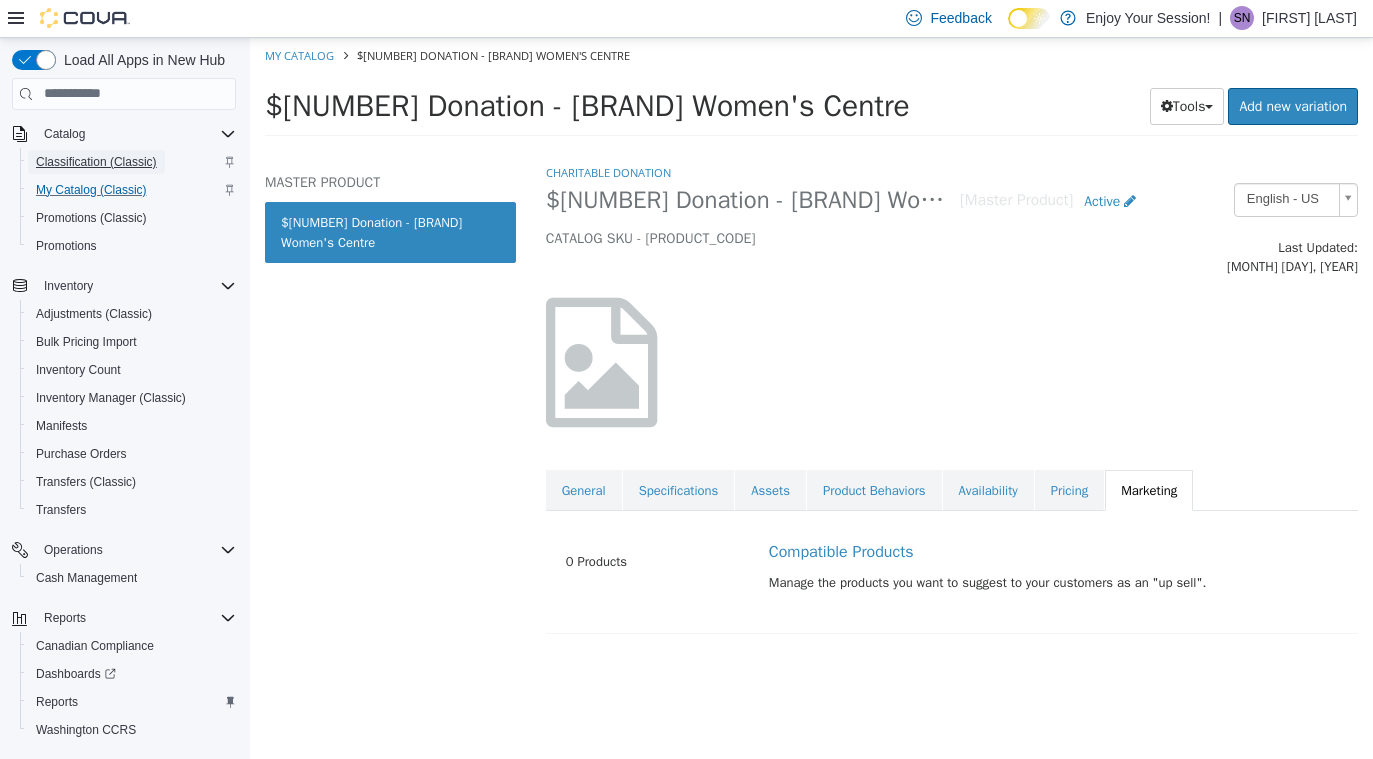 click on "Classification (Classic)" at bounding box center (96, 162) 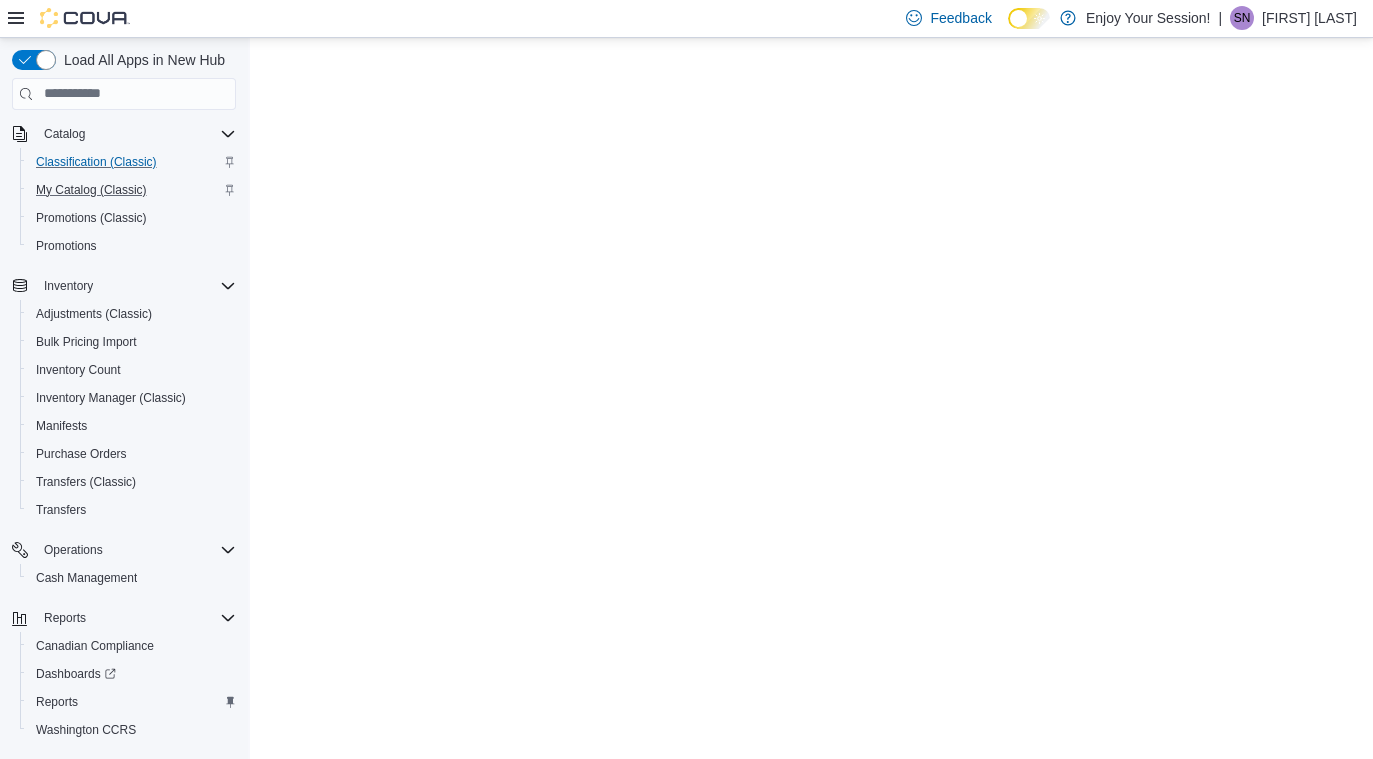 scroll, scrollTop: 0, scrollLeft: 0, axis: both 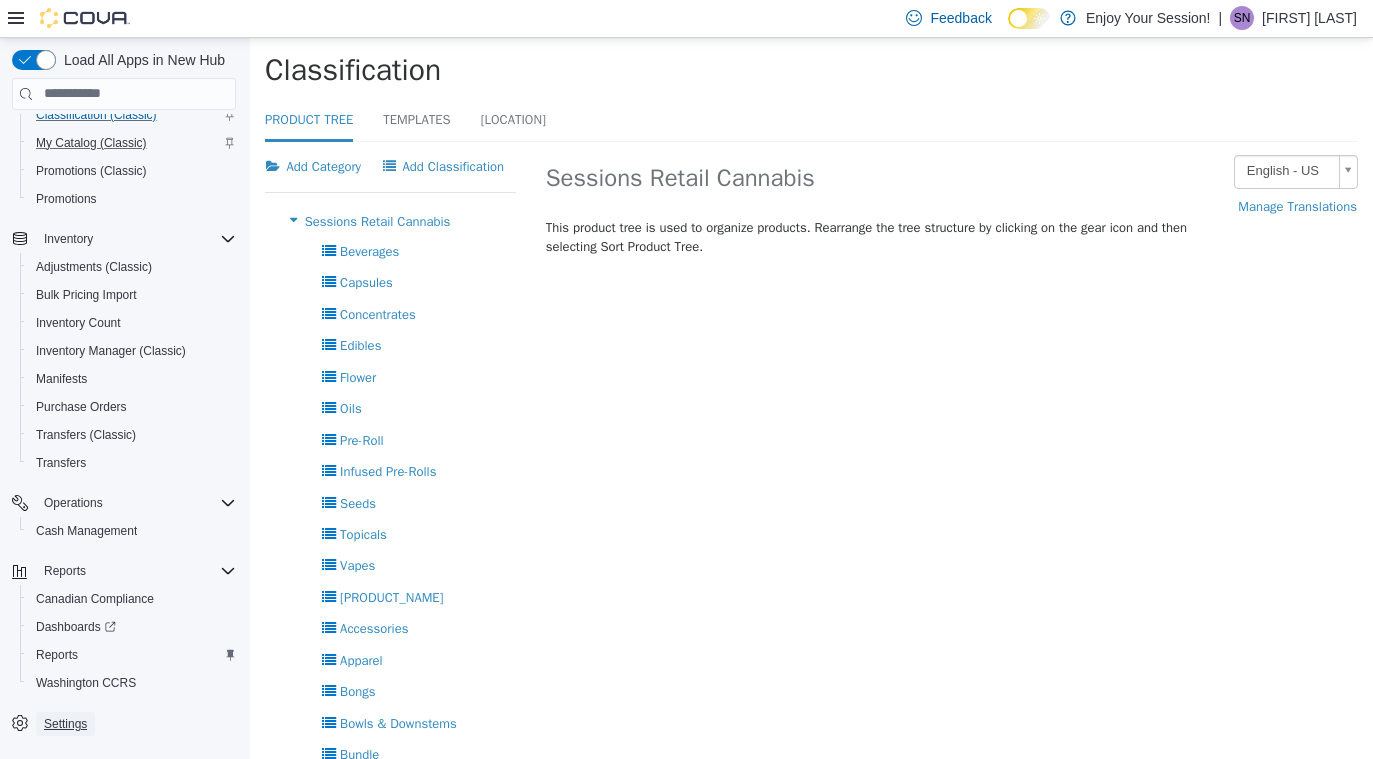 click on "Settings" at bounding box center (65, 724) 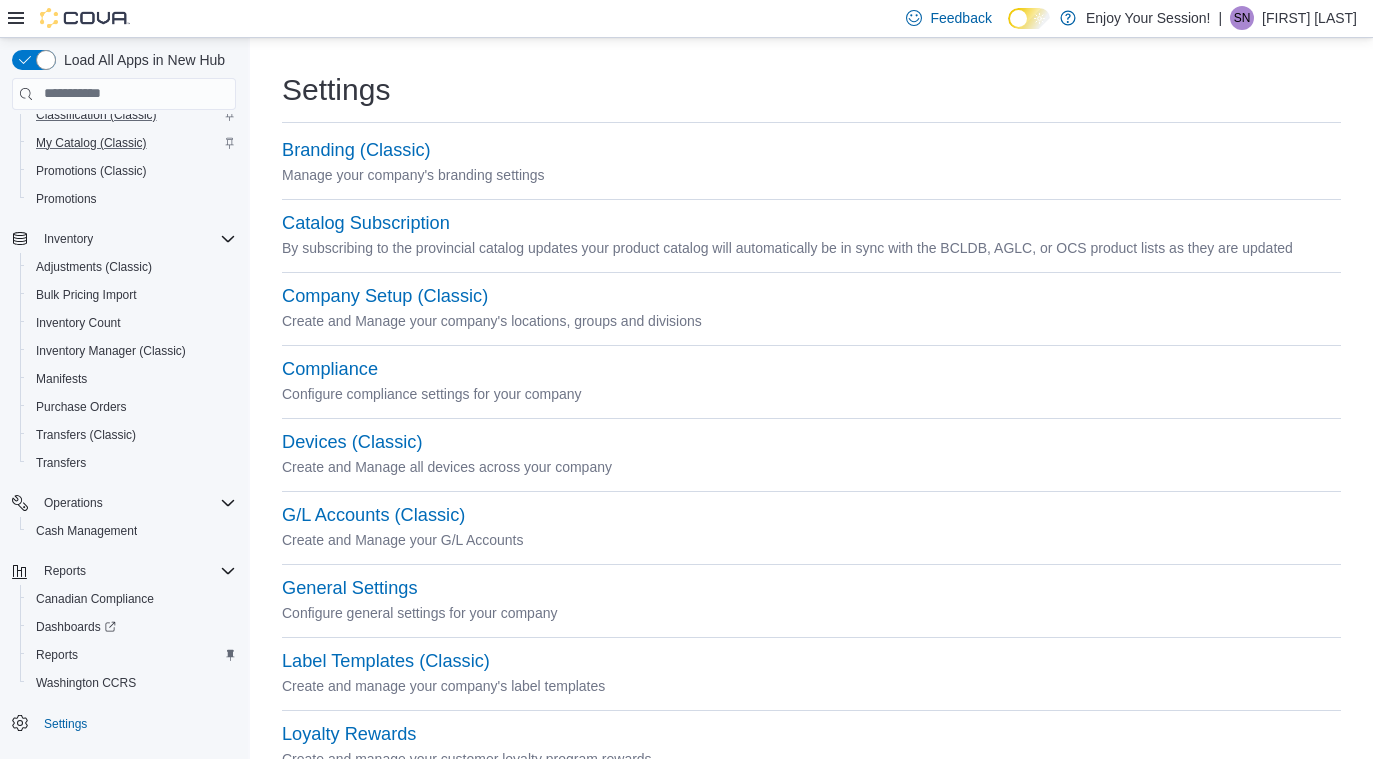 scroll, scrollTop: 872, scrollLeft: 0, axis: vertical 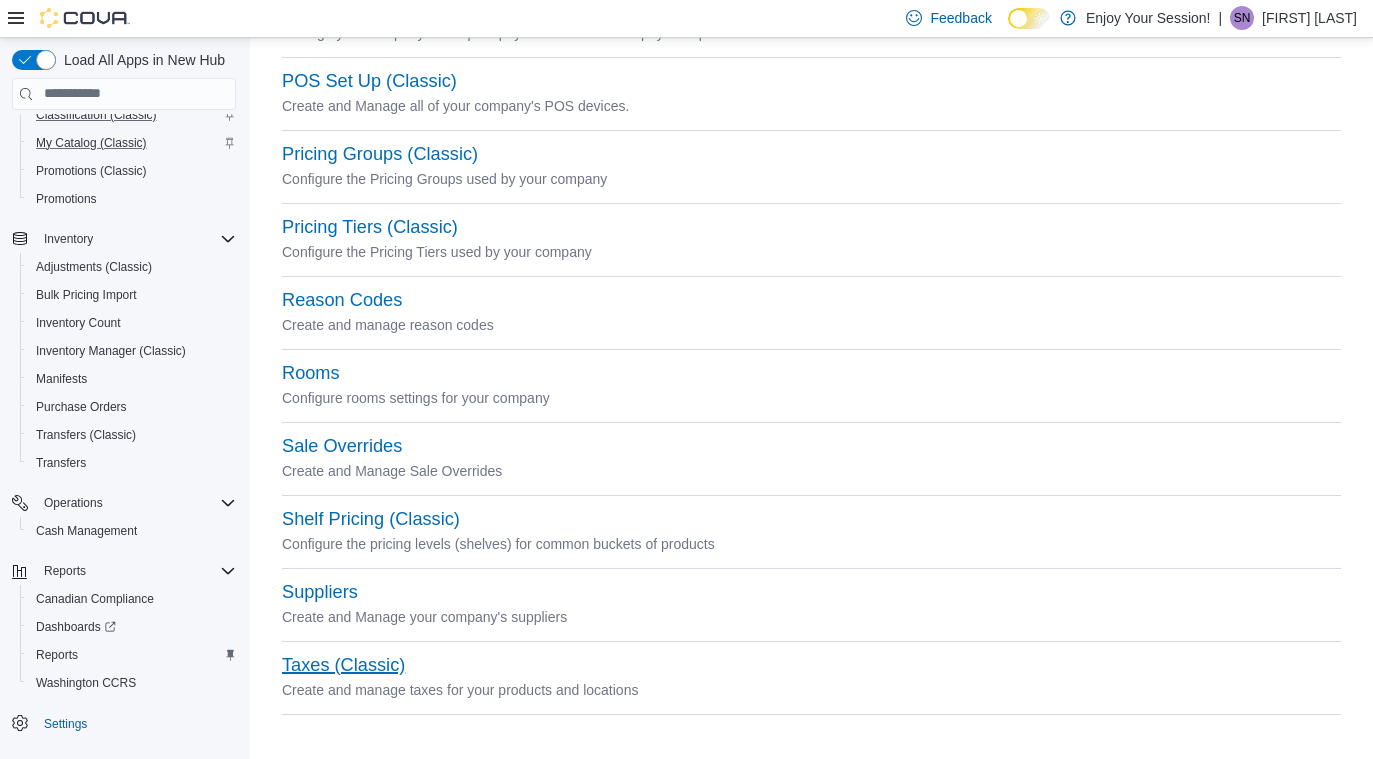 click on "Taxes (Classic)" at bounding box center [343, 665] 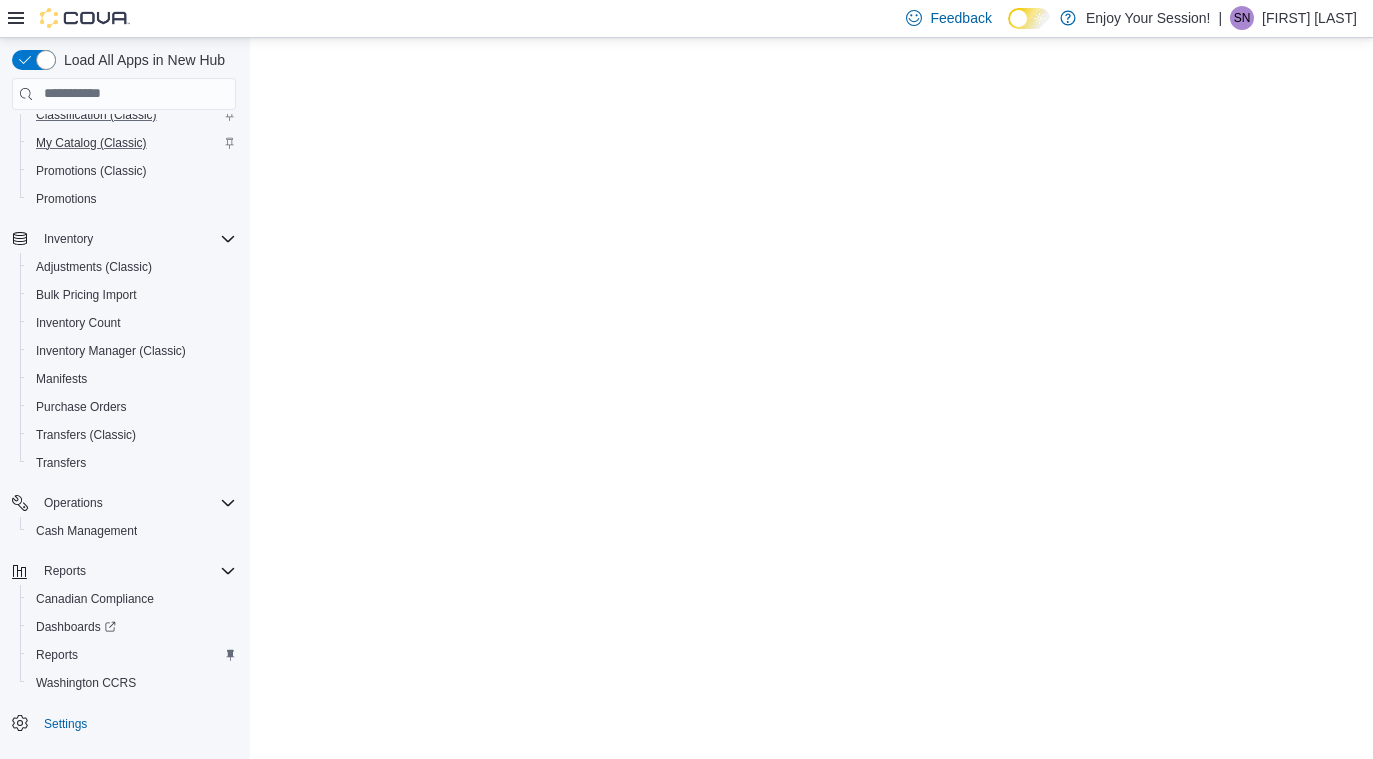 scroll, scrollTop: 0, scrollLeft: 0, axis: both 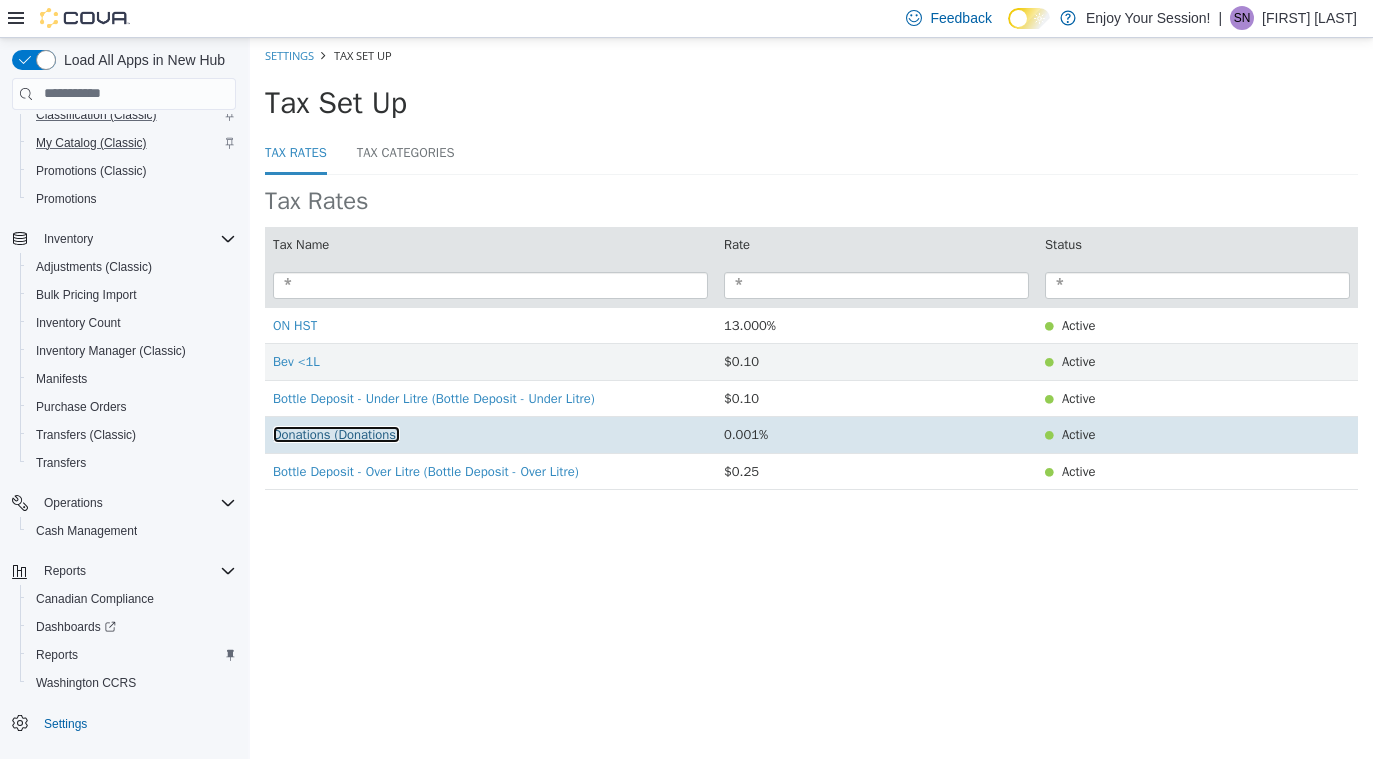 click on "Donations (Donations)" at bounding box center (336, 433) 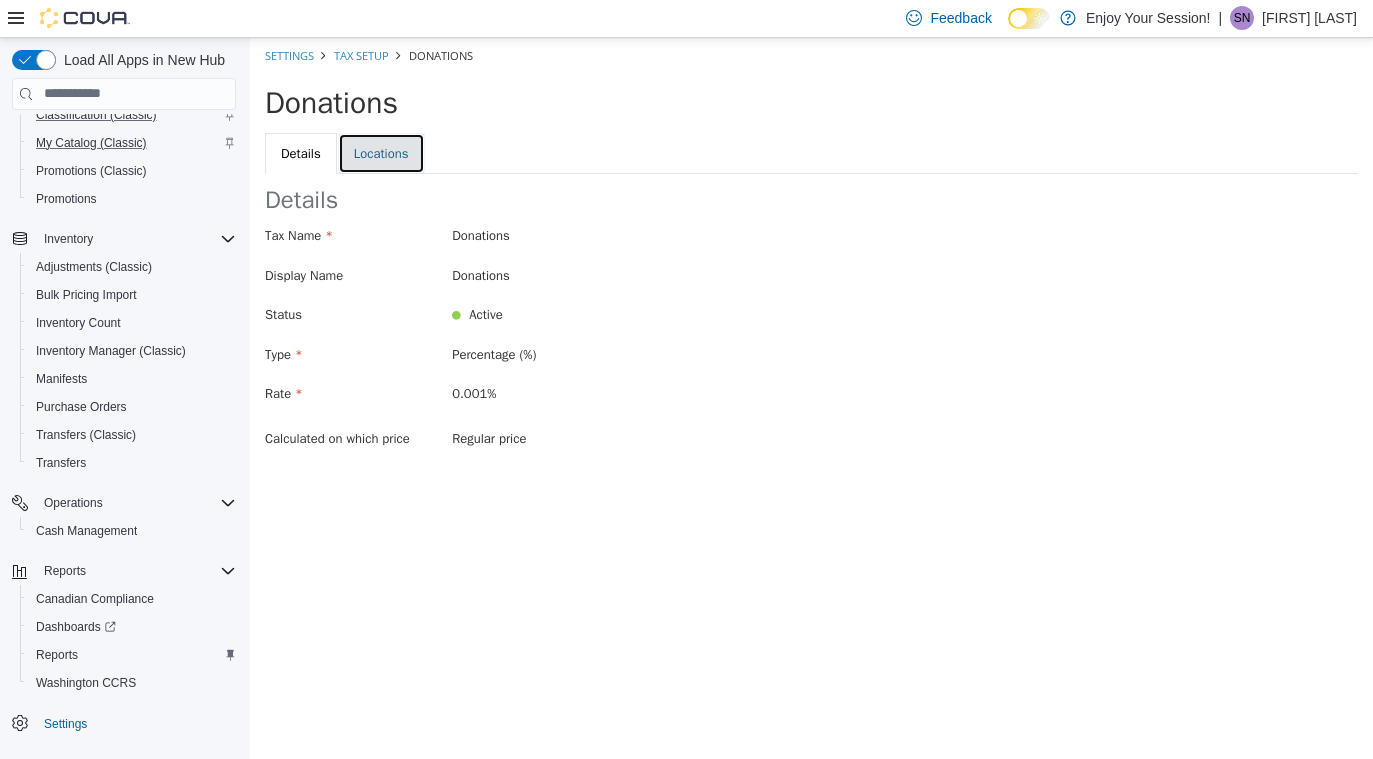 click on "Locations" at bounding box center (381, 153) 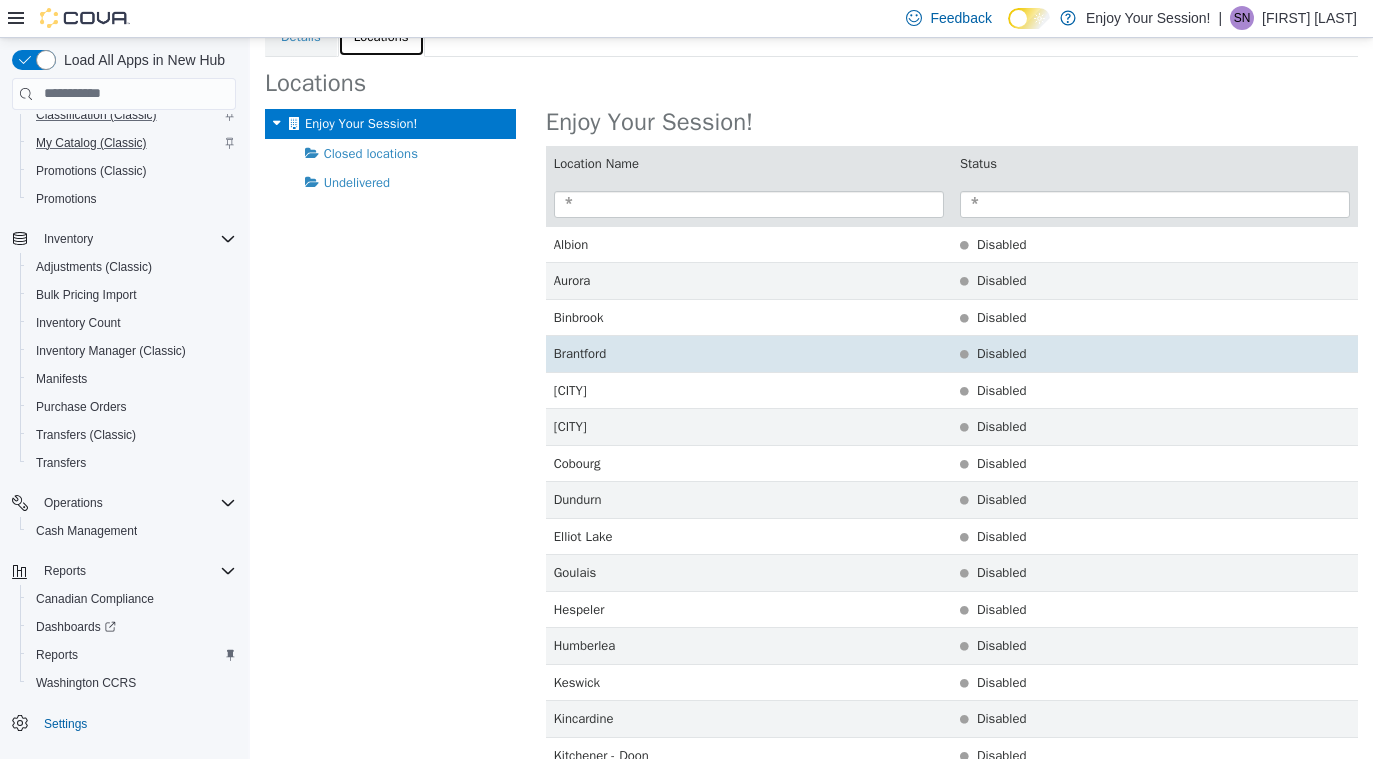 scroll, scrollTop: 0, scrollLeft: 0, axis: both 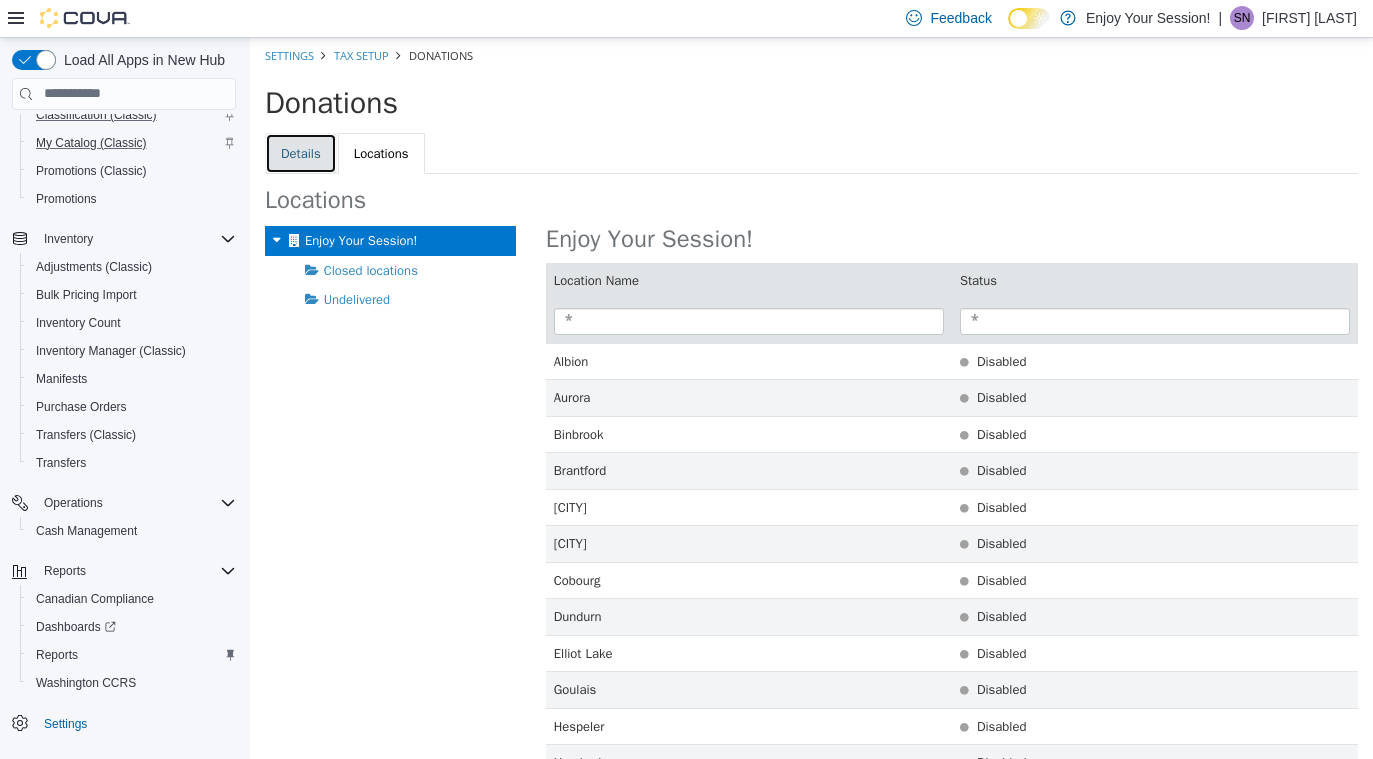 click on "Details" at bounding box center [301, 153] 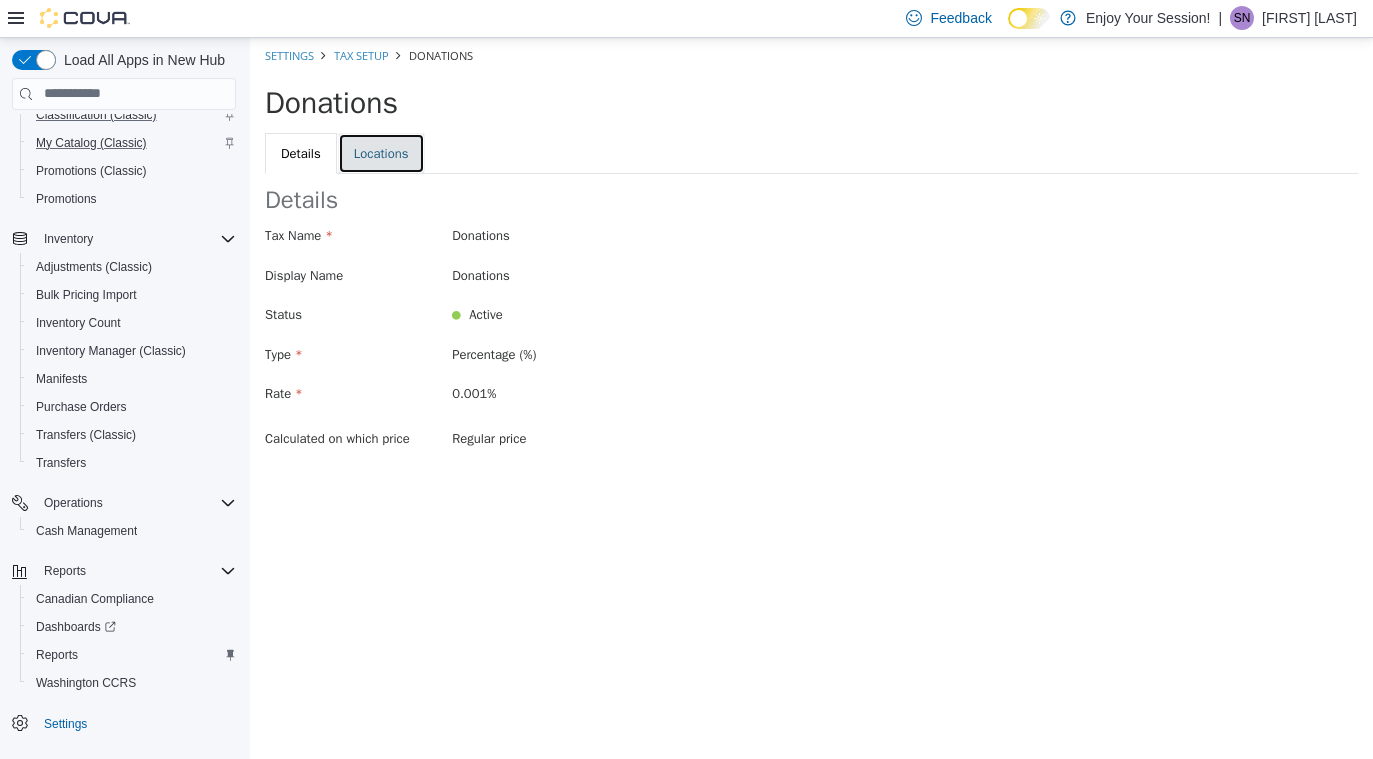 click on "Locations" at bounding box center [381, 153] 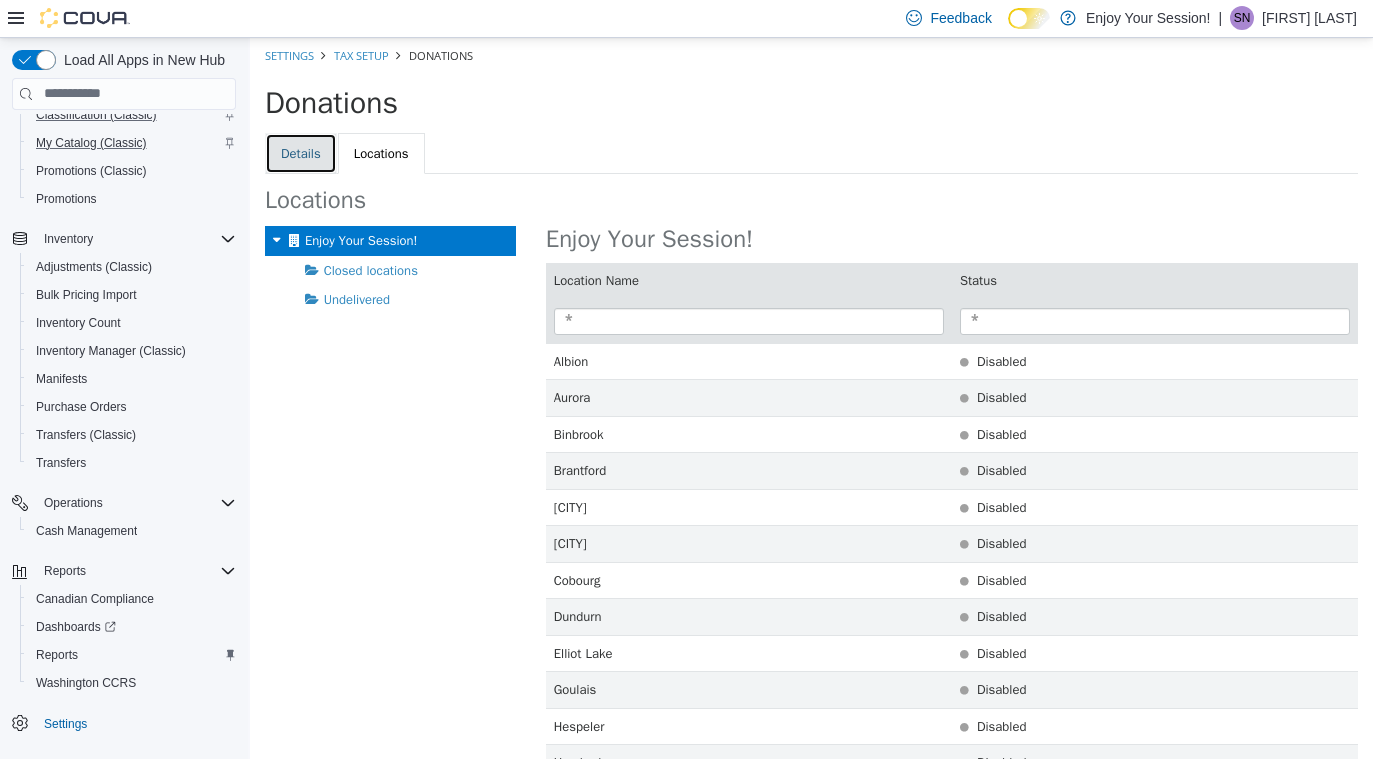 click on "Details" at bounding box center (301, 153) 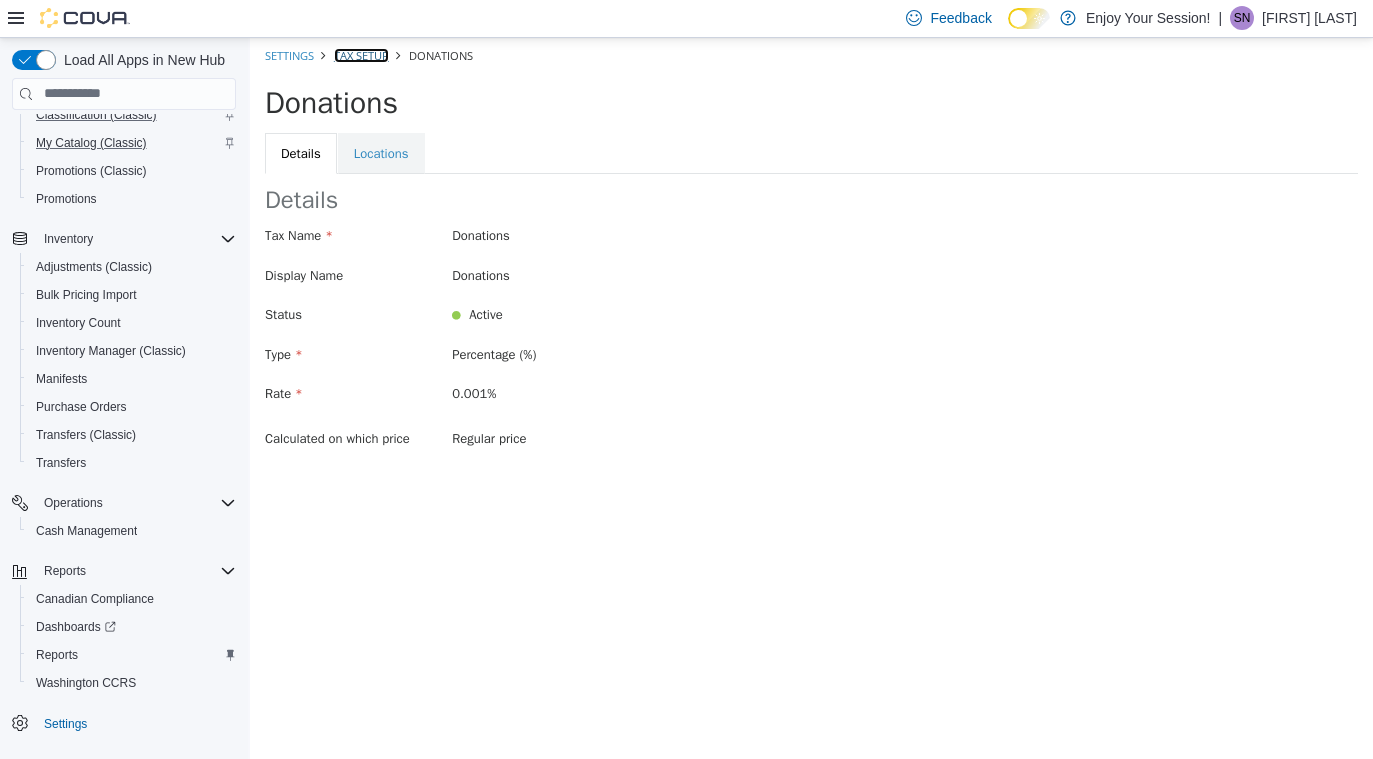 click on "Tax Setup" at bounding box center [361, 54] 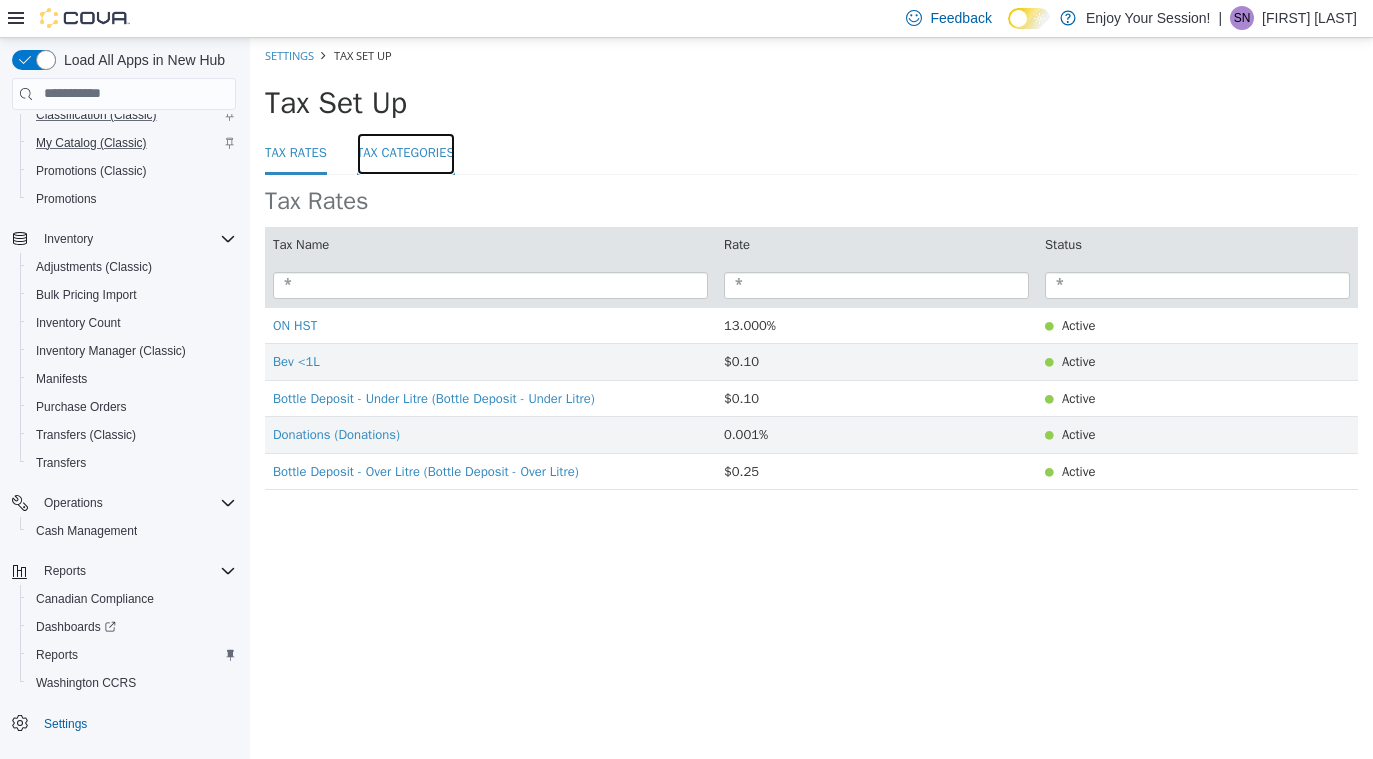 click on "Tax Categories" at bounding box center [406, 153] 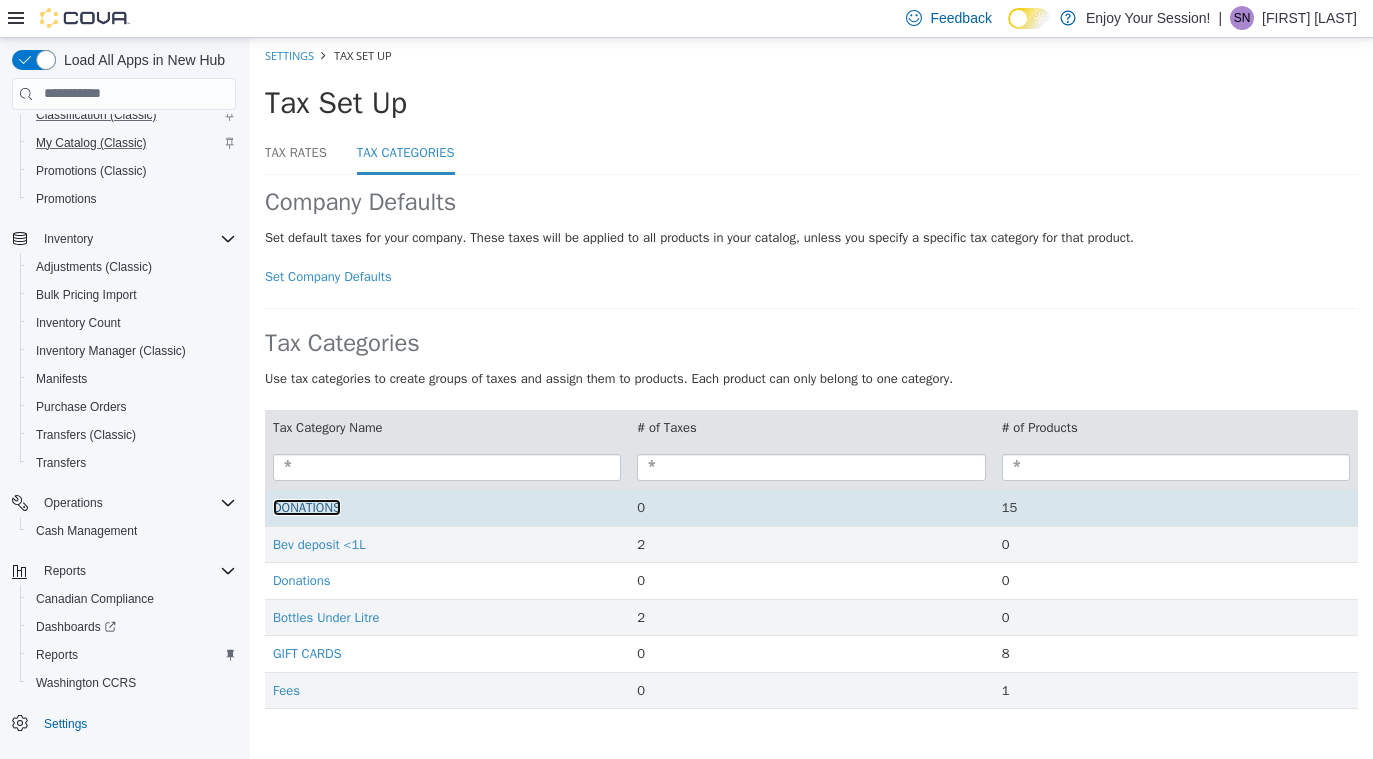 click on "DONATIONS" at bounding box center [307, 506] 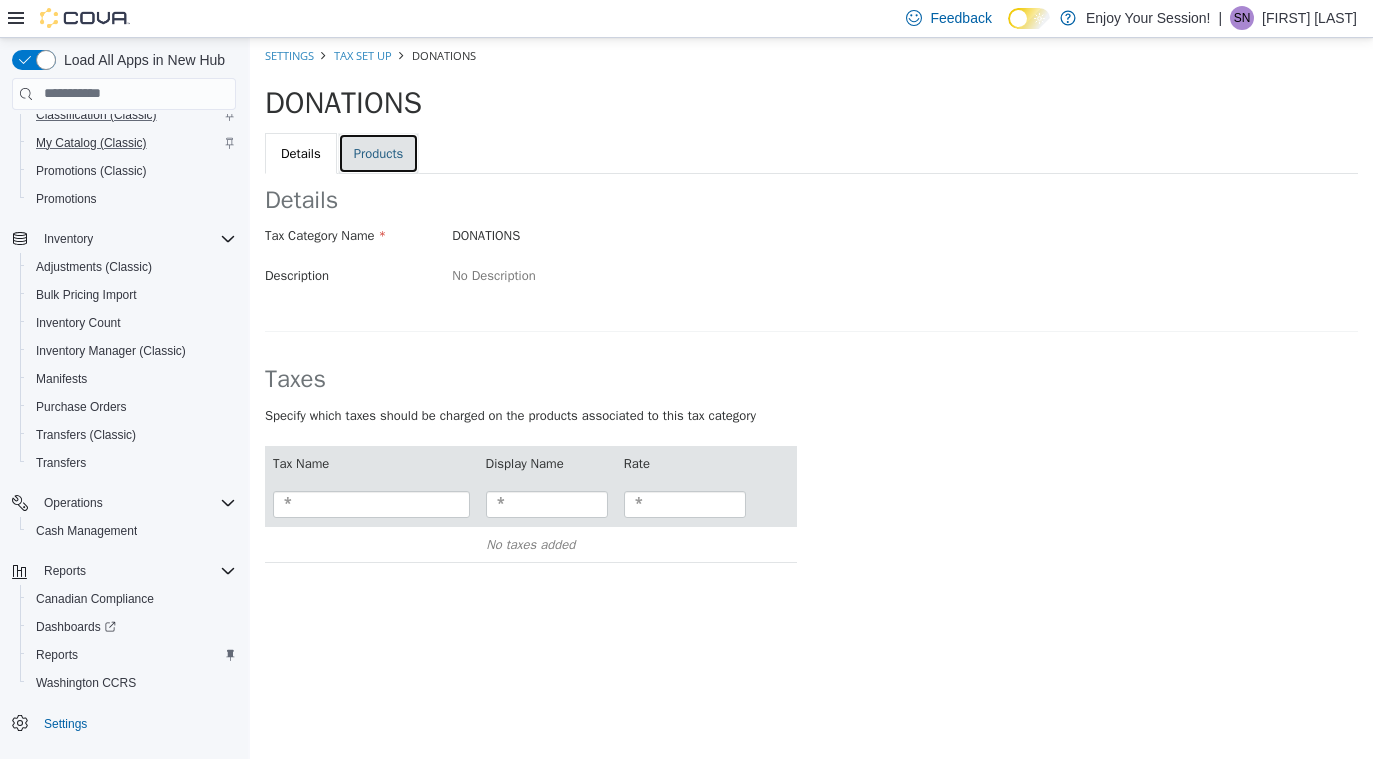 click on "Products" at bounding box center [379, 153] 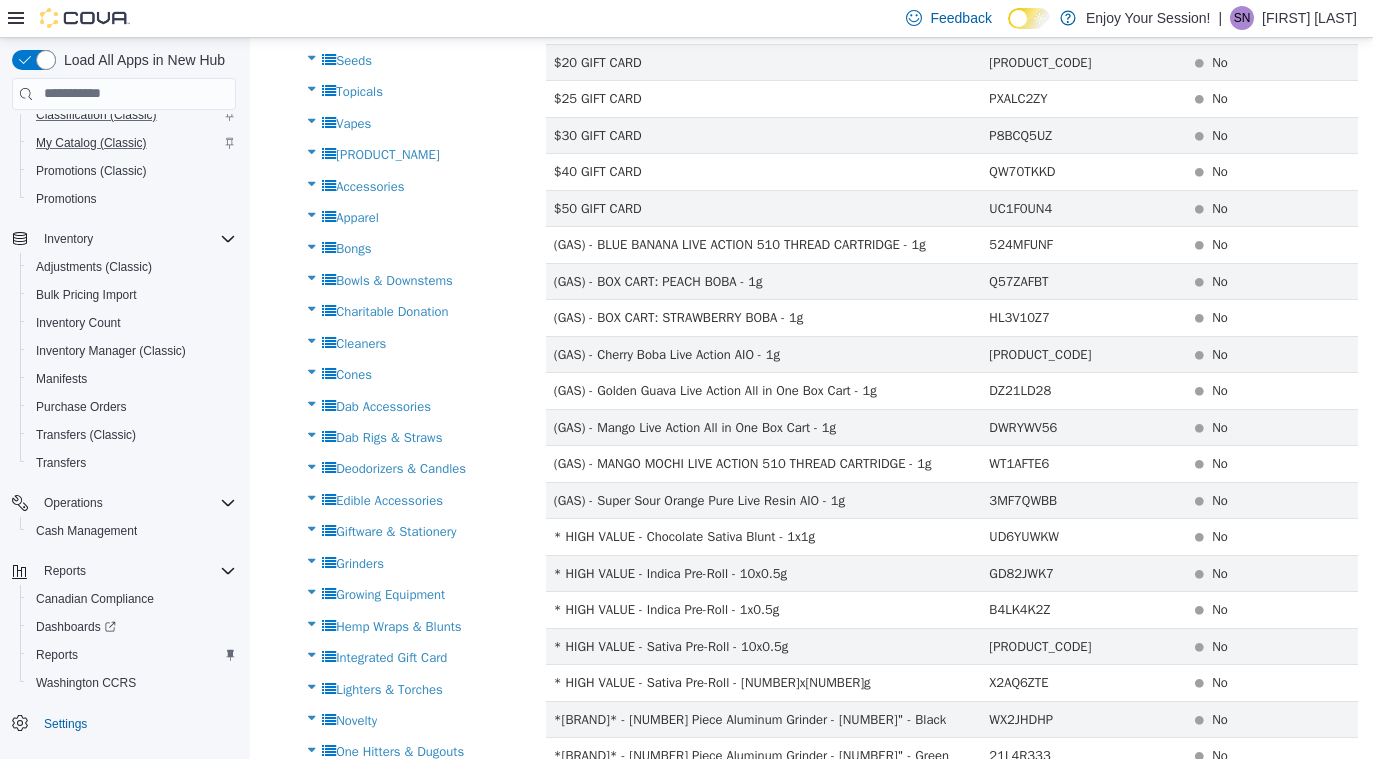 scroll, scrollTop: 515, scrollLeft: 0, axis: vertical 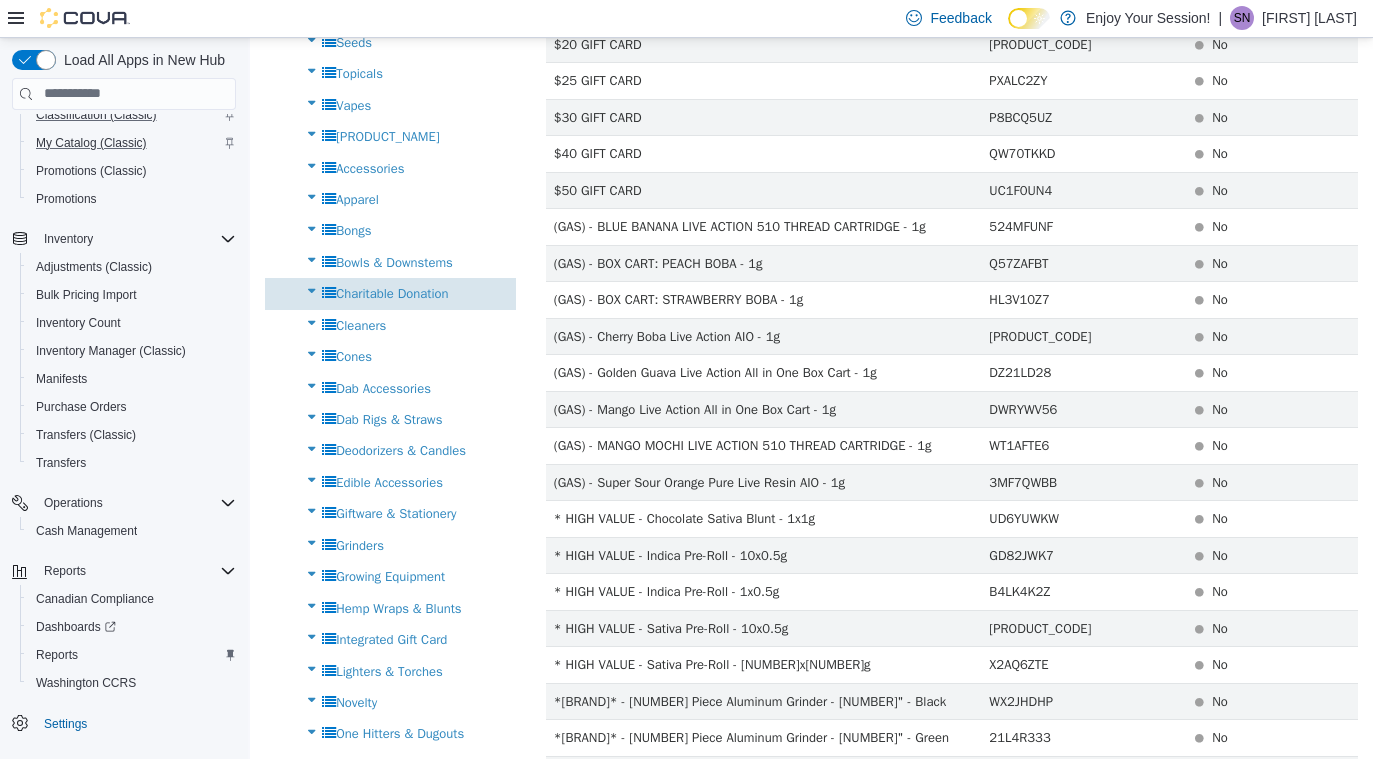 click on "Charitable Donation" at bounding box center (392, 292) 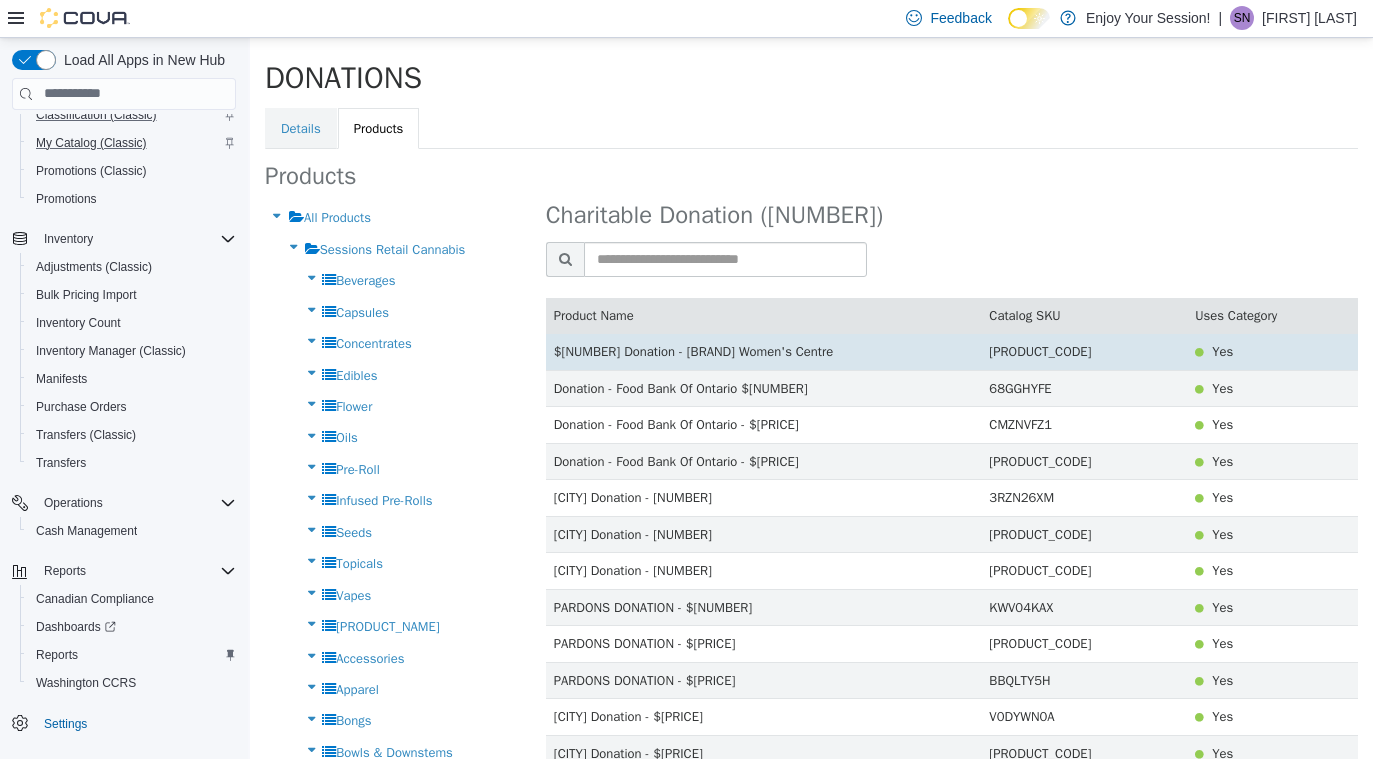 scroll, scrollTop: 0, scrollLeft: 0, axis: both 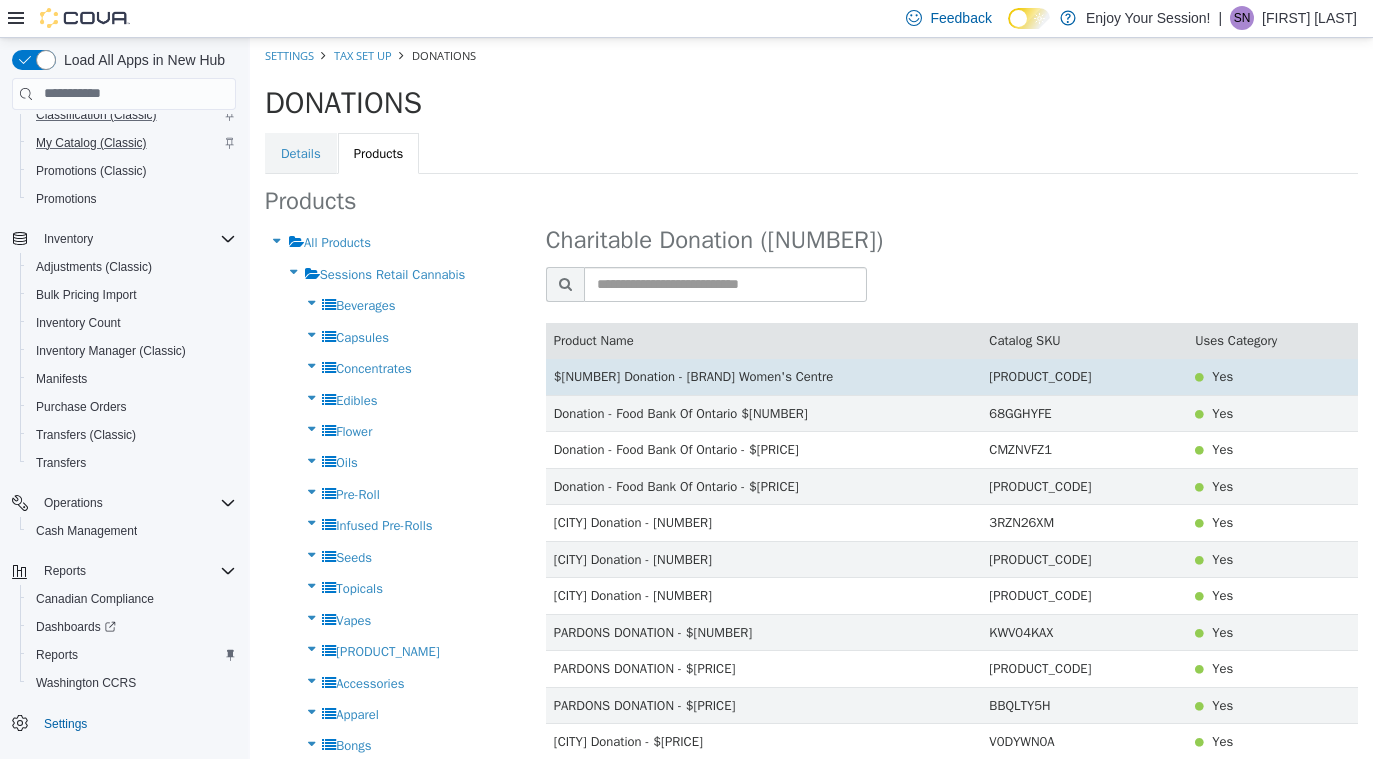 click on "$[NUMBER] Donation - [BRAND] Women's Centre" at bounding box center [764, 376] 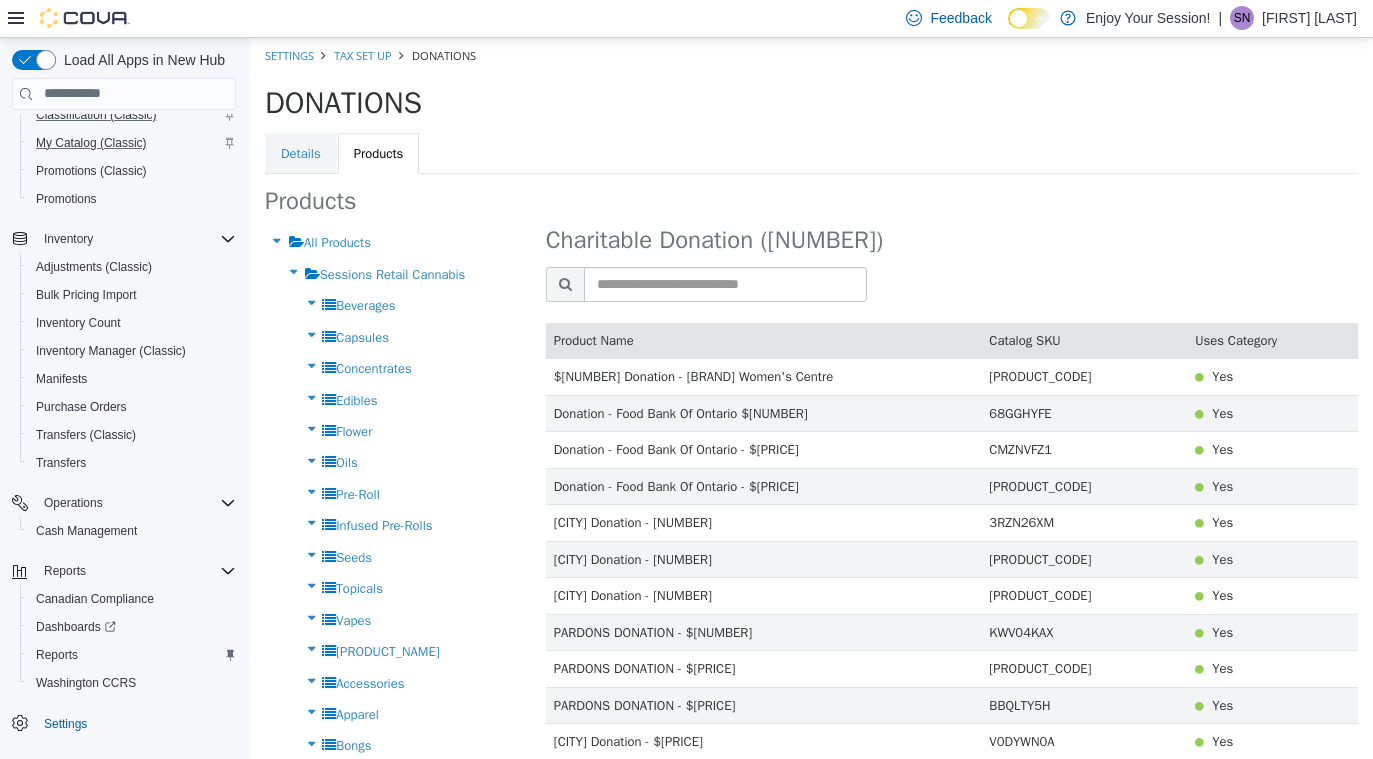 click on "Products
All Products  Sessions Retail Cannabis  Beverages  Capsules  Concentrates  Edibles  Flower  Oils  Pre-Roll  Infused Pre-Rolls  Seeds  Topicals  Vapes  510 Vape Batteries  Accessories  Apparel  Bongs  Bowls & Downstems  Charitable Donation  Cleaners  Cones  Dab Accessories  Dab Rigs & Straws  Deodorizers & Candles  Edible Accessories  Giftware & Stationery  Grinders  Growing Equipment  Hemp Wraps & Blunts  Integrated Gift Card  Lighters & Torches  Novelty  One Hitters & Dugouts  Pipe Screens & Filters  Pipes  Pod System Batteries   Rolling Machines  Rolling Papers  Rolling Tips & Filters  Rolling Trays & Ash Trays  Storage & Humidity Control  Tools  Vaporizers & Replacement Parts  Non Sellable  Fees
Charitable Donation ([NUMBER])
Search Products Product Name Catalog SKU Uses Category $[PRICE] Donation - Good Sheppard Women's Centre [SKU] Yes  [SKU] Yes  [SKU] Yes  No" at bounding box center (811, 924) 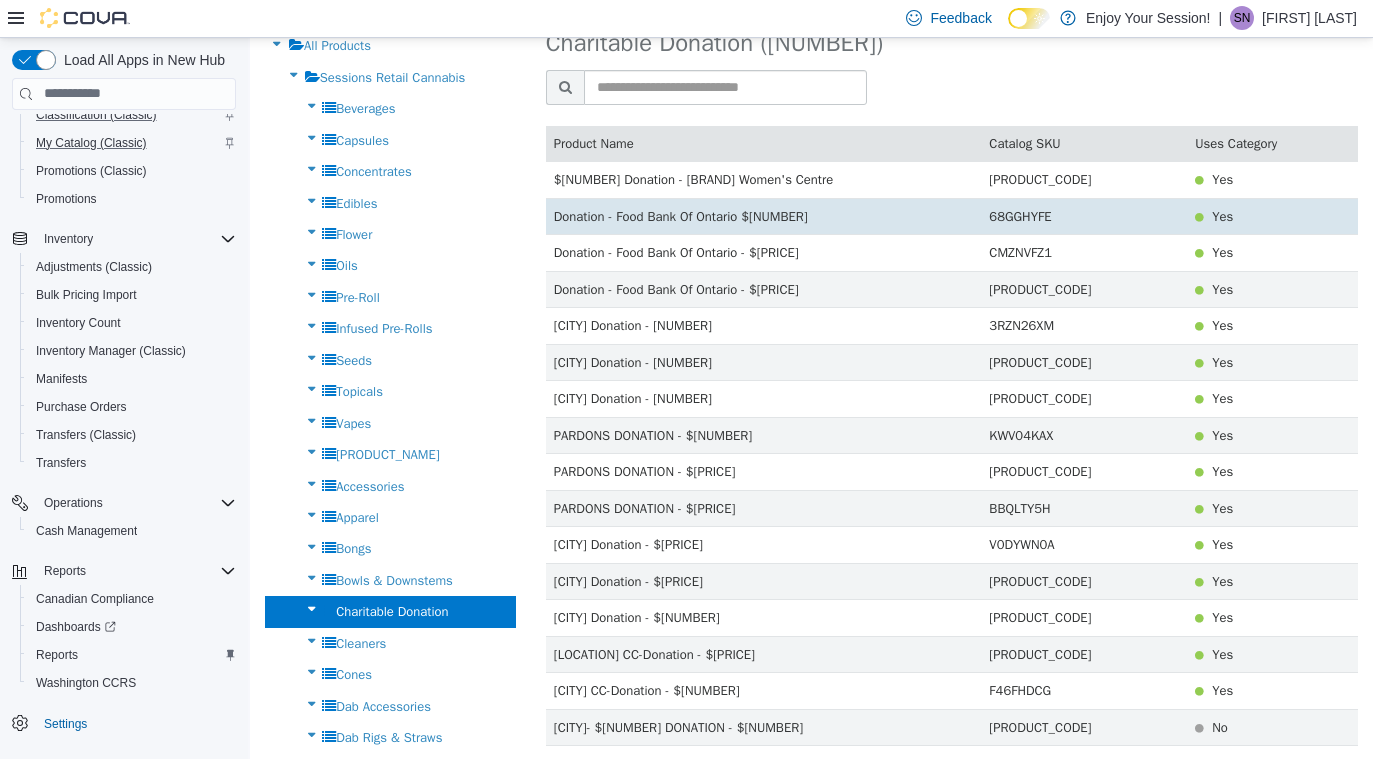 scroll, scrollTop: 18, scrollLeft: 0, axis: vertical 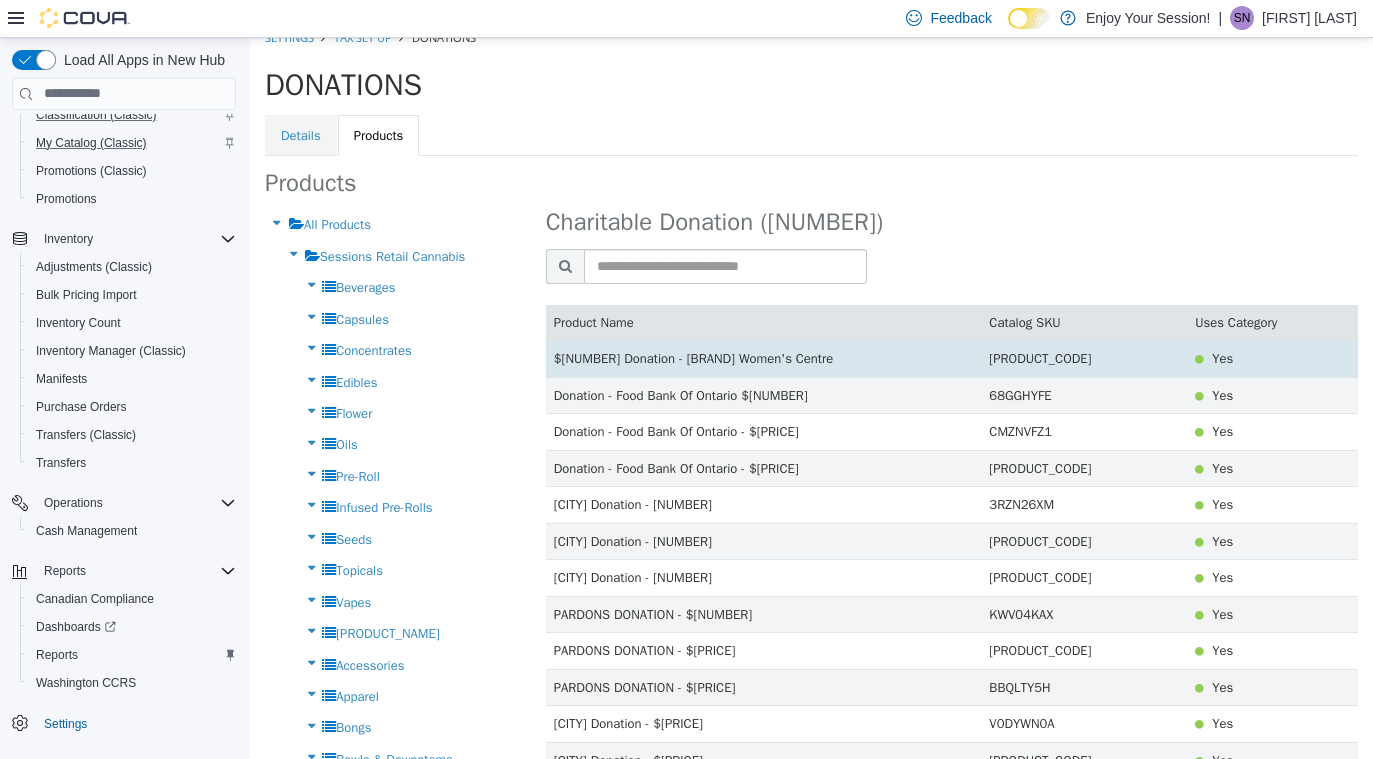 click on "[PRODUCT_CODE]" at bounding box center (1084, 358) 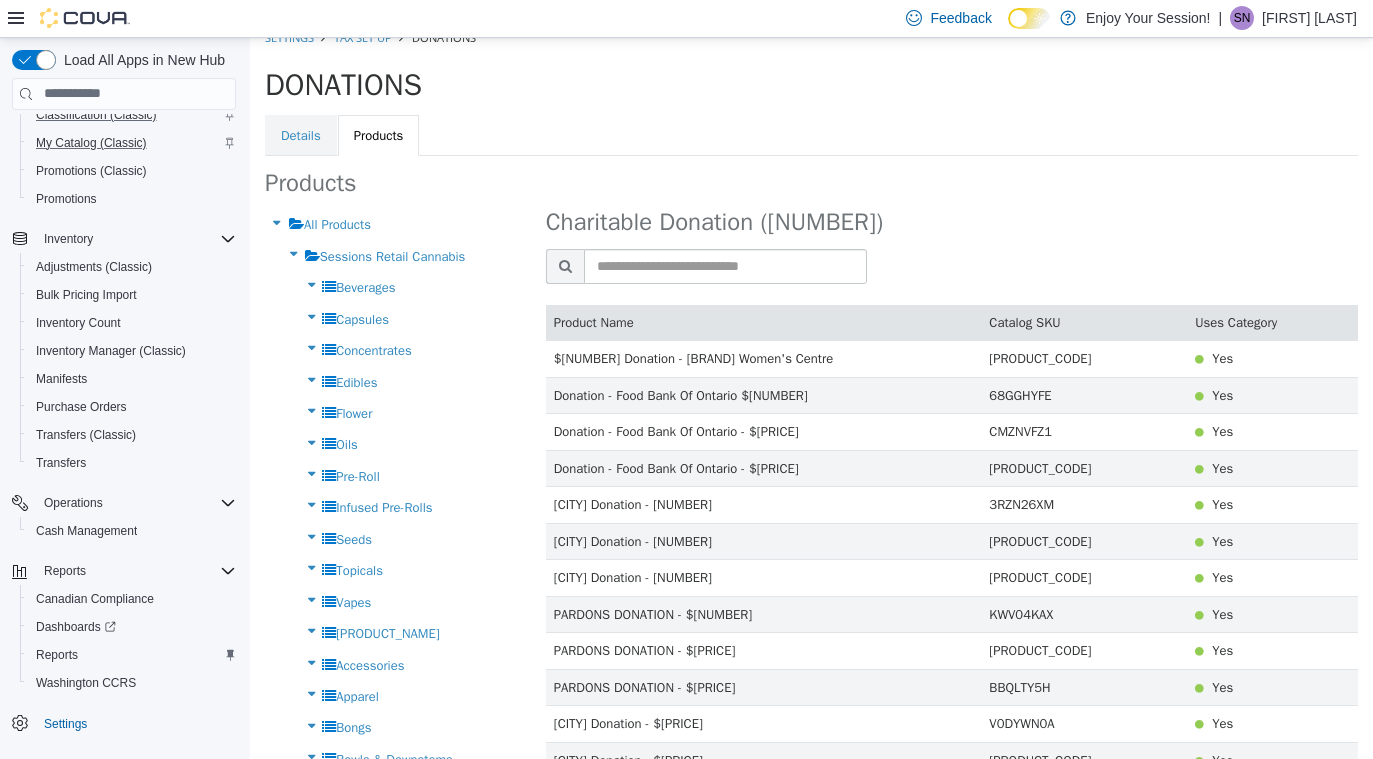 click on "Search Products" at bounding box center [952, 265] 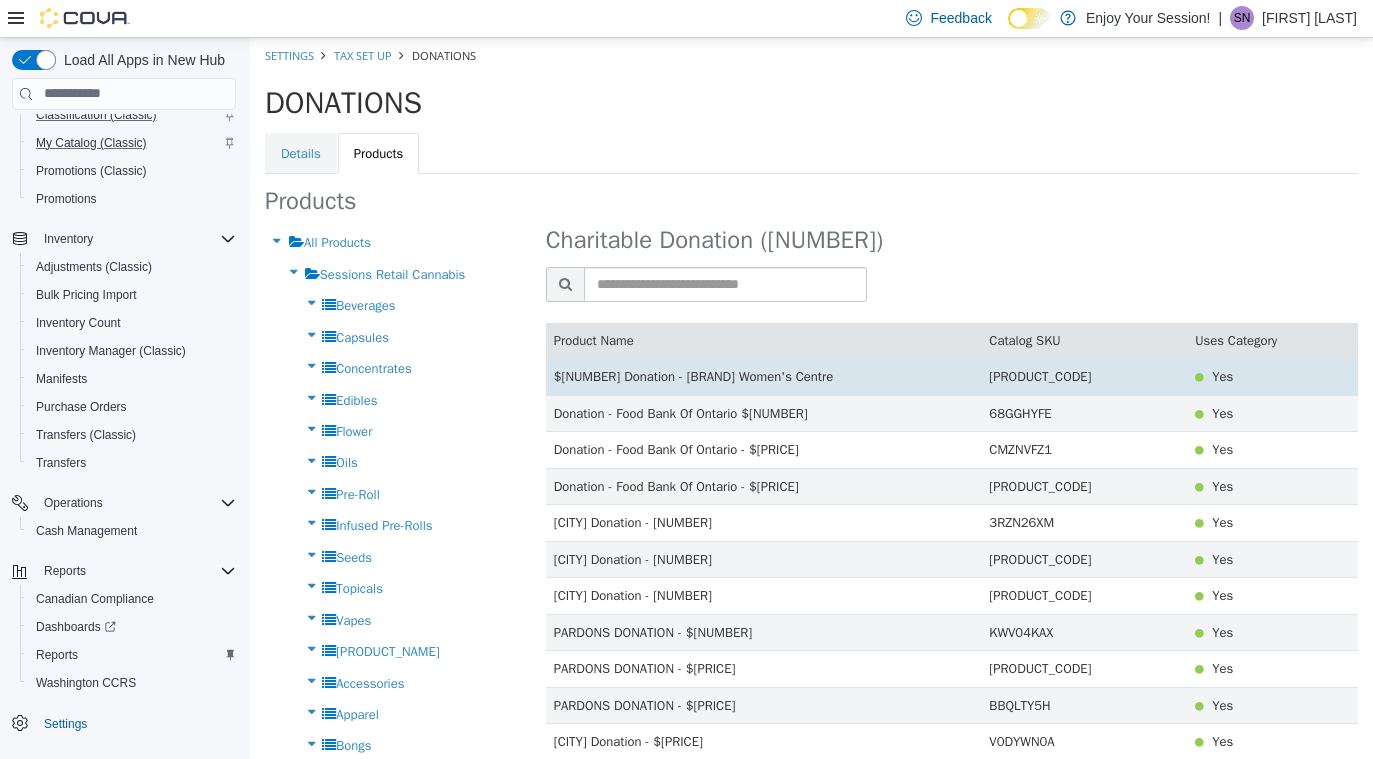 click at bounding box center (1199, 376) 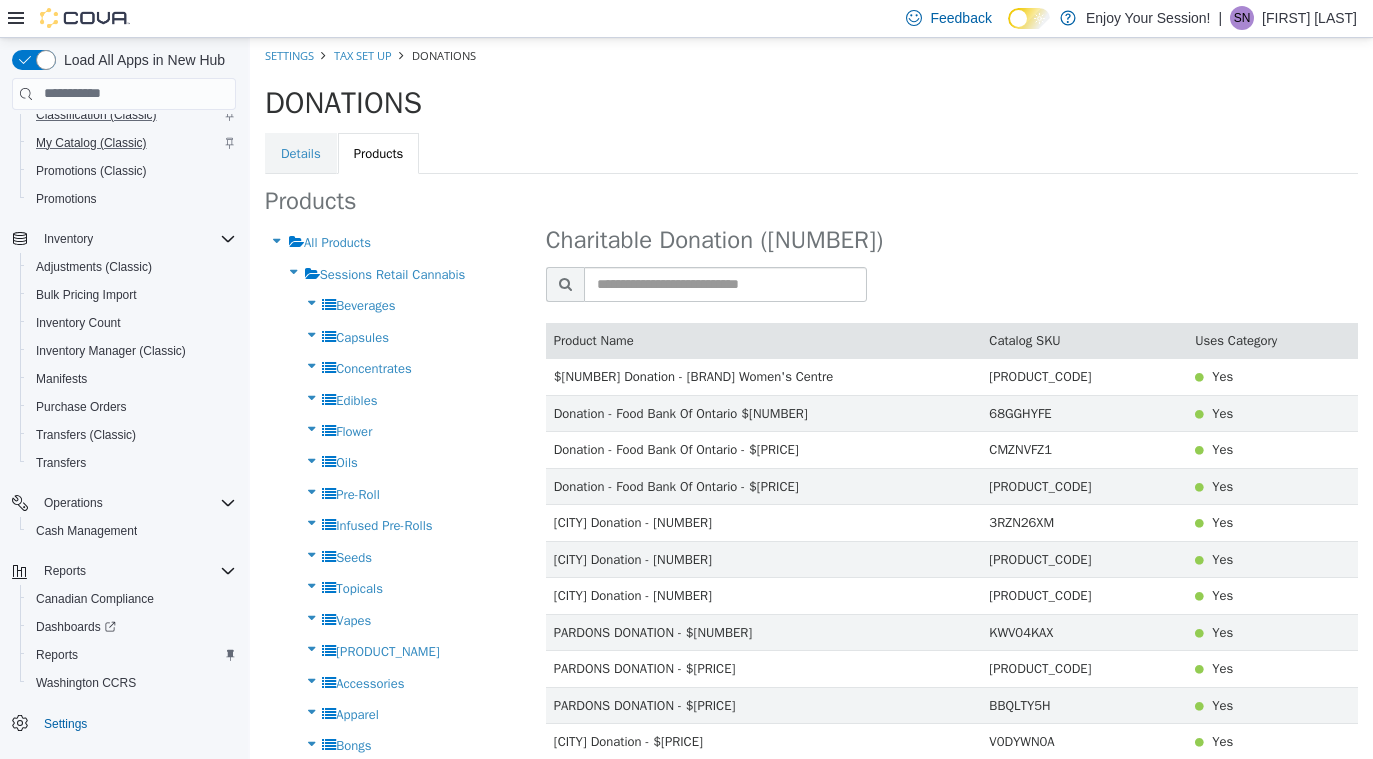 click on "Products
All Products  Sessions Retail Cannabis  Beverages  Capsules  Concentrates  Edibles  Flower  Oils  Pre-Roll  Infused Pre-Rolls  Seeds  Topicals  Vapes  510 Vape Batteries  Accessories  Apparel  Bongs  Bowls & Downstems  Charitable Donation  Cleaners  Cones  Dab Accessories  Dab Rigs & Straws  Deodorizers & Candles  Edible Accessories  Giftware & Stationery  Grinders  Growing Equipment  Hemp Wraps & Blunts  Integrated Gift Card  Lighters & Torches  Novelty  One Hitters & Dugouts  Pipe Screens & Filters  Pipes  Pod System Batteries   Rolling Machines  Rolling Papers  Rolling Tips & Filters  Rolling Trays & Ash Trays  Storage & Humidity Control  Tools  Vaporizers & Replacement Parts  Non Sellable  Fees
Charitable Donation ([NUMBER])
Search Products Product Name Catalog SKU Uses Category $[PRICE] Donation - Good Sheppard Women's Centre [SKU] Yes  [SKU] Yes  [SKU] Yes  No" at bounding box center (811, 924) 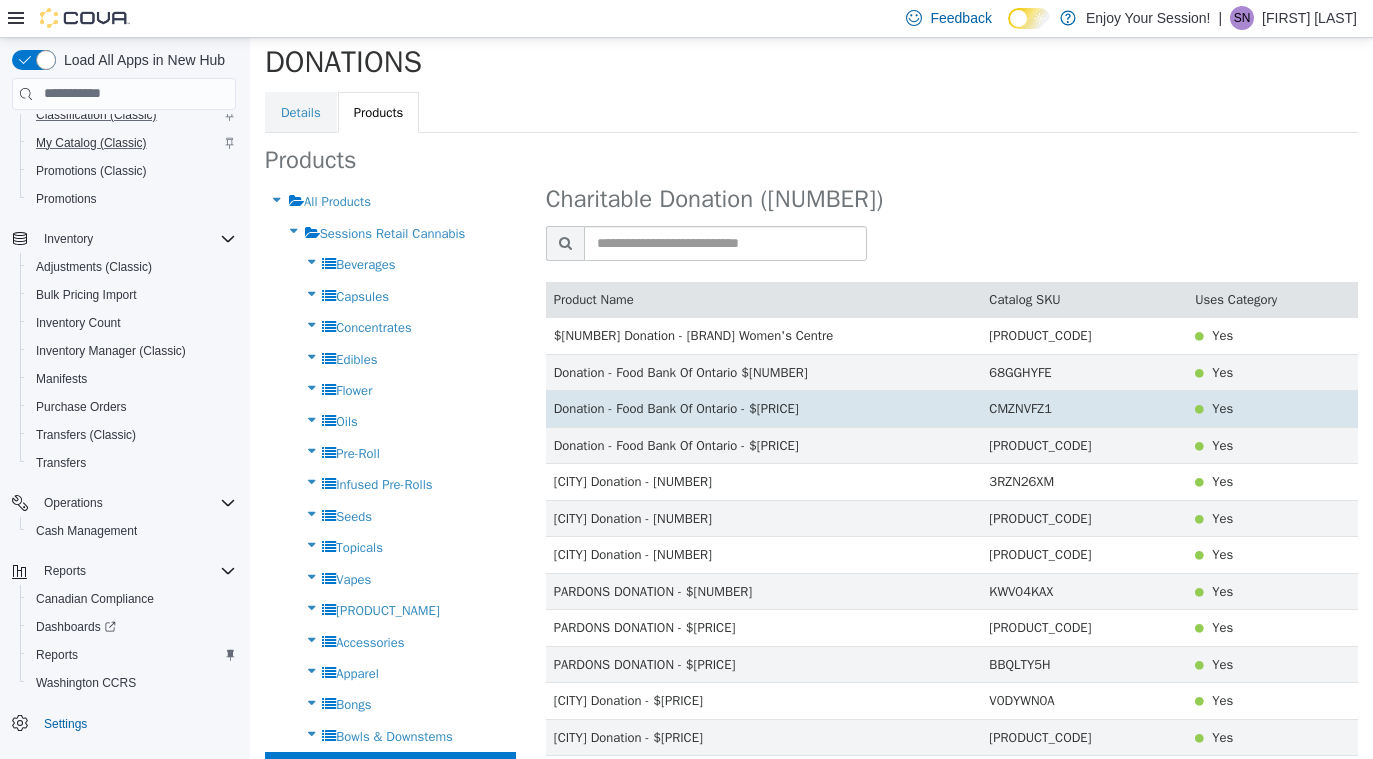 scroll, scrollTop: 0, scrollLeft: 0, axis: both 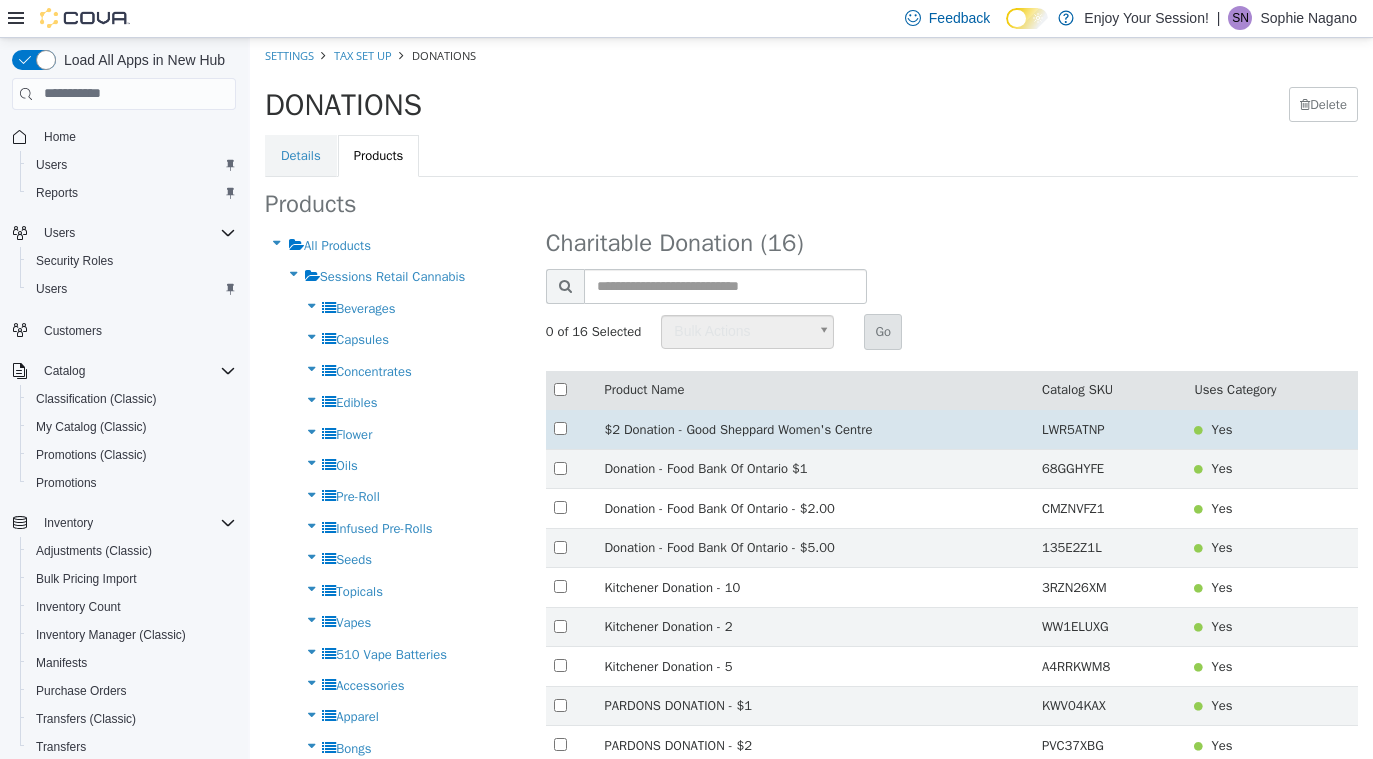 click on "$[NUMBER] Donation - [BRAND] Women's Centre" at bounding box center [814, 429] 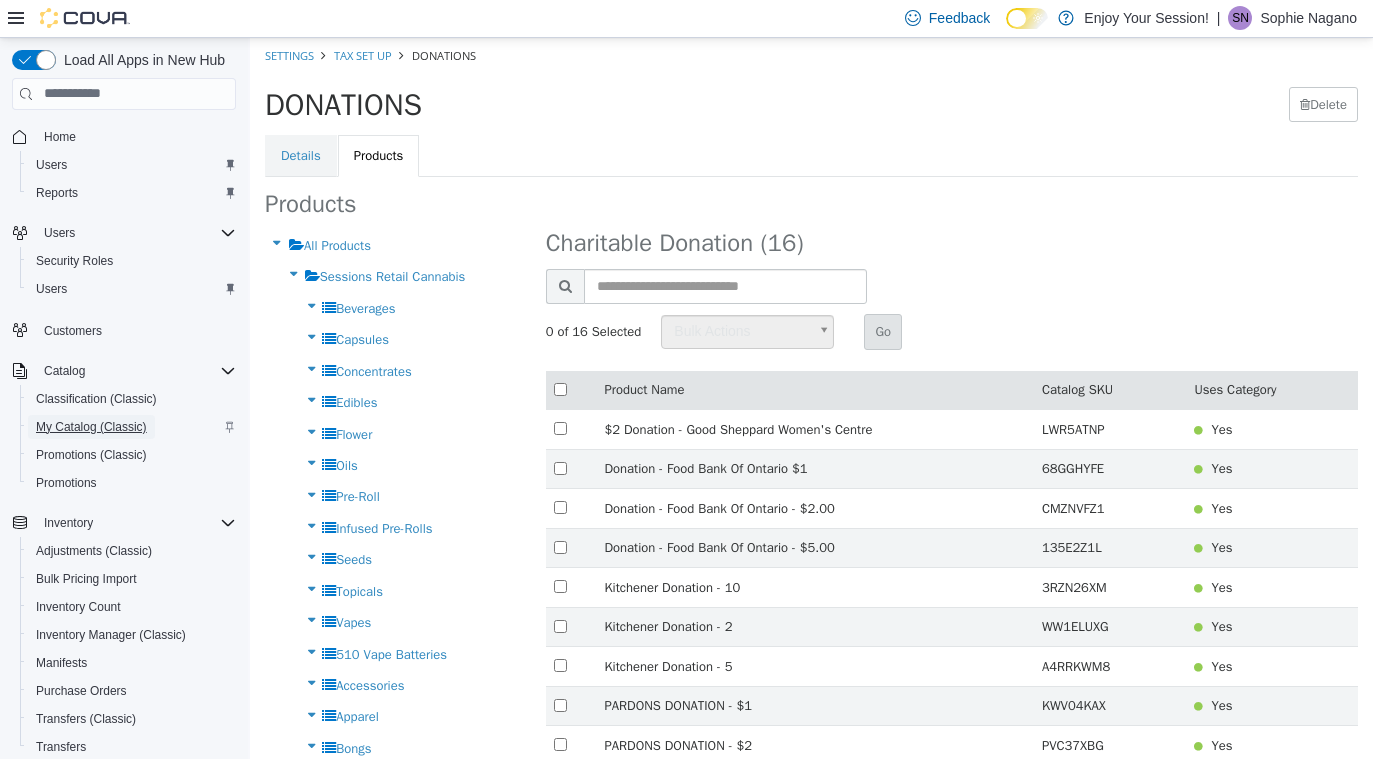 click on "My Catalog (Classic)" at bounding box center [91, 427] 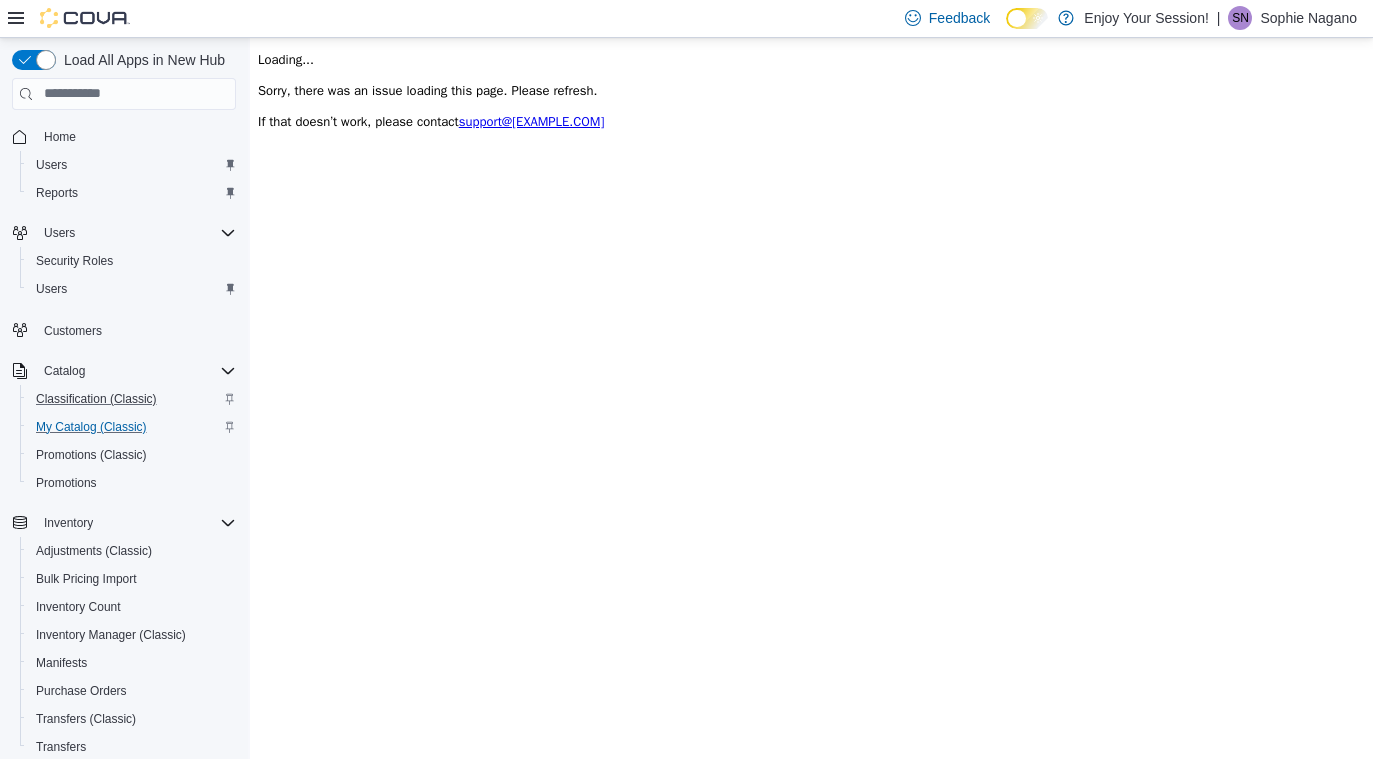 scroll, scrollTop: 0, scrollLeft: 0, axis: both 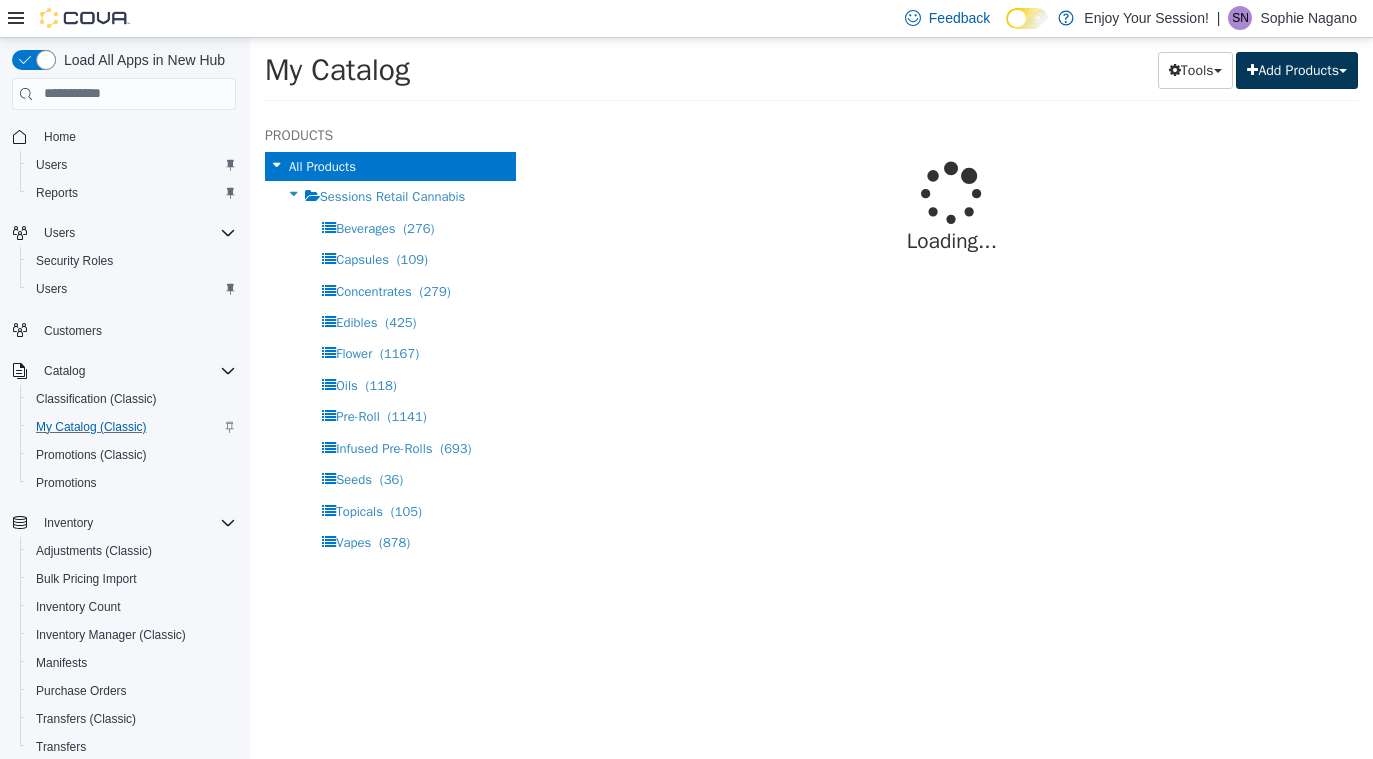 click on "Add Products" at bounding box center [1297, 69] 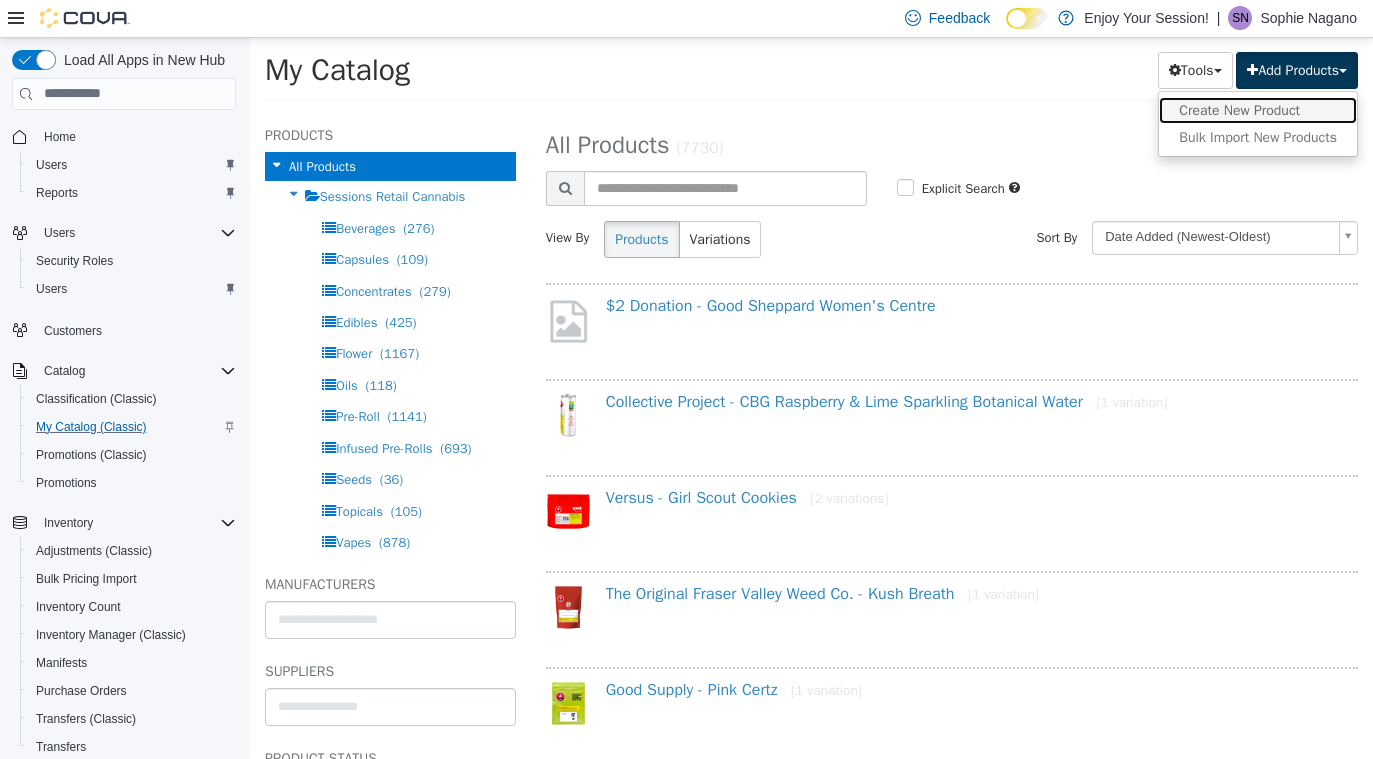 click on "Create New Product" at bounding box center (1258, 109) 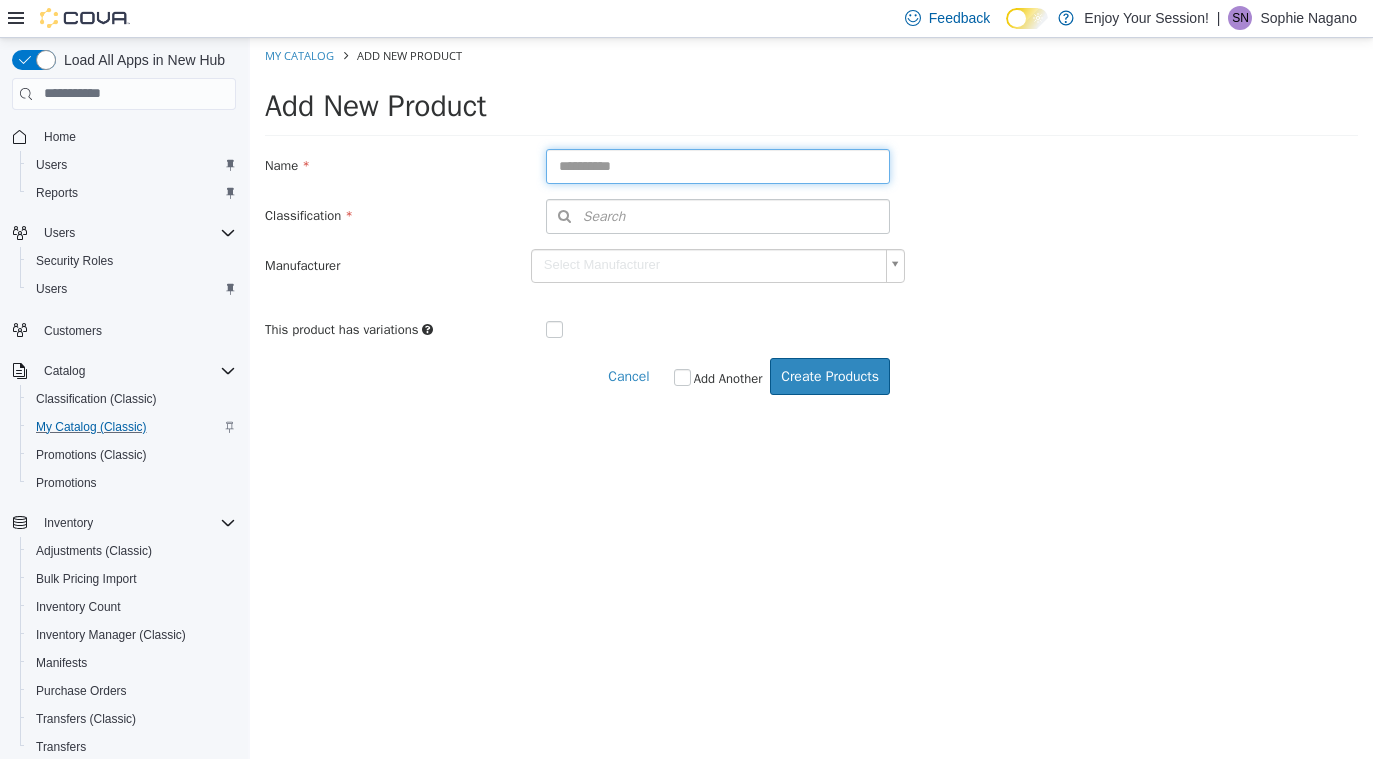 click at bounding box center [718, 165] 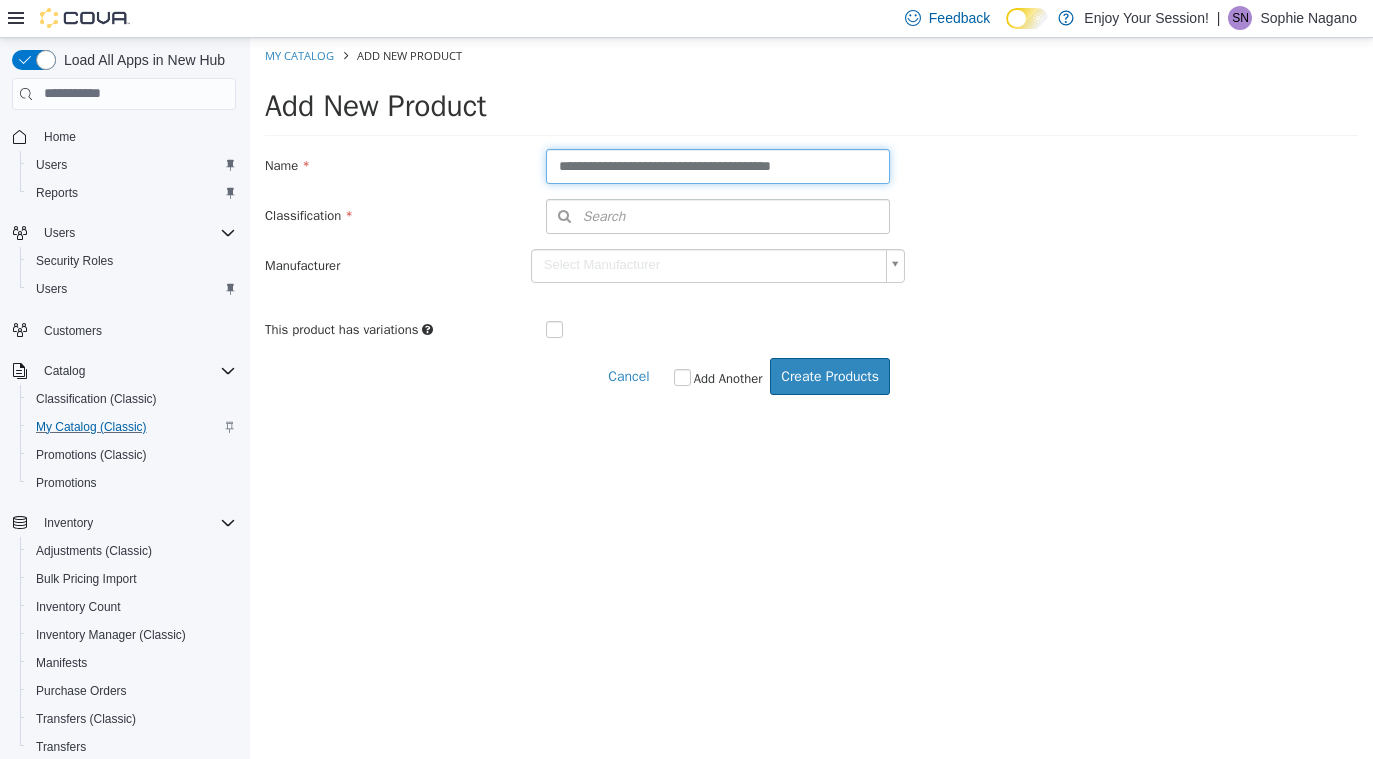 type on "**********" 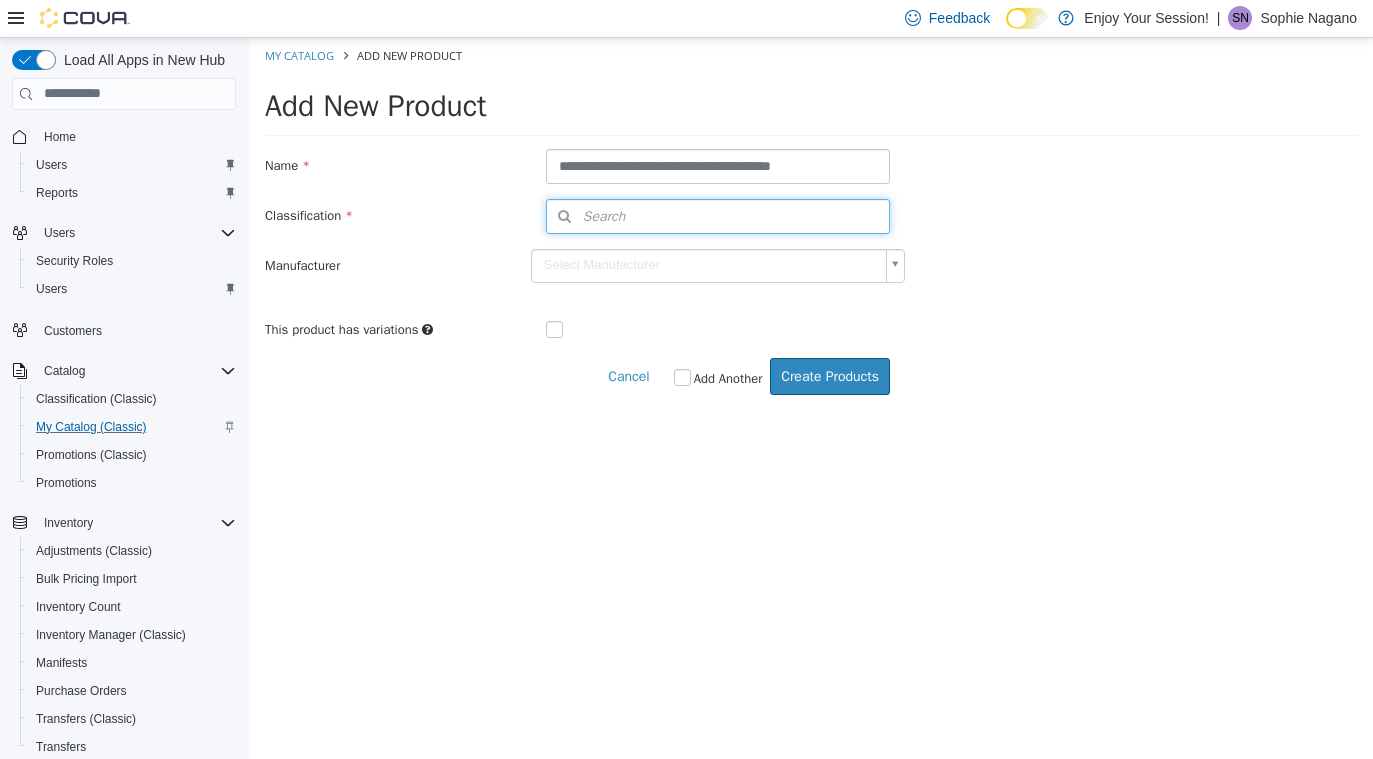 click on "Search" at bounding box center (718, 215) 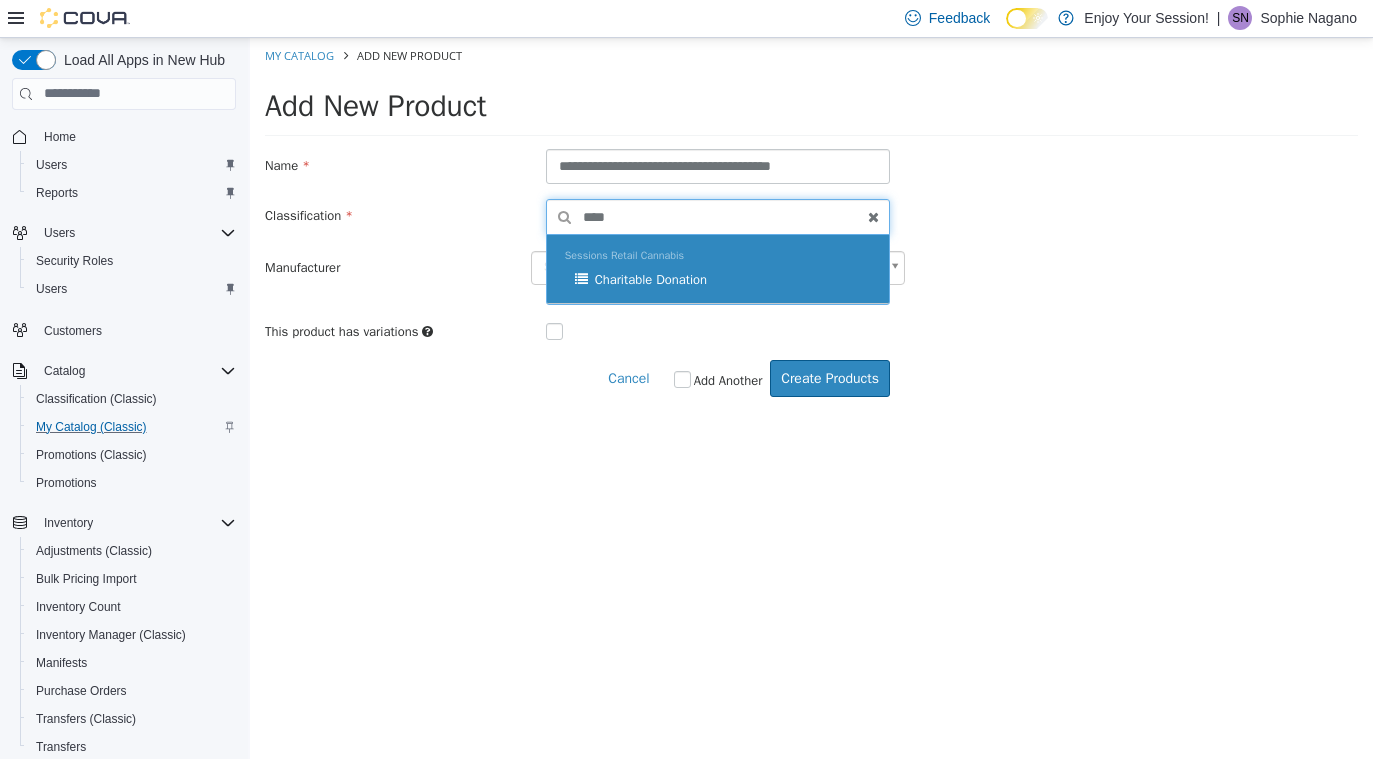 type on "****" 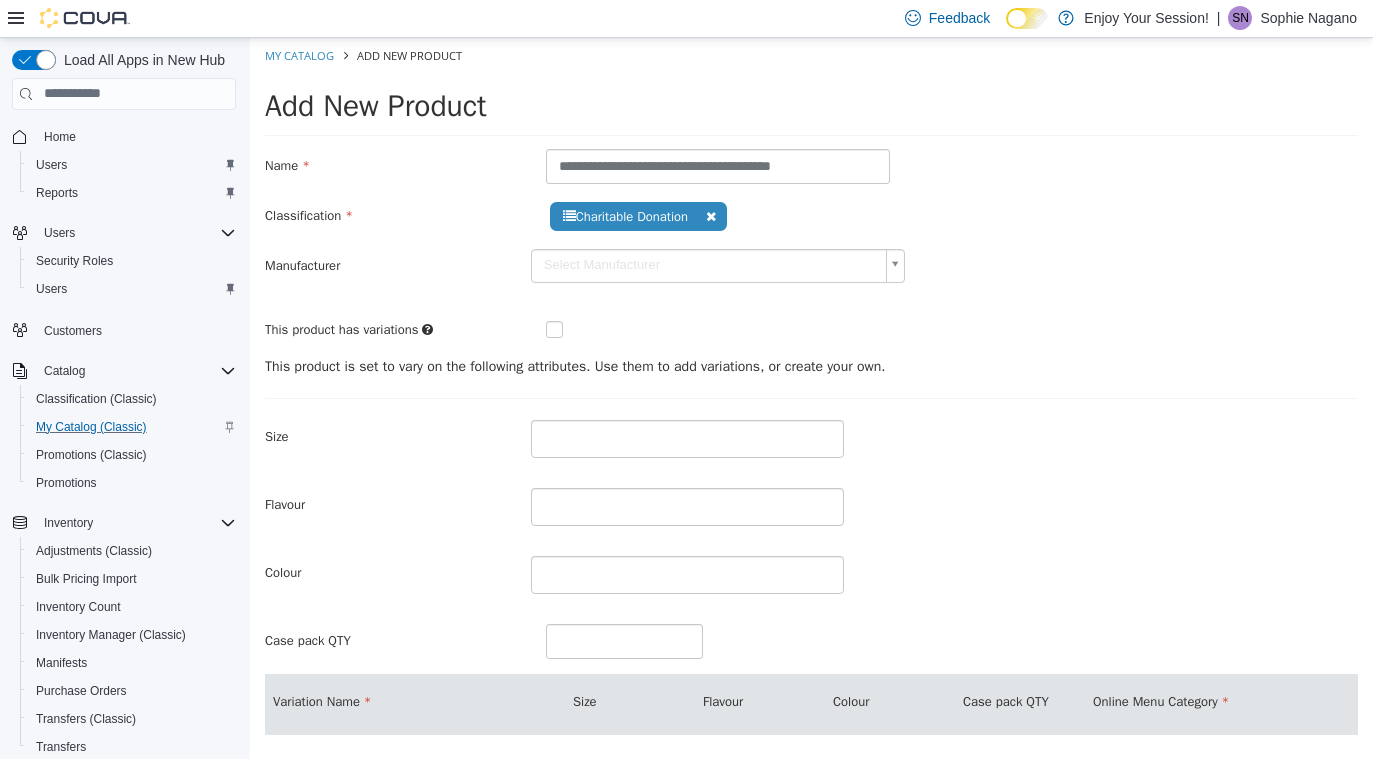 click on "**********" at bounding box center (811, 443) 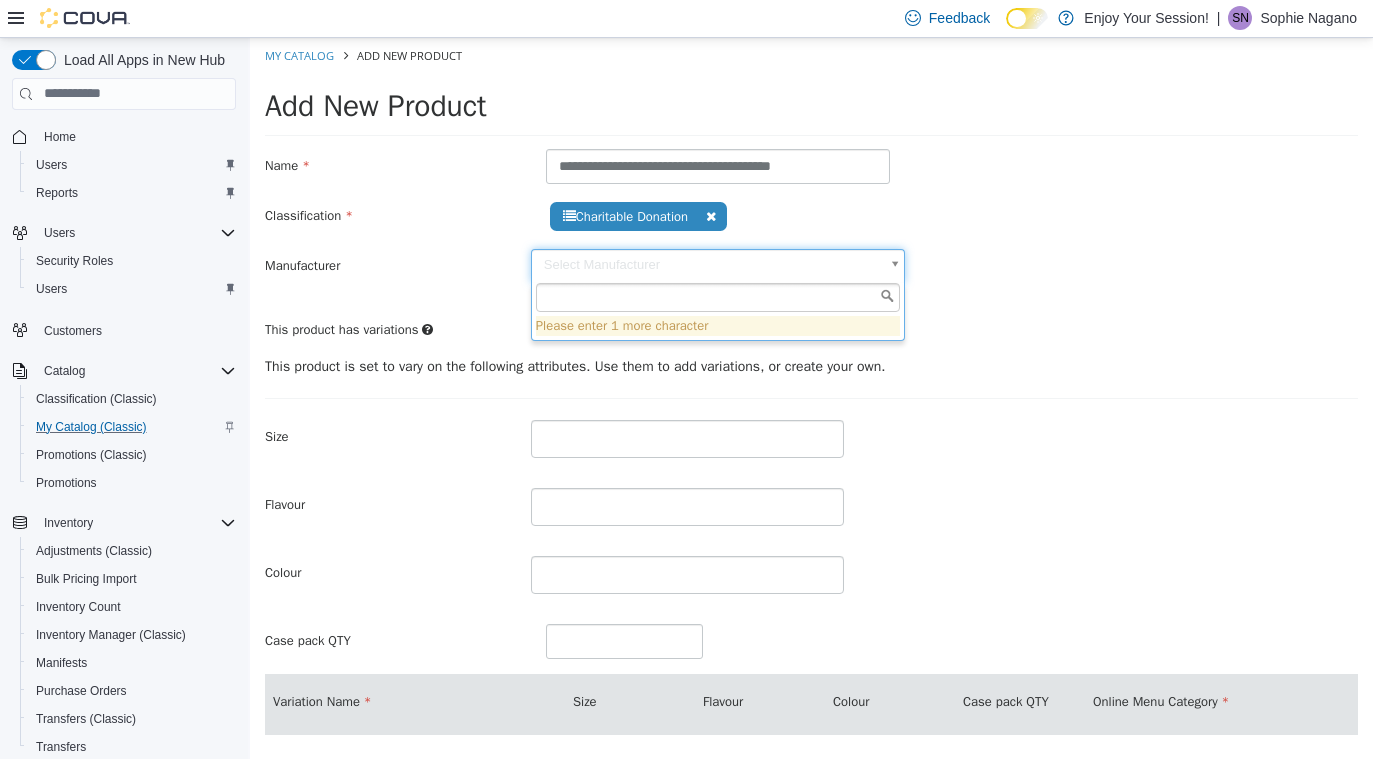 click on "**********" at bounding box center (811, 443) 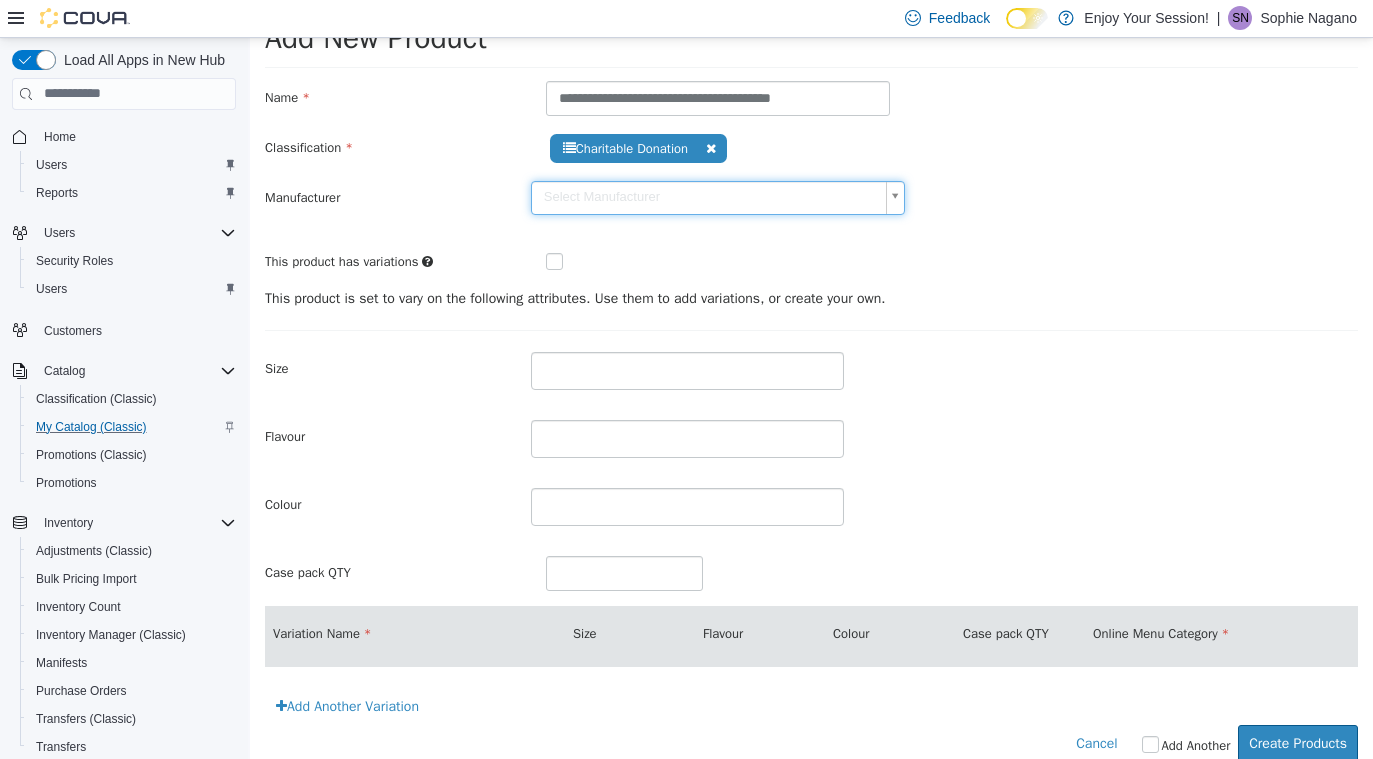 scroll, scrollTop: 92, scrollLeft: 0, axis: vertical 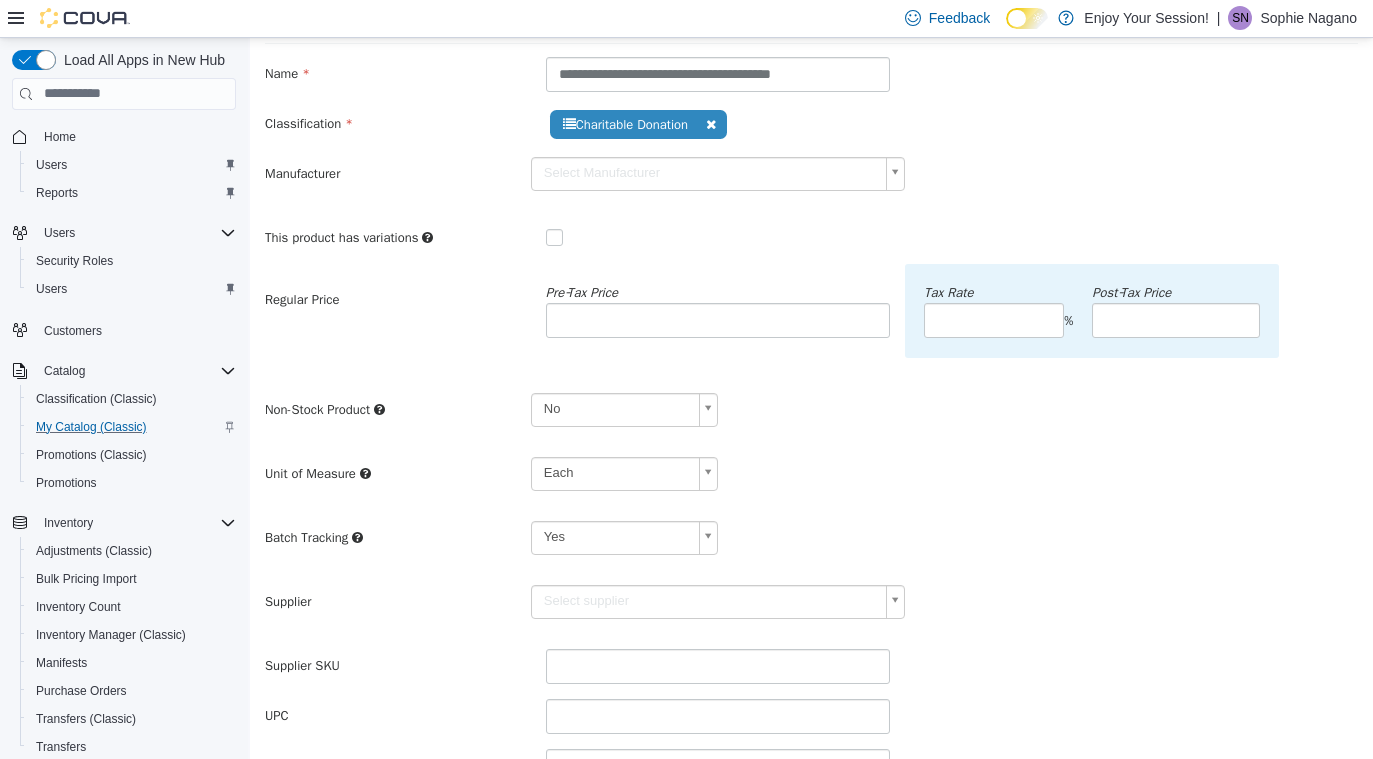 click on "Pre‑Tax Price Tax Rate % Post‑Tax Price" at bounding box center [905, 320] 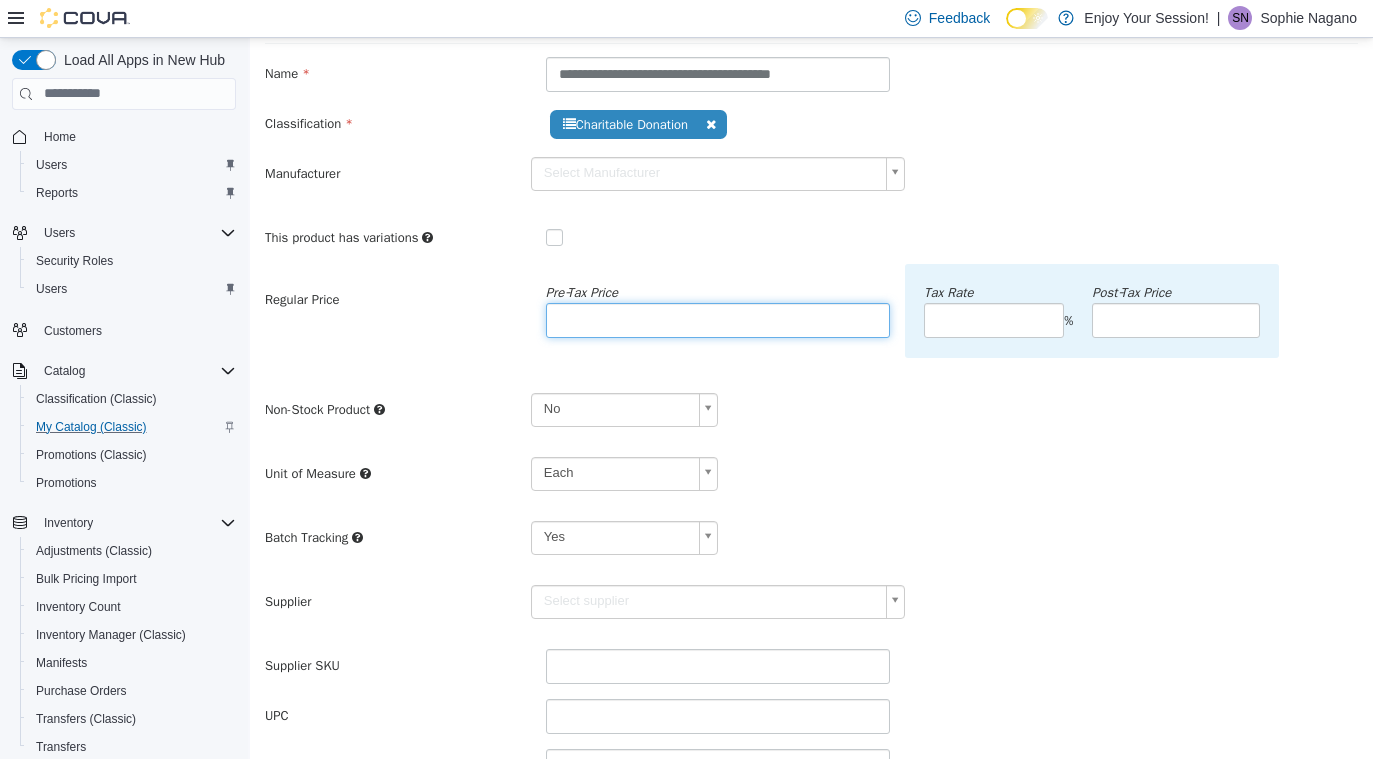click at bounding box center (718, 319) 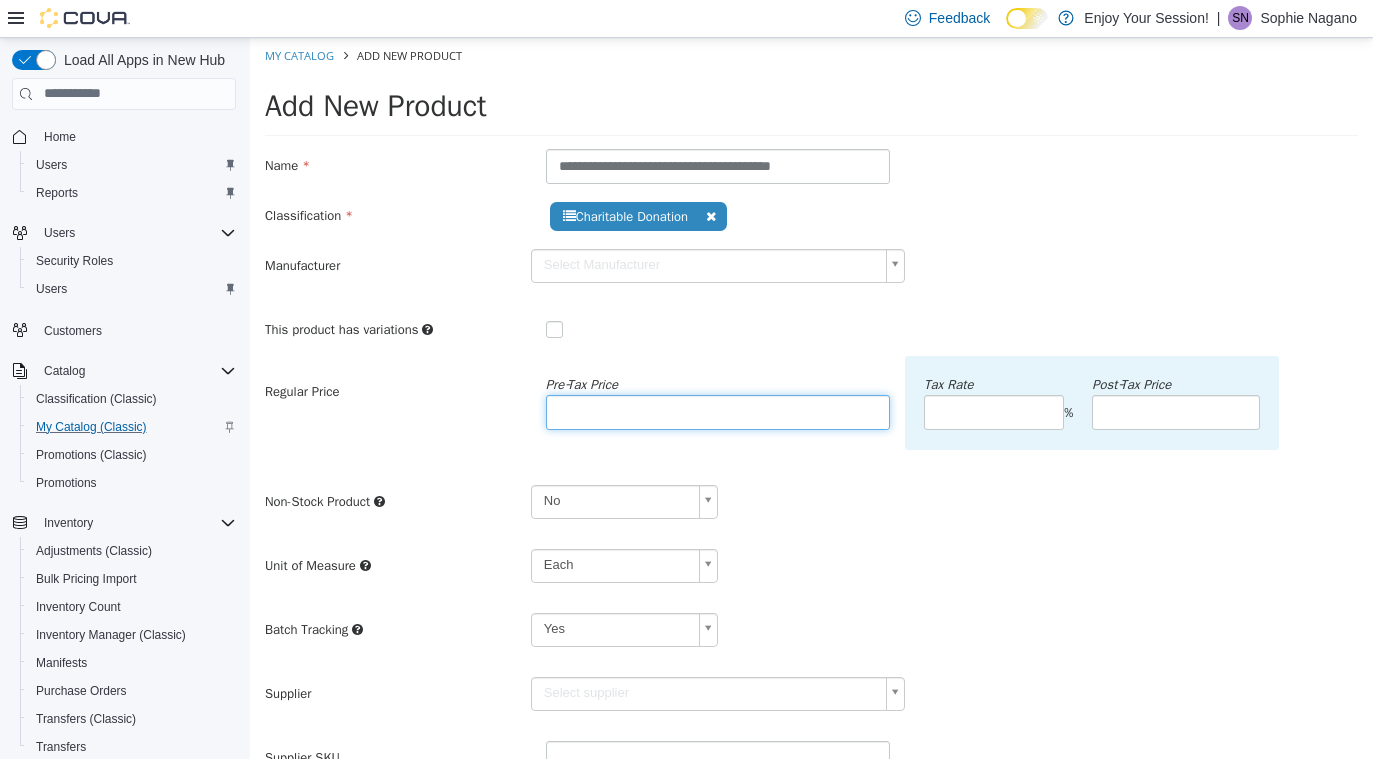 scroll, scrollTop: 1, scrollLeft: 0, axis: vertical 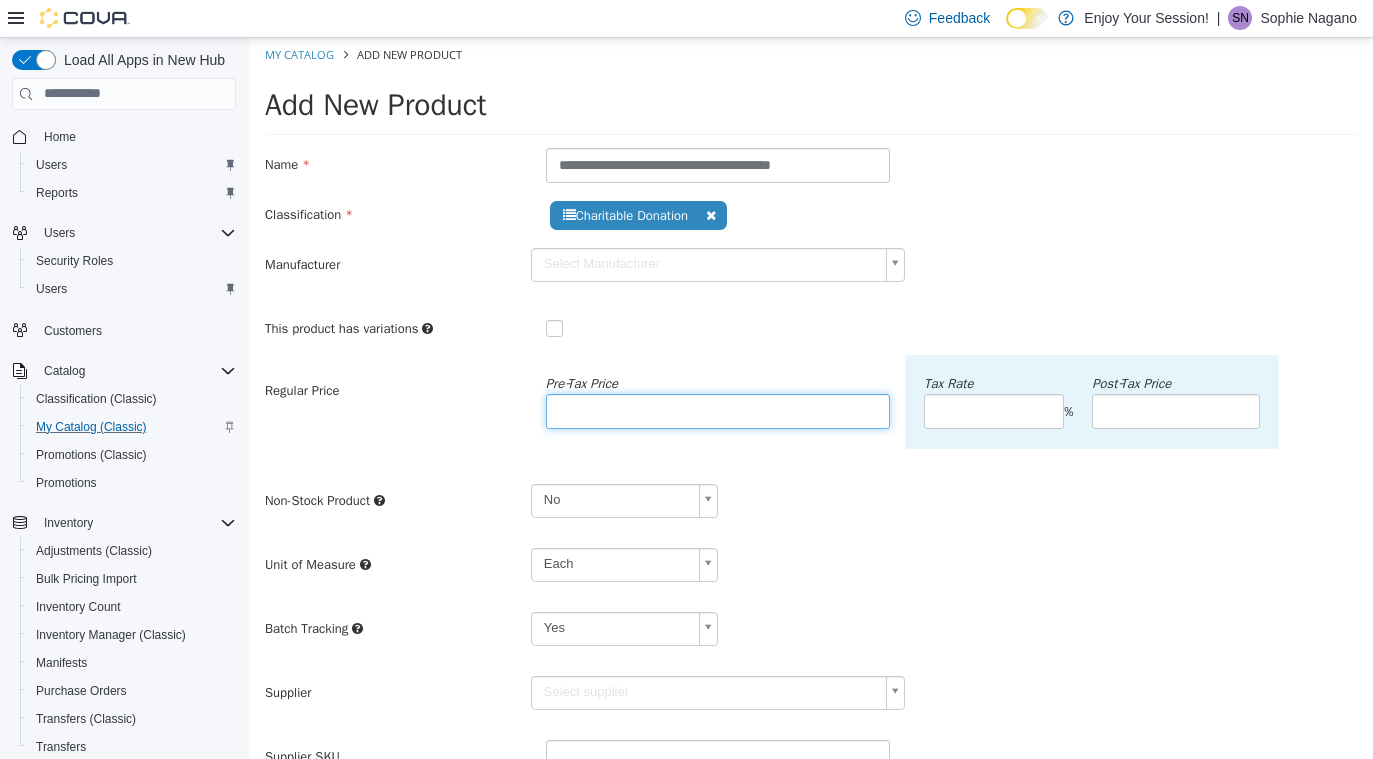 drag, startPoint x: 681, startPoint y: 412, endPoint x: 404, endPoint y: 407, distance: 277.04514 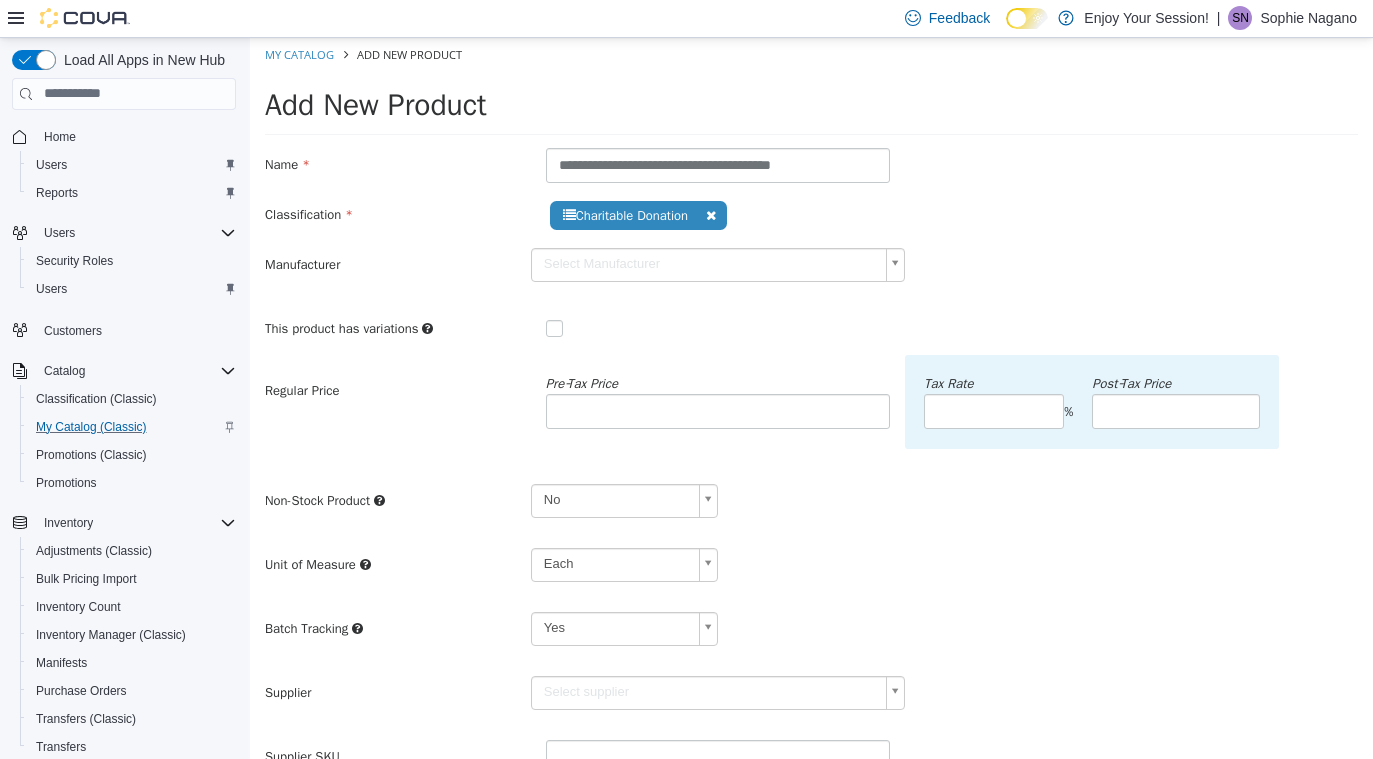 click on "Non-Stock Product       No                             **" at bounding box center [811, 507] 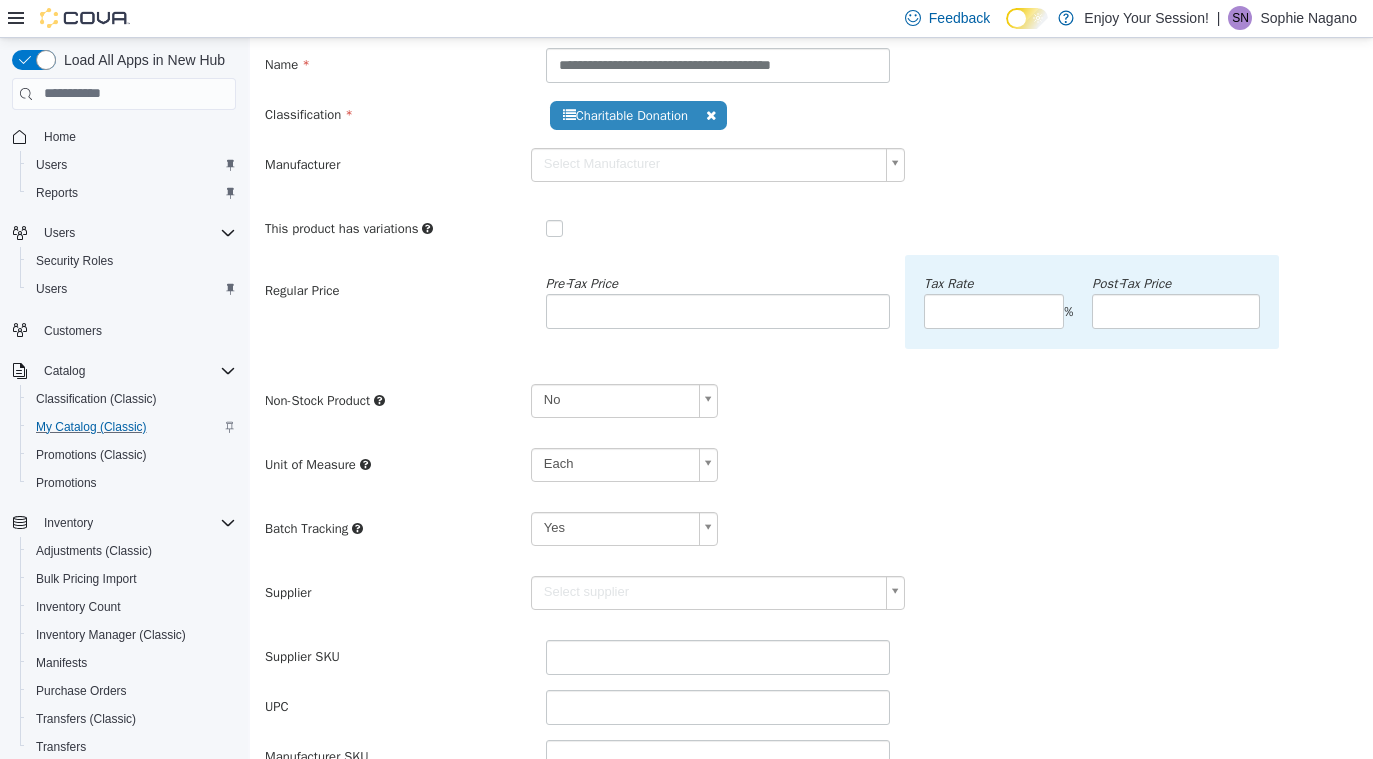scroll, scrollTop: 120, scrollLeft: 0, axis: vertical 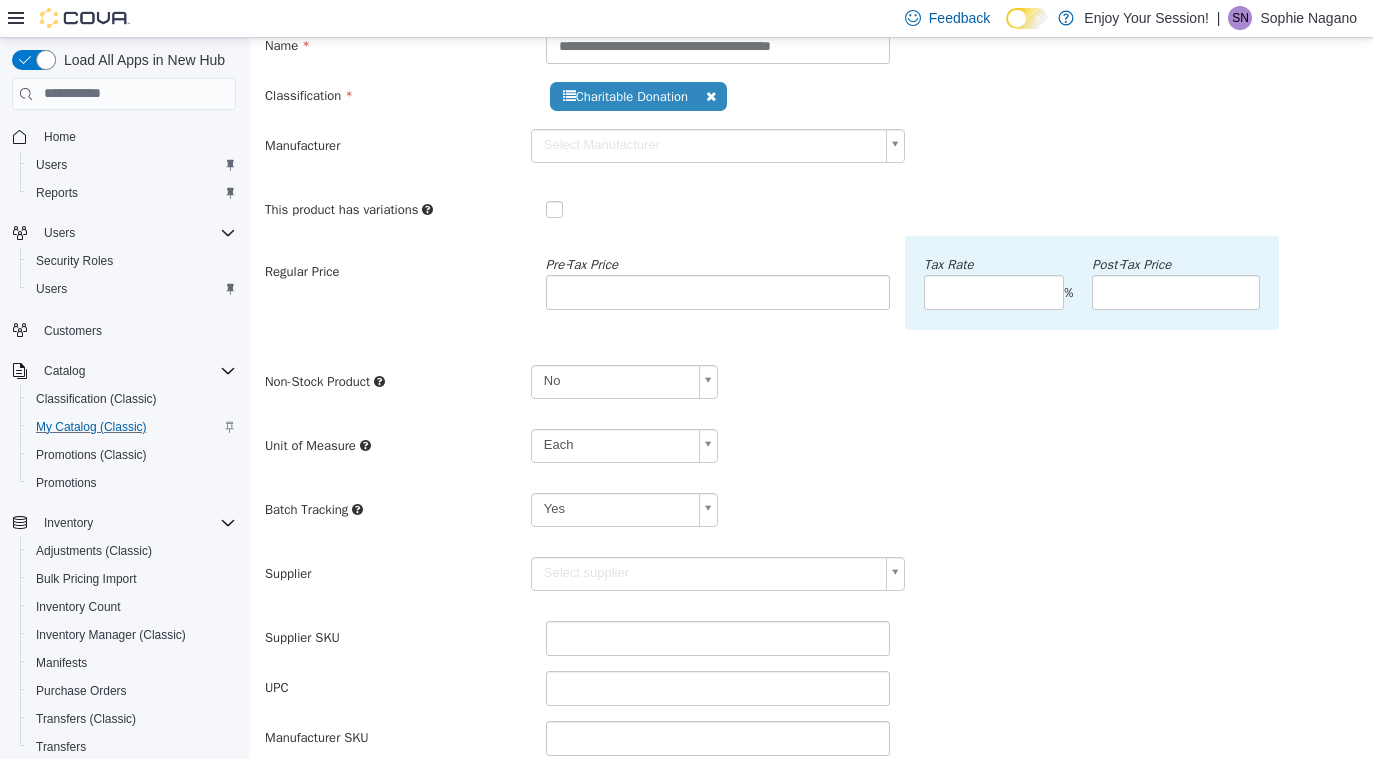 click on "**********" at bounding box center (811, 490) 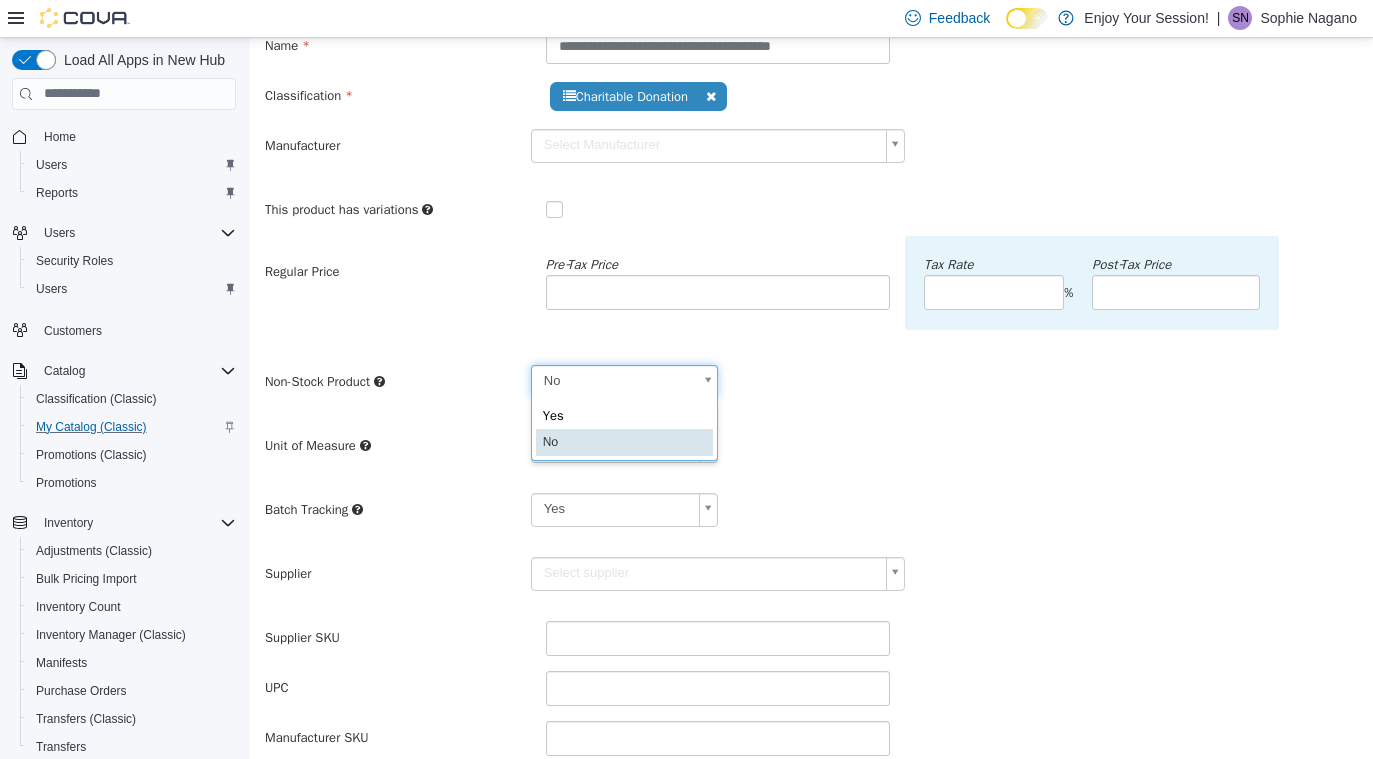 scroll, scrollTop: 0, scrollLeft: 6, axis: horizontal 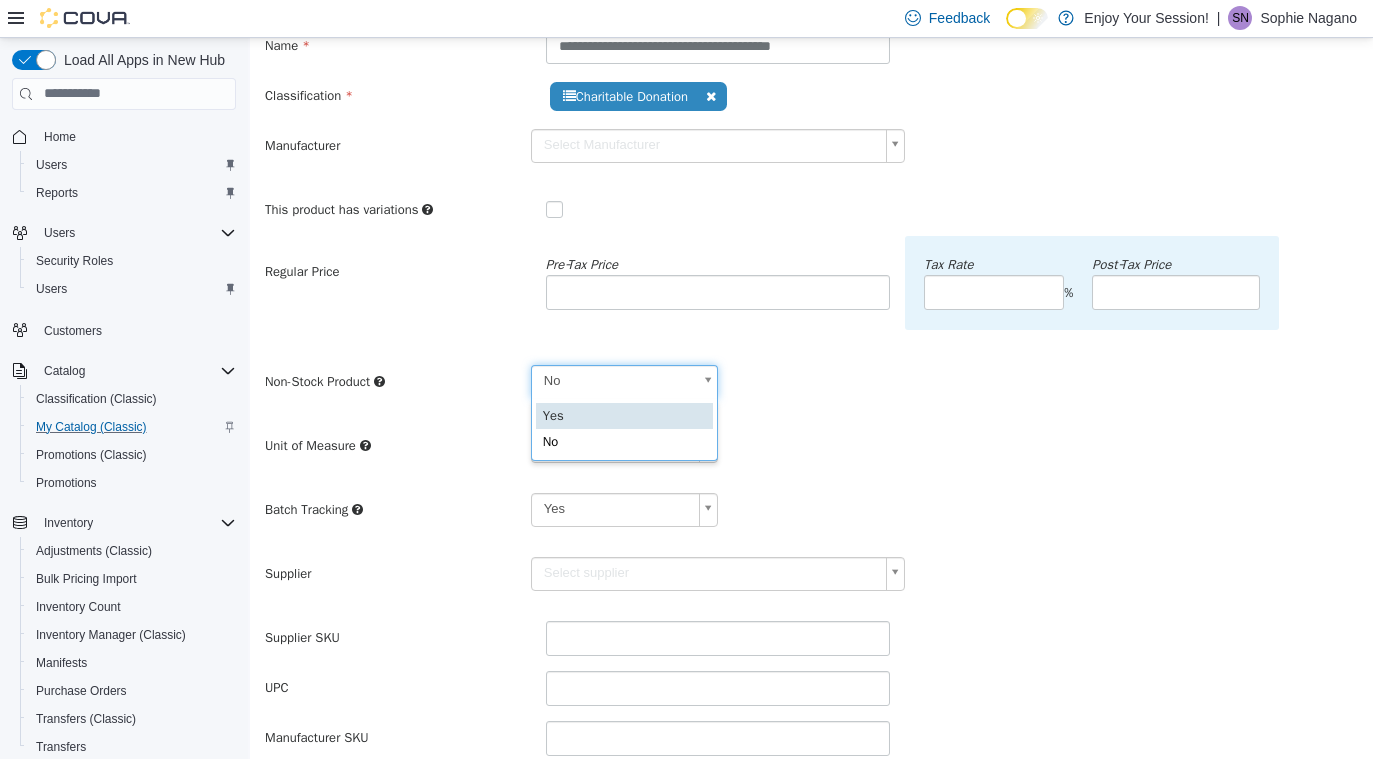 type on "***" 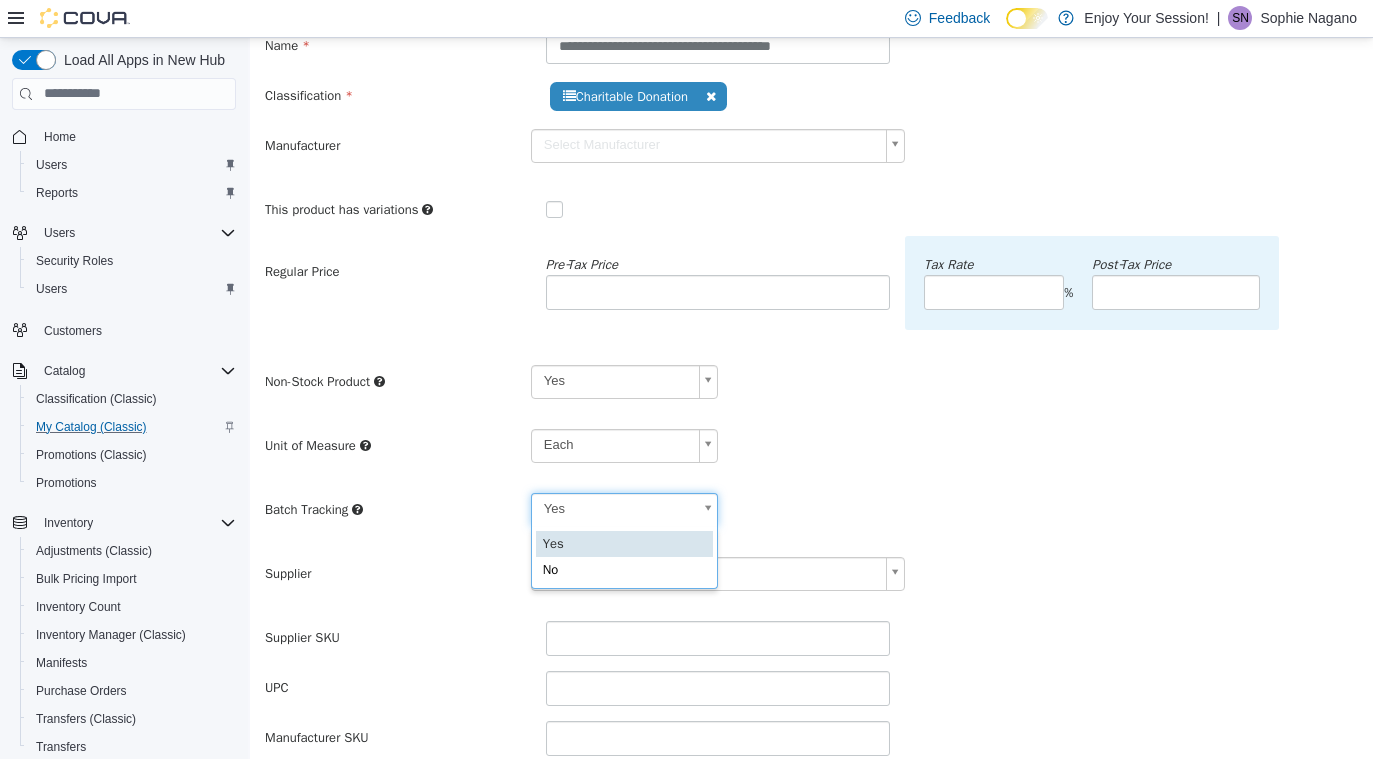 click on "**********" at bounding box center (811, 490) 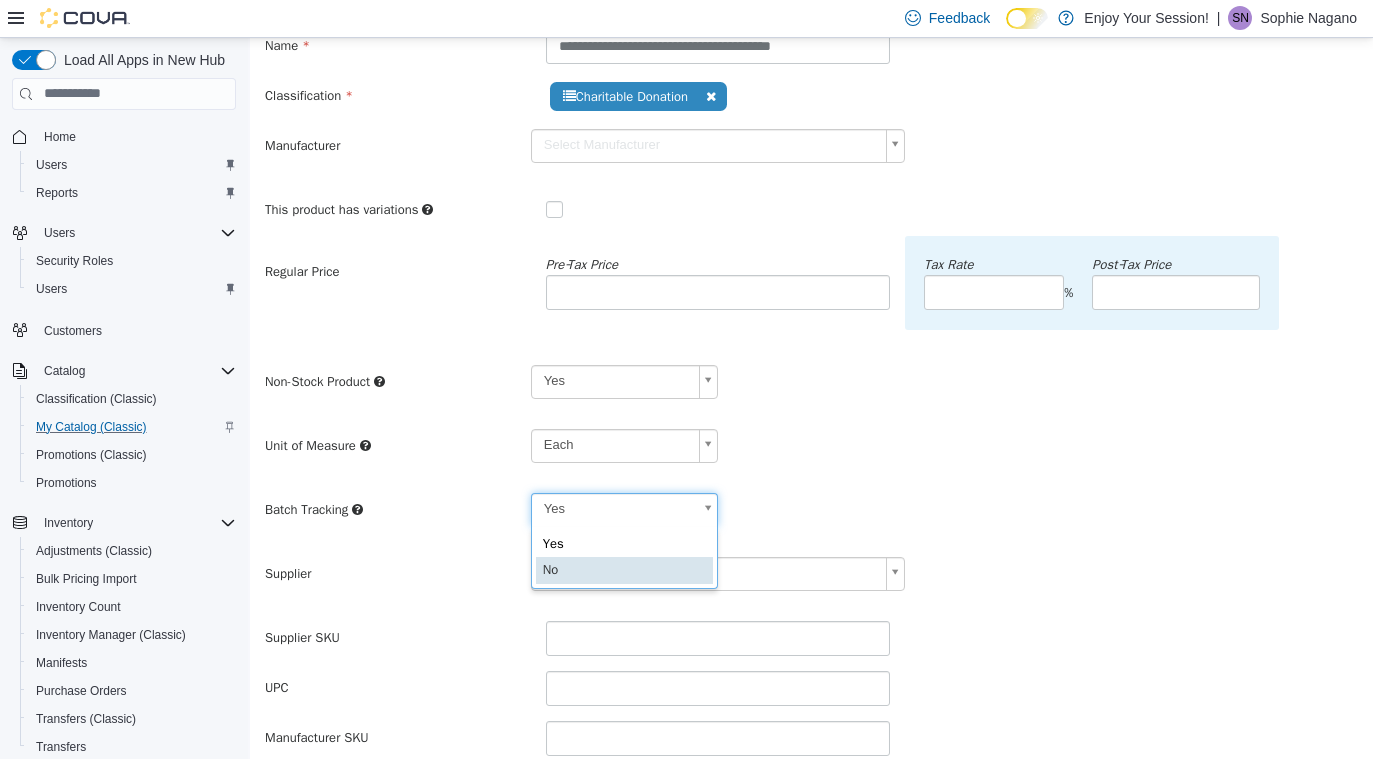 type on "**" 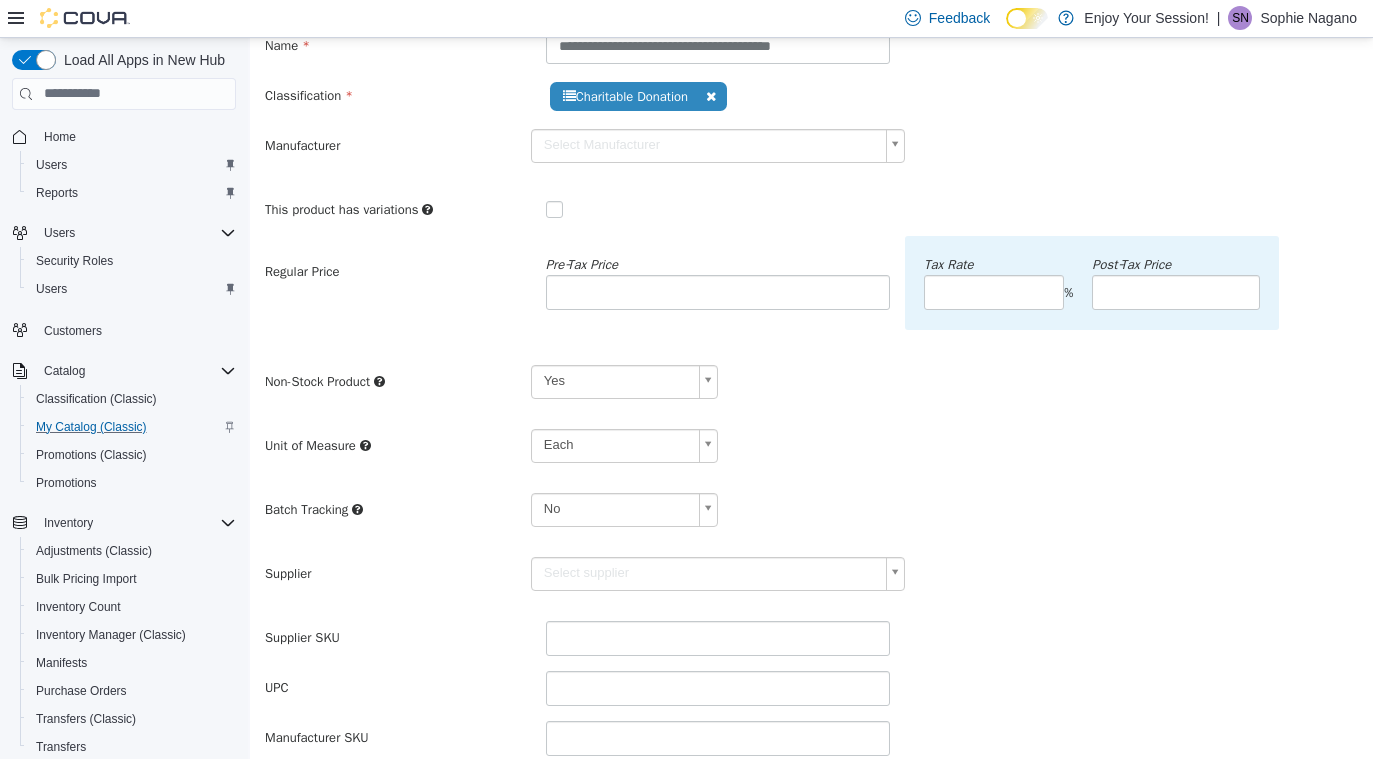 click on "Non-Stock Product       Yes     ***" at bounding box center [811, 388] 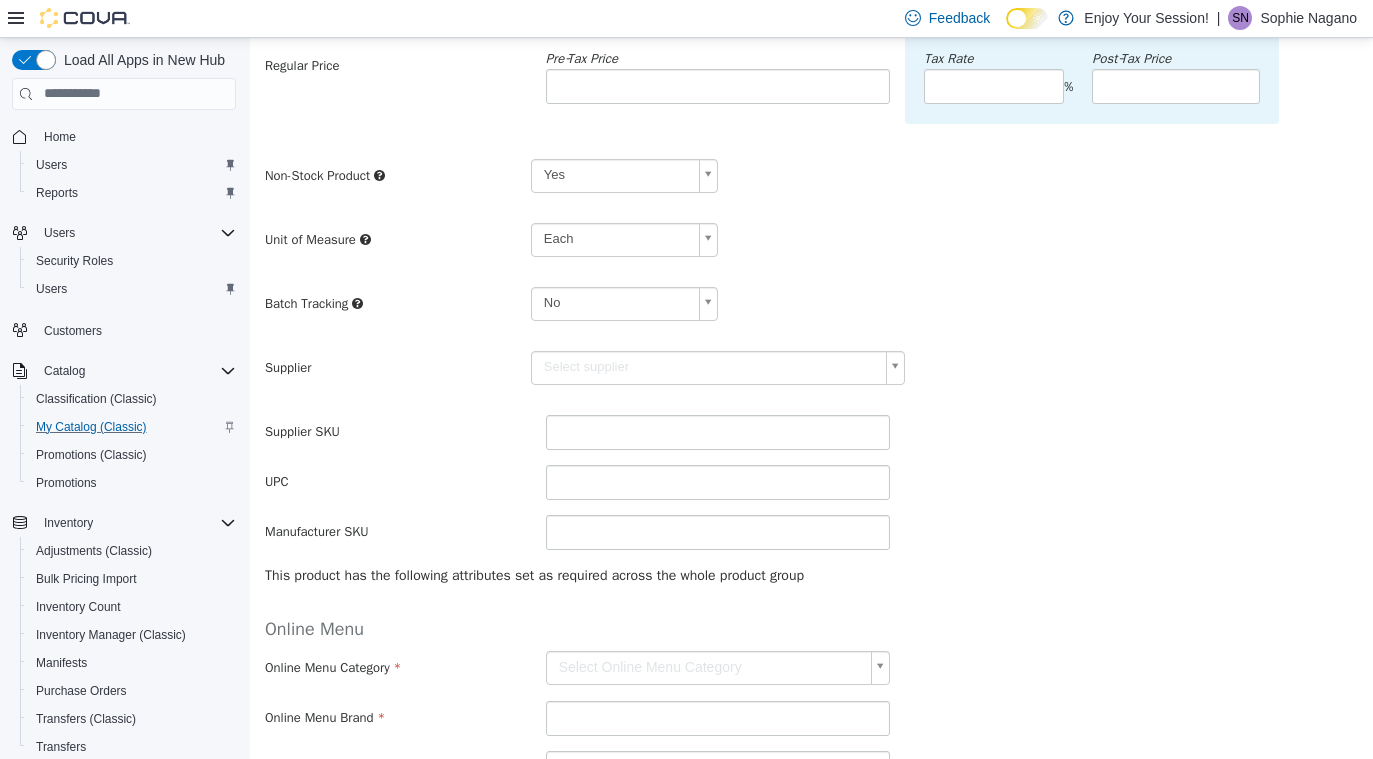 scroll, scrollTop: 427, scrollLeft: 0, axis: vertical 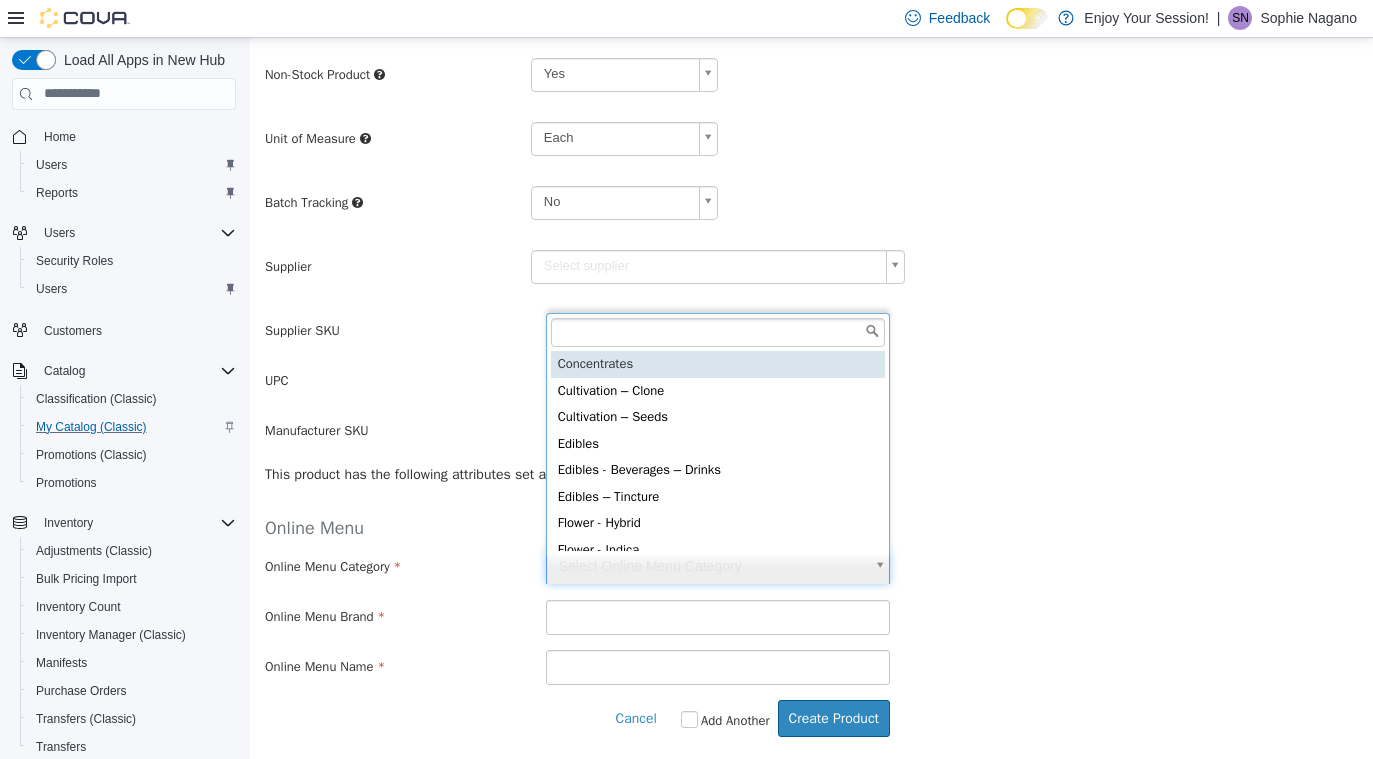 click on "**********" at bounding box center [811, 183] 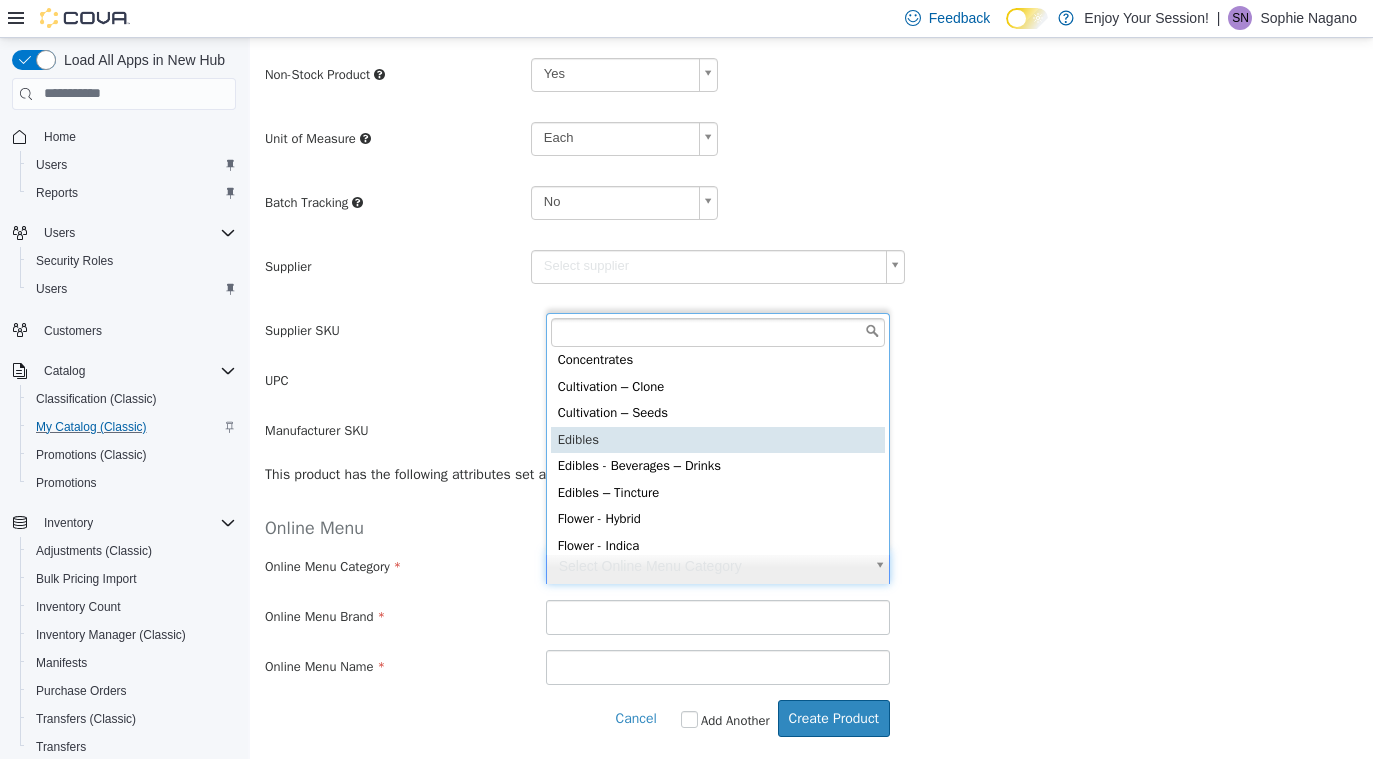 scroll, scrollTop: 171, scrollLeft: 0, axis: vertical 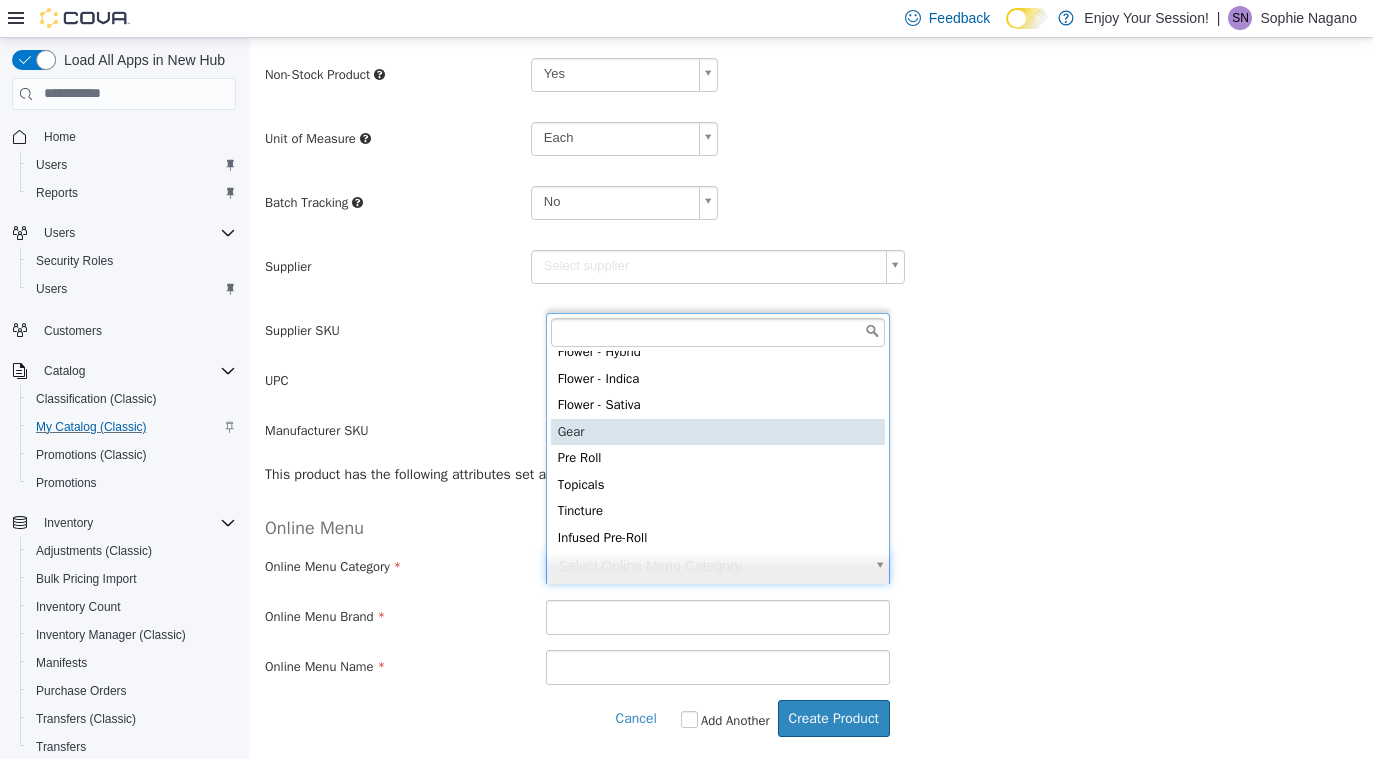 type on "****" 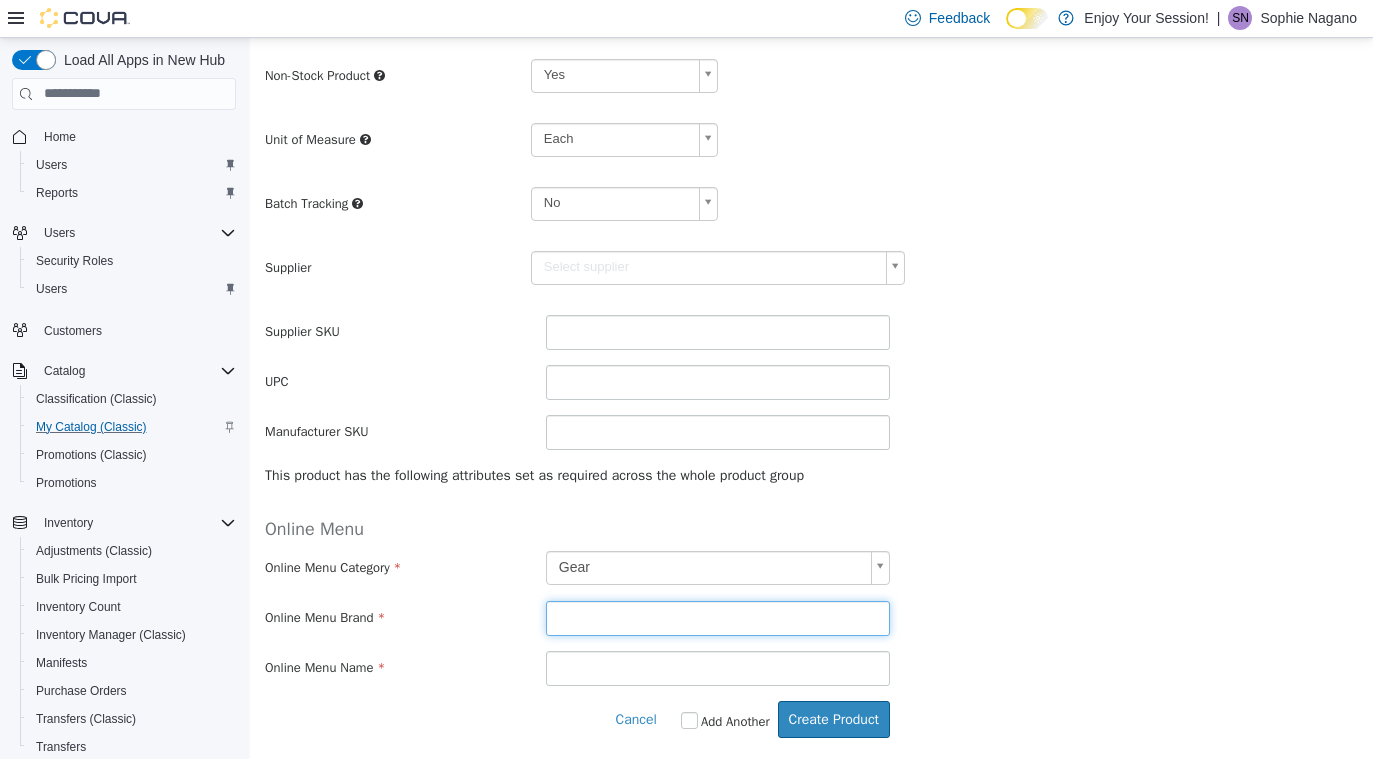 click at bounding box center (718, 617) 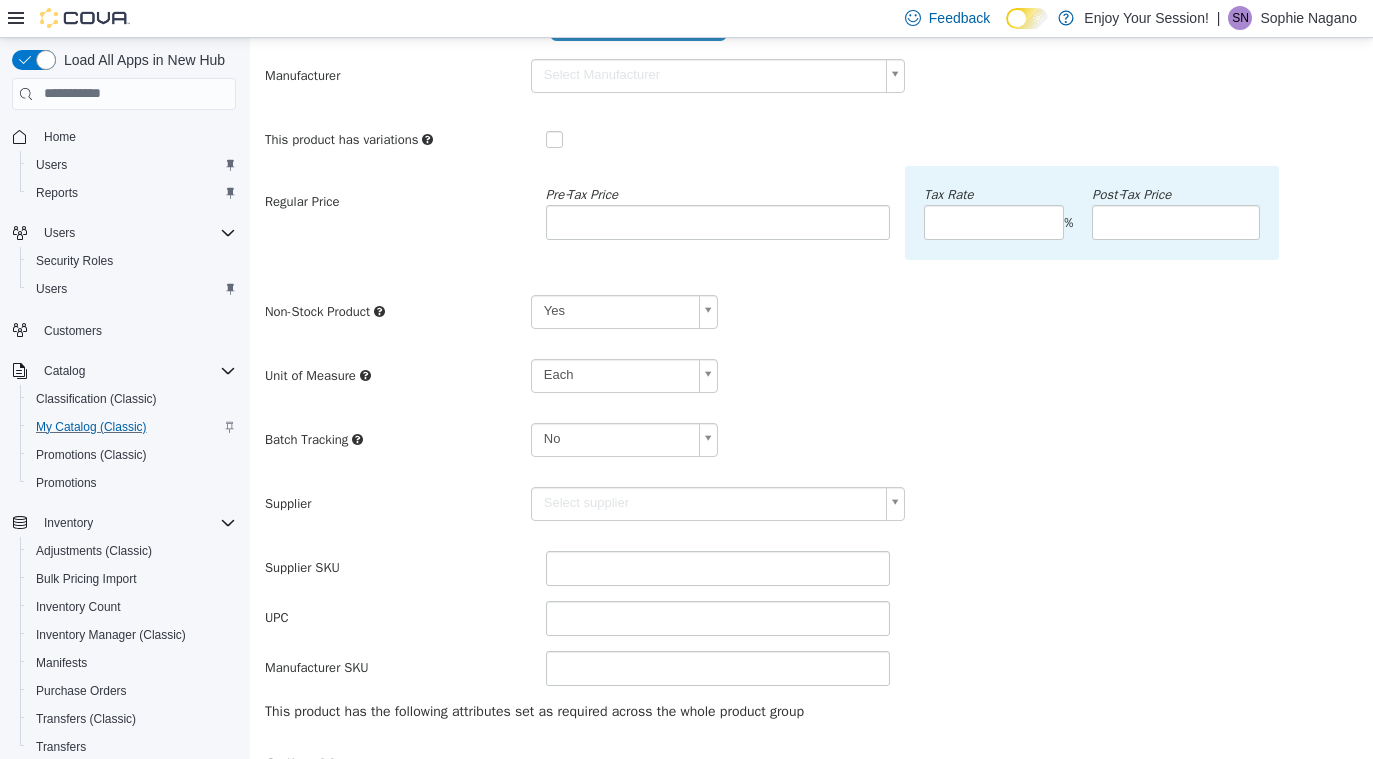 scroll, scrollTop: 0, scrollLeft: 0, axis: both 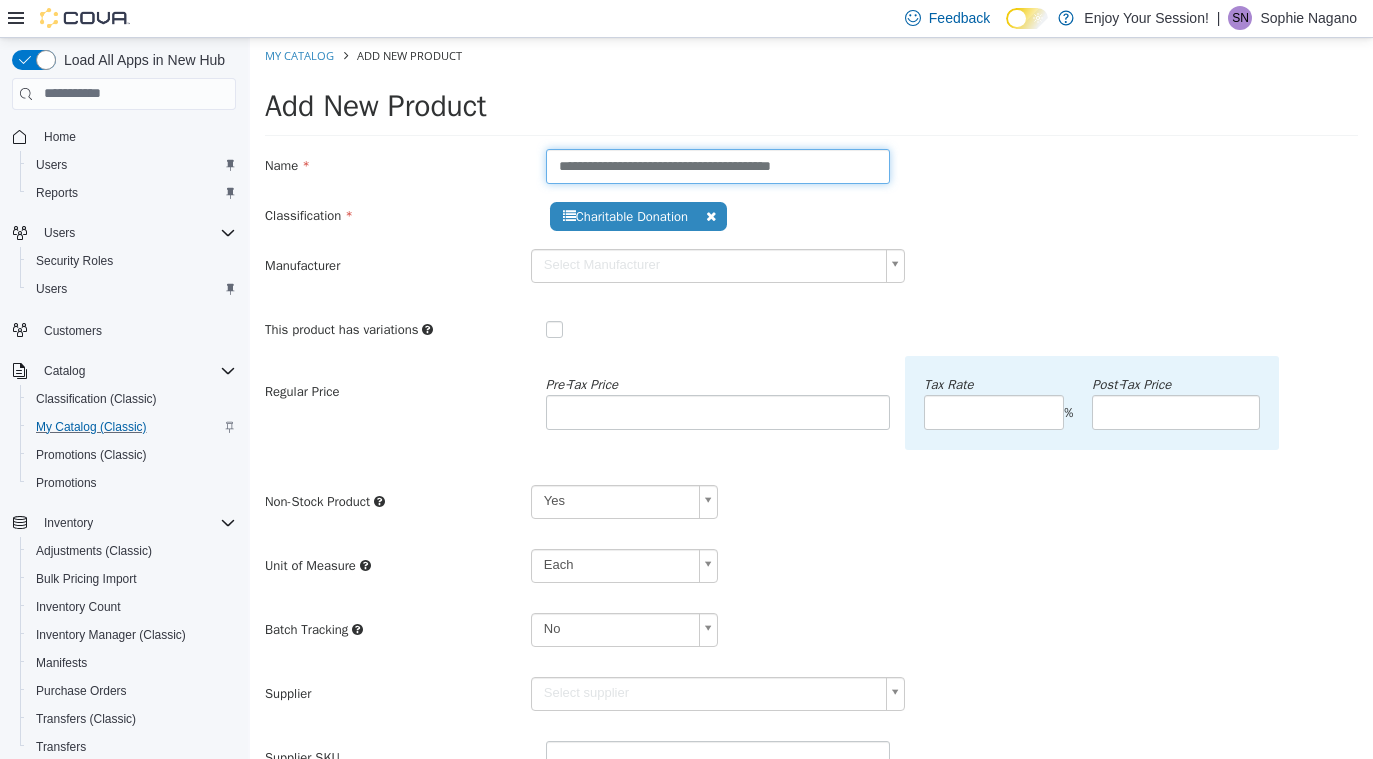 drag, startPoint x: 867, startPoint y: 160, endPoint x: 424, endPoint y: 159, distance: 443.00113 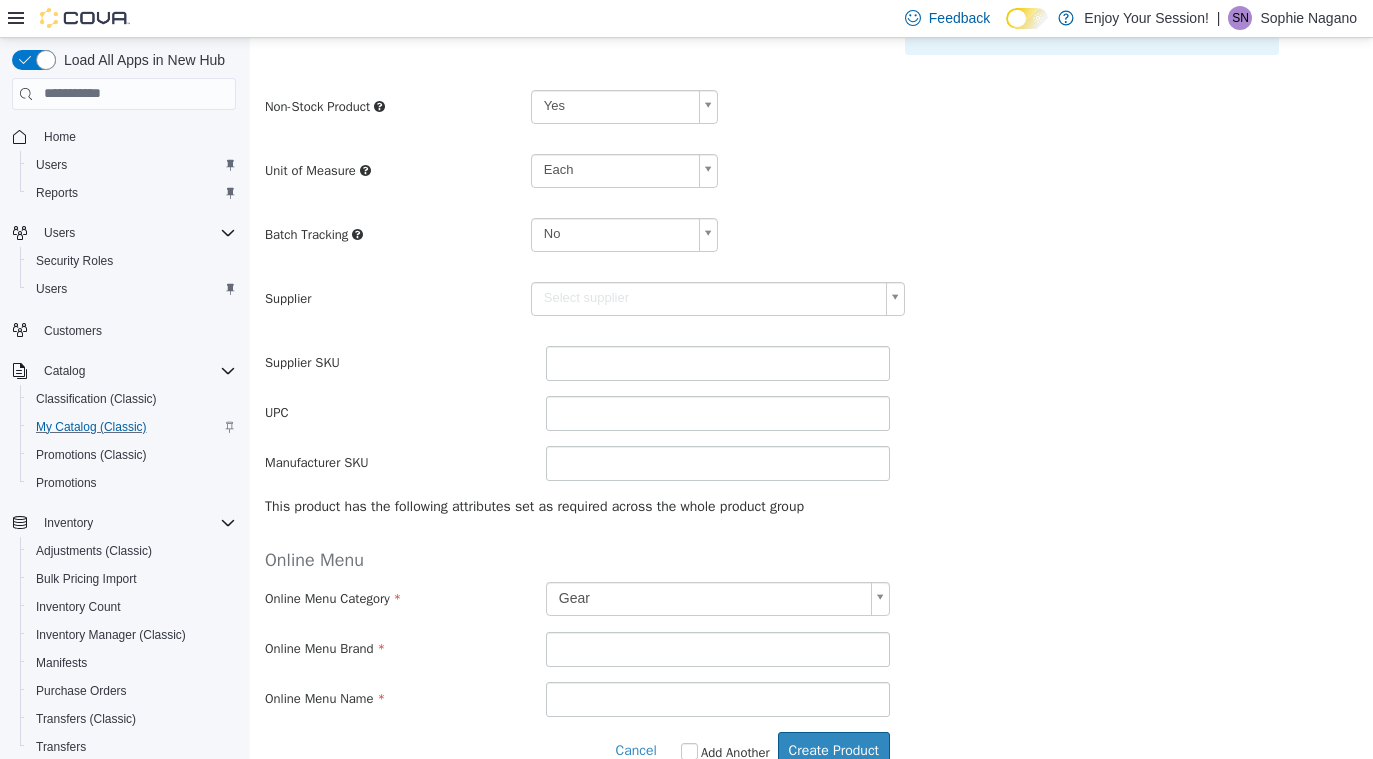 scroll, scrollTop: 427, scrollLeft: 0, axis: vertical 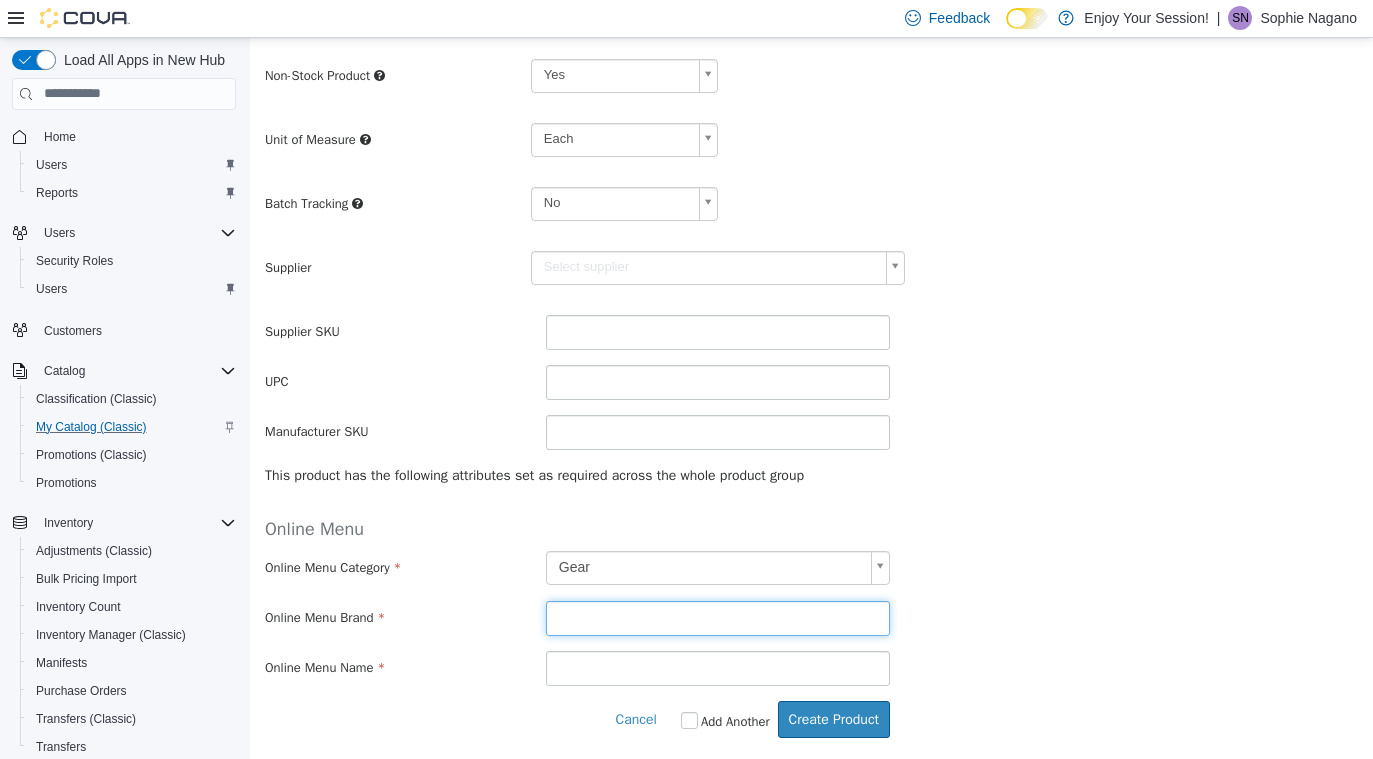 click at bounding box center [718, 617] 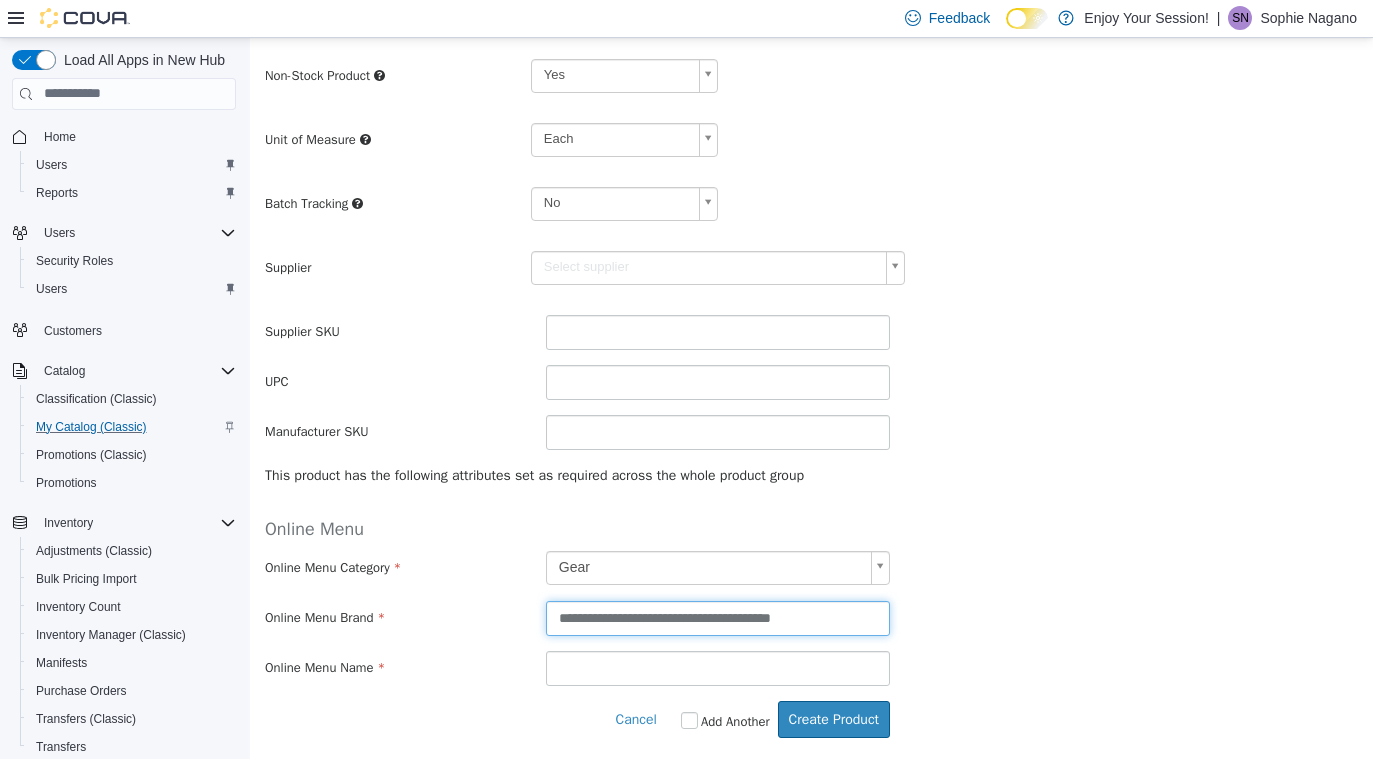 drag, startPoint x: 636, startPoint y: 616, endPoint x: 897, endPoint y: 632, distance: 261.48996 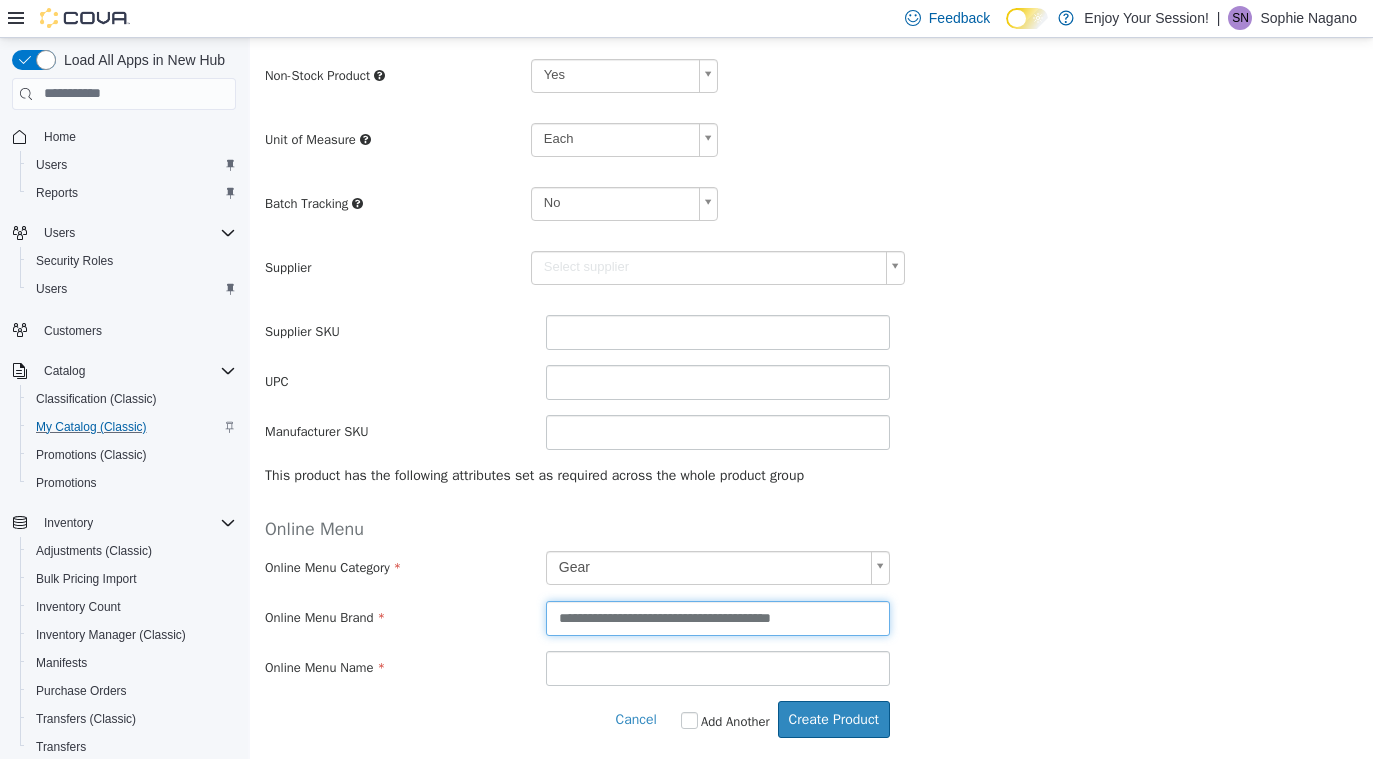 scroll, scrollTop: 0, scrollLeft: 0, axis: both 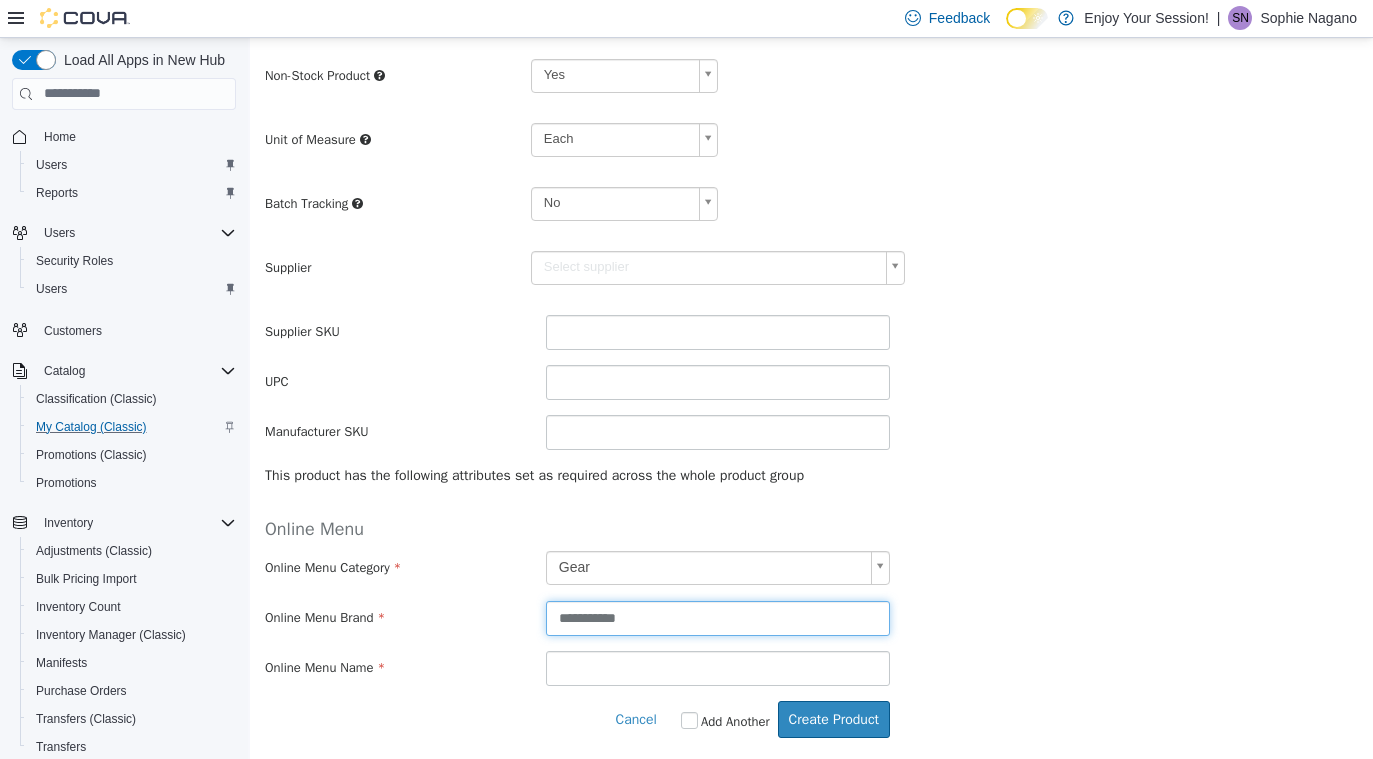 type on "**********" 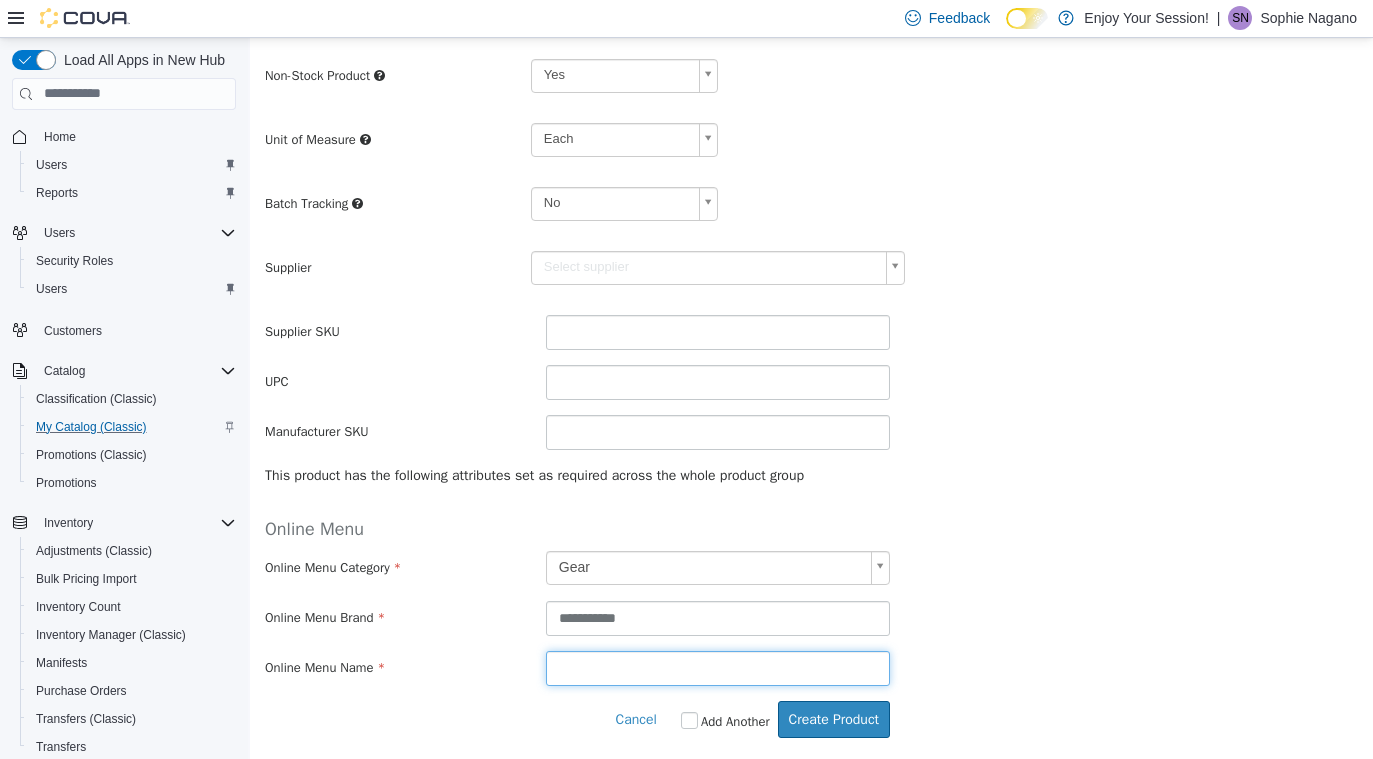 click at bounding box center (718, 667) 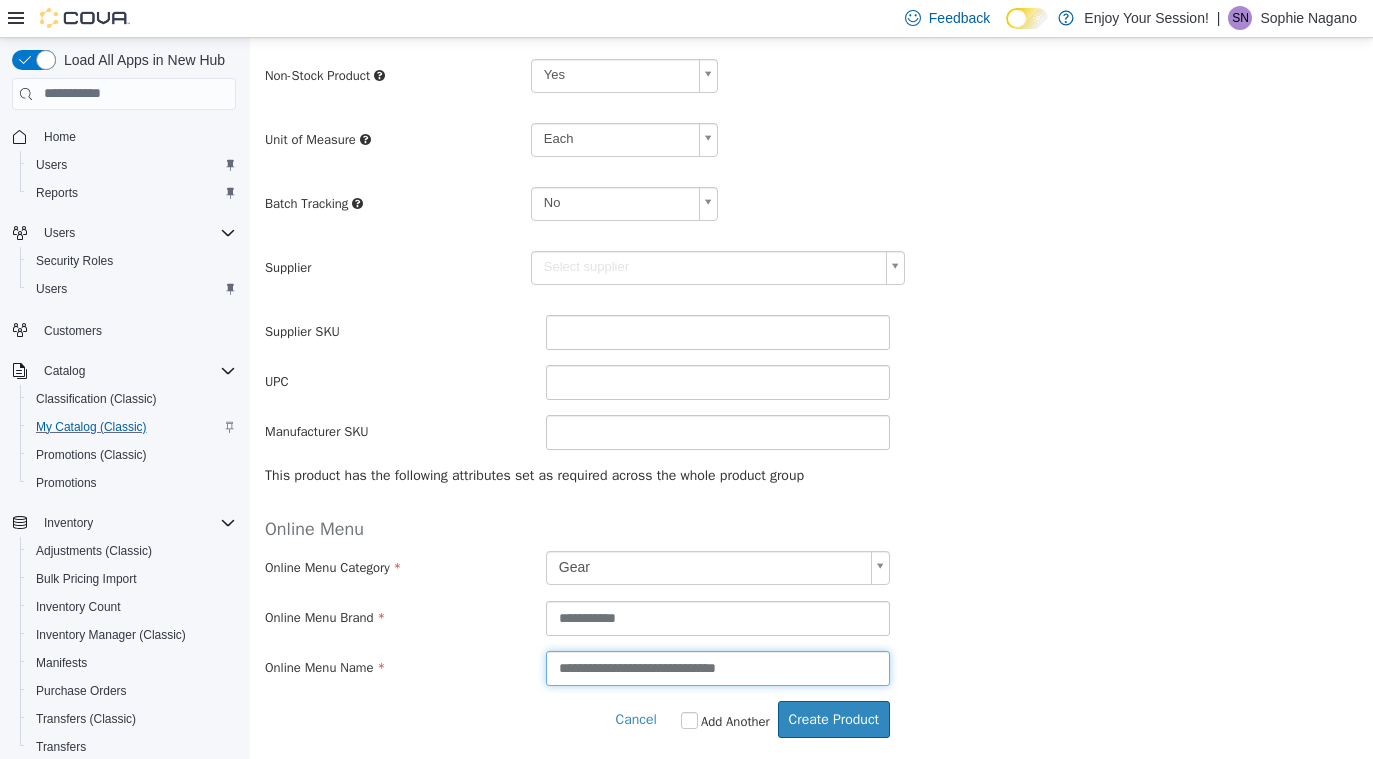 drag, startPoint x: 576, startPoint y: 670, endPoint x: 483, endPoint y: 667, distance: 93.04838 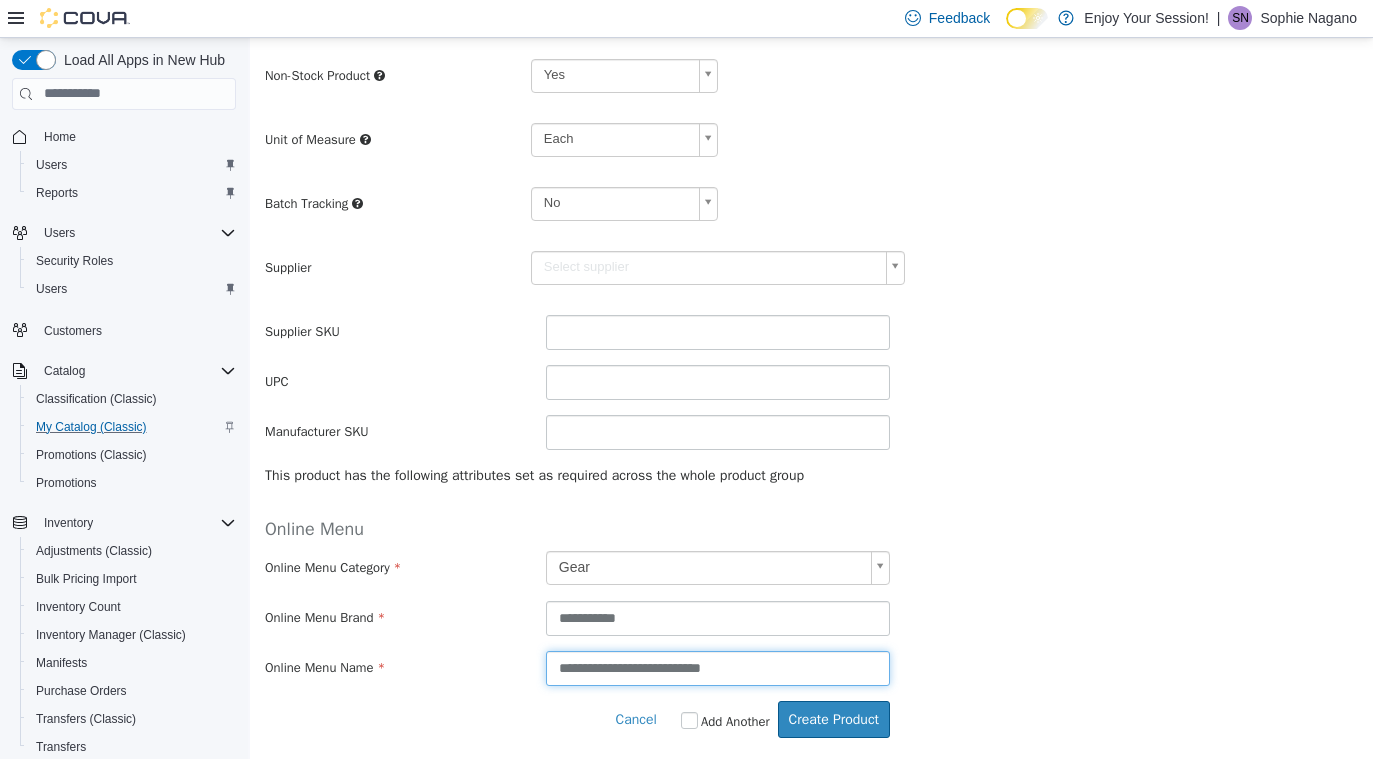 type on "**********" 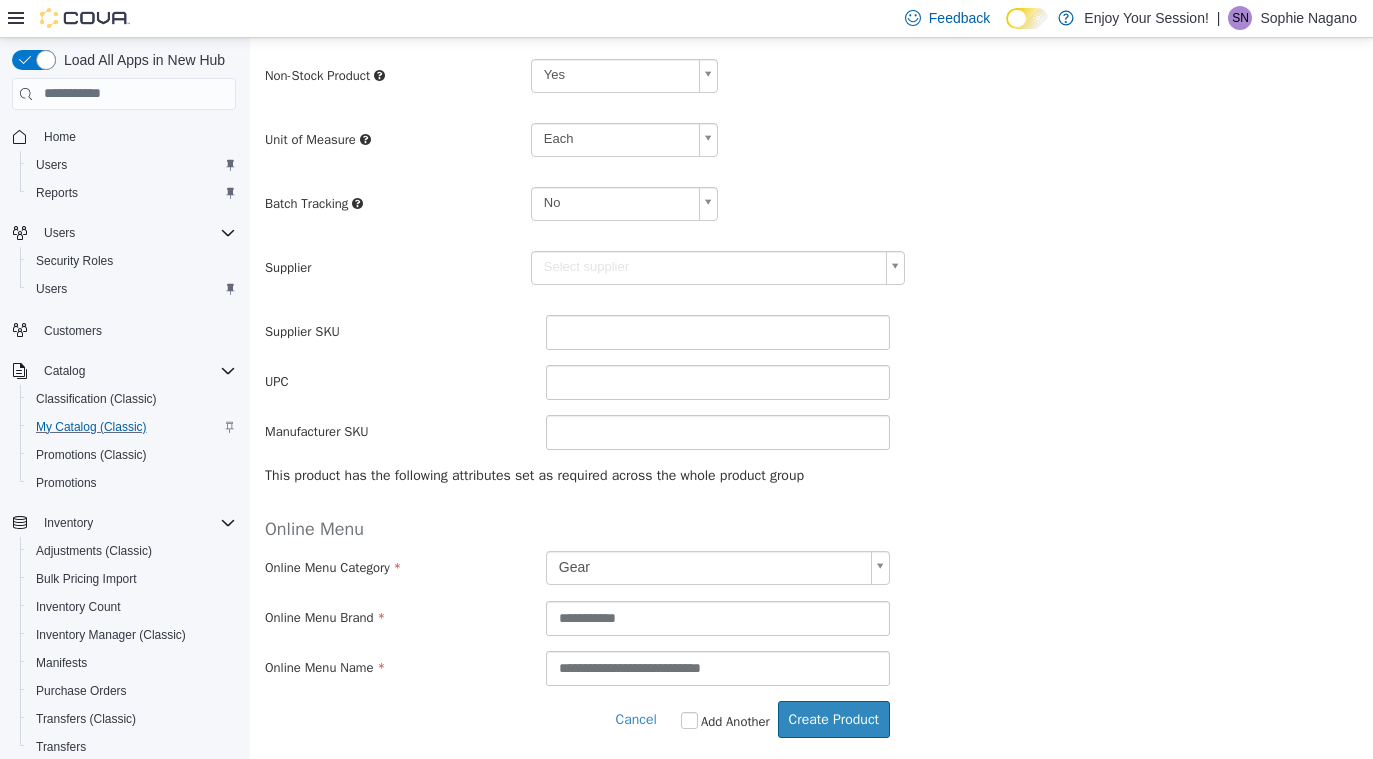click on "**********" at bounding box center (811, 617) 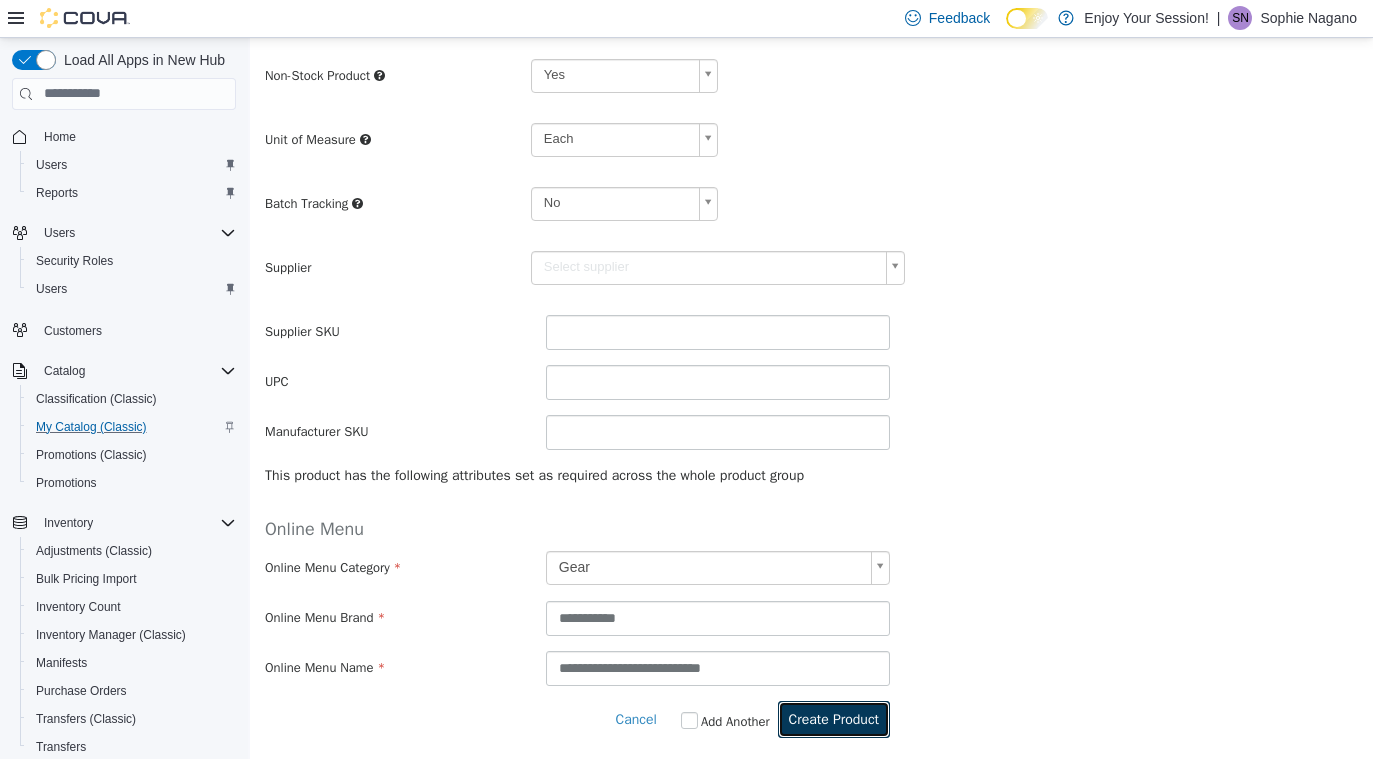 click on "Create Product" at bounding box center (834, 718) 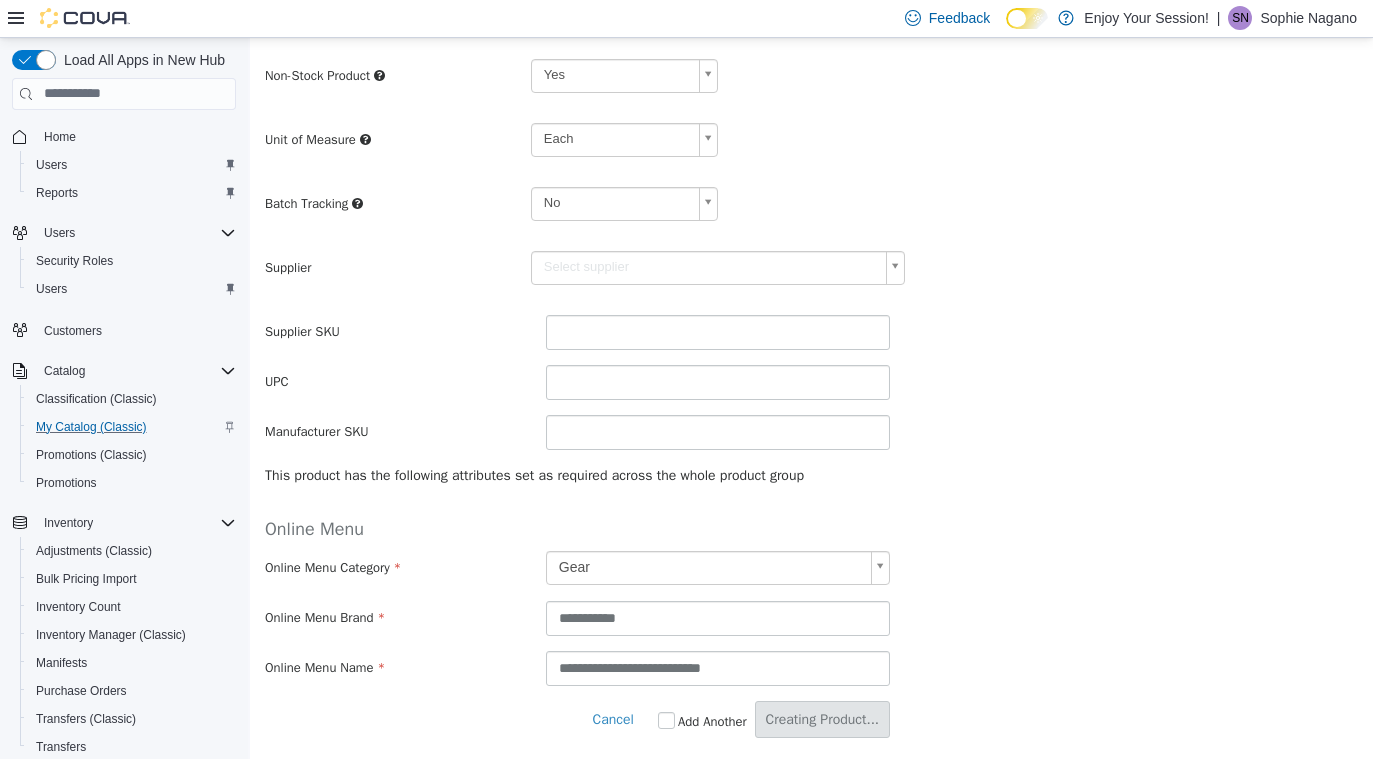 scroll, scrollTop: 0, scrollLeft: 0, axis: both 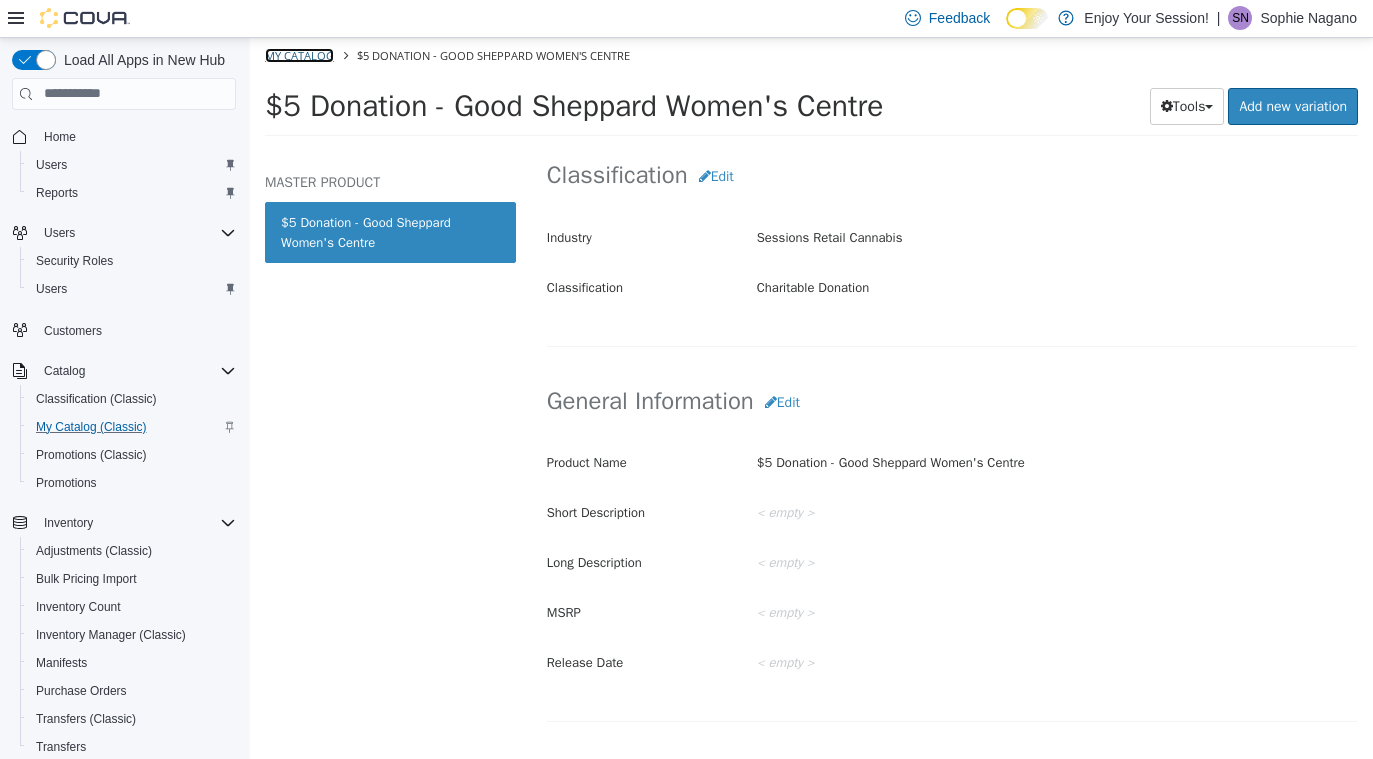 click on "My Catalog" at bounding box center [299, 54] 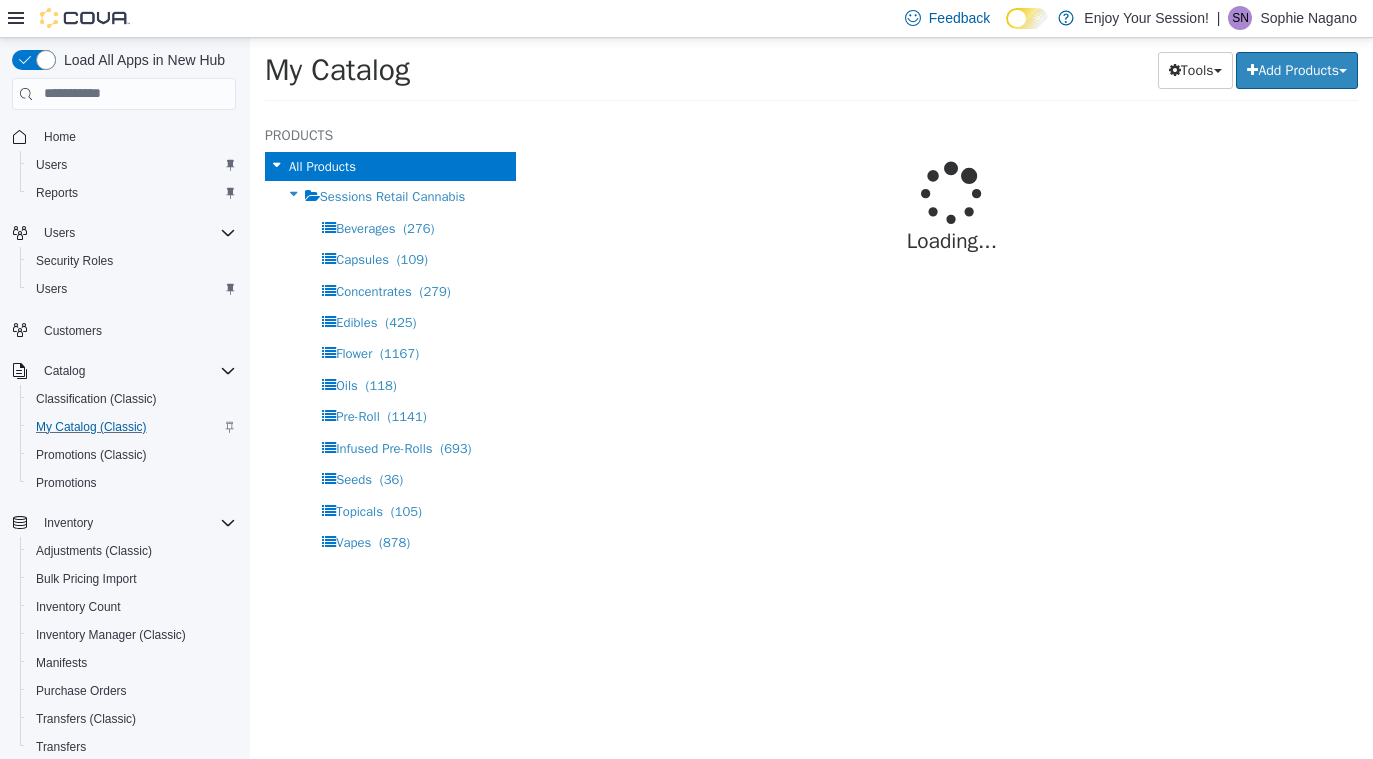 select on "**********" 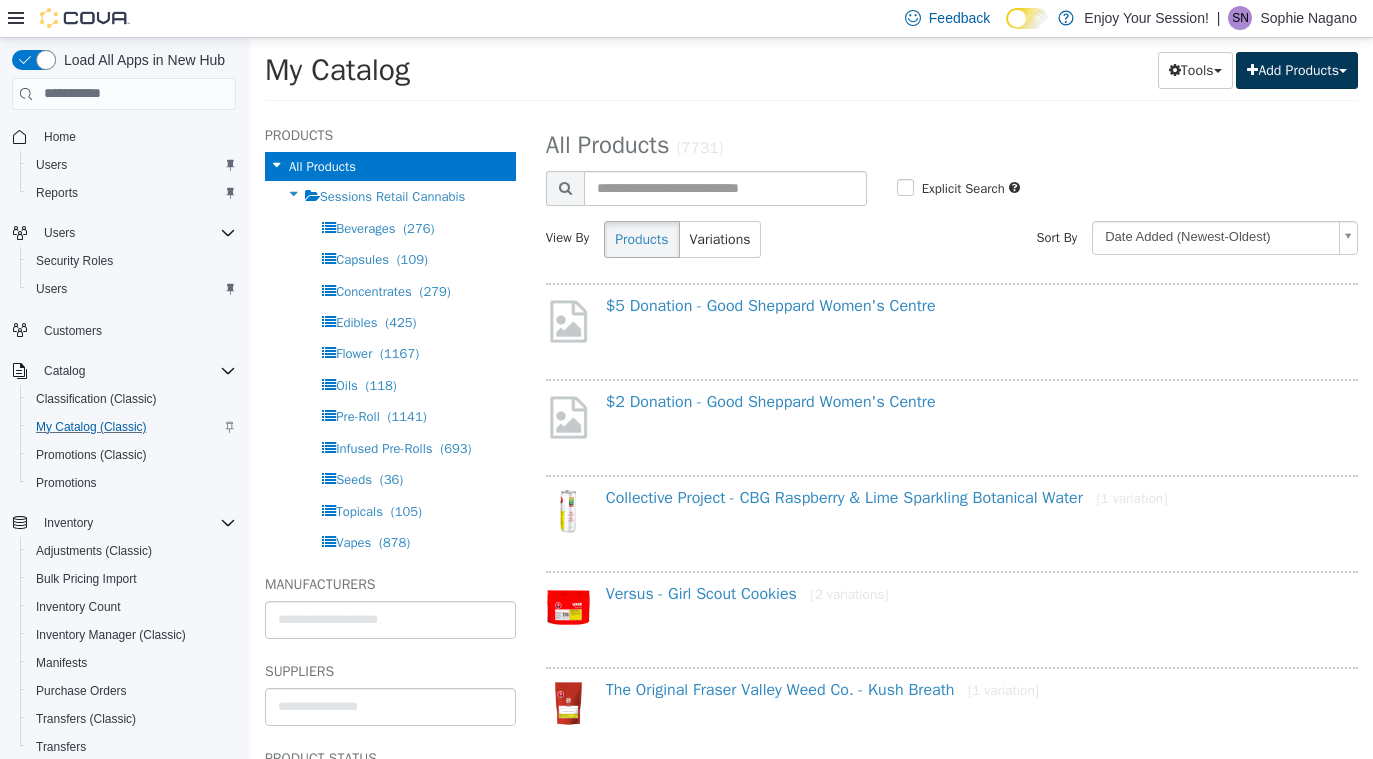 click on "Add Products" at bounding box center (1297, 69) 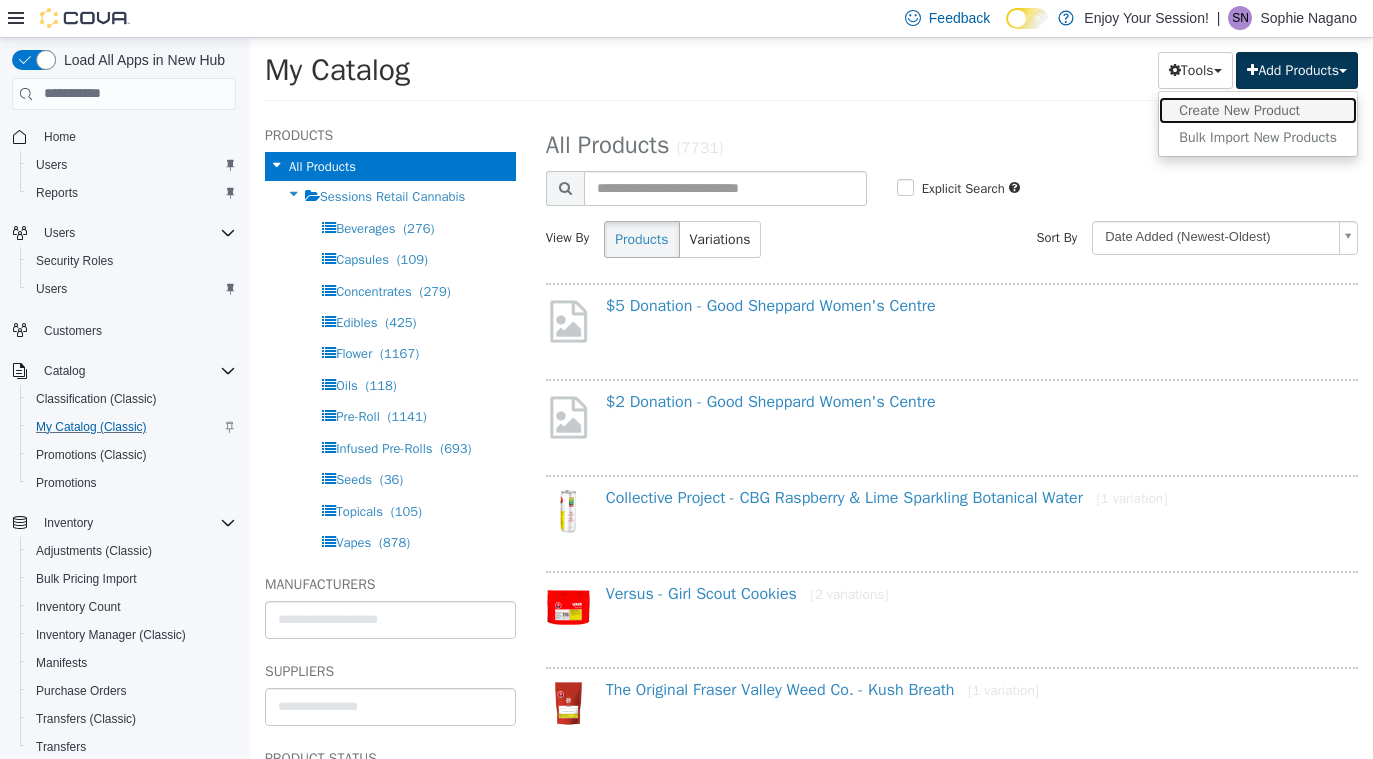 click on "Create New Product" at bounding box center (1258, 109) 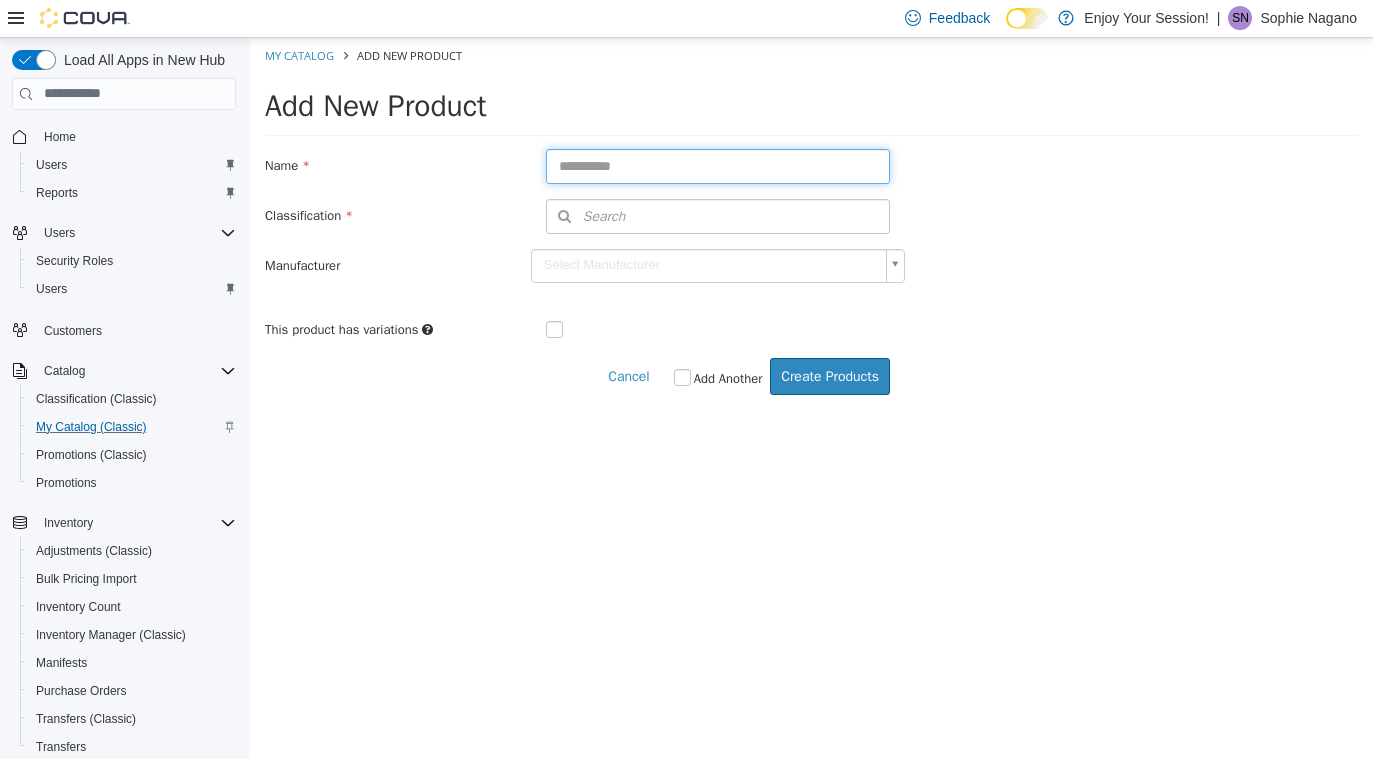 click at bounding box center [718, 165] 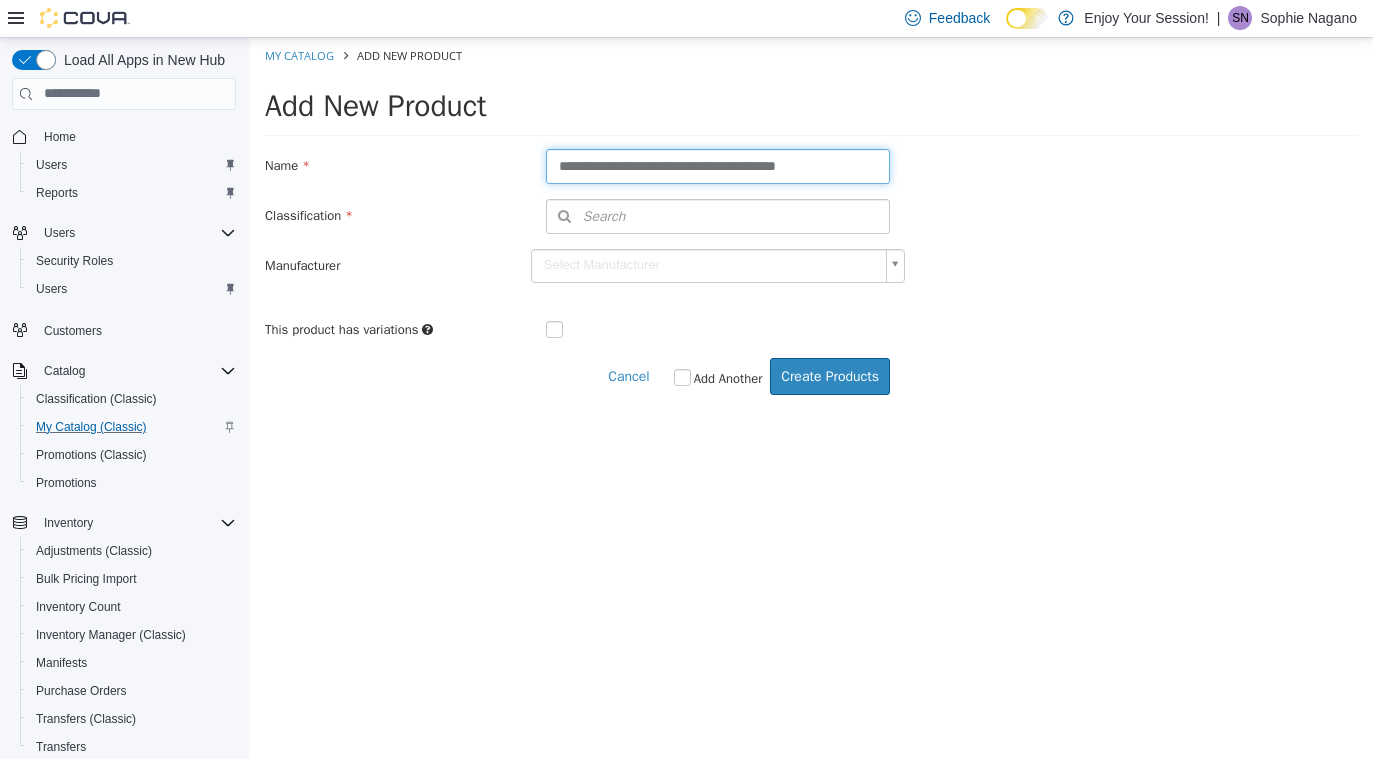 type on "**********" 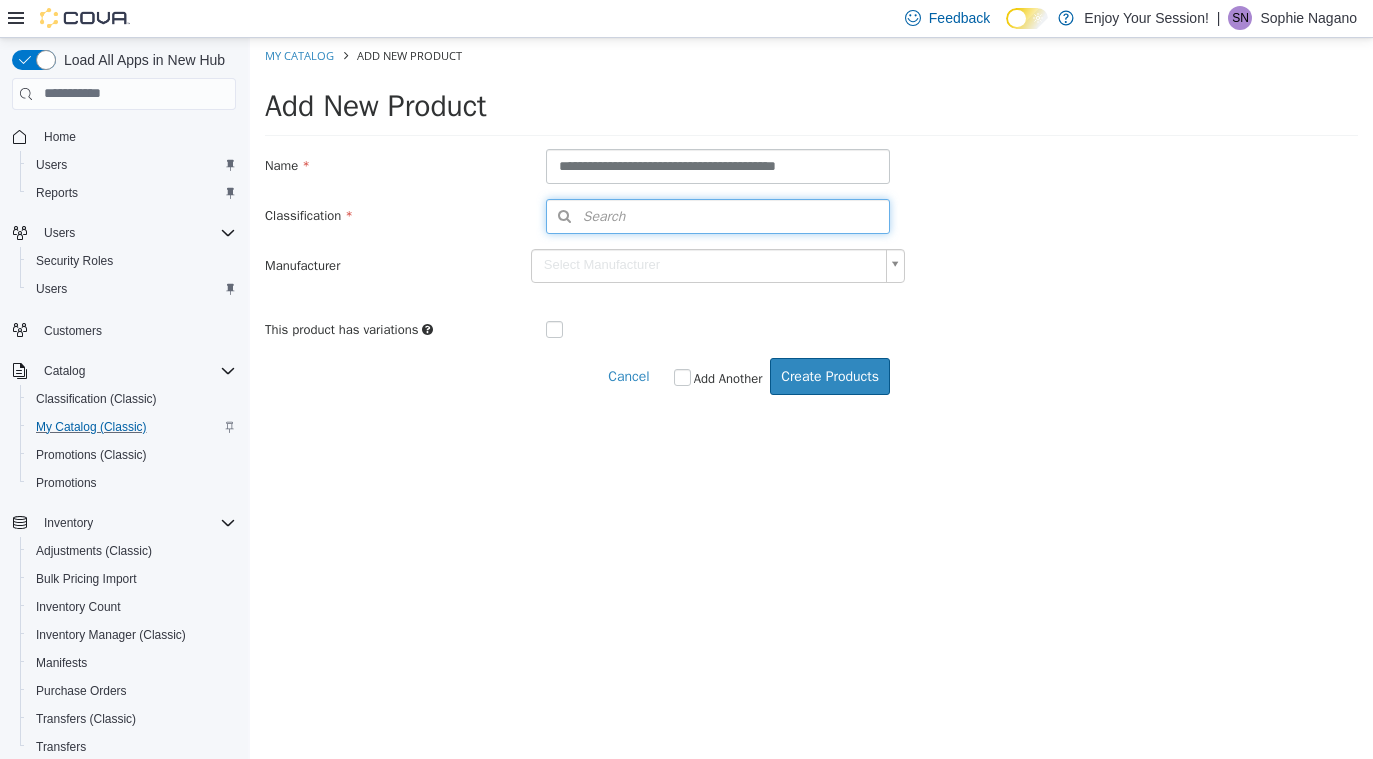 click on "Search" at bounding box center (718, 215) 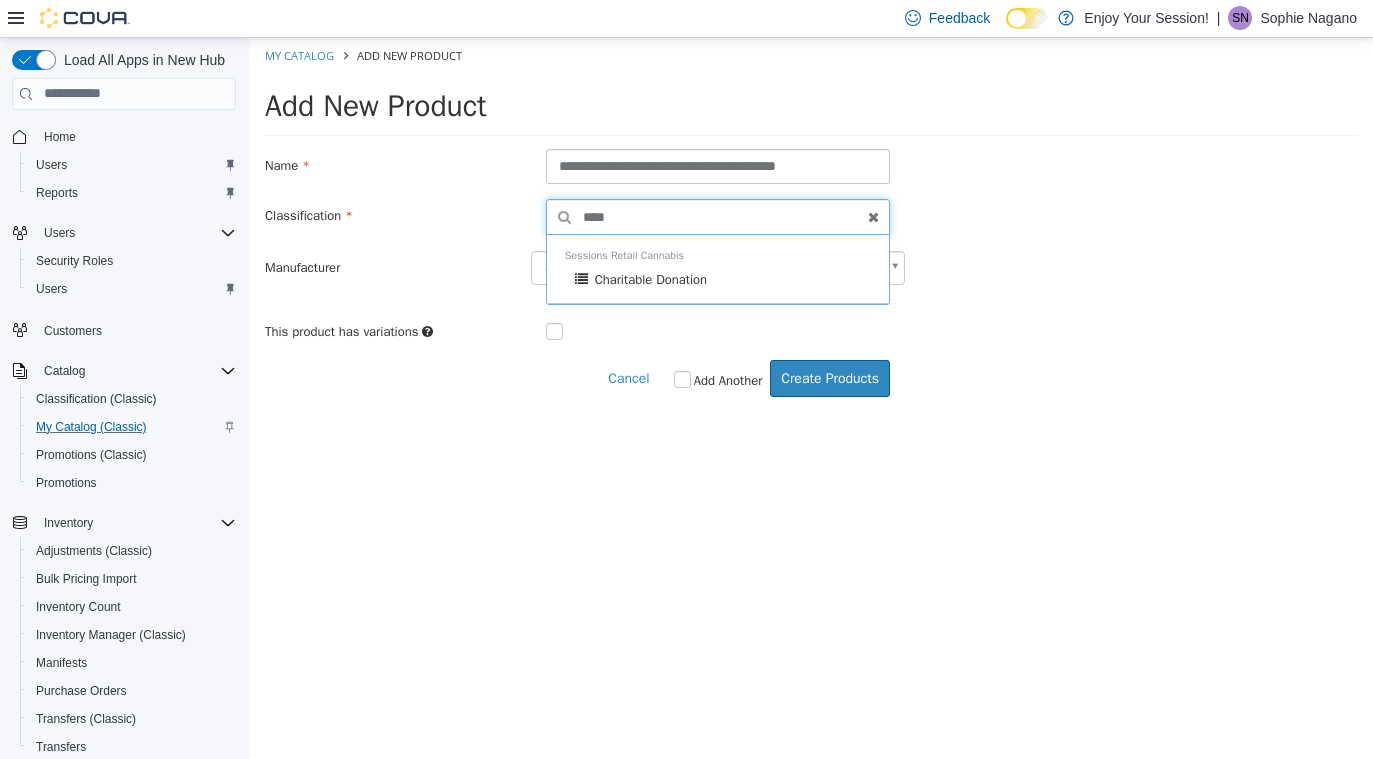 type on "****" 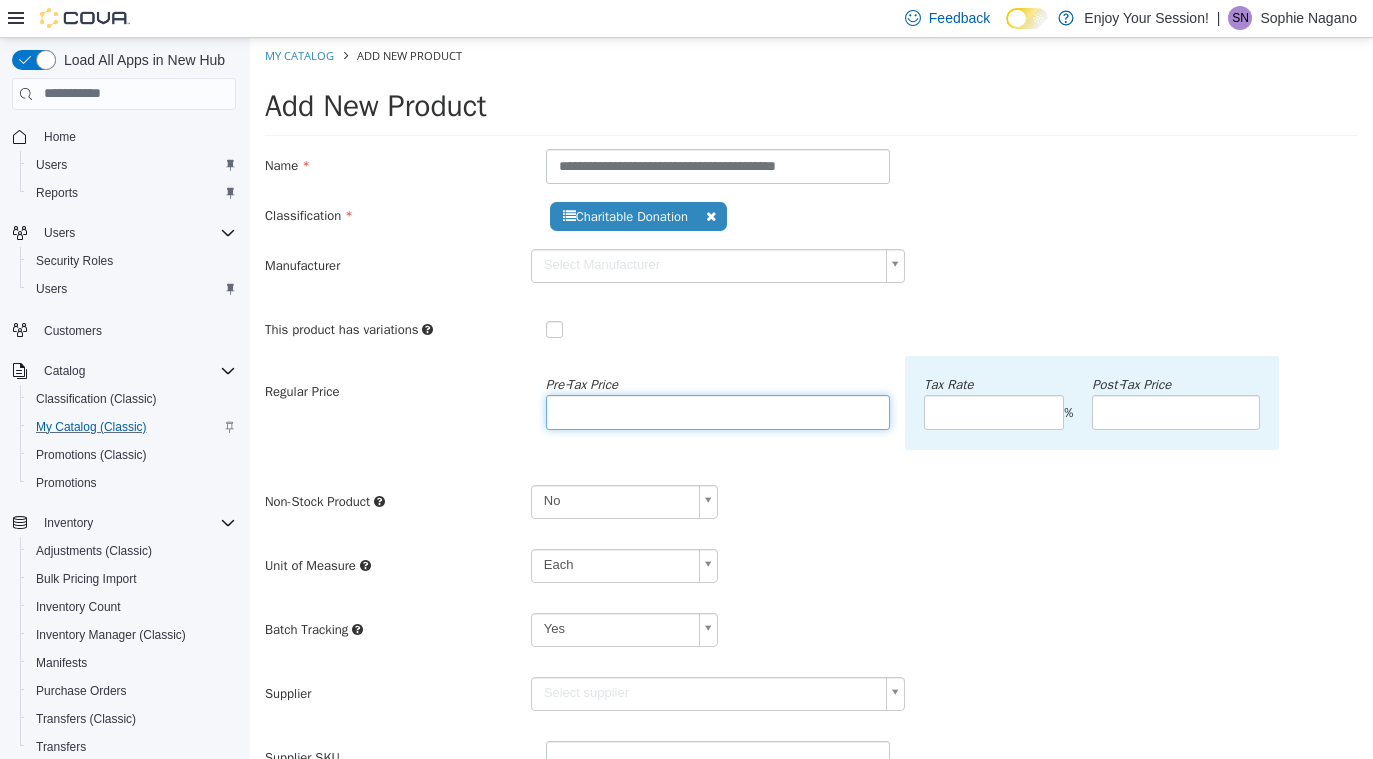 click at bounding box center [718, 411] 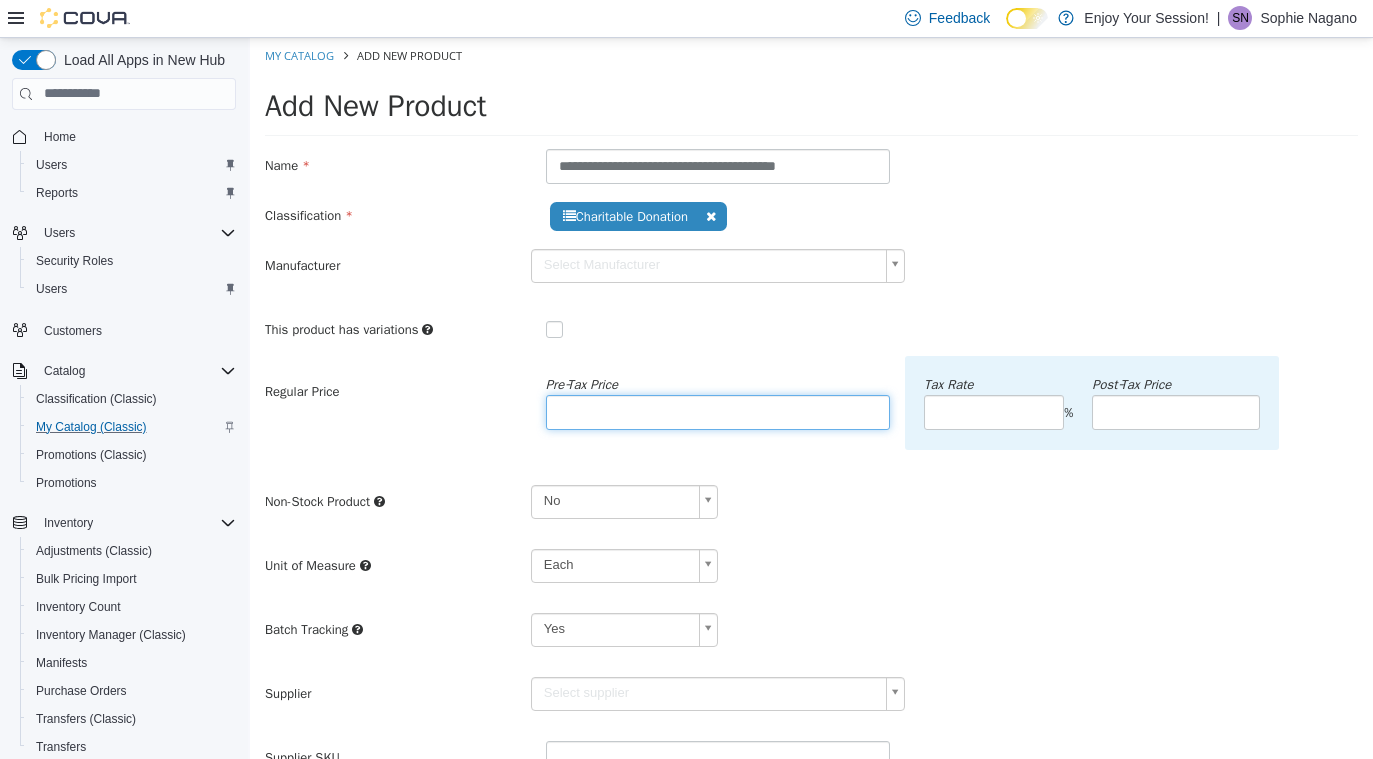 type on "**" 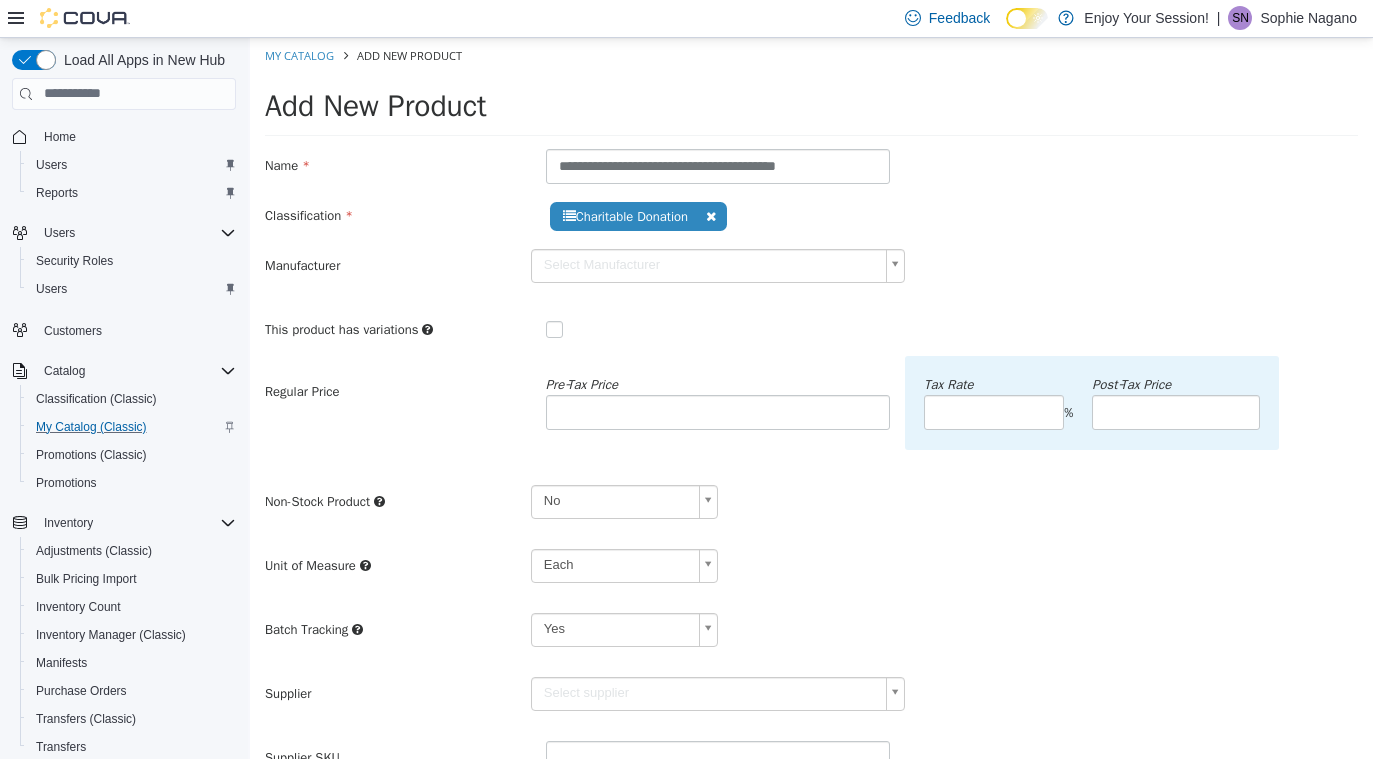 click on "**********" at bounding box center (811, 610) 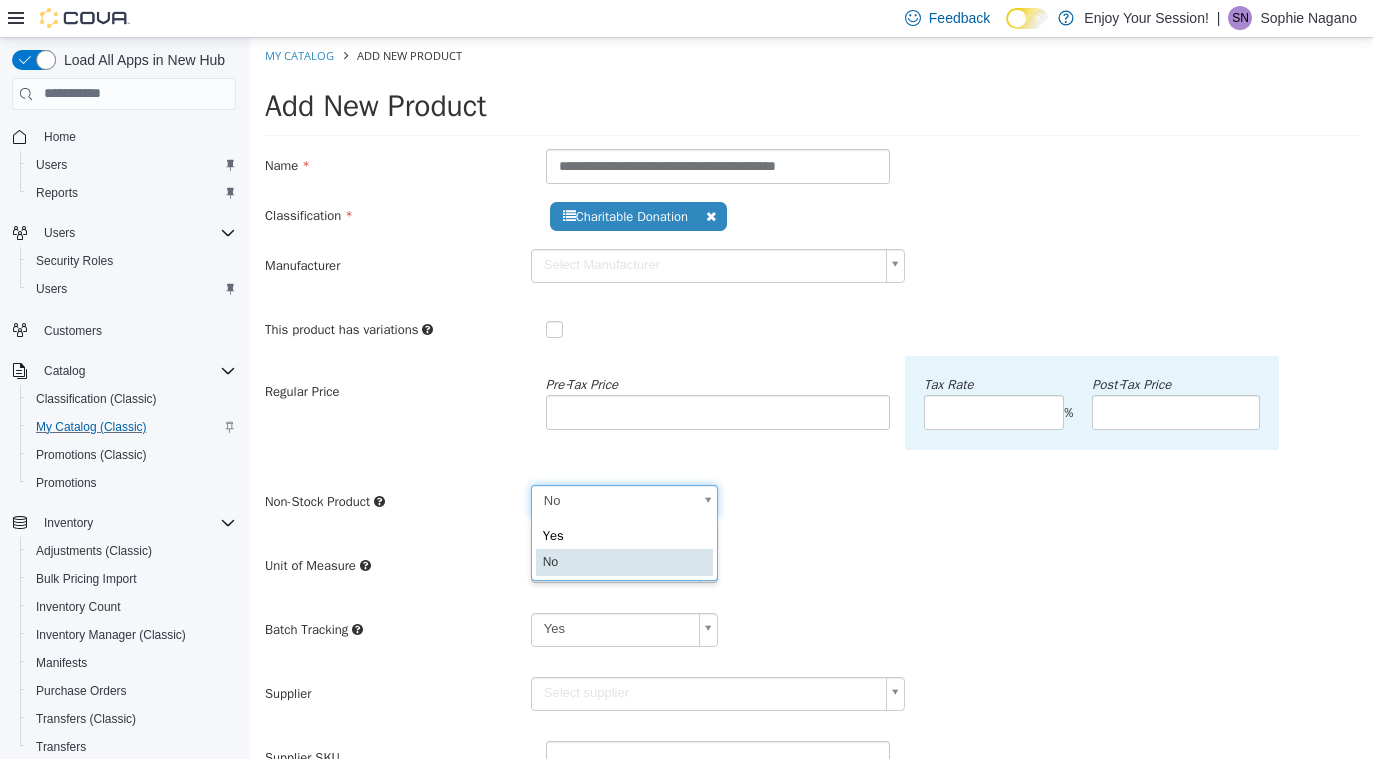 scroll, scrollTop: 0, scrollLeft: 6, axis: horizontal 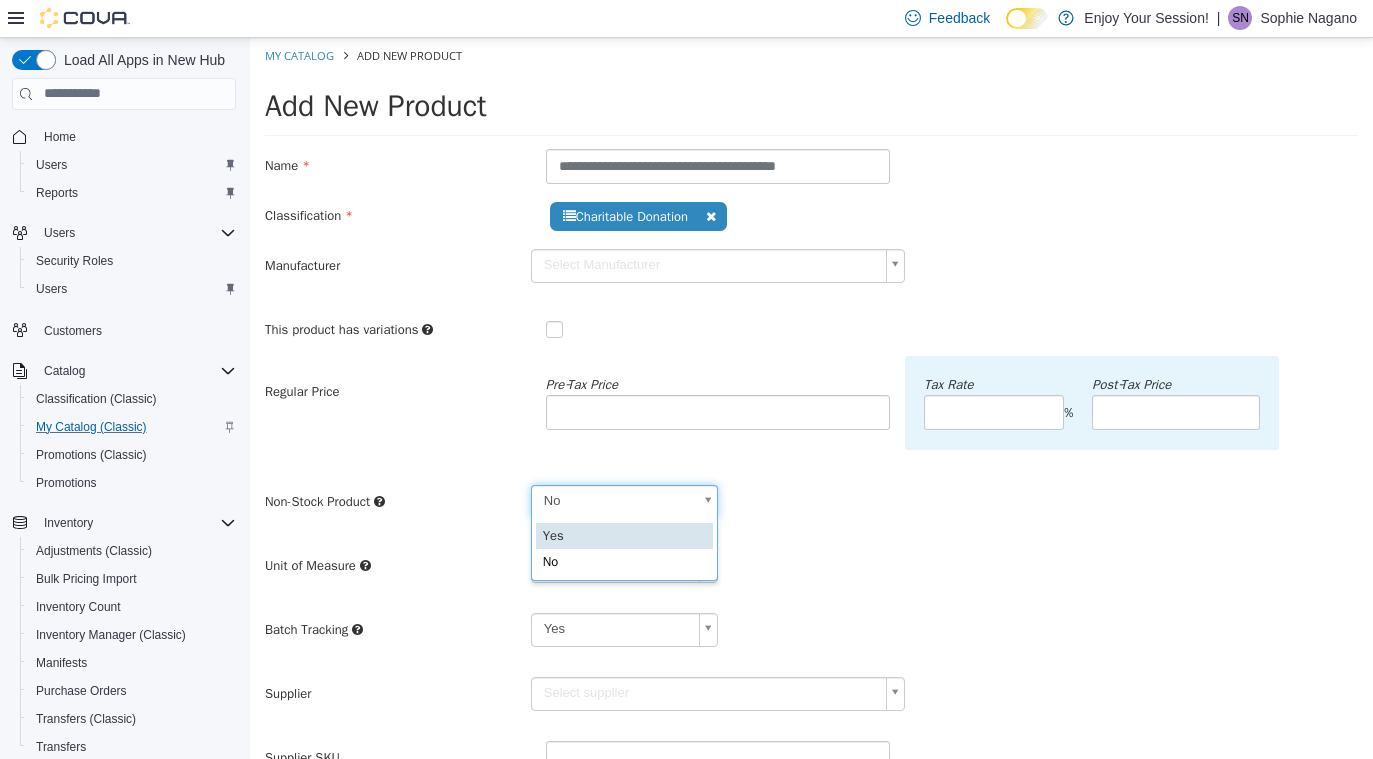 type on "***" 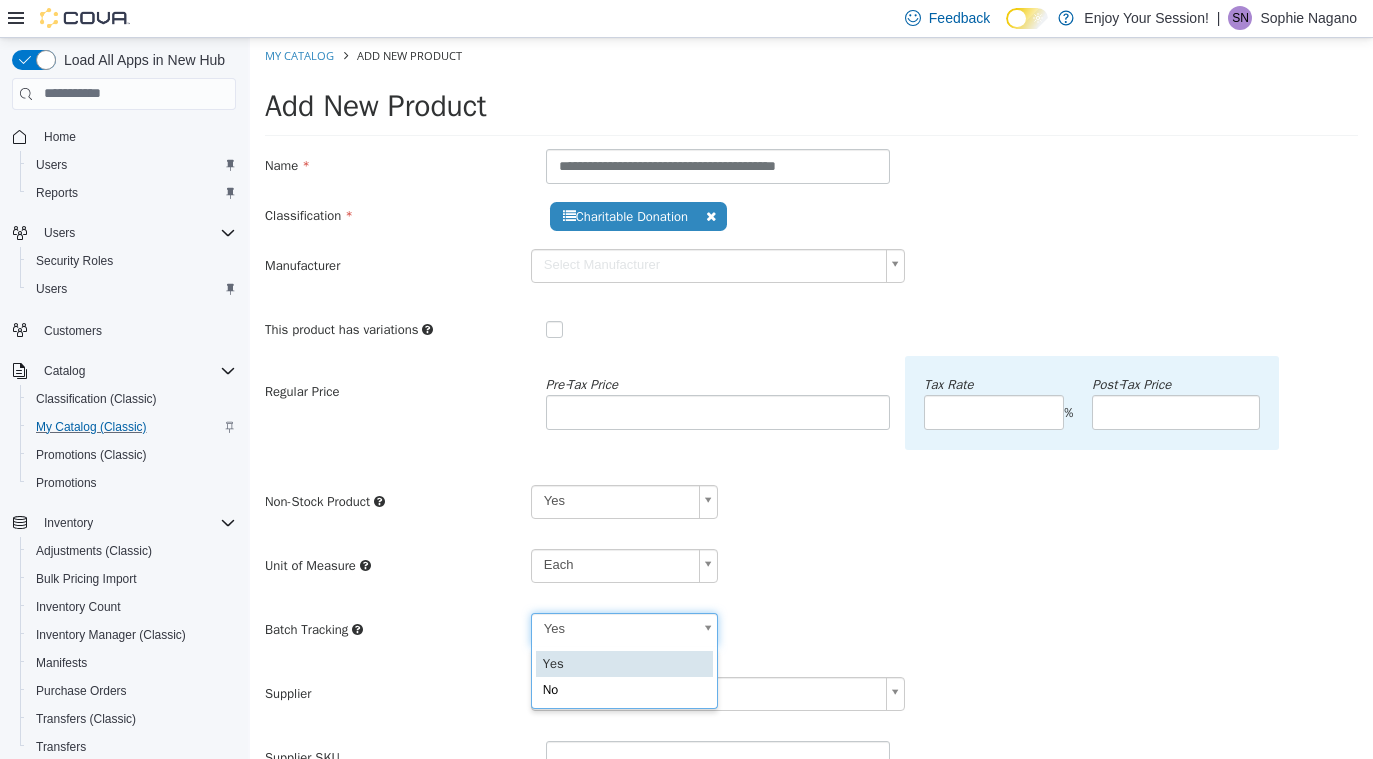 click on "**********" at bounding box center [811, 610] 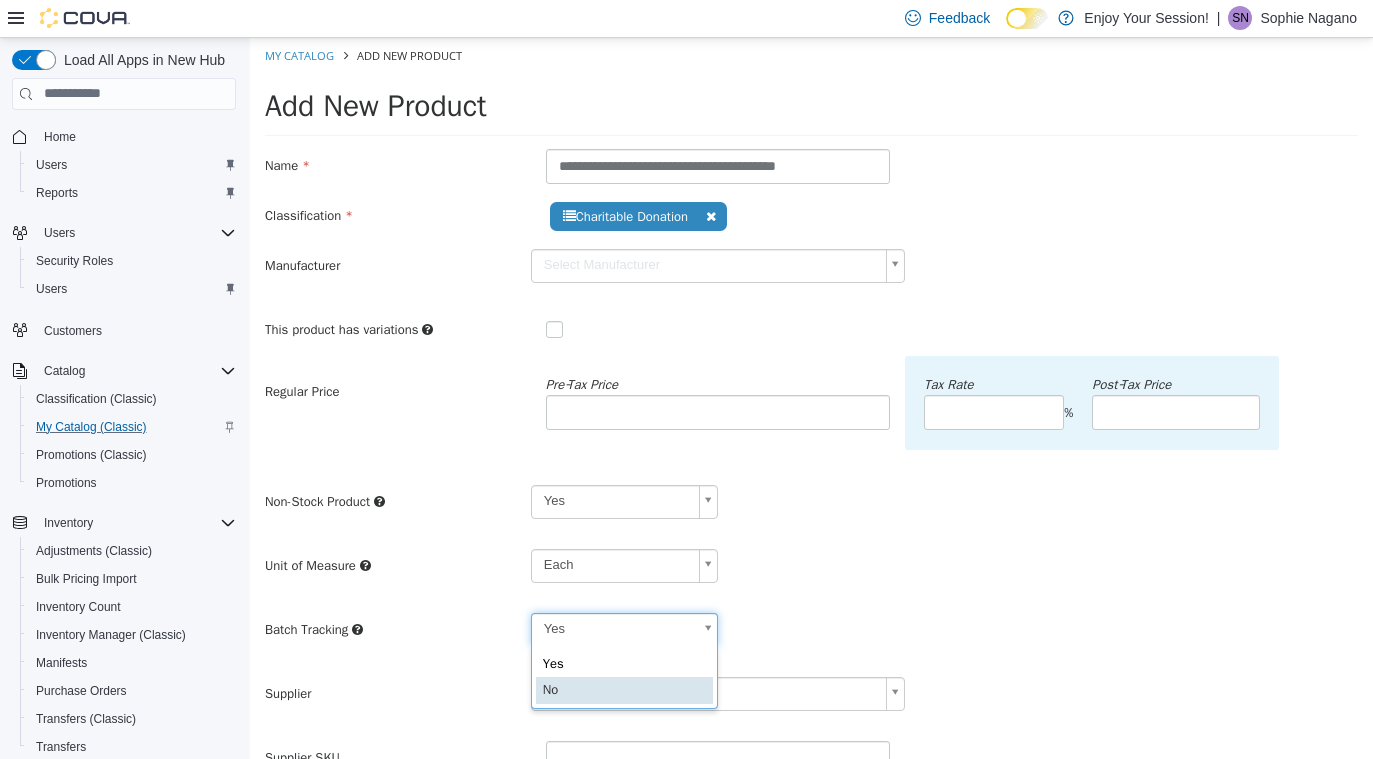 type on "**" 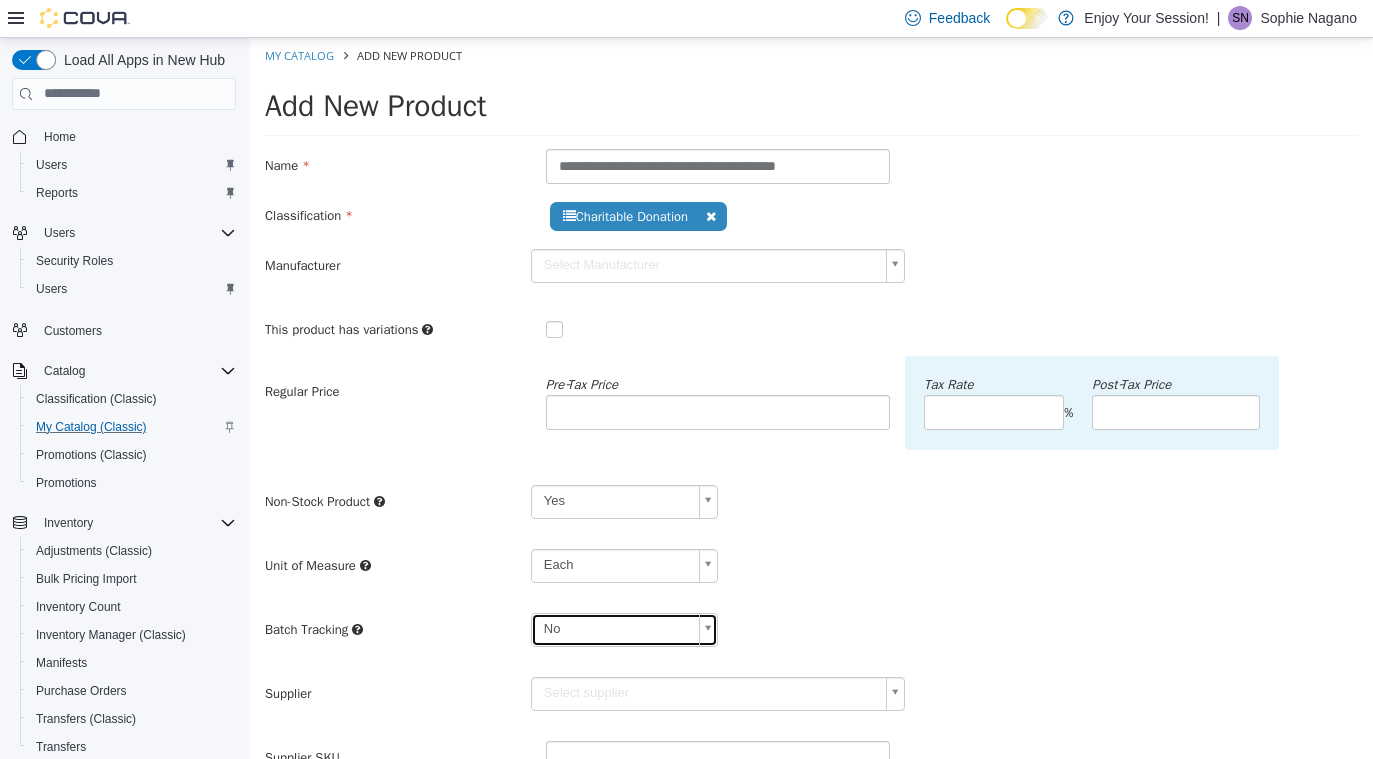 scroll, scrollTop: 127, scrollLeft: 0, axis: vertical 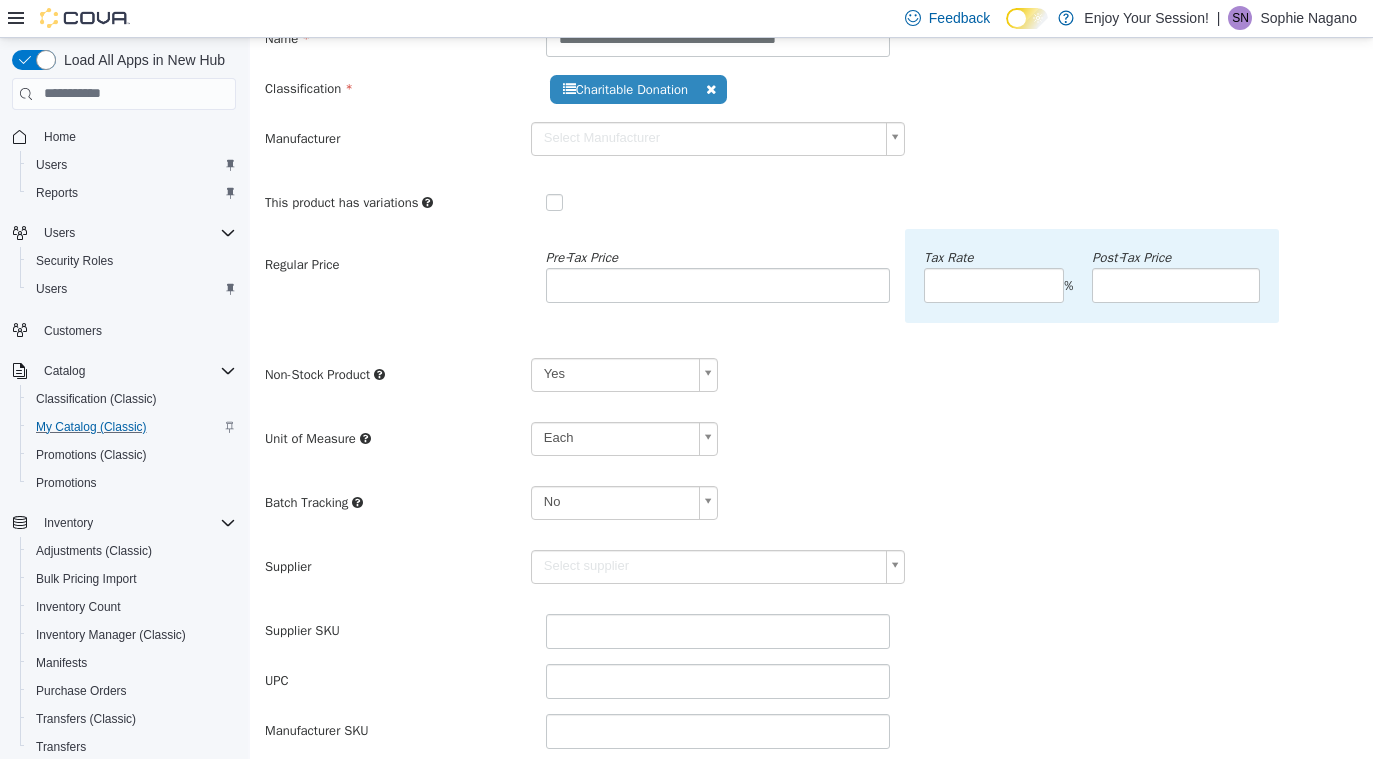 click on "**********" at bounding box center [811, 483] 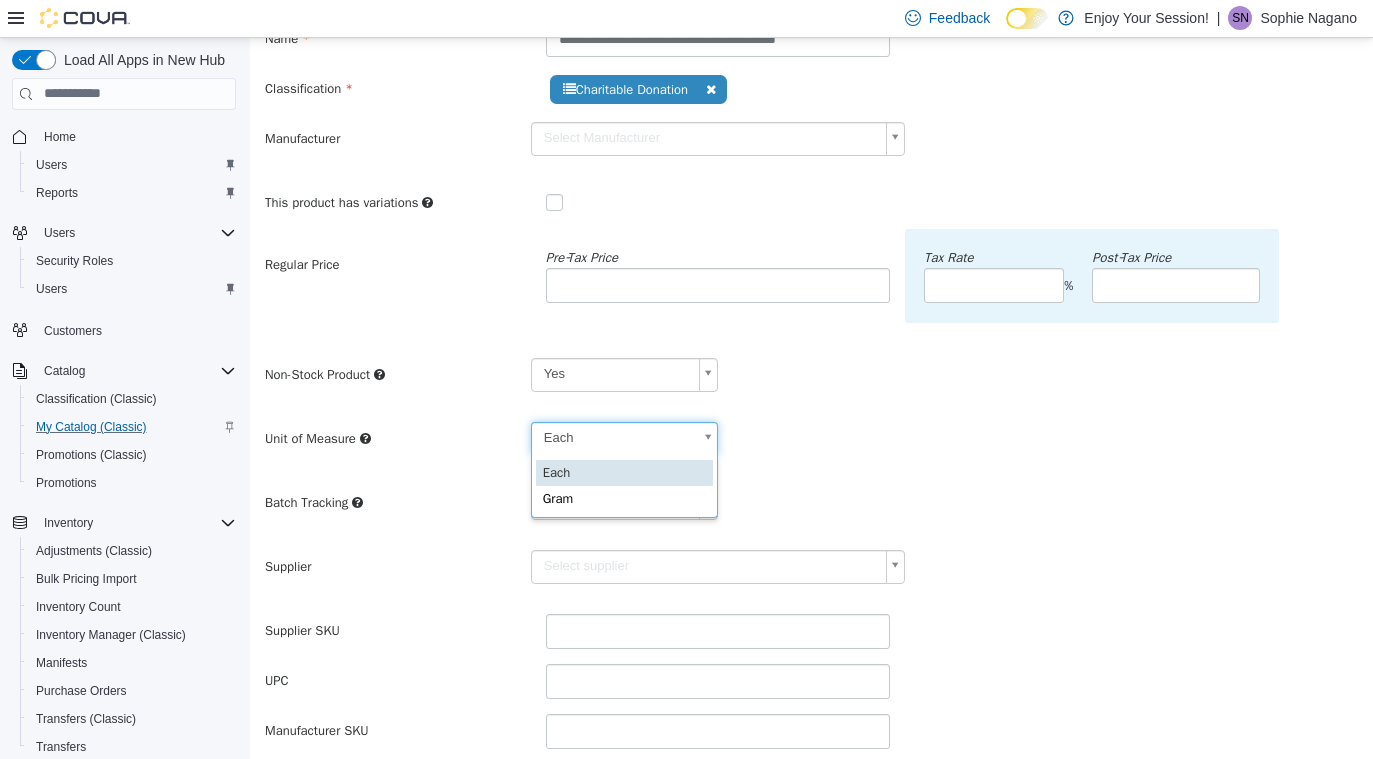 scroll, scrollTop: 0, scrollLeft: 6, axis: horizontal 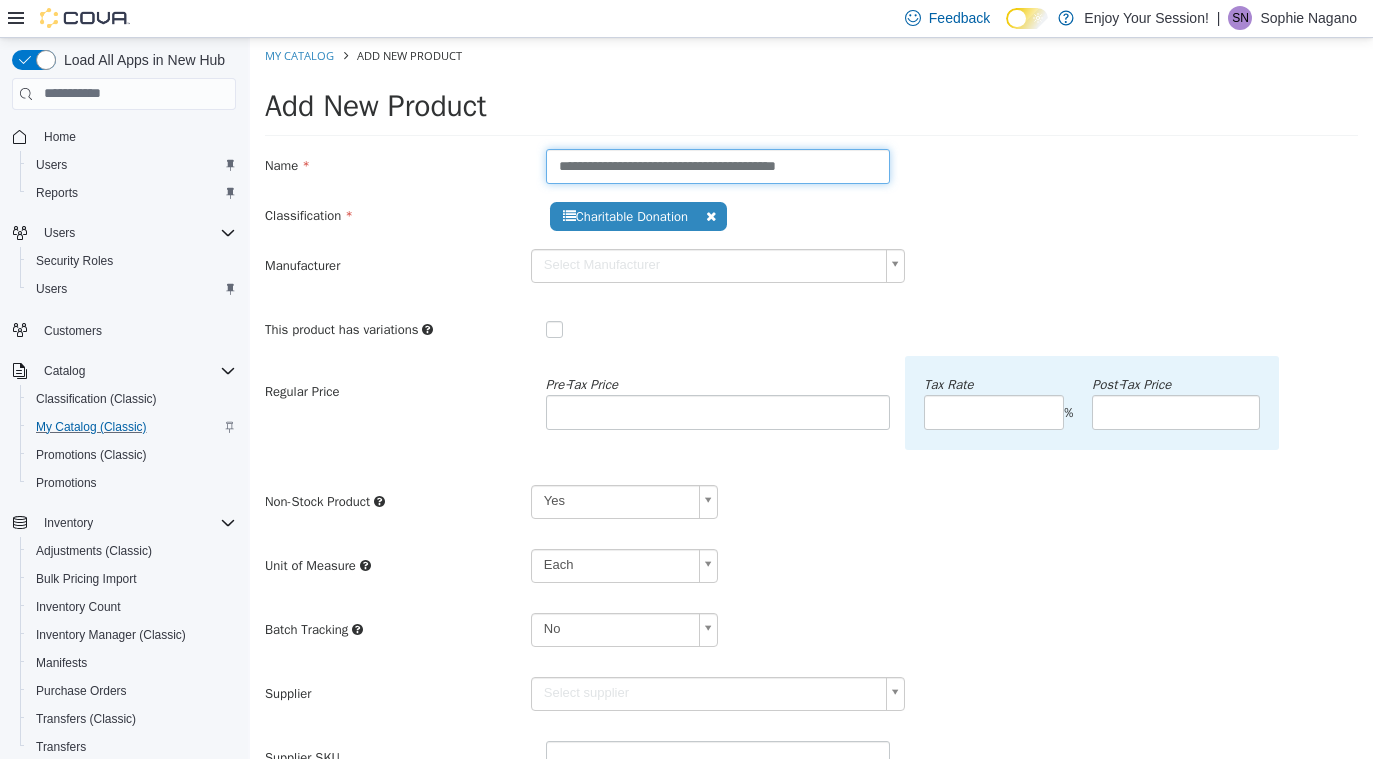 drag, startPoint x: 557, startPoint y: 166, endPoint x: 1004, endPoint y: 184, distance: 447.36227 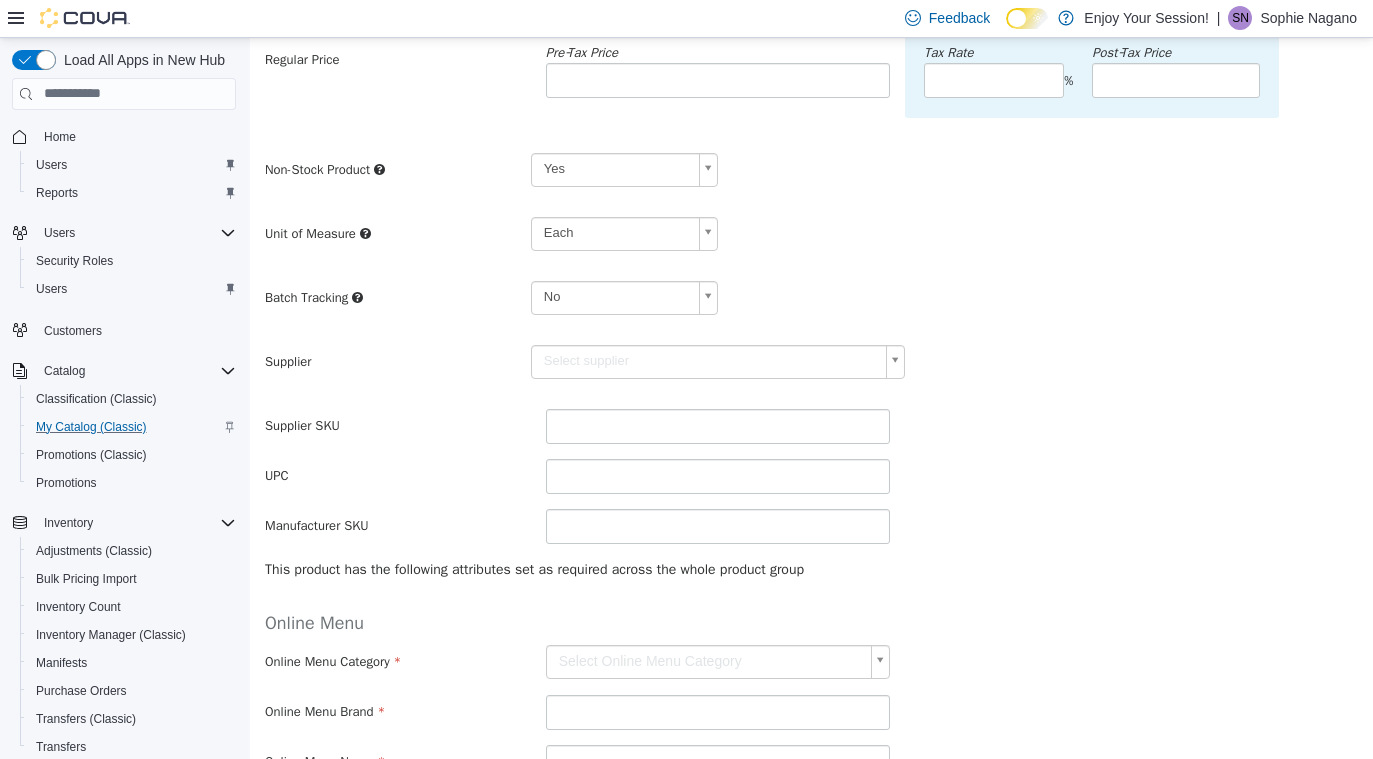 scroll, scrollTop: 427, scrollLeft: 0, axis: vertical 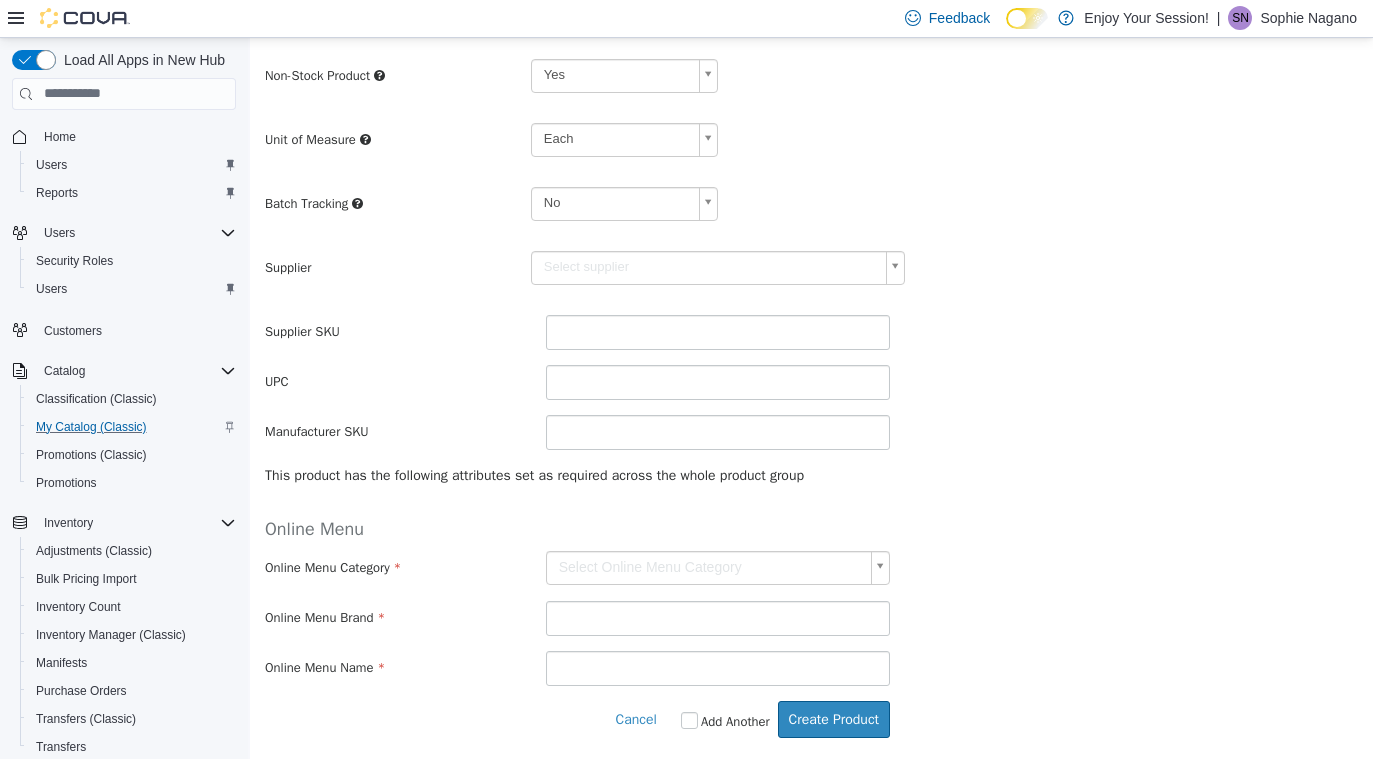 click on "**********" at bounding box center [811, 184] 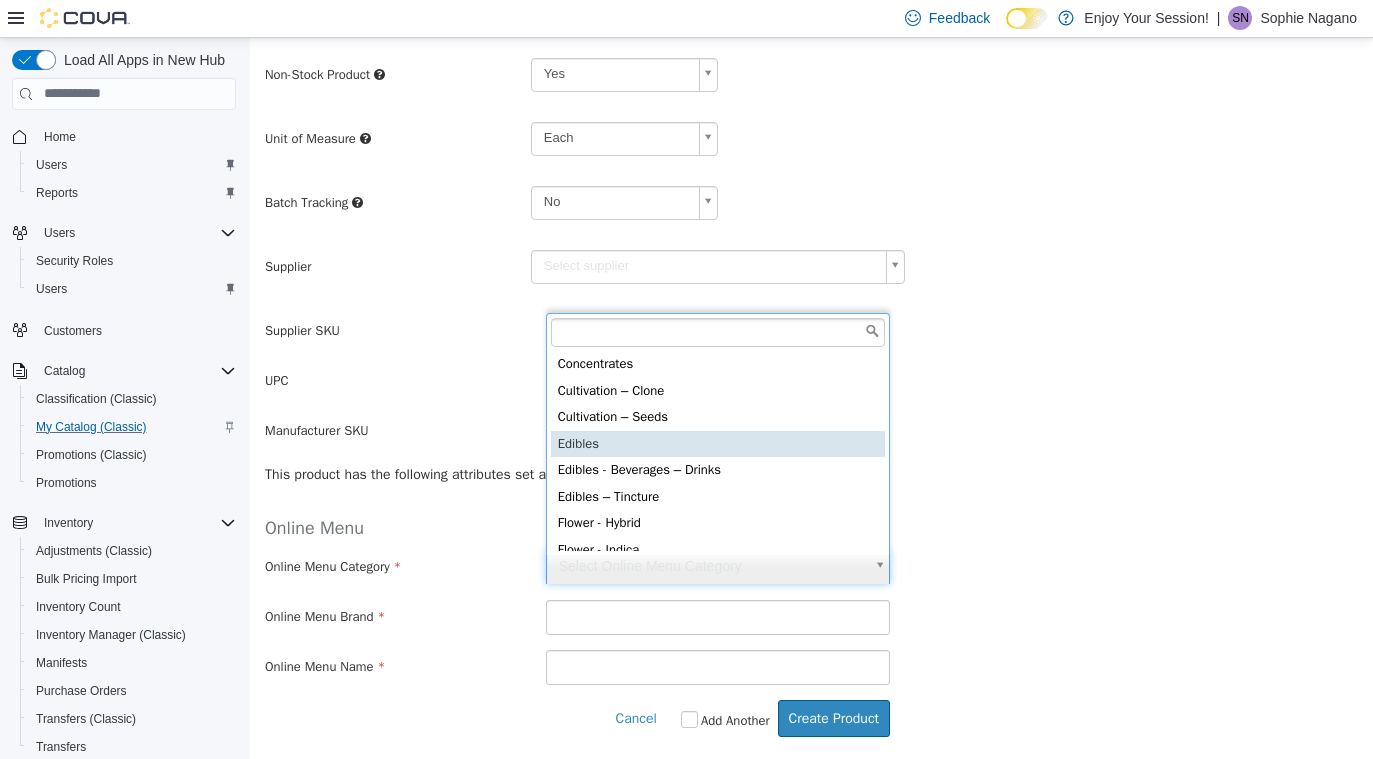 scroll, scrollTop: 171, scrollLeft: 0, axis: vertical 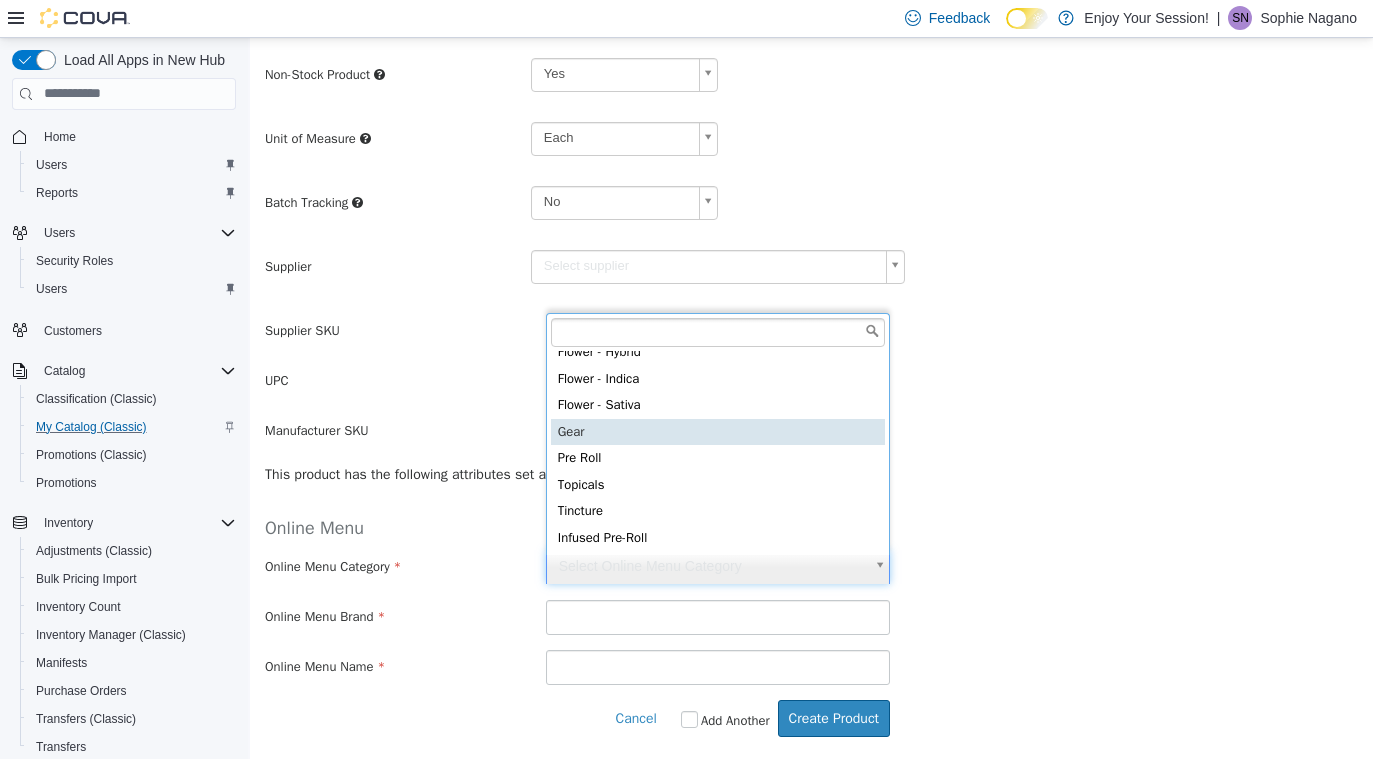 type on "****" 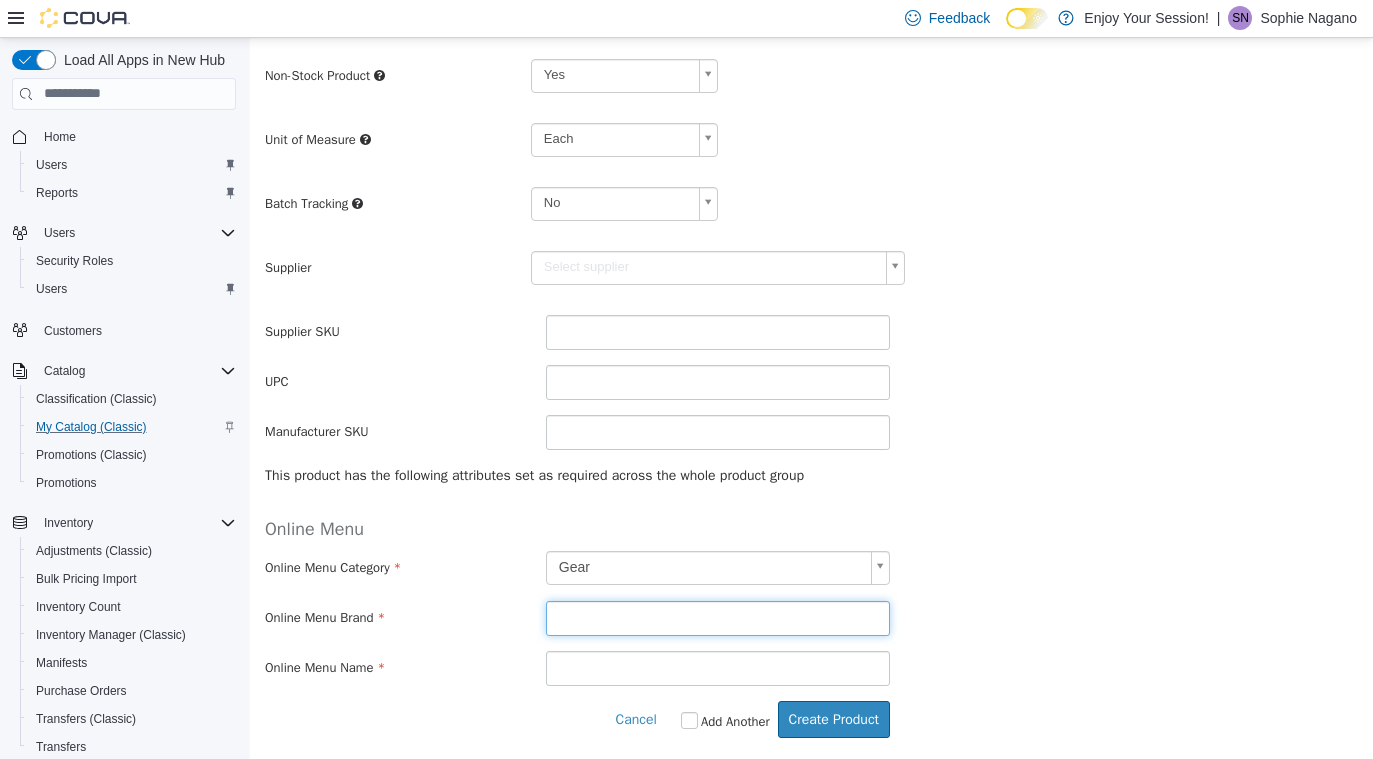 click at bounding box center [718, 617] 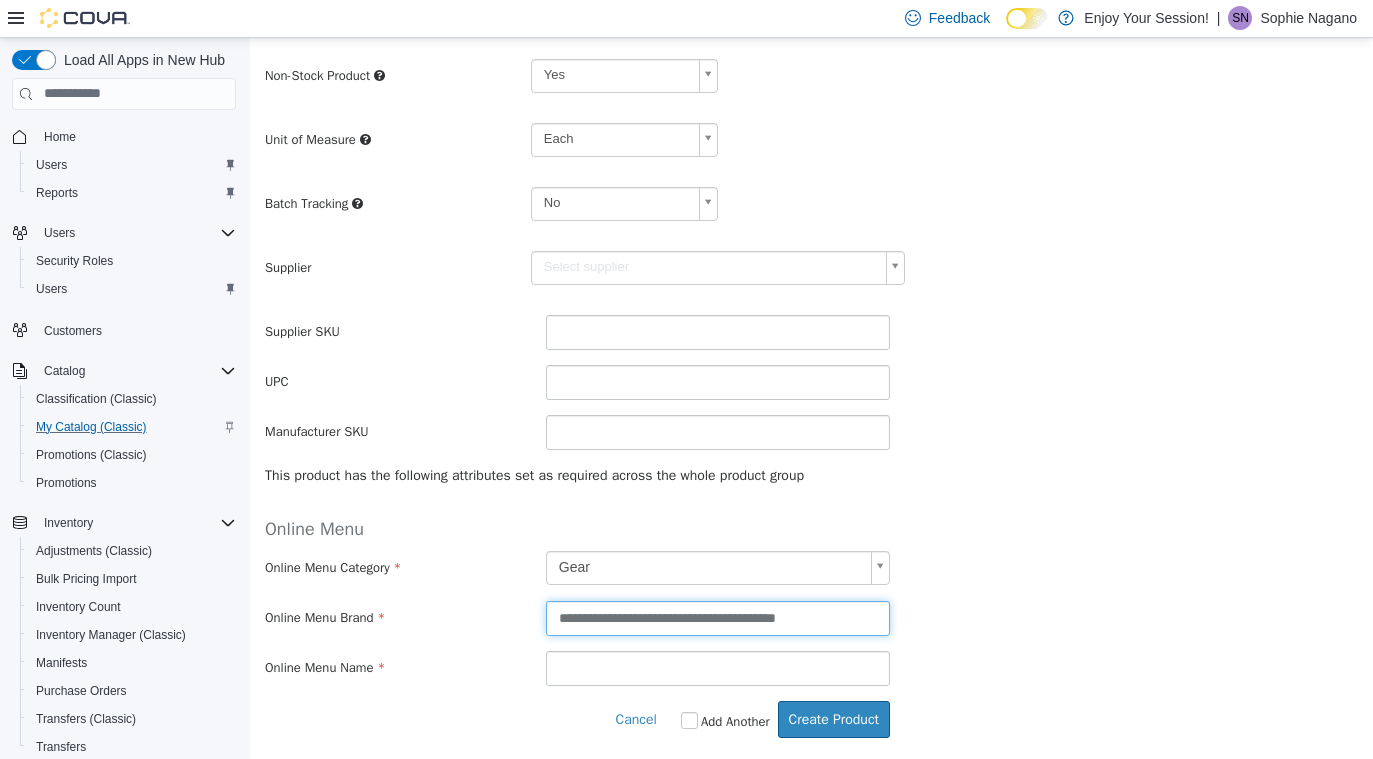 drag, startPoint x: 645, startPoint y: 621, endPoint x: 1068, endPoint y: 647, distance: 423.7983 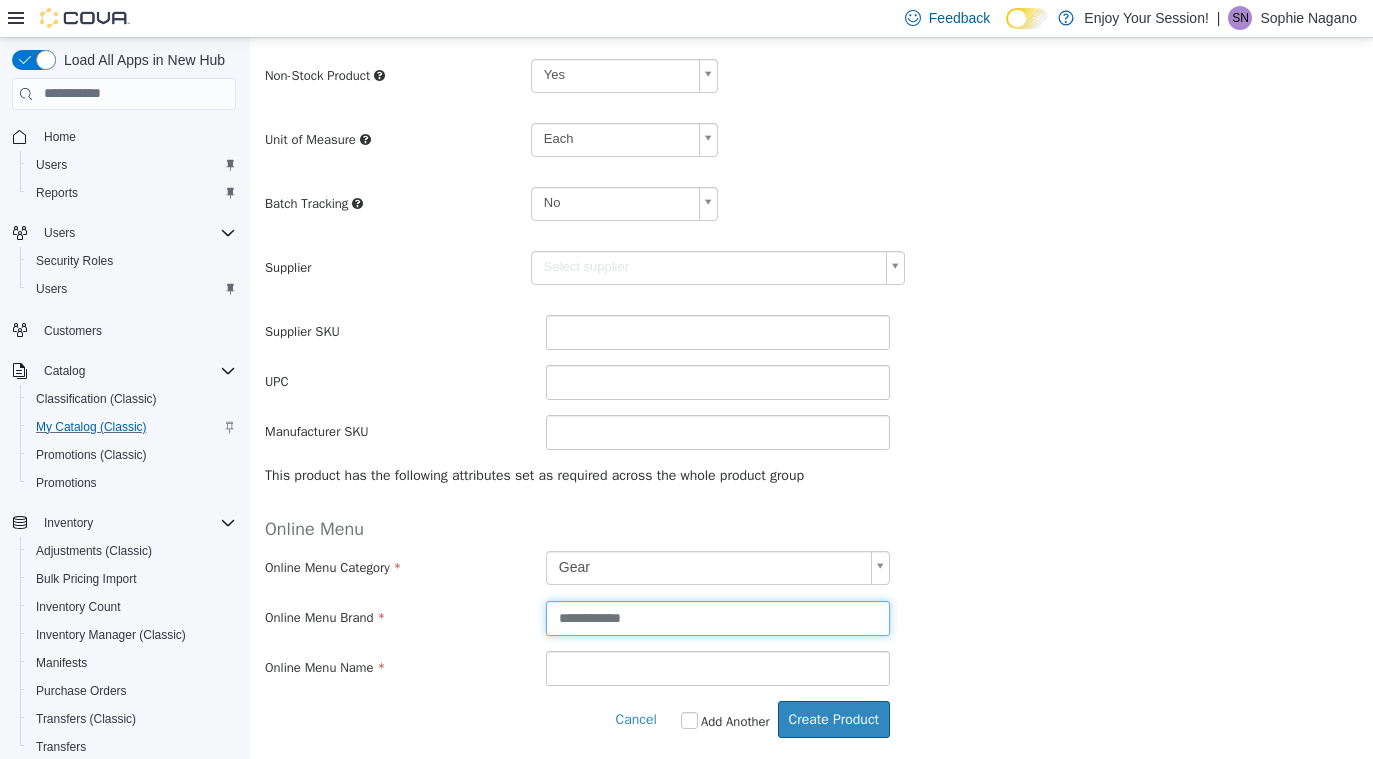 type on "**********" 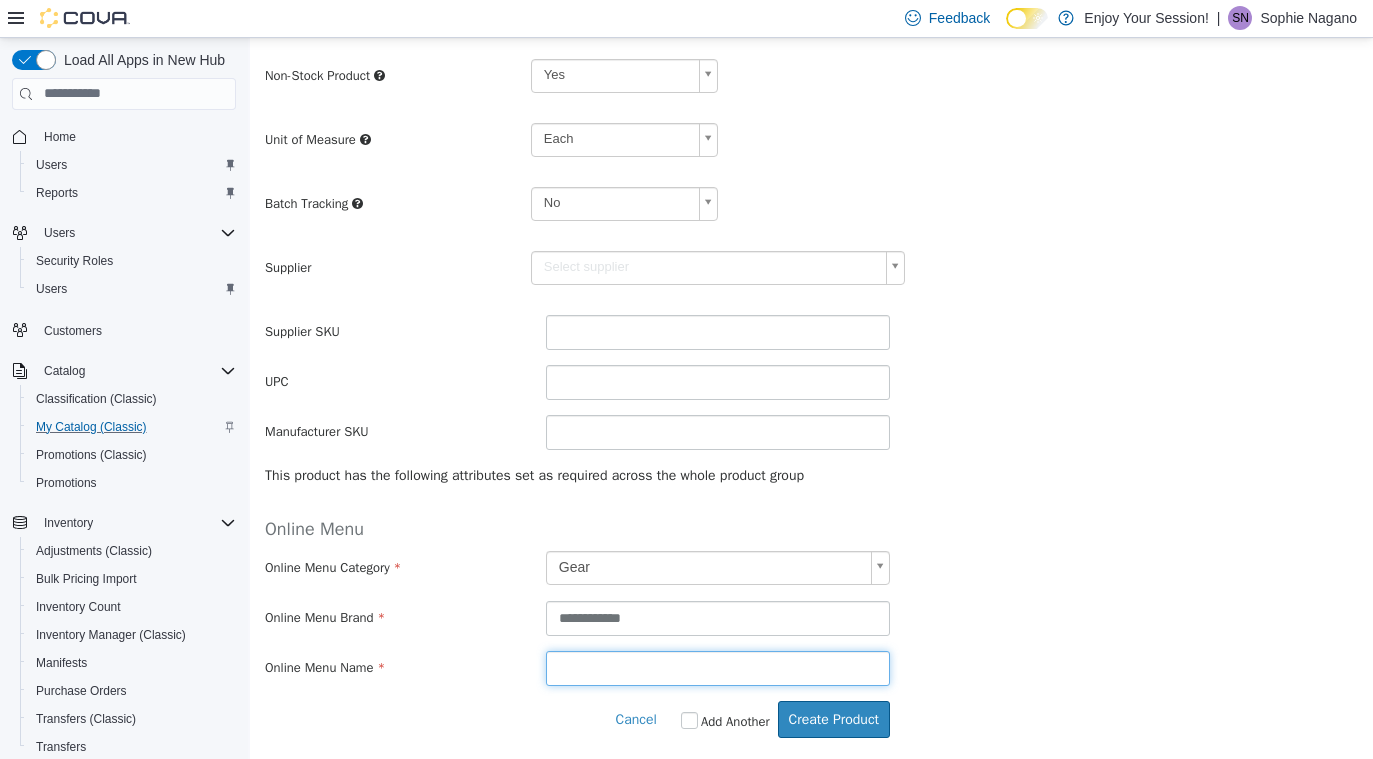 click at bounding box center (718, 667) 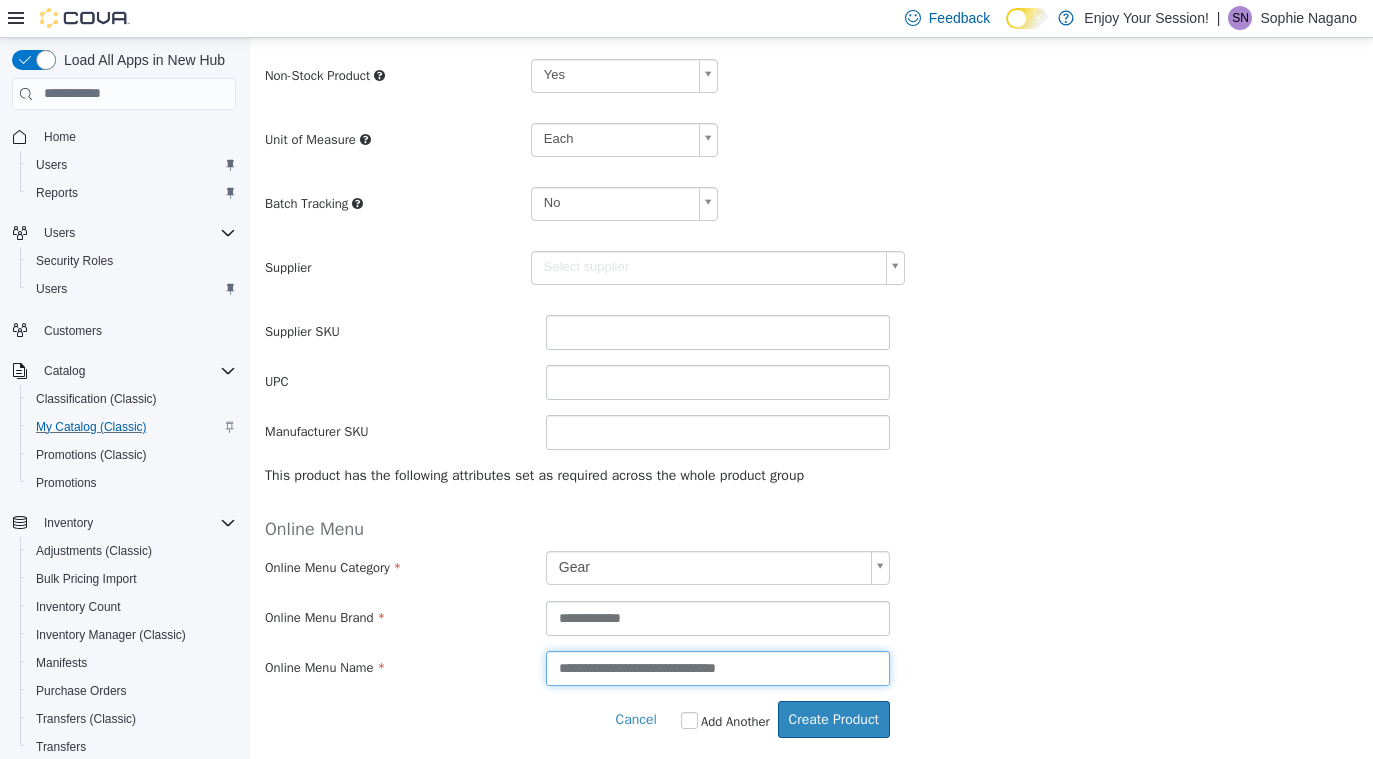 drag, startPoint x: 574, startPoint y: 668, endPoint x: 416, endPoint y: 668, distance: 158 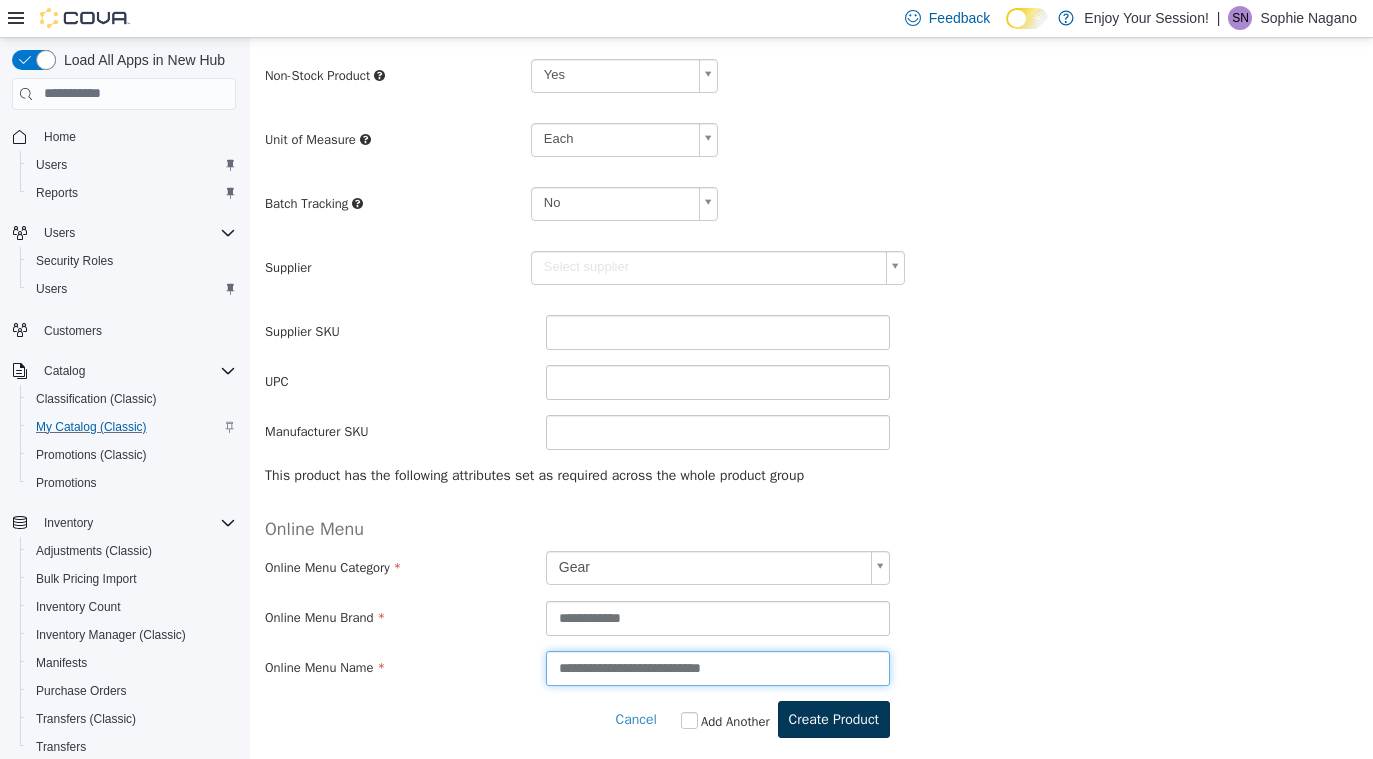 type on "**********" 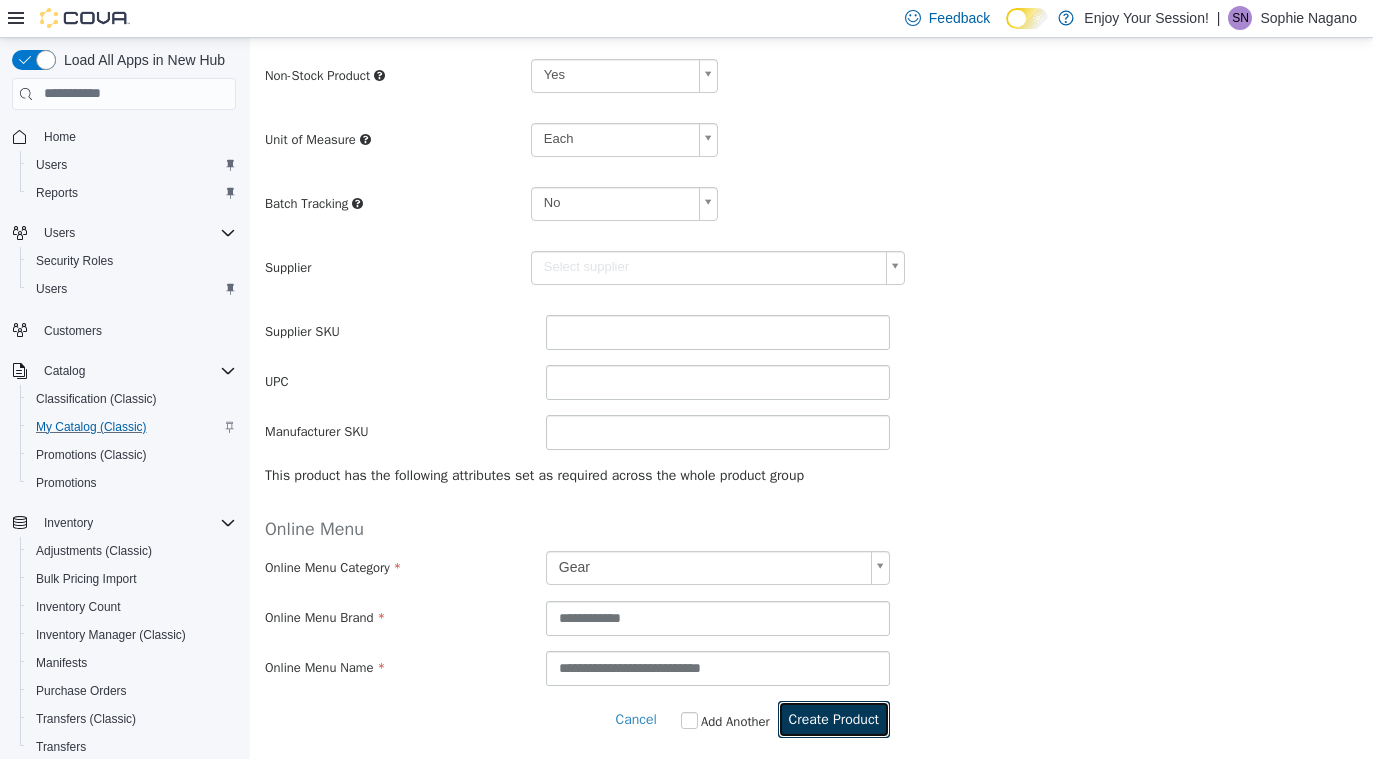 click on "Create Product" at bounding box center [834, 718] 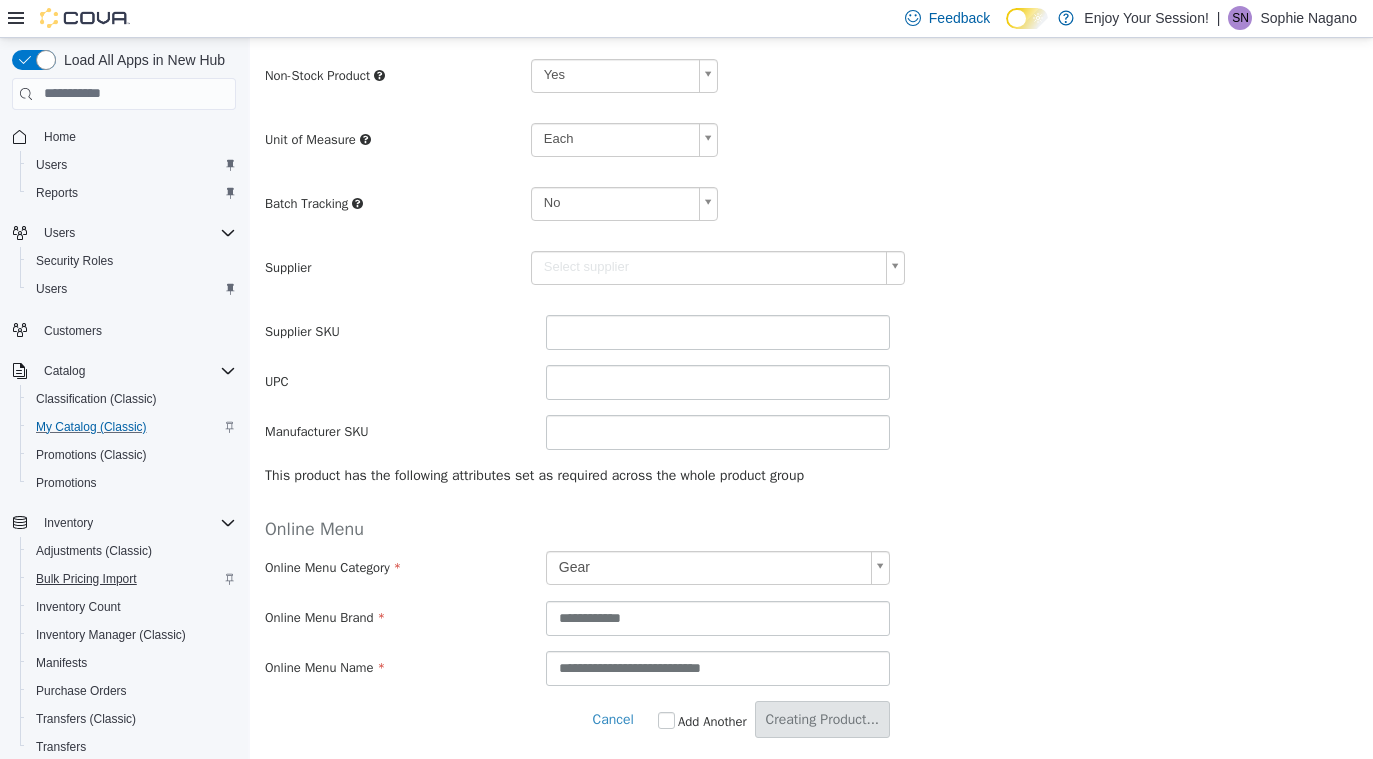 scroll, scrollTop: 0, scrollLeft: 0, axis: both 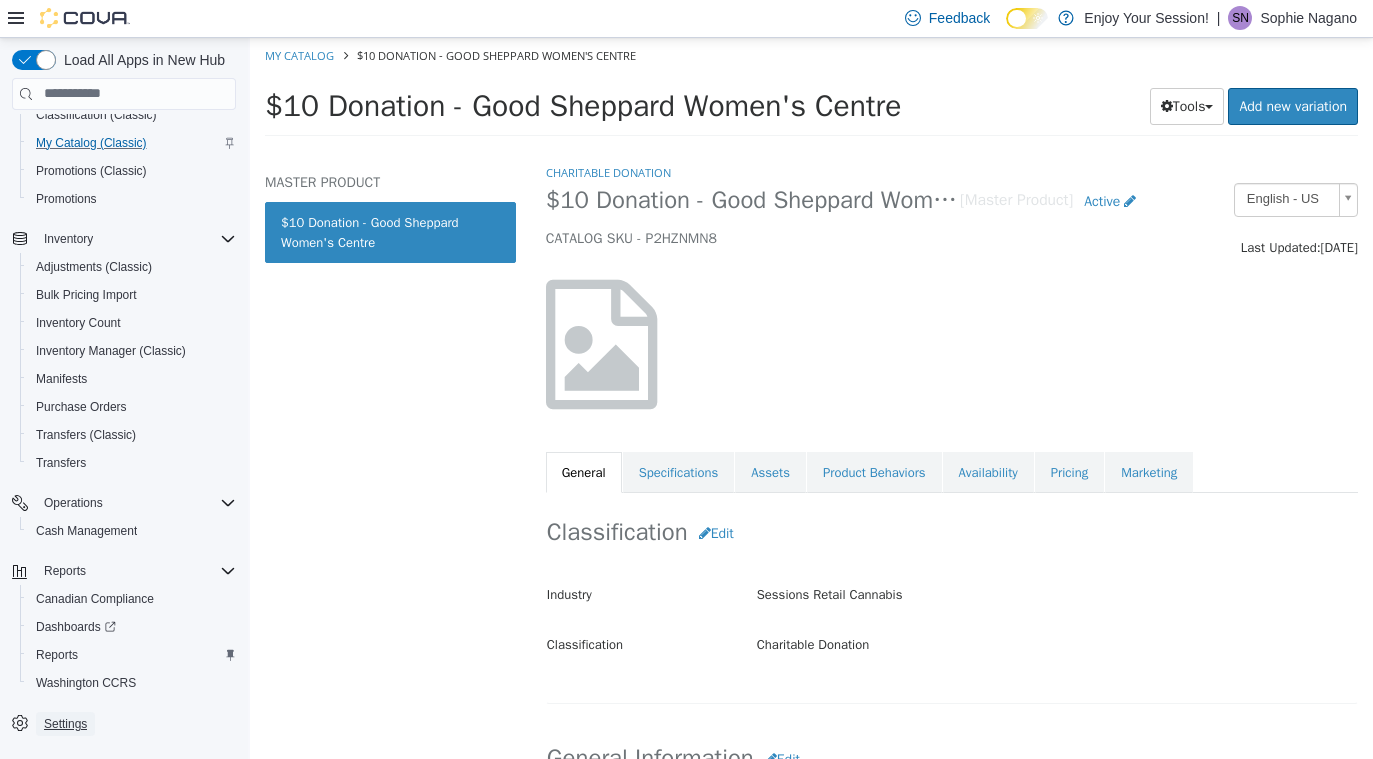 click on "Settings" at bounding box center [65, 724] 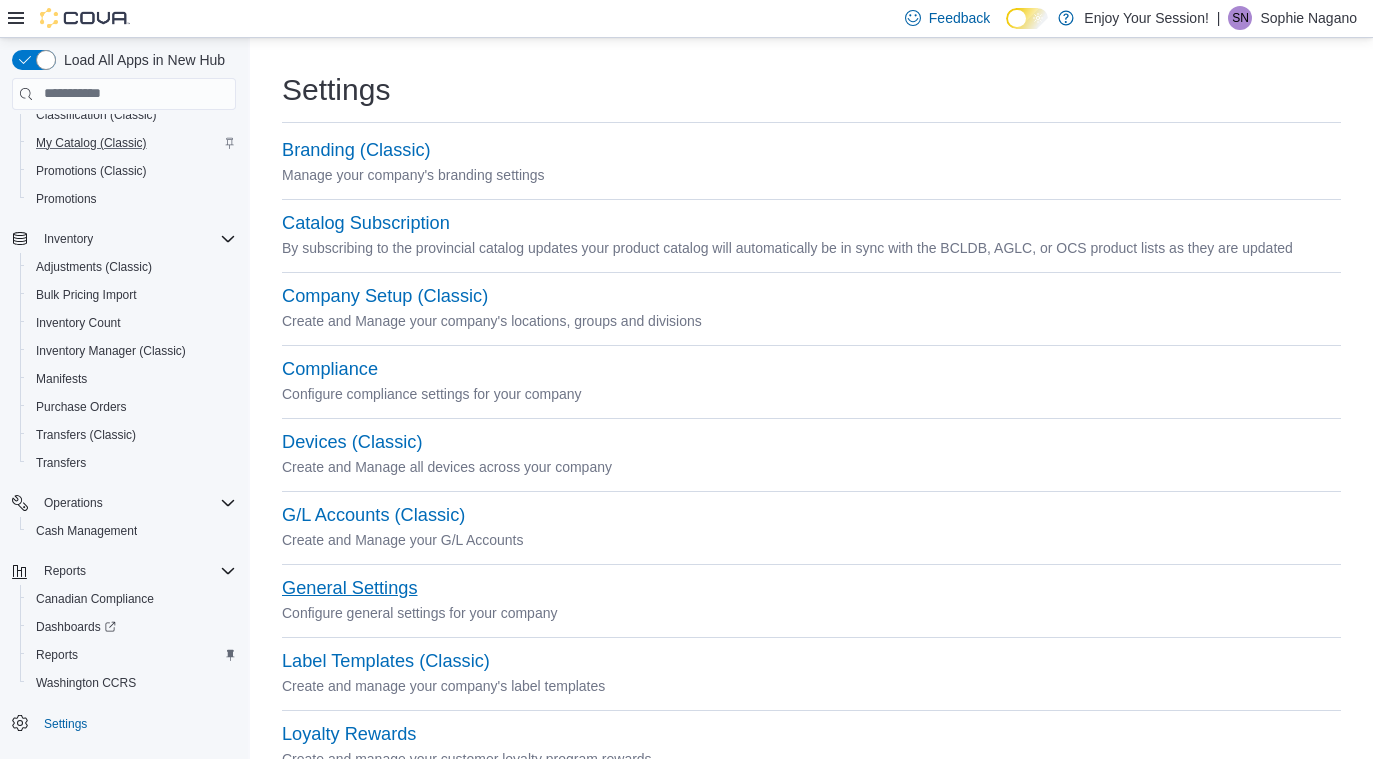 scroll, scrollTop: 872, scrollLeft: 0, axis: vertical 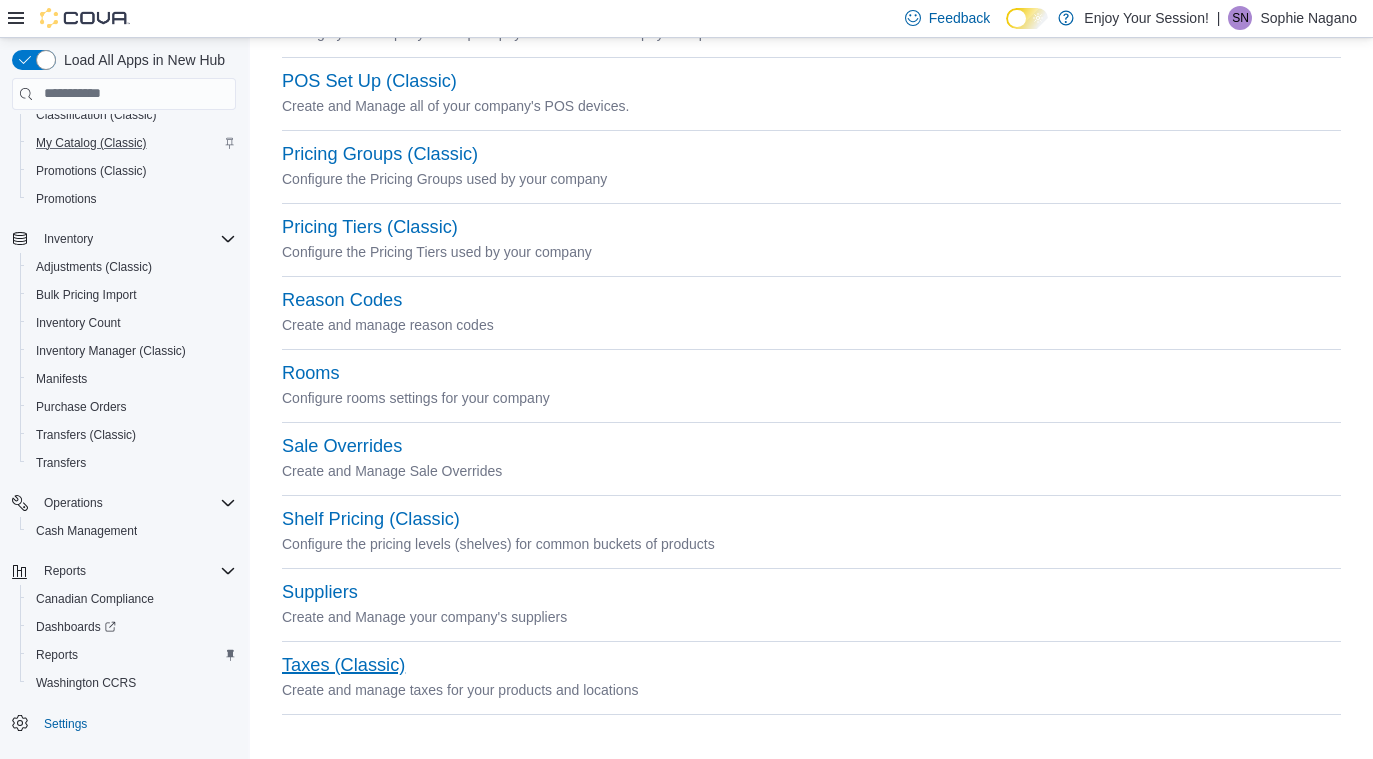 click on "Taxes (Classic)" at bounding box center [343, 665] 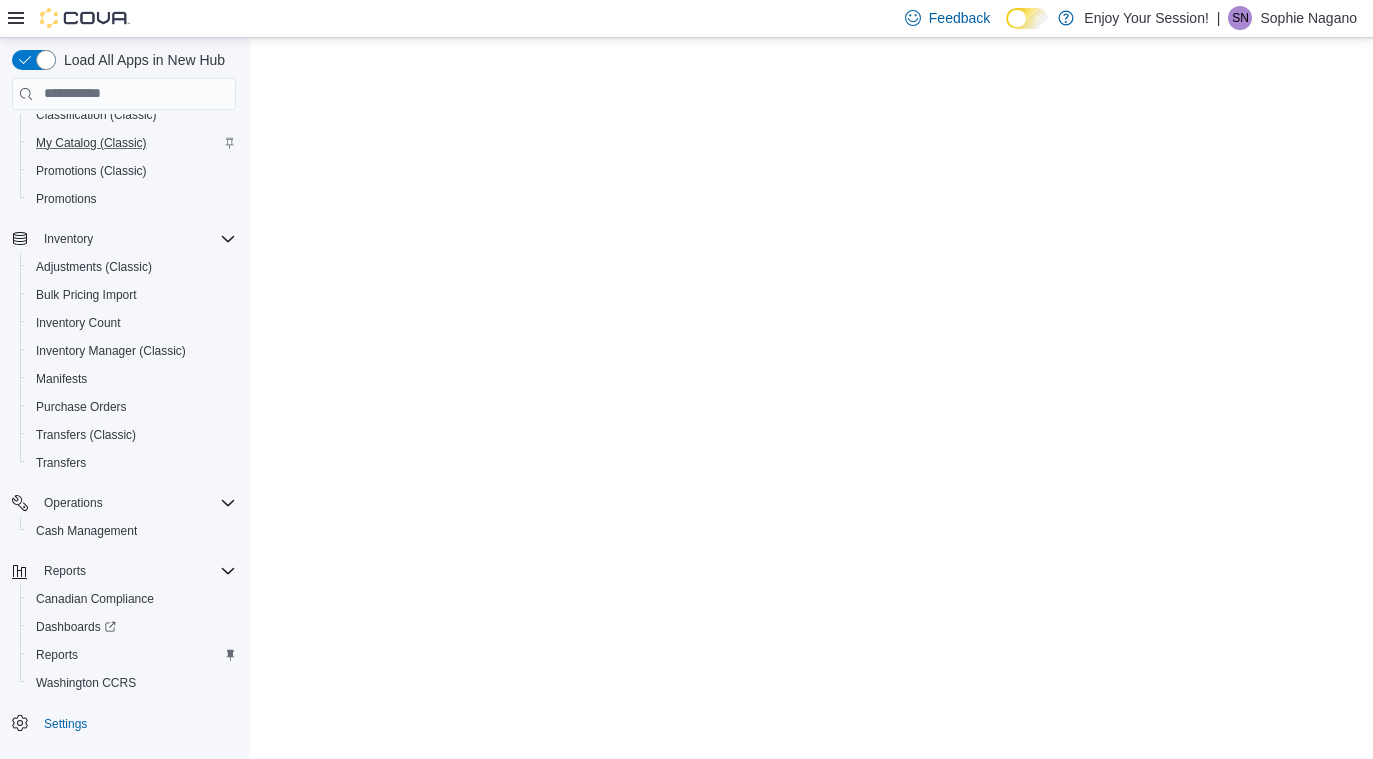 scroll, scrollTop: 0, scrollLeft: 0, axis: both 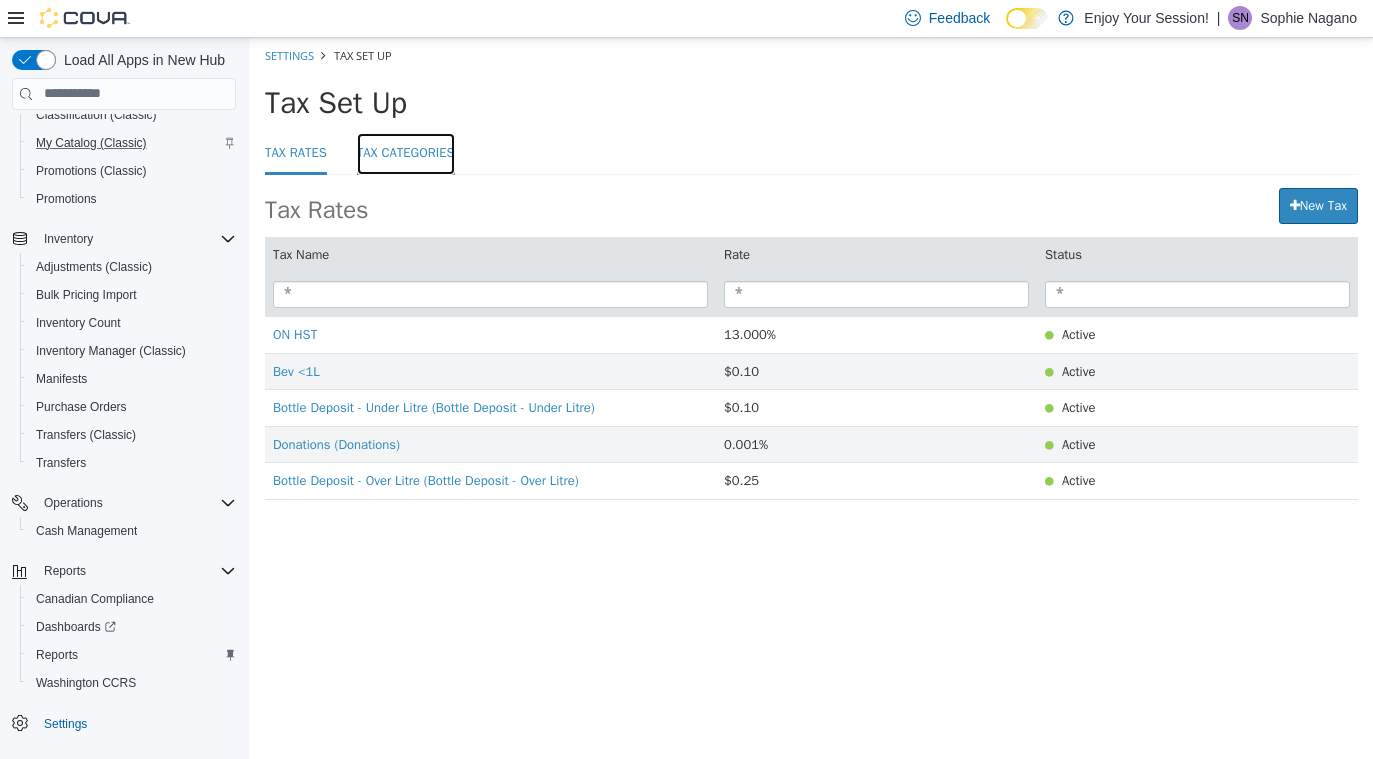 click on "Tax Categories" at bounding box center (406, 153) 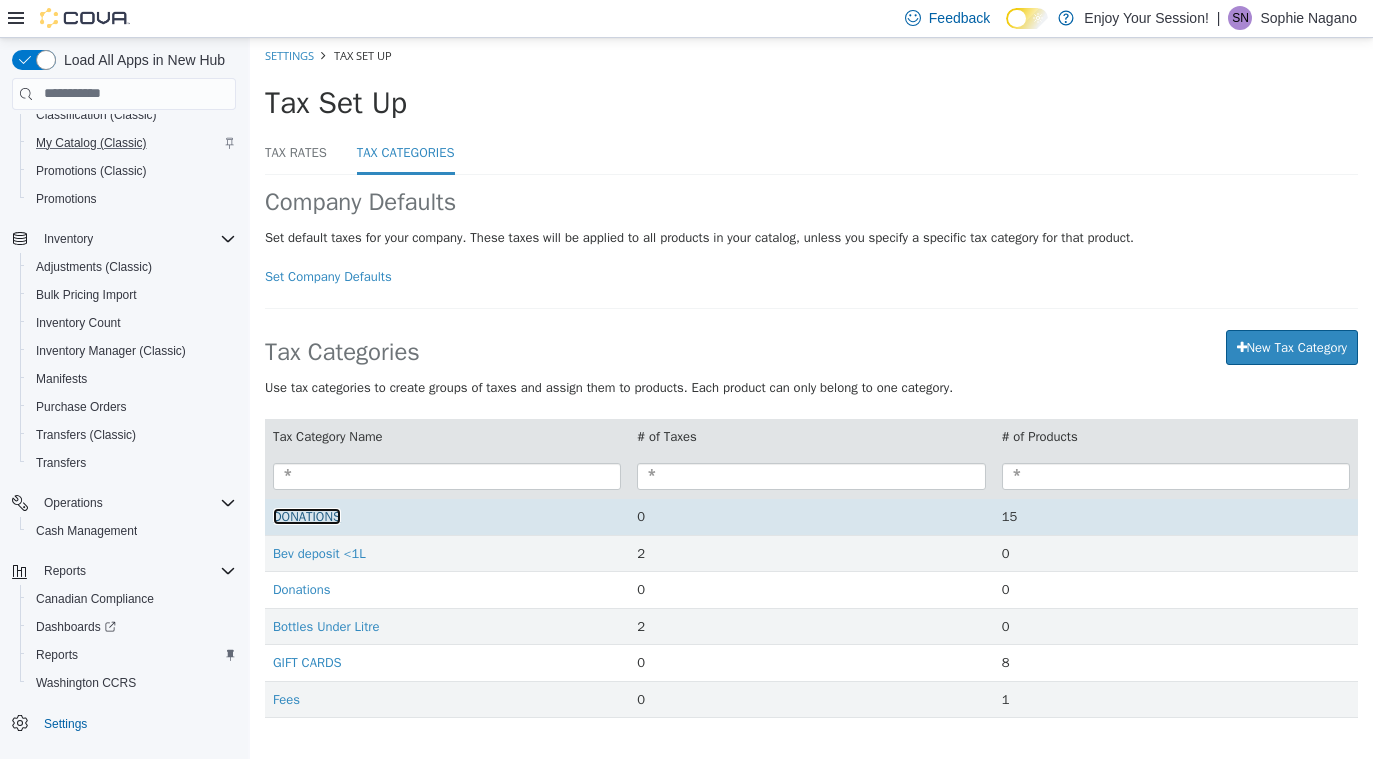 click on "DONATIONS" at bounding box center (307, 515) 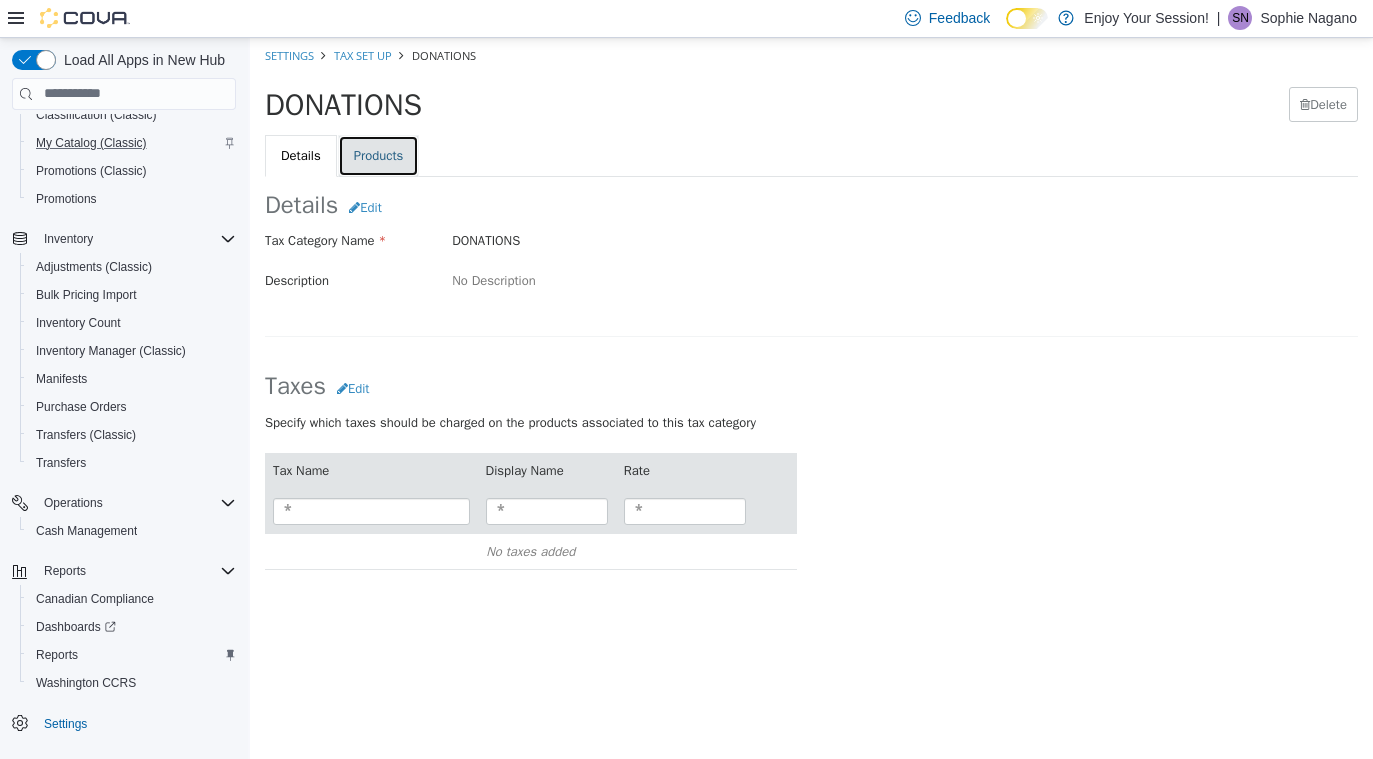 click on "Products" at bounding box center (379, 155) 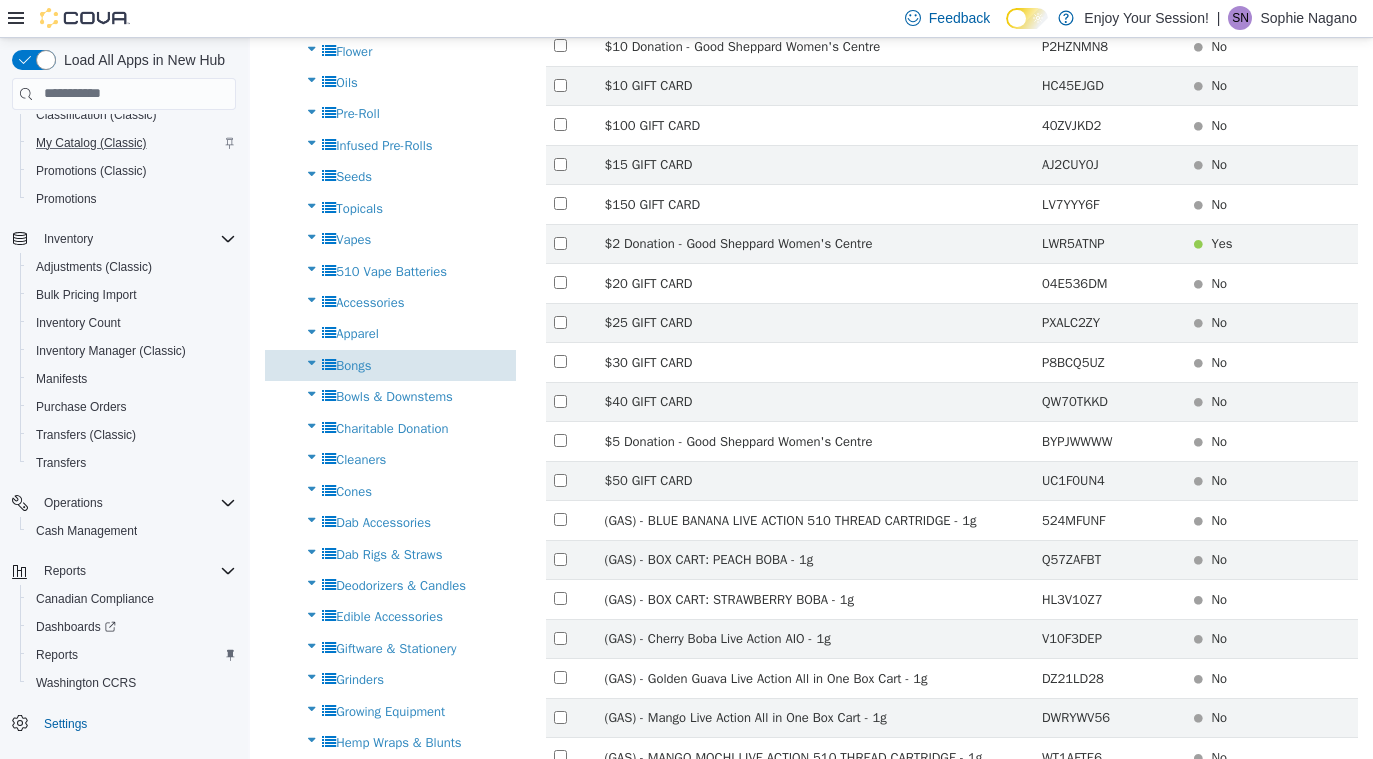 scroll, scrollTop: 405, scrollLeft: 0, axis: vertical 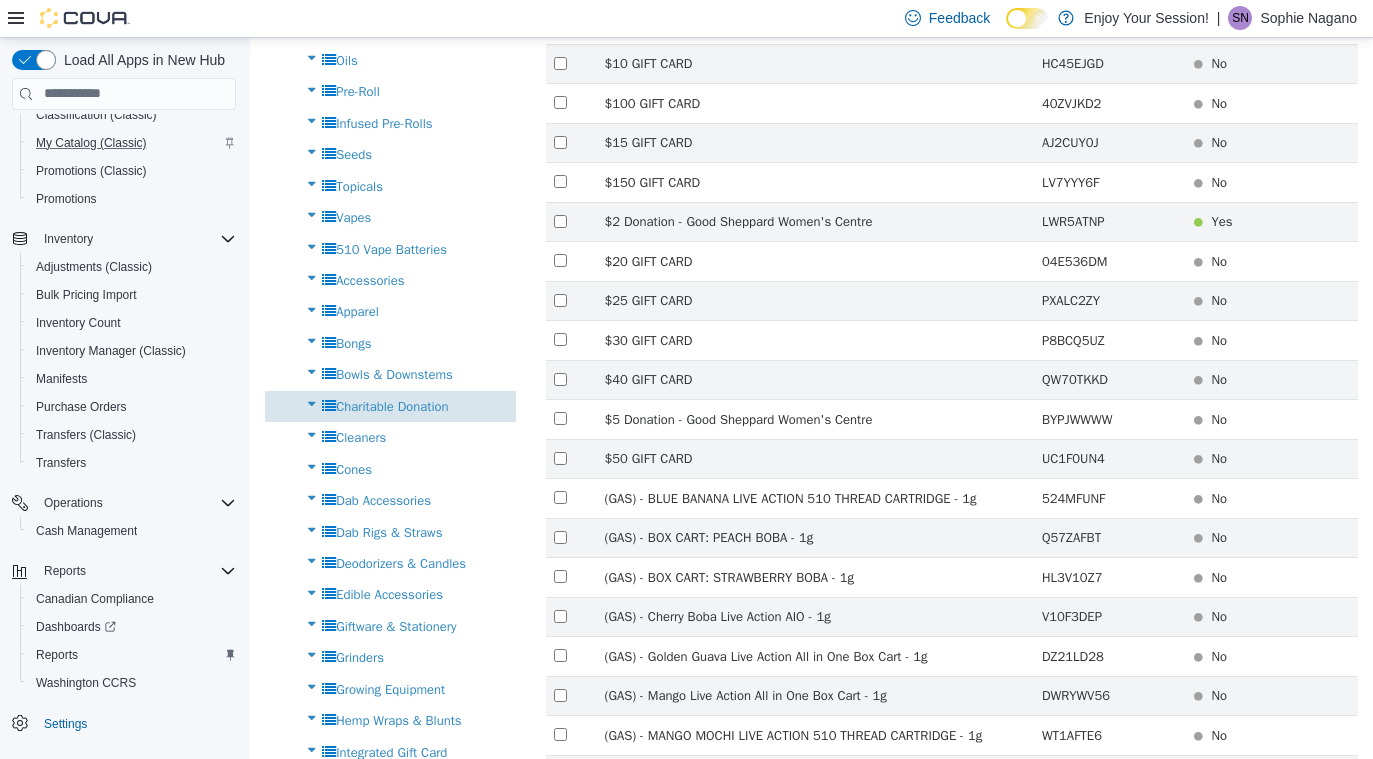click on "Charitable Donation" at bounding box center [392, 405] 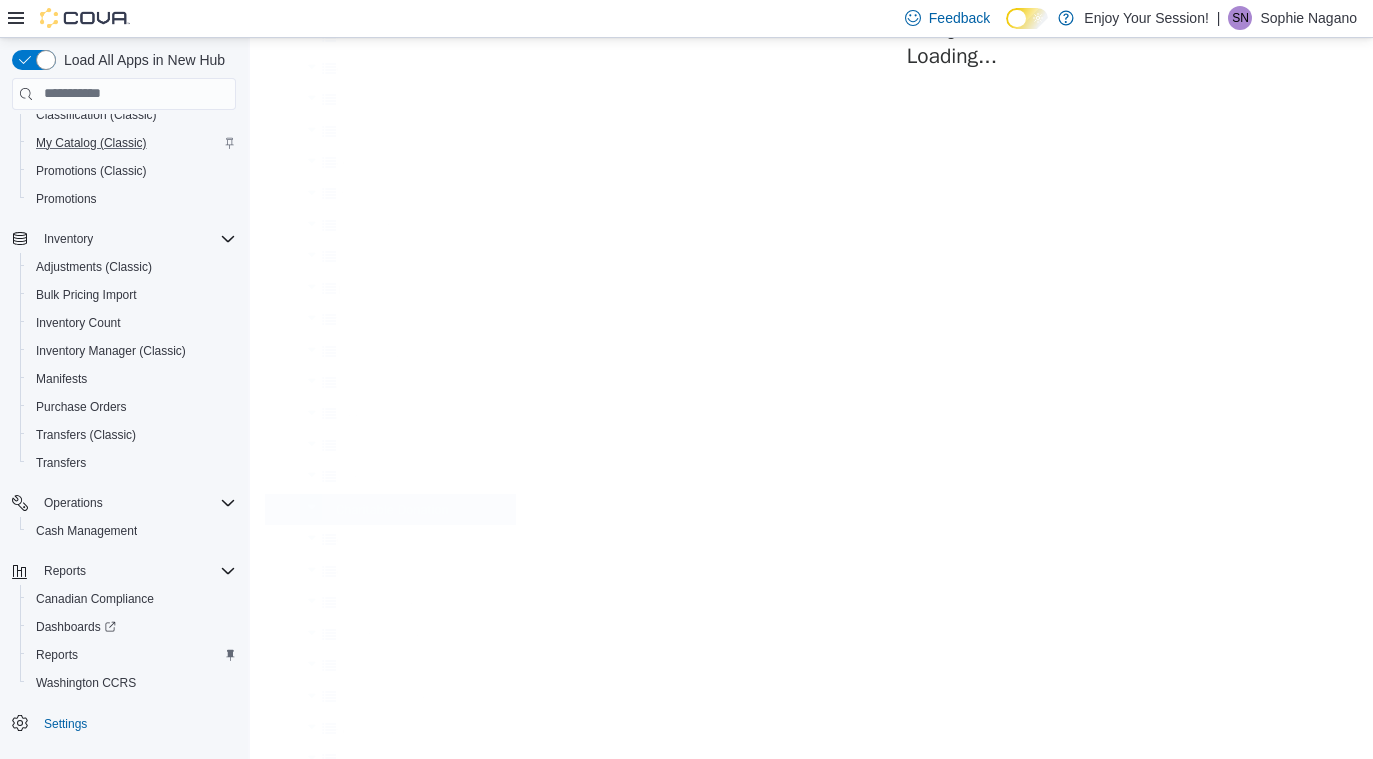 scroll, scrollTop: 0, scrollLeft: 0, axis: both 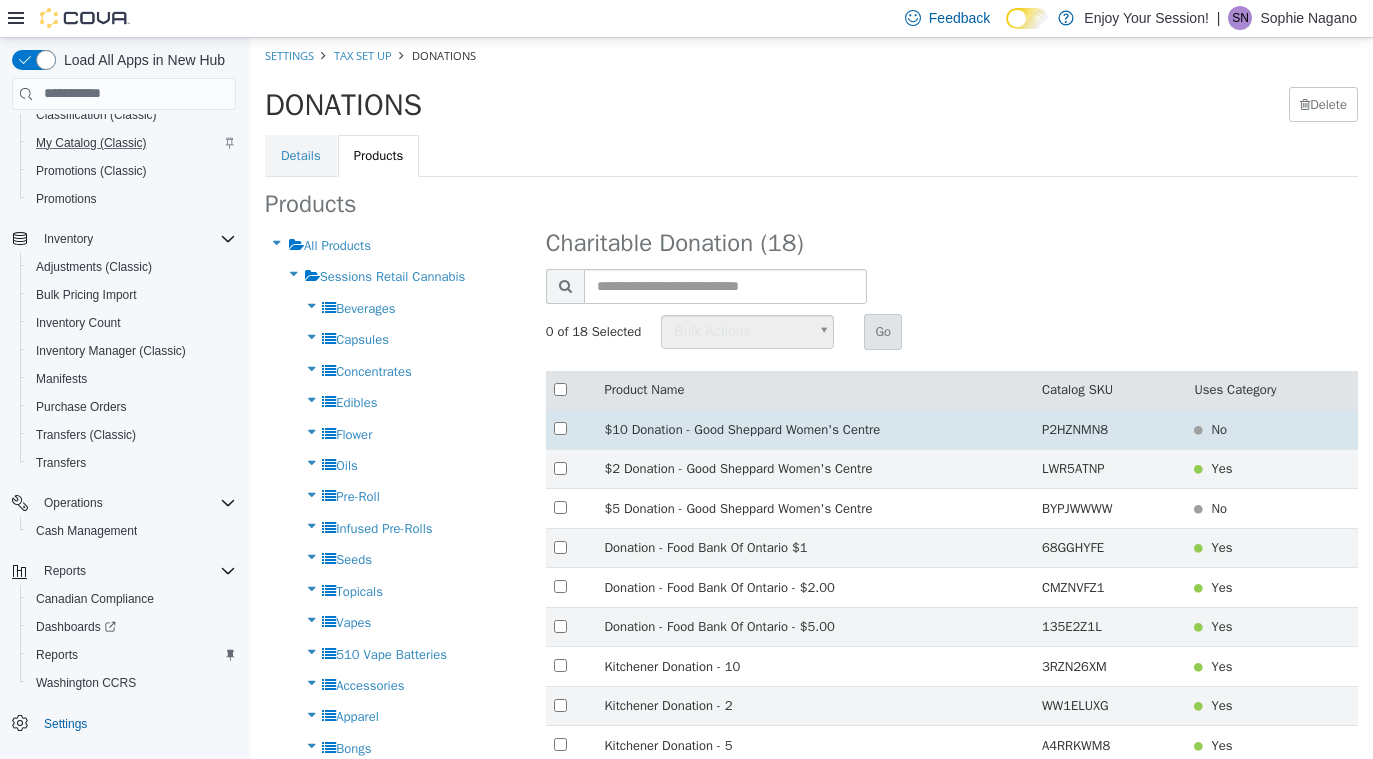 click at bounding box center [571, 429] 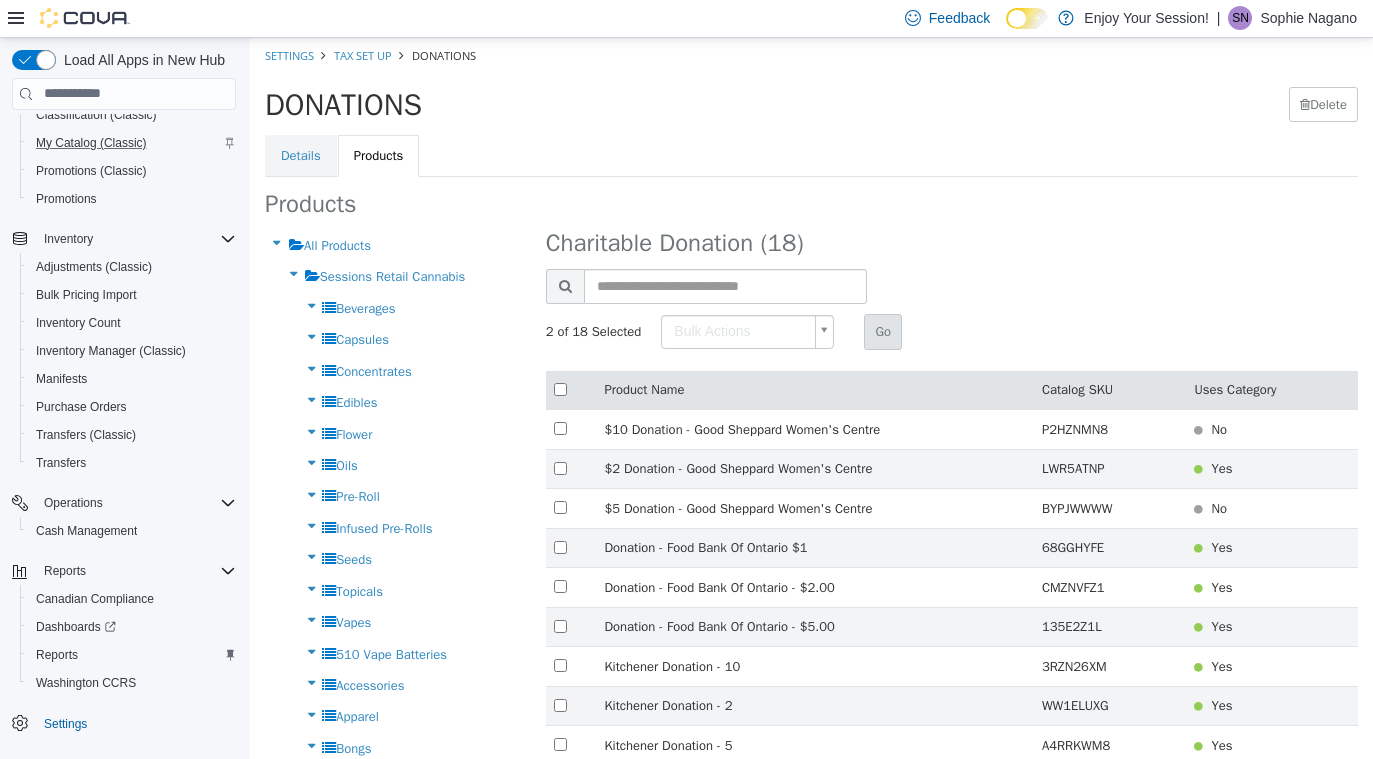 click on "×
Settings
Tax Set Up
DONATIONS
DONATIONS
Delete
Details Products
Products
All Products  Sessions Retail Cannabis  Beverages  Capsules  Concentrates  Edibles  Flower  Oils  Pre-Roll  Infused Pre-Rolls  Seeds  Topicals  Vapes  510 Vape Batteries  Accessories  Apparel  Bongs  Bowls & Downstems  Charitable Donation  Cleaners  Cones  Dab Accessories  Dab Rigs & Straws  Deodorizers & Candles  Edible Accessories  Giftware & Stationery  Grinders  Growing Equipment  Hemp Wraps & Blunts  Integrated Gift Card  Lighters & Torches  Novelty  One Hitters & Dugouts  Pipe Screens & Filters  Pipes  Pod System Batteries   Rolling Machines  Rolling Papers  Rolling Tips & Filters  Rolling Trays & Ash Trays  Storage & Humidity Control  Tools  Vaporizers & Replacement Parts  Non Sellable  Fees
Charitable Donation (18)" at bounding box center (811, 850) 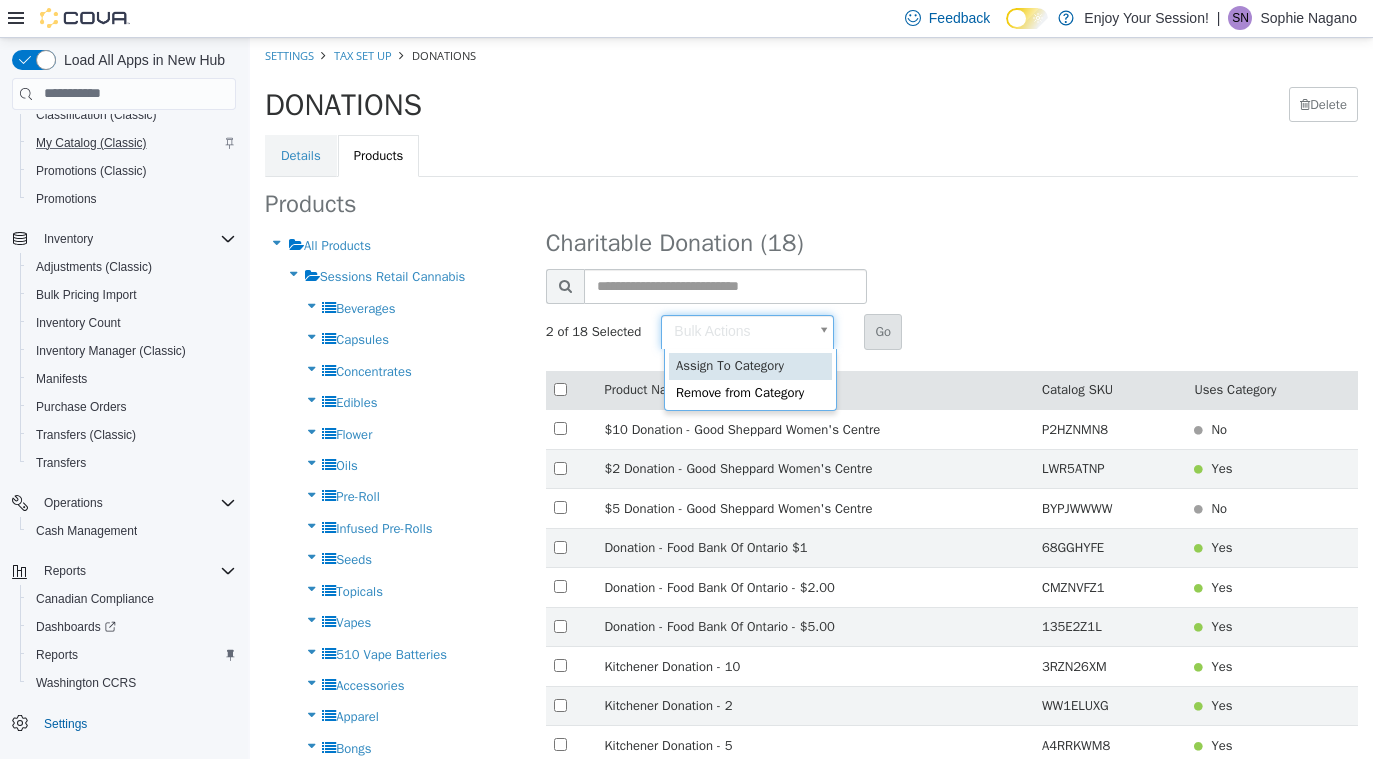 type on "******" 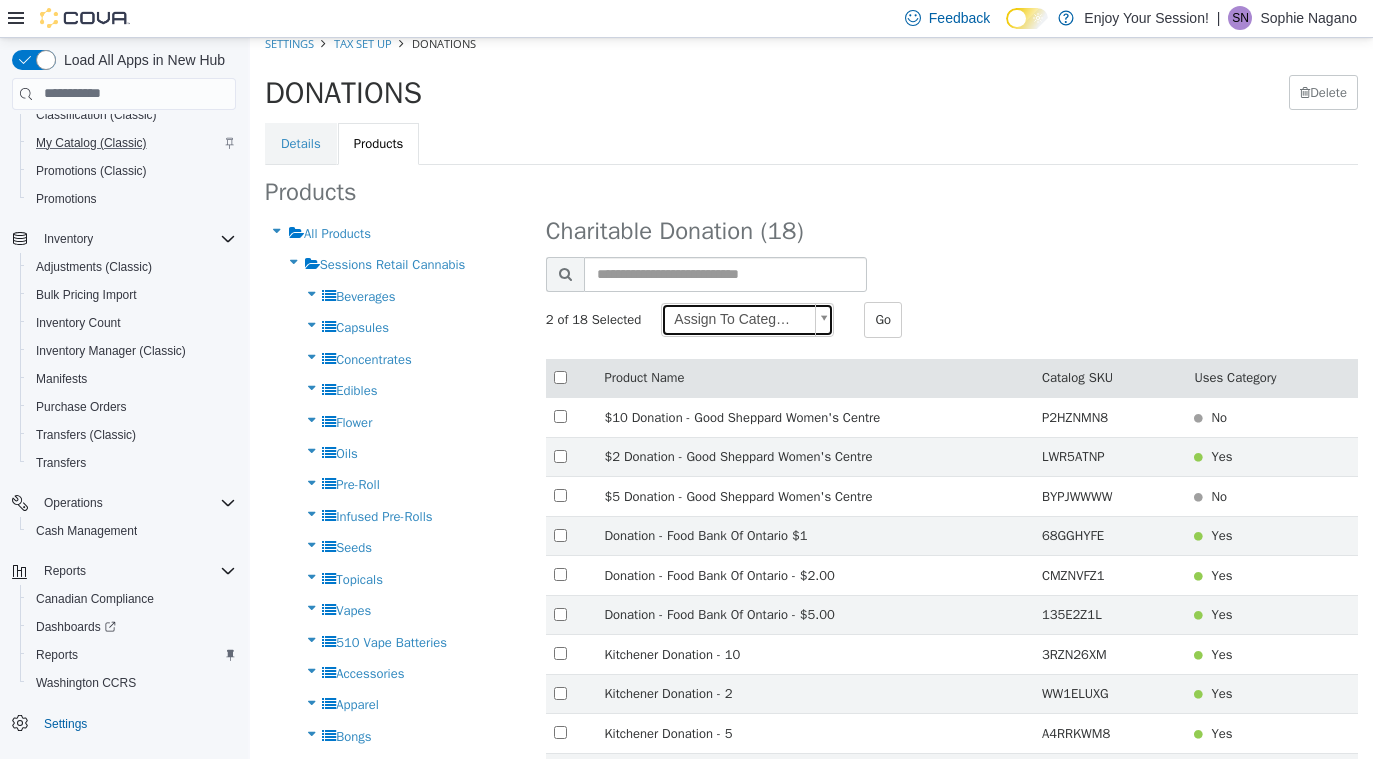scroll, scrollTop: 14, scrollLeft: 0, axis: vertical 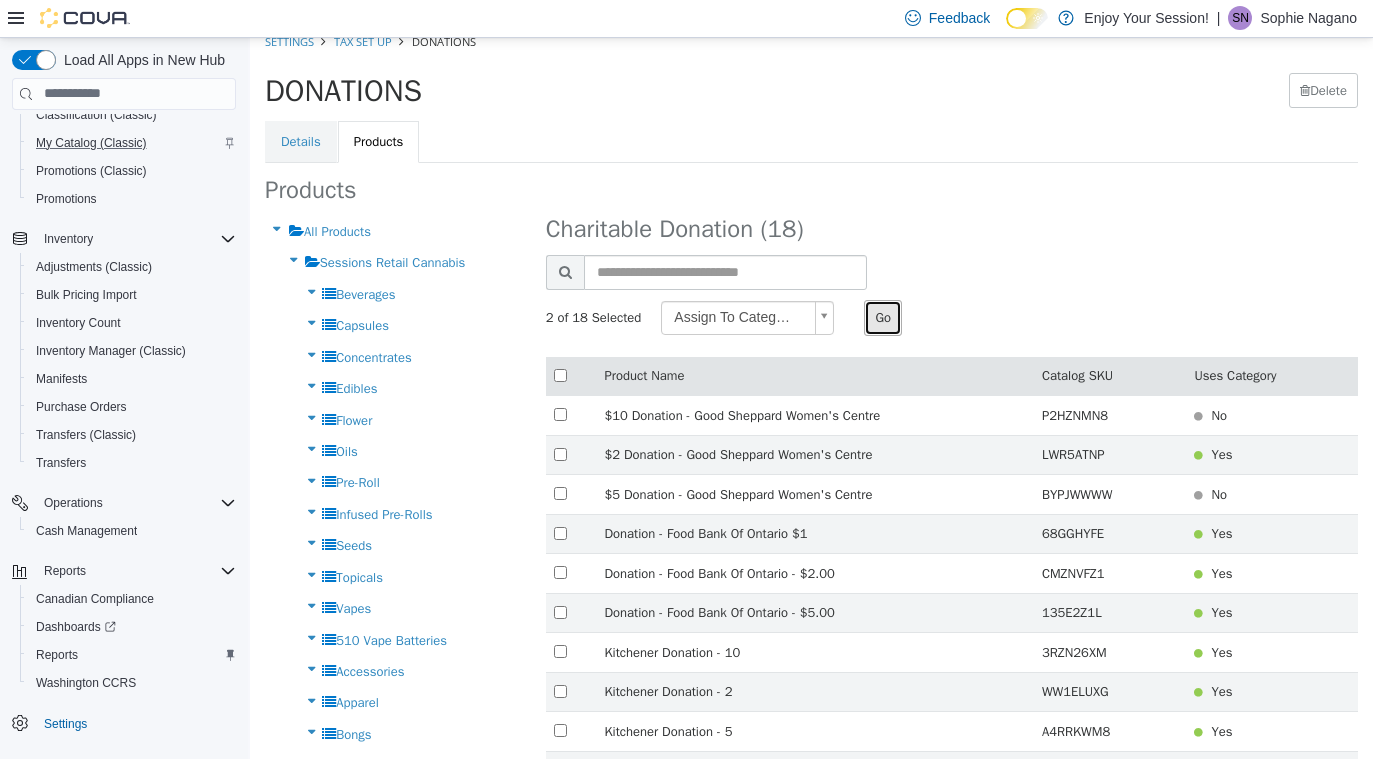 click on "Go" at bounding box center (883, 317) 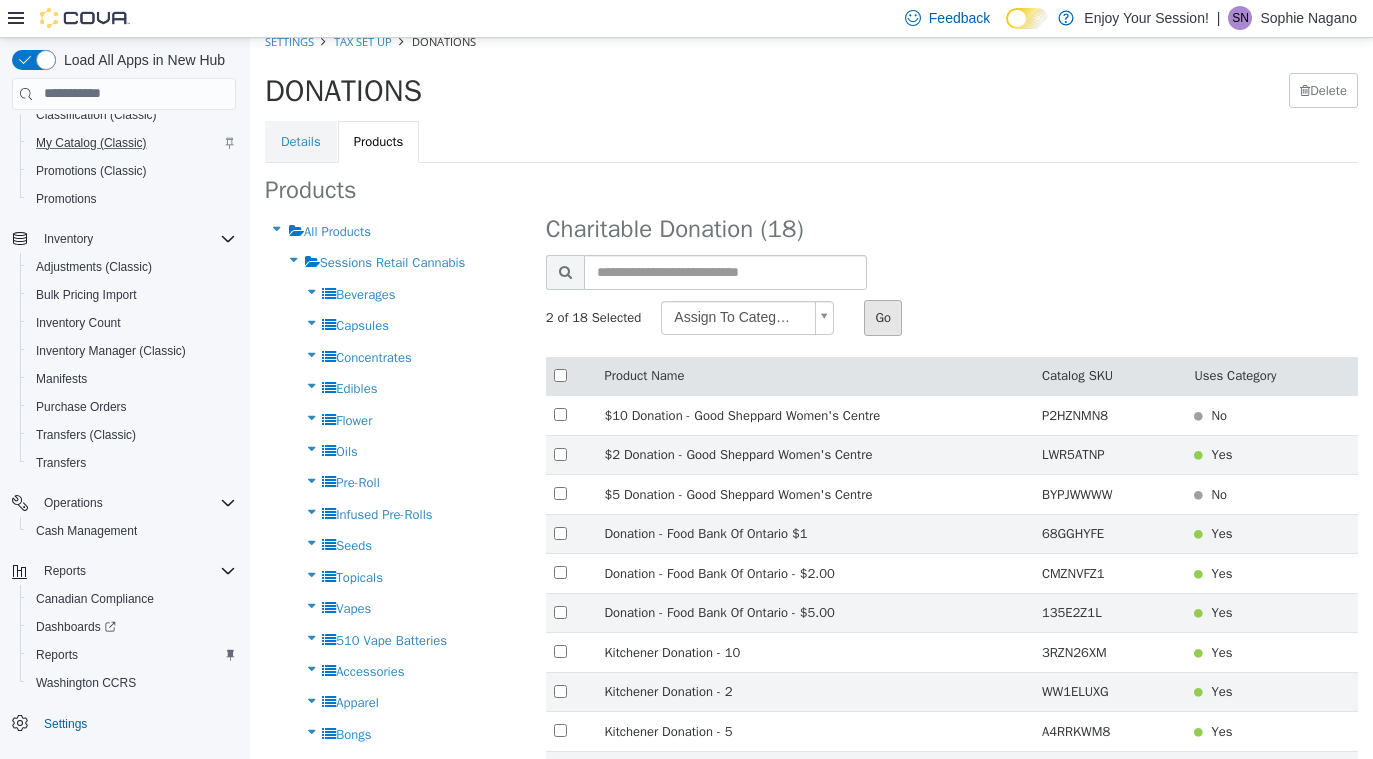 type 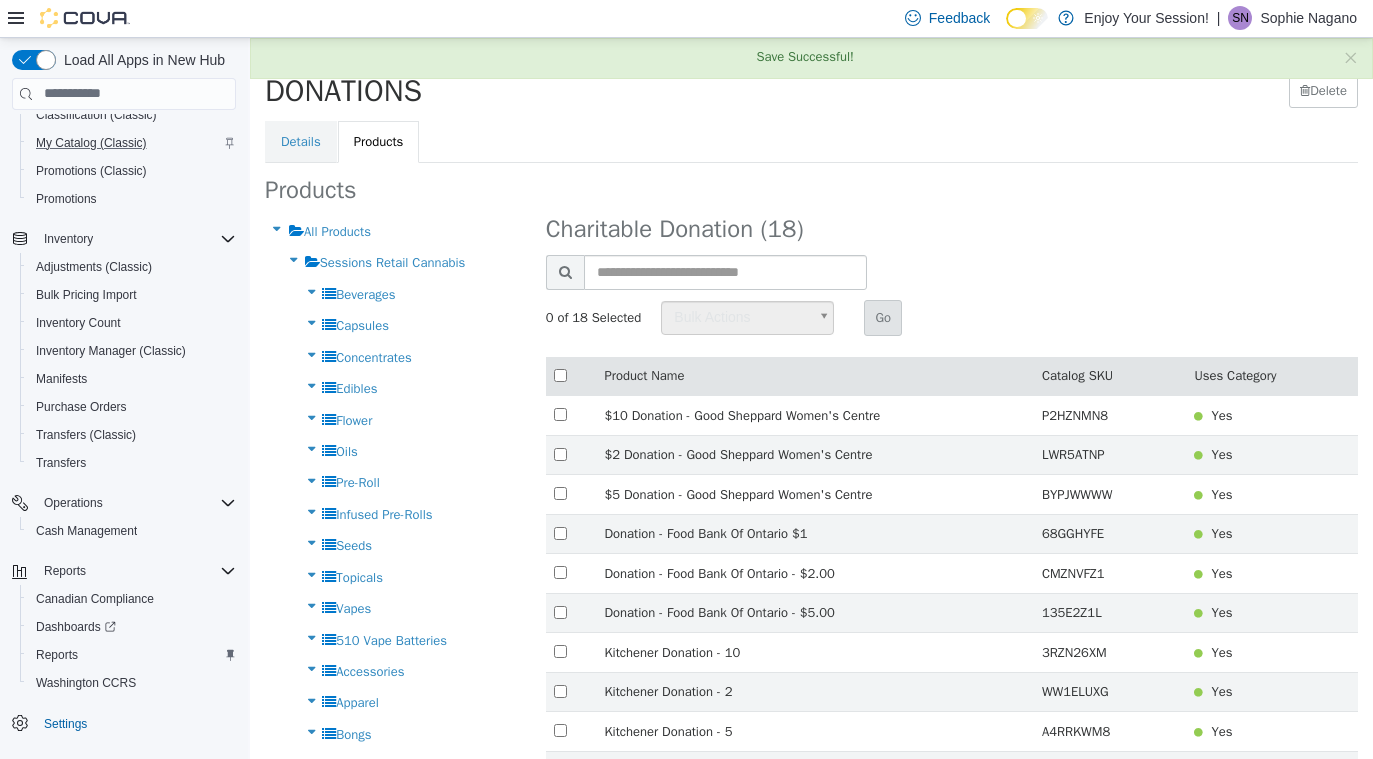 scroll, scrollTop: 0, scrollLeft: 0, axis: both 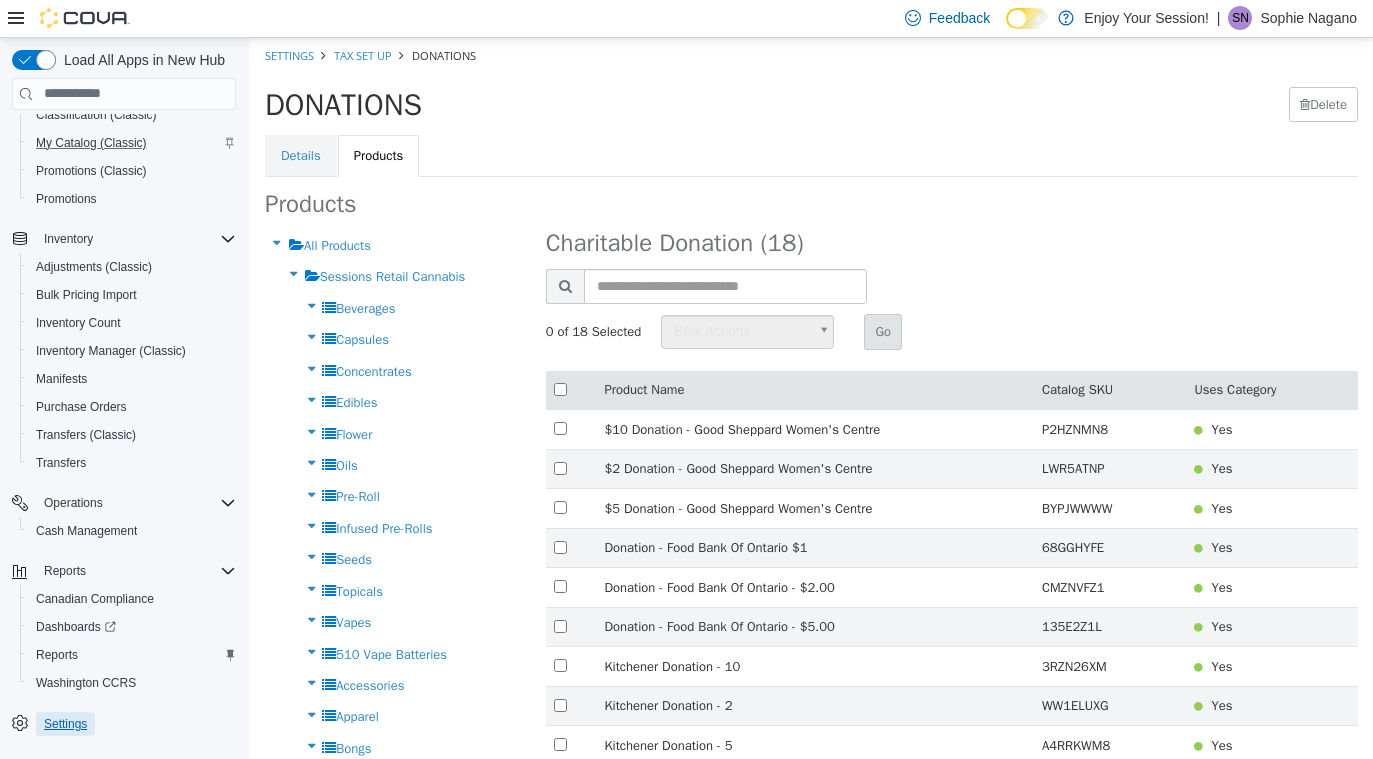 click on "Settings" at bounding box center [65, 724] 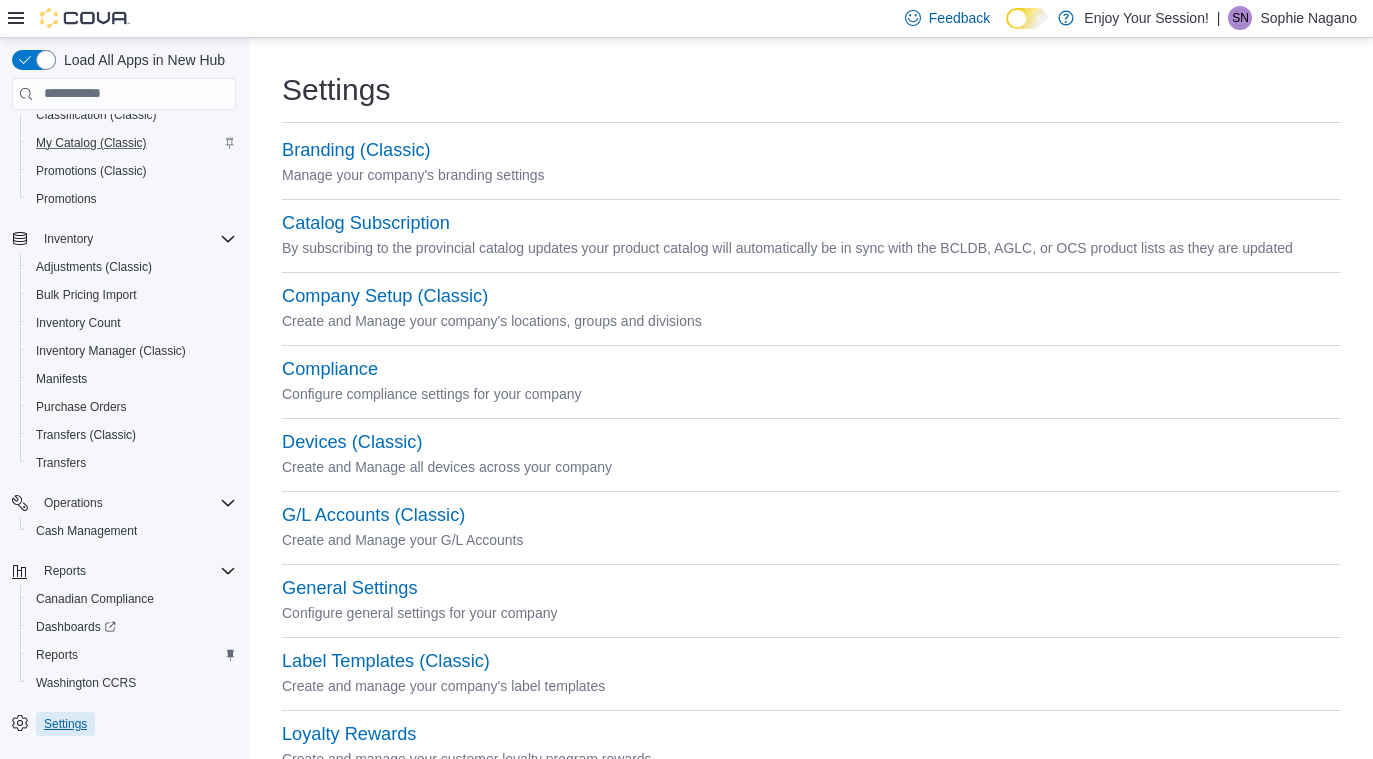 scroll, scrollTop: 125, scrollLeft: 0, axis: vertical 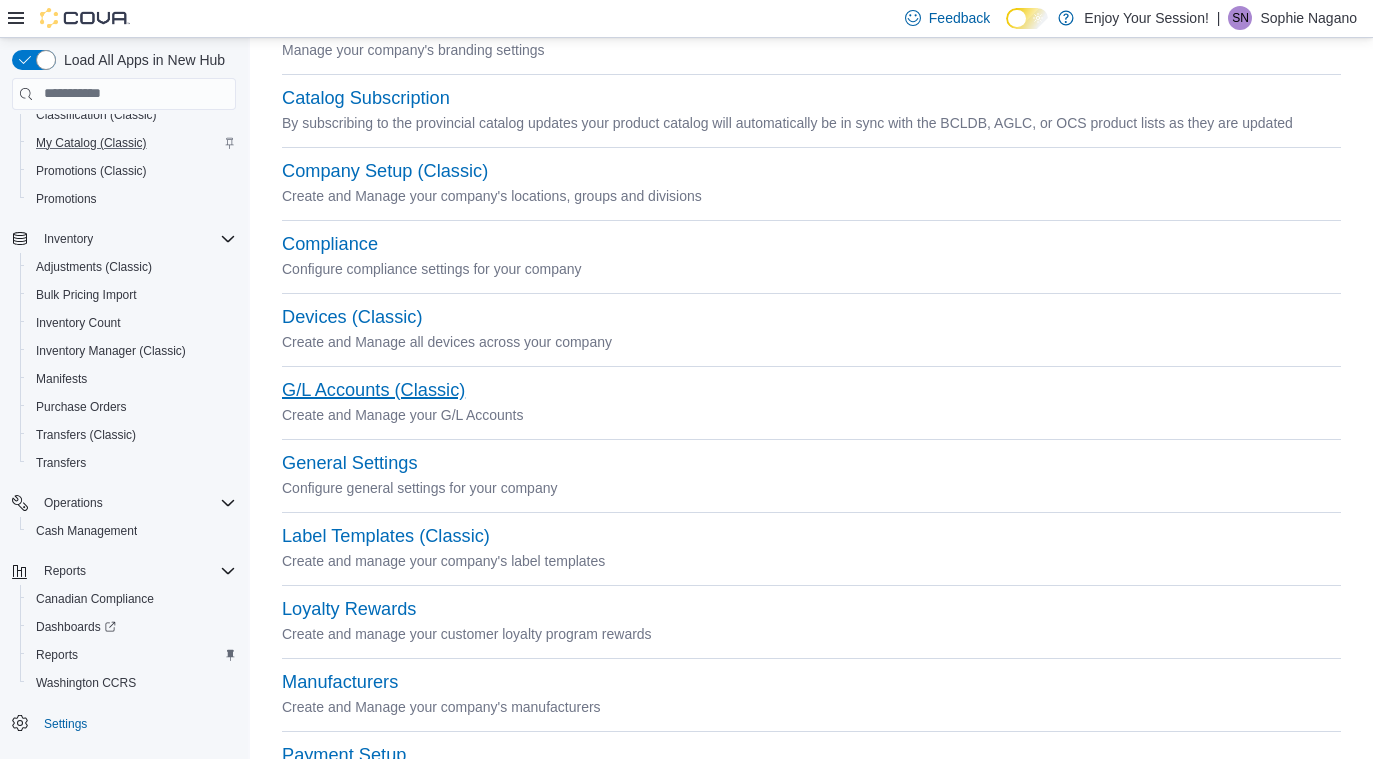 click on "G/L Accounts (Classic)" at bounding box center [373, 390] 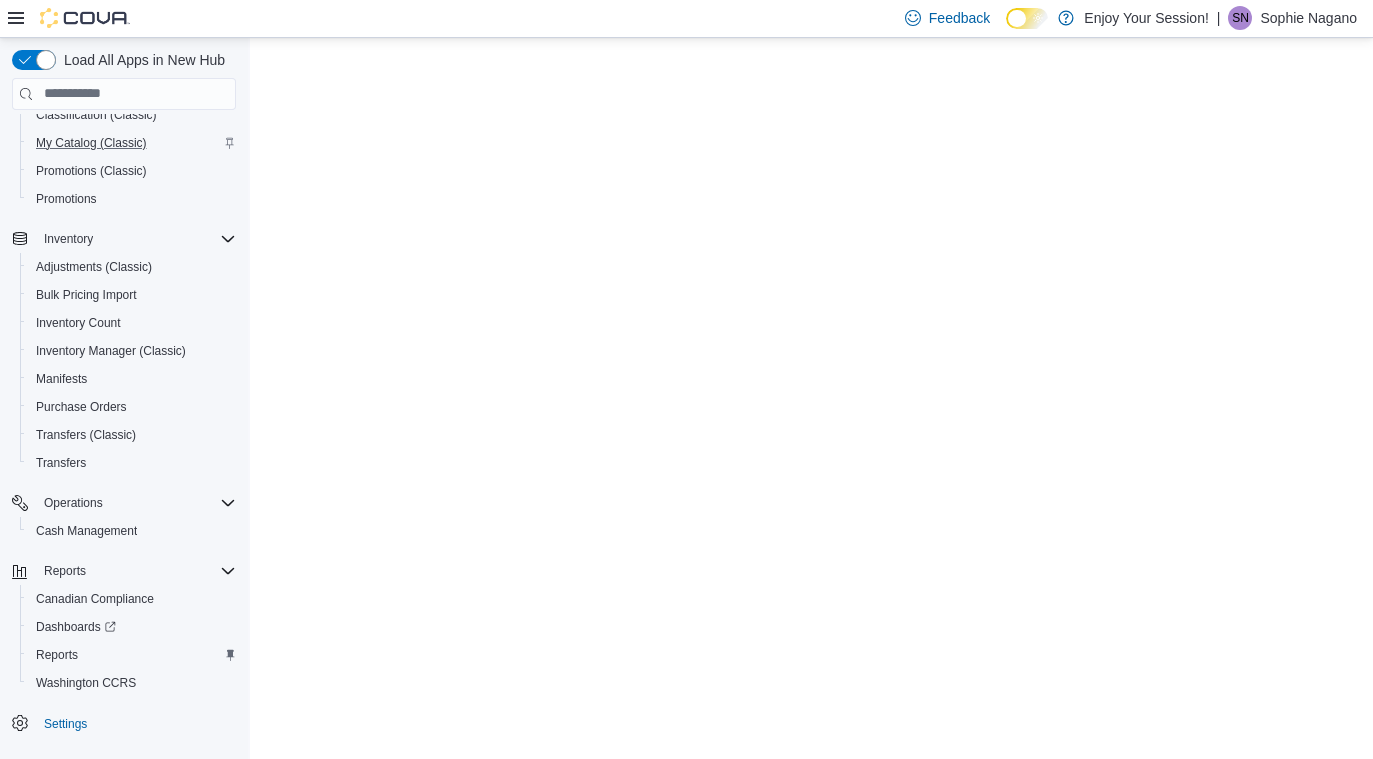 scroll, scrollTop: 0, scrollLeft: 0, axis: both 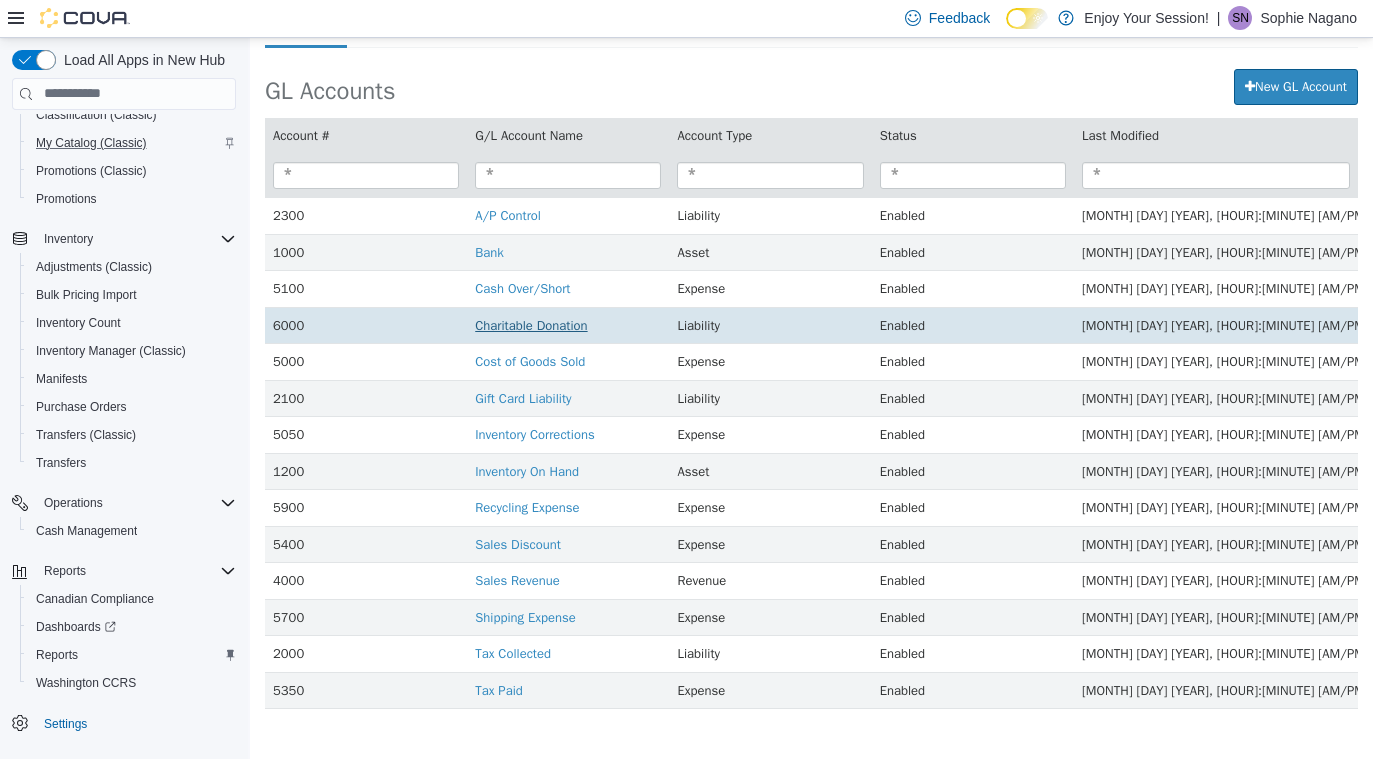 click on "Charitable Donation" at bounding box center [531, 324] 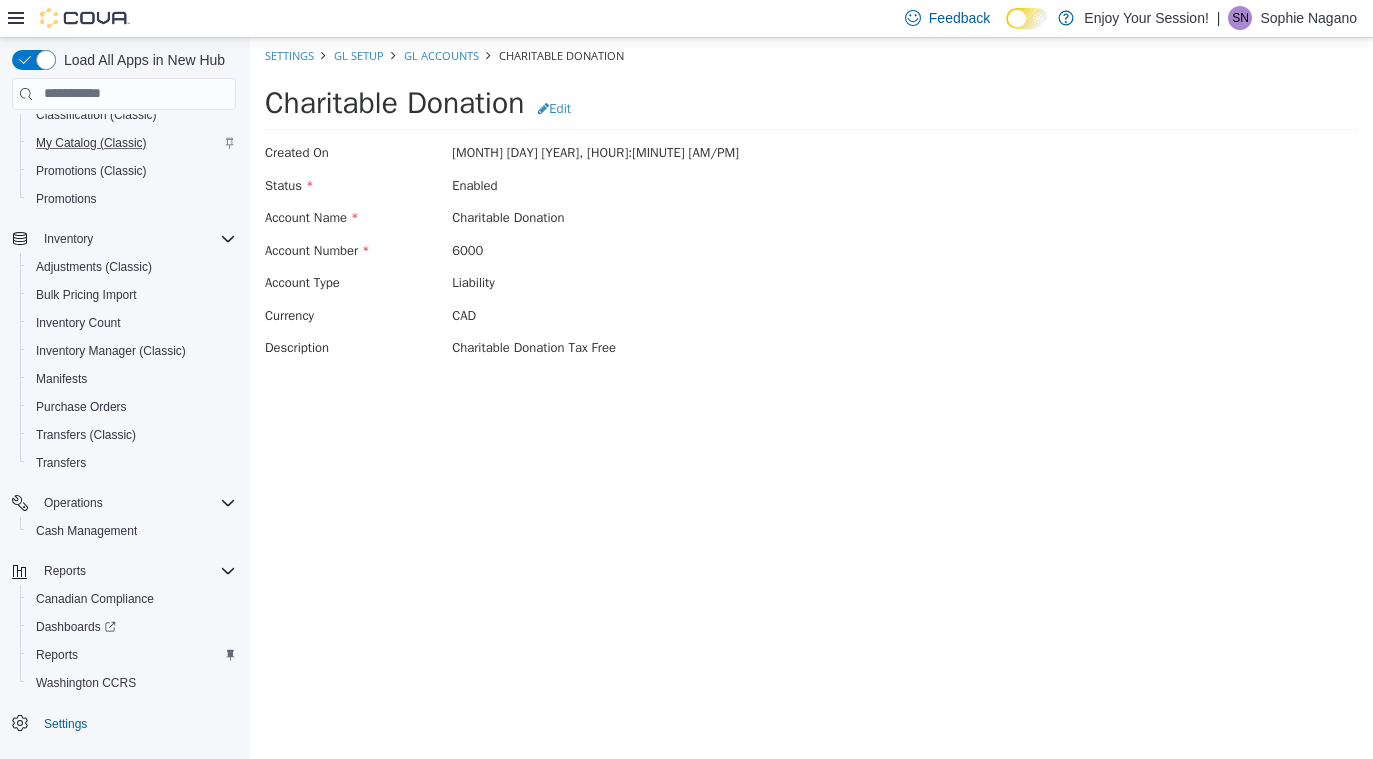 click on "Charitable Donation" at bounding box center (394, 102) 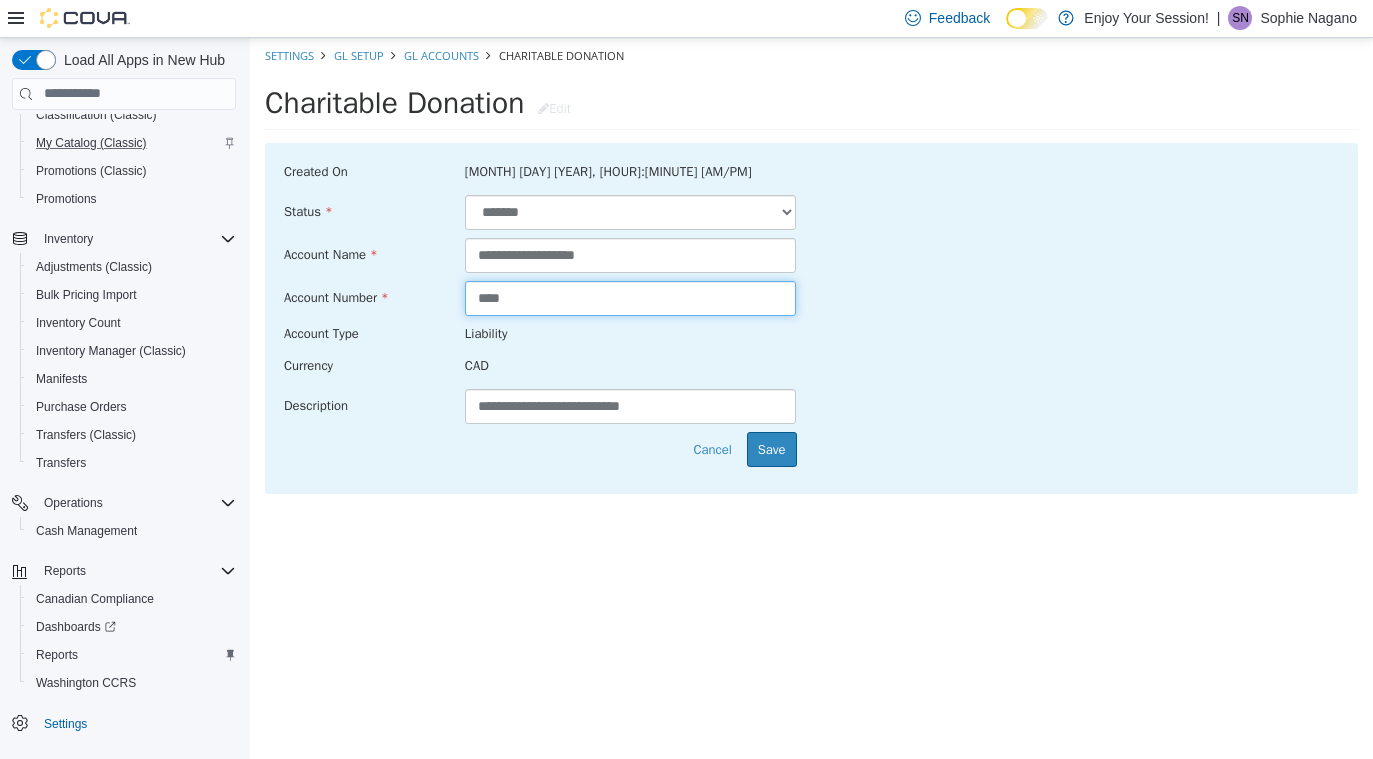 click on "****" at bounding box center [631, 297] 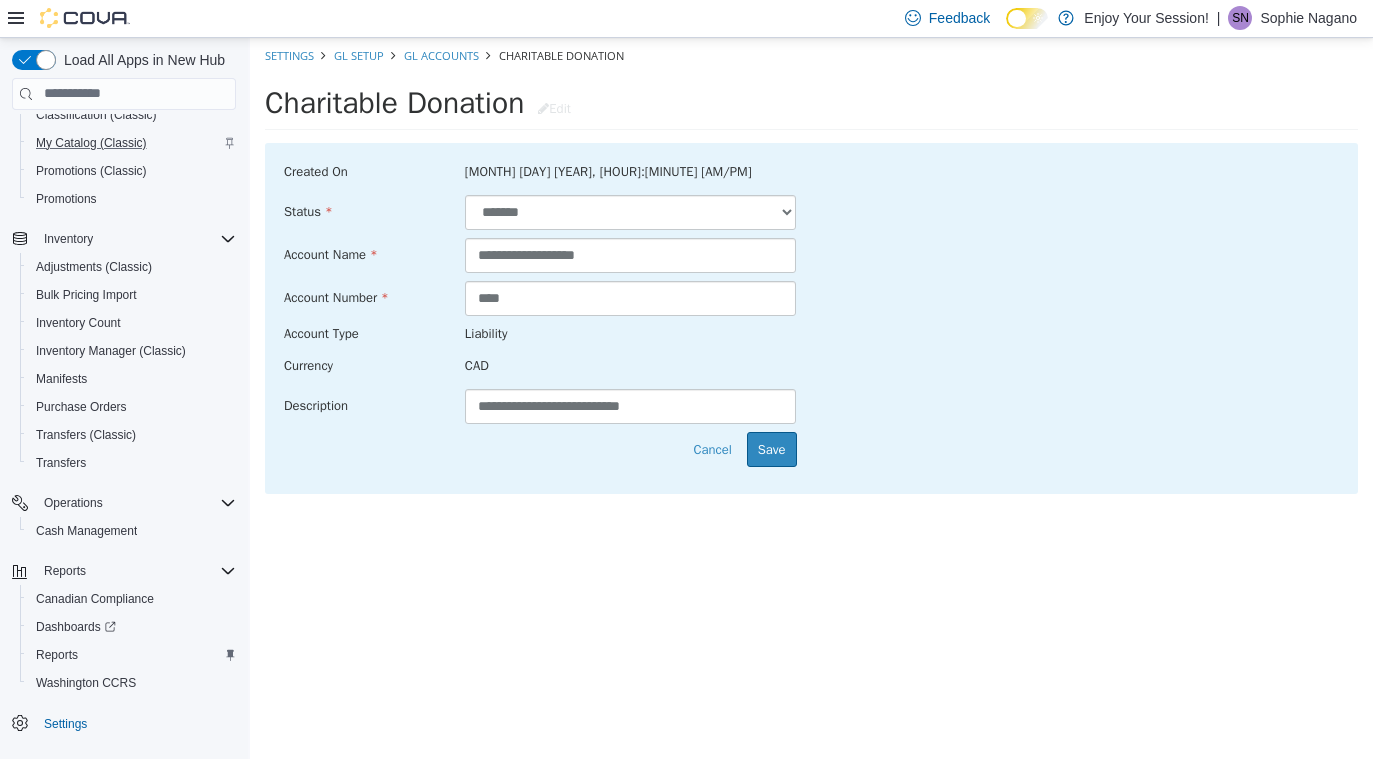 click on "CAD" at bounding box center (631, 365) 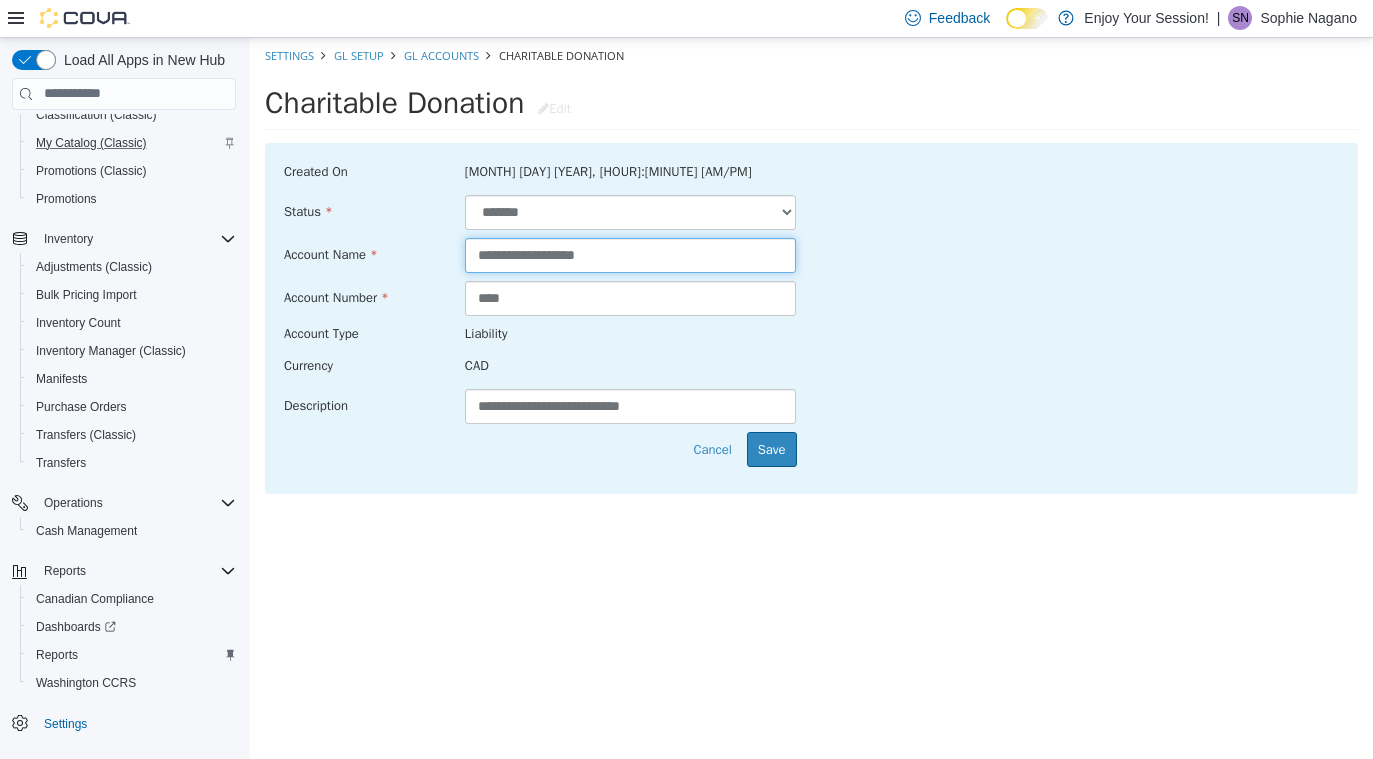 click on "**********" at bounding box center [631, 254] 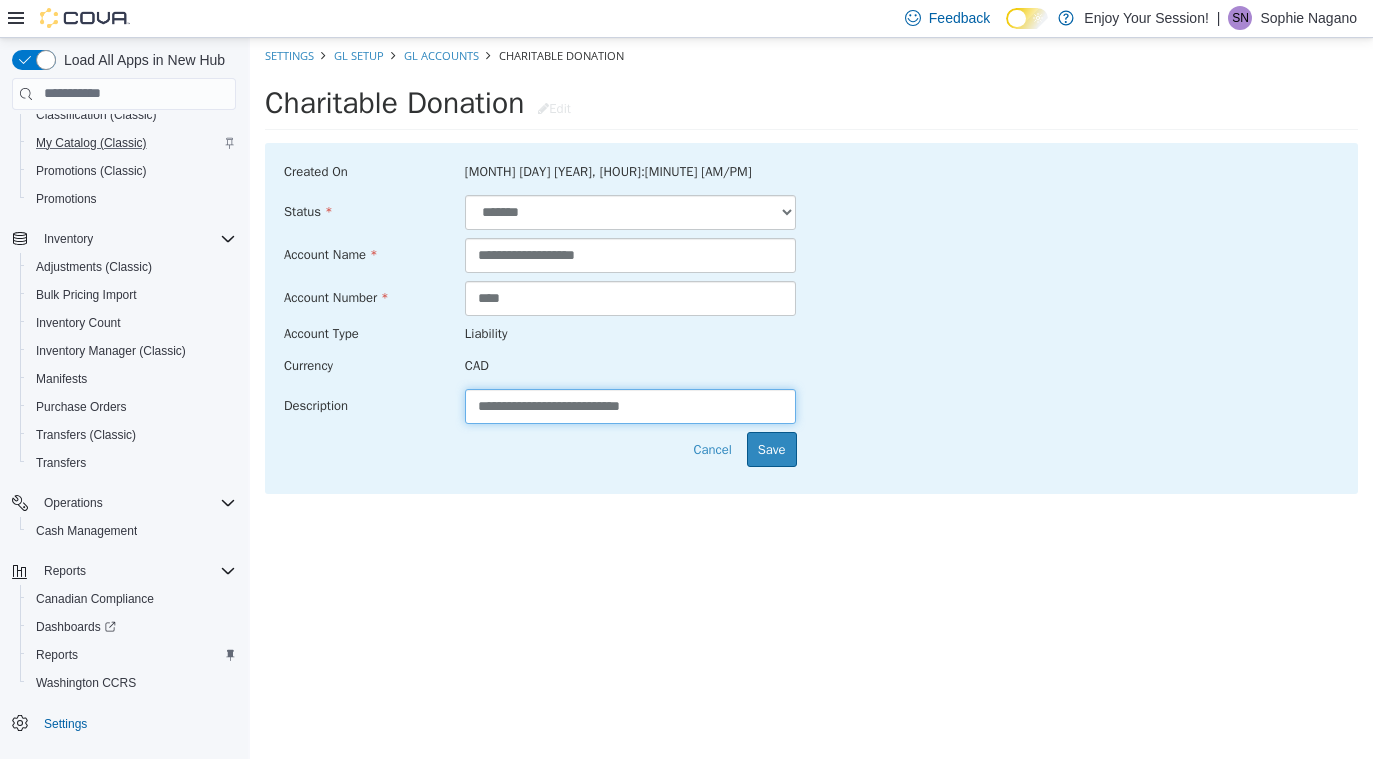 click on "**********" at bounding box center [631, 405] 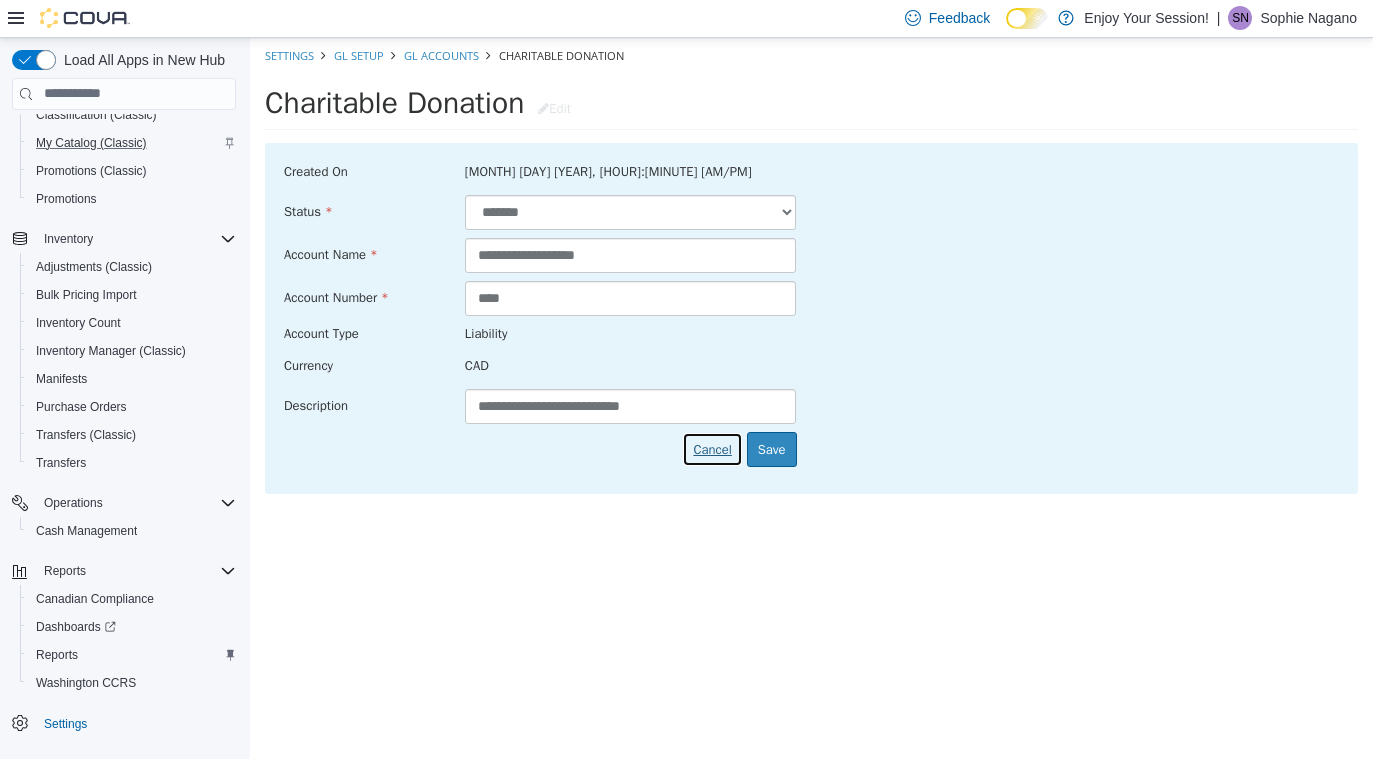 click on "Cancel" at bounding box center [712, 449] 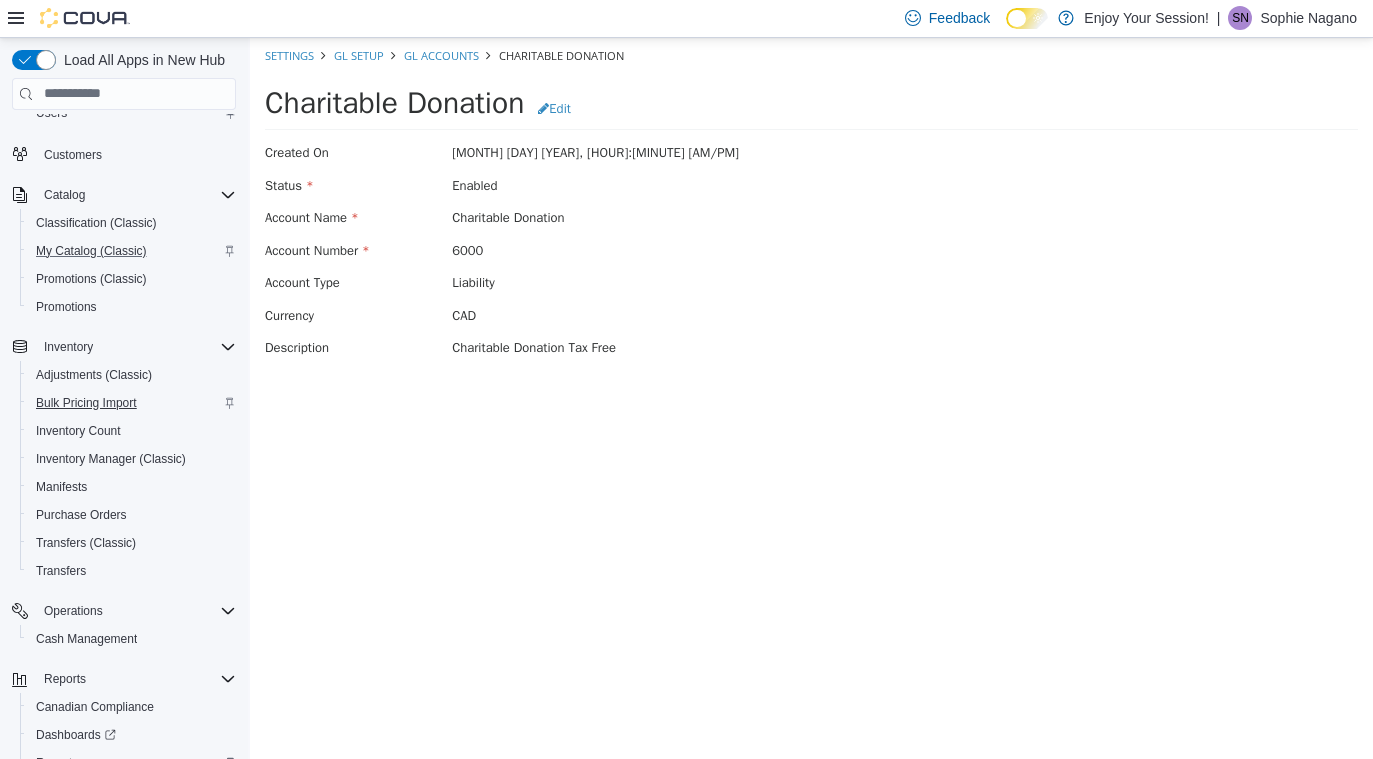 scroll, scrollTop: 144, scrollLeft: 0, axis: vertical 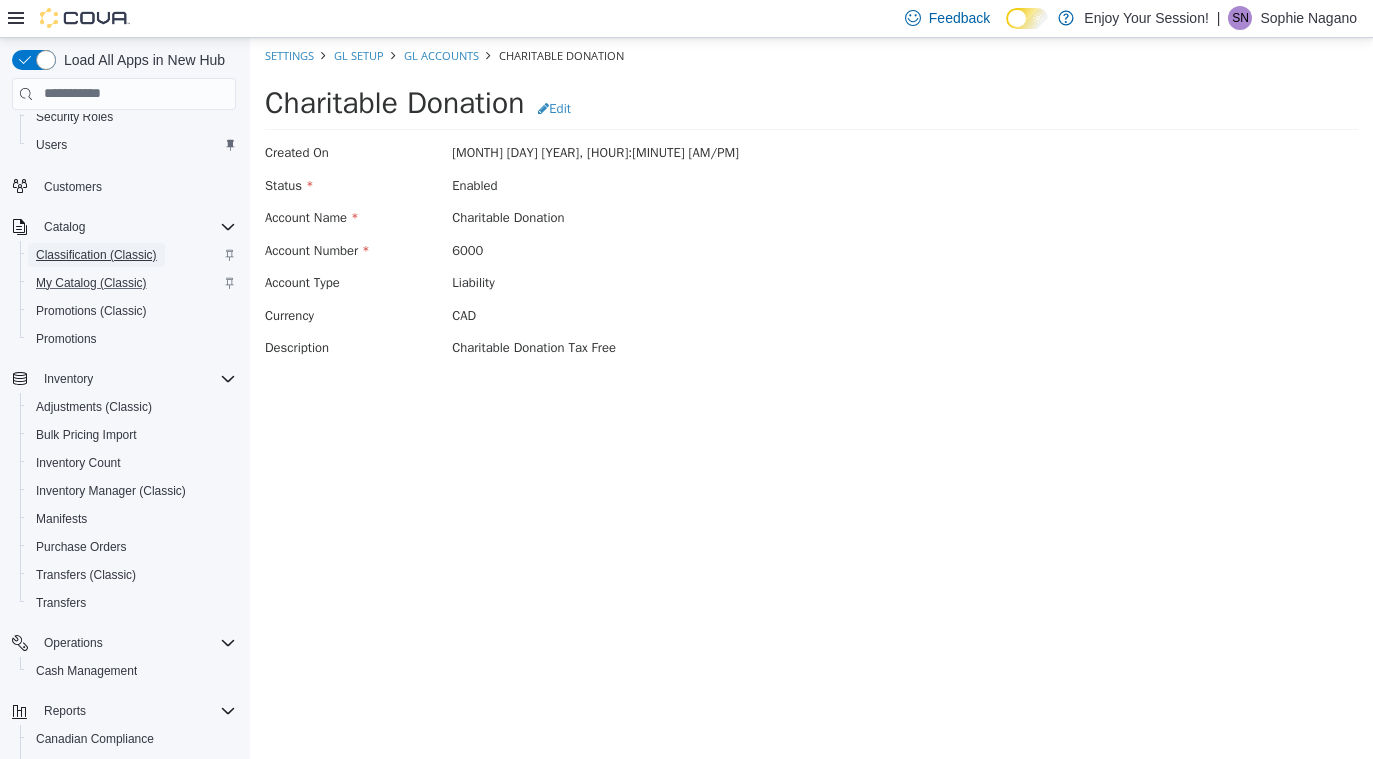 click on "Classification (Classic)" at bounding box center (96, 255) 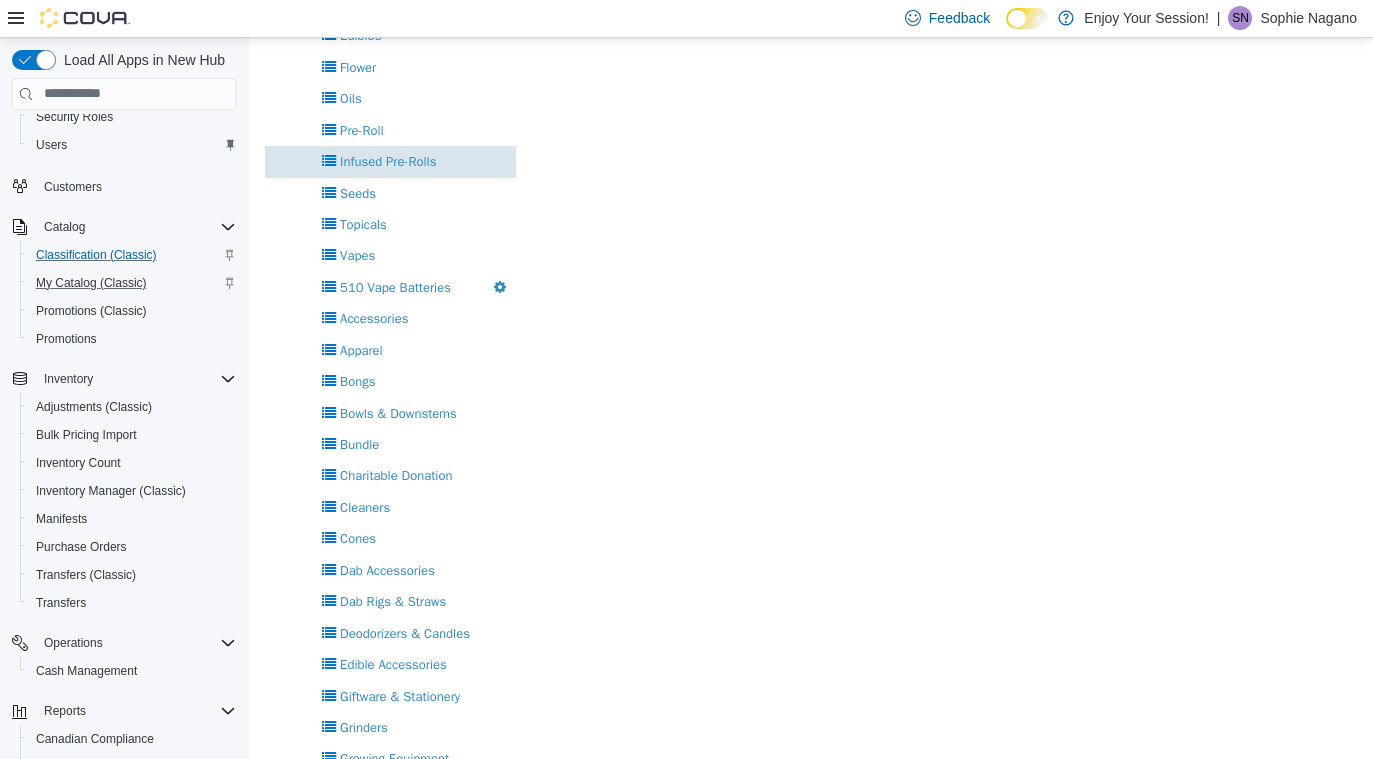 scroll, scrollTop: 315, scrollLeft: 0, axis: vertical 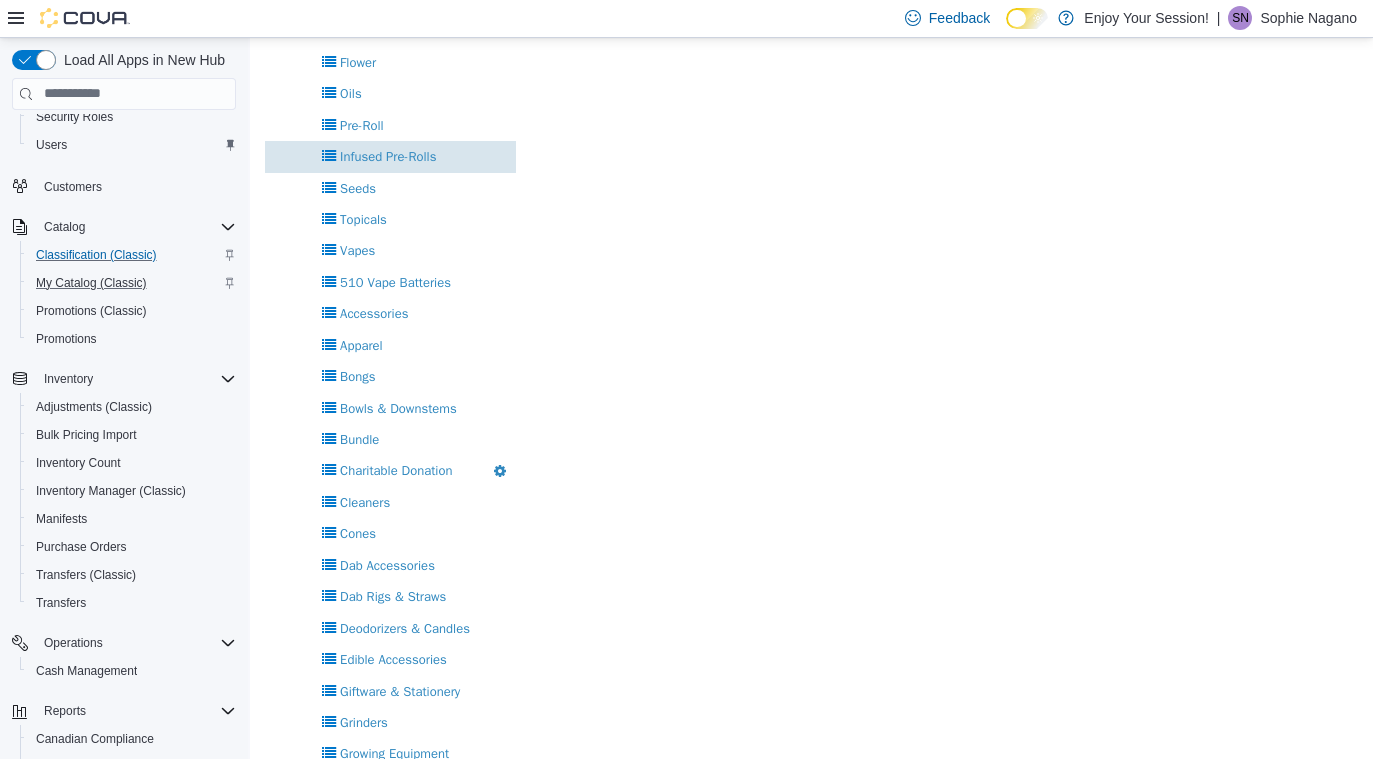 click on "Charitable Donation
Delete" at bounding box center (390, 469) 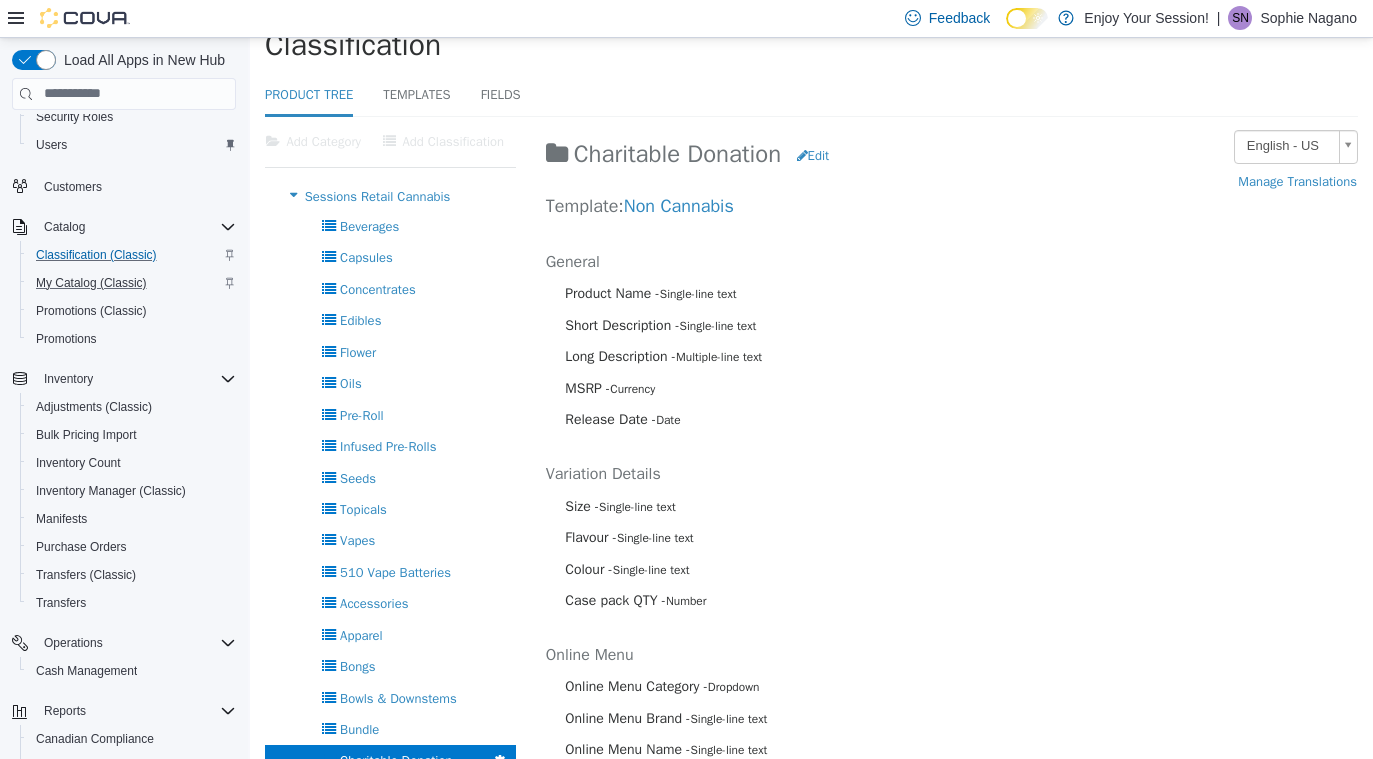 scroll, scrollTop: 17, scrollLeft: 0, axis: vertical 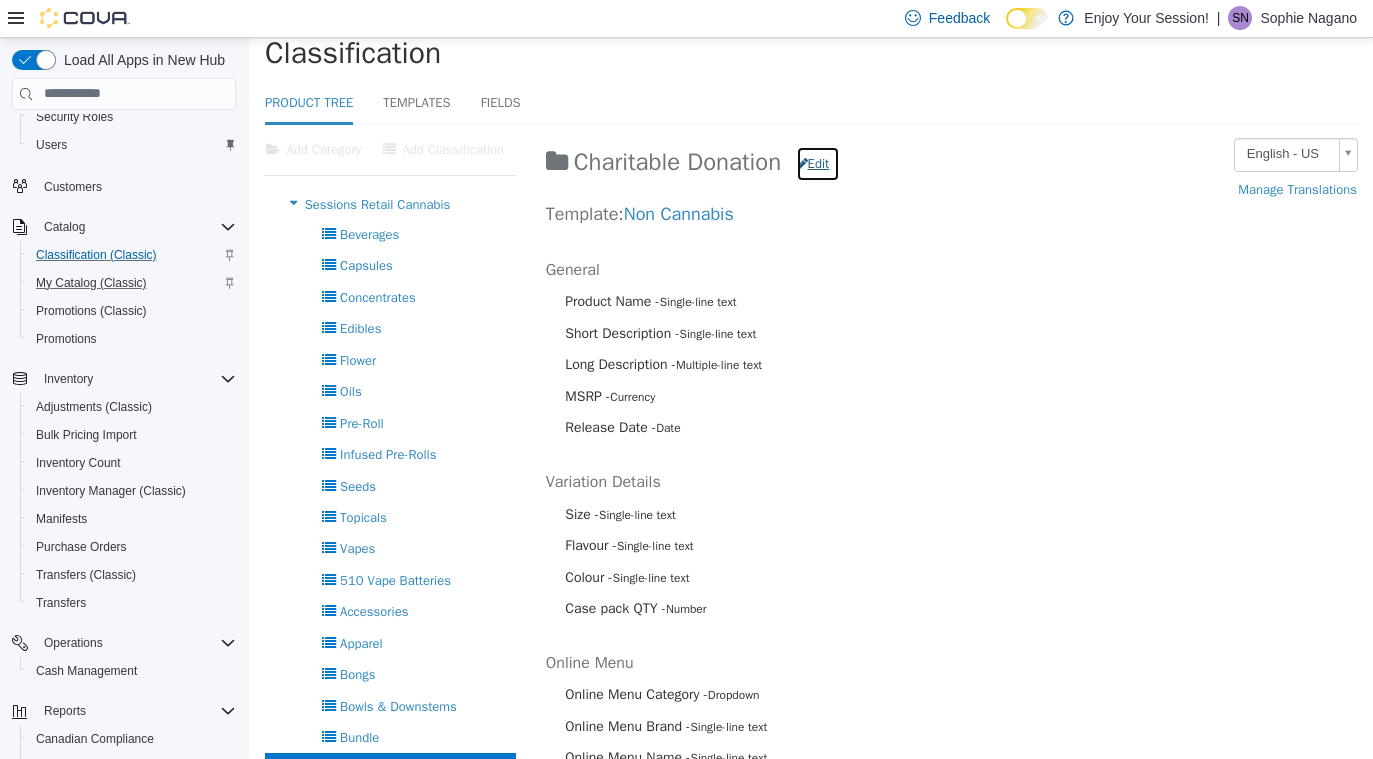 click on "Edit" at bounding box center (818, 163) 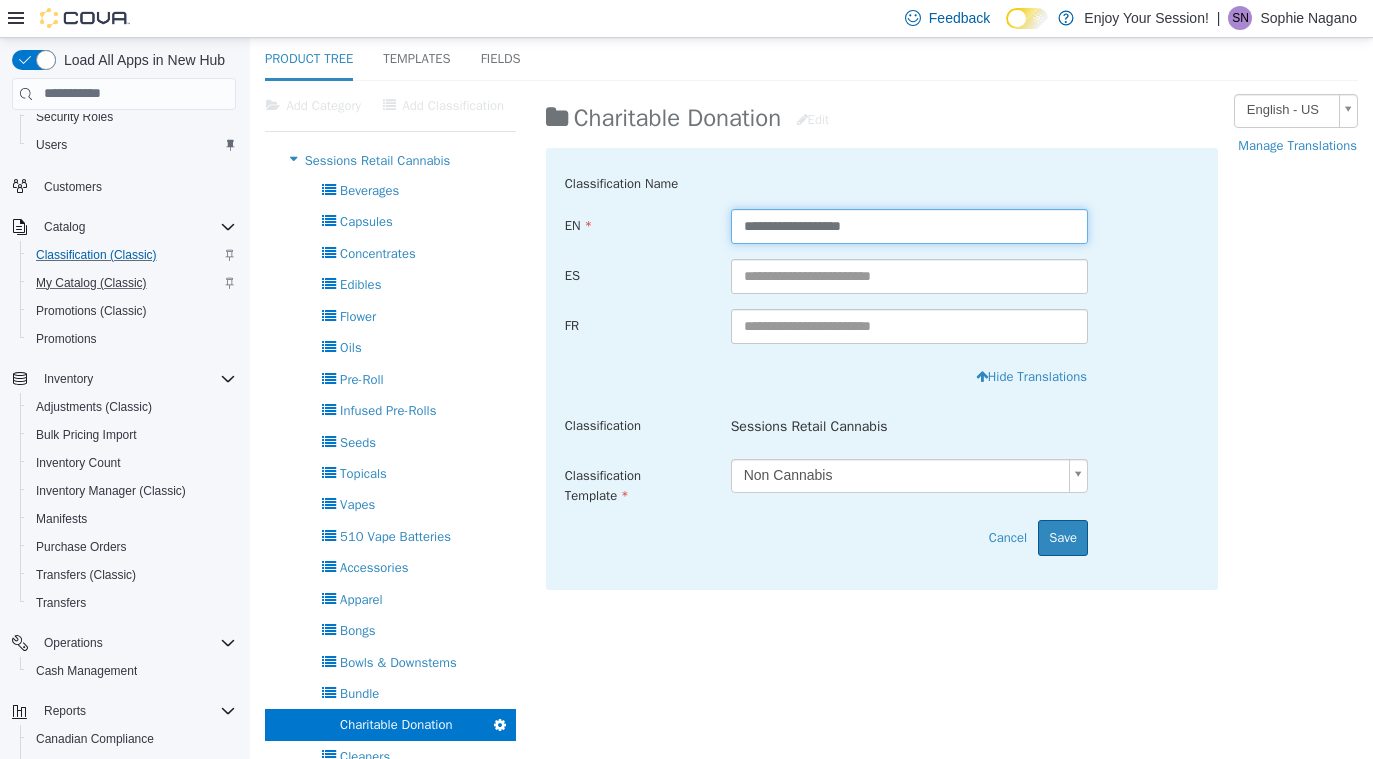 scroll, scrollTop: 70, scrollLeft: 0, axis: vertical 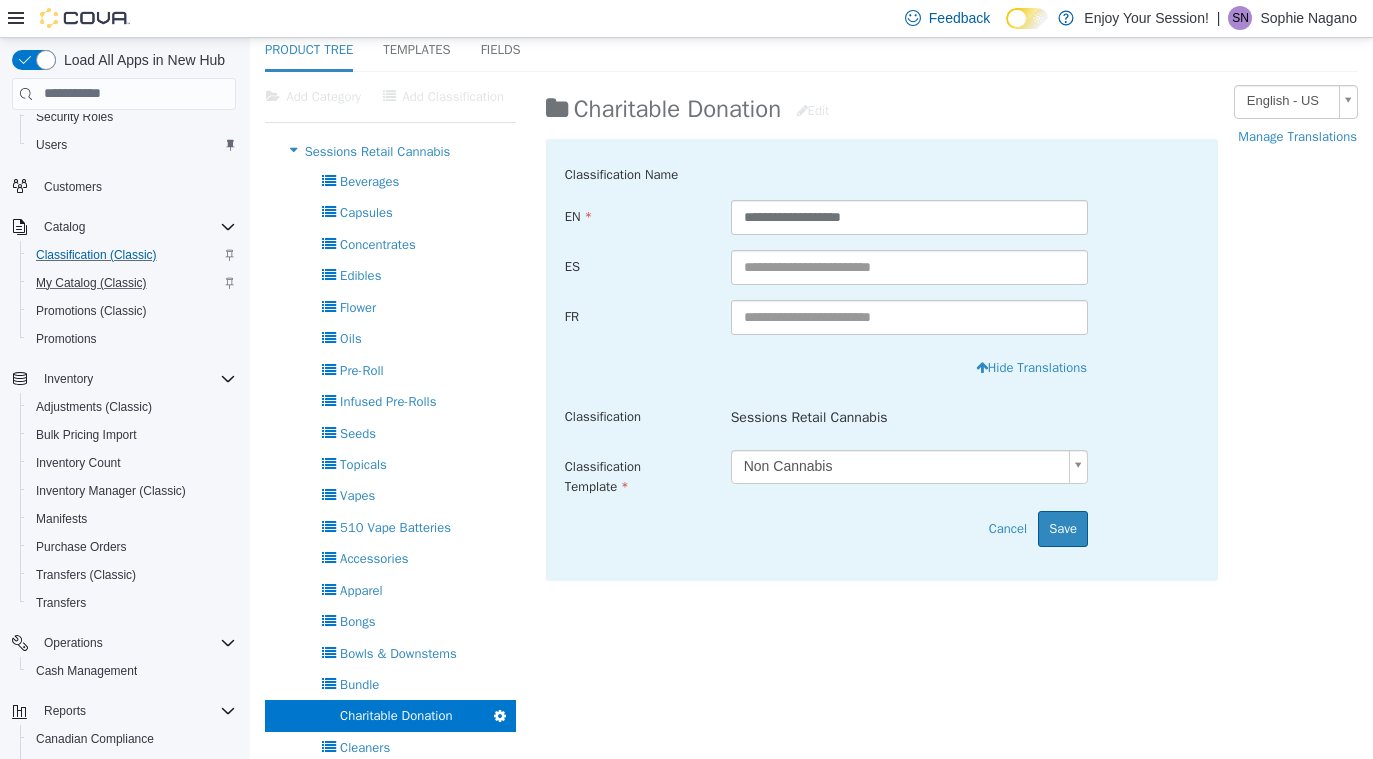 click on "Sessions Retail Cannabis" at bounding box center (909, 416) 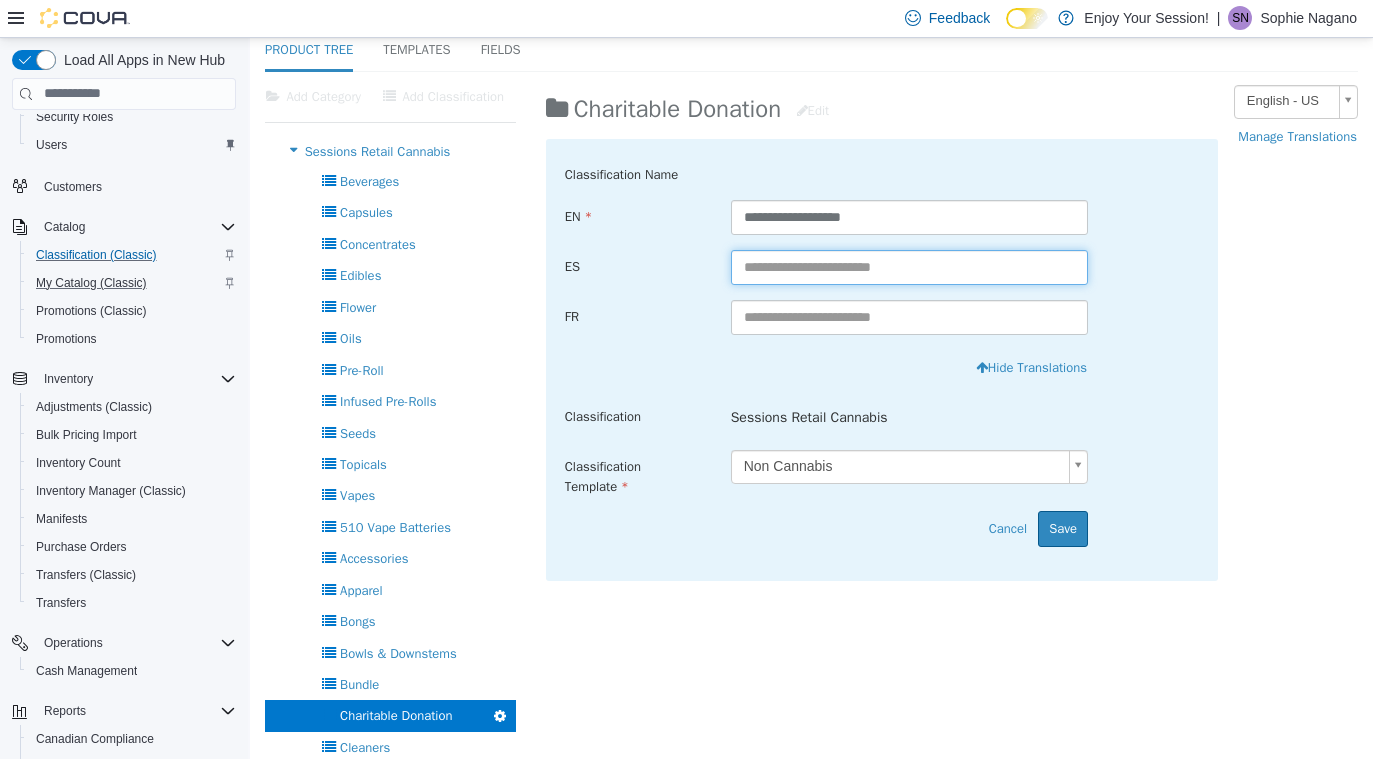 click at bounding box center (909, 266) 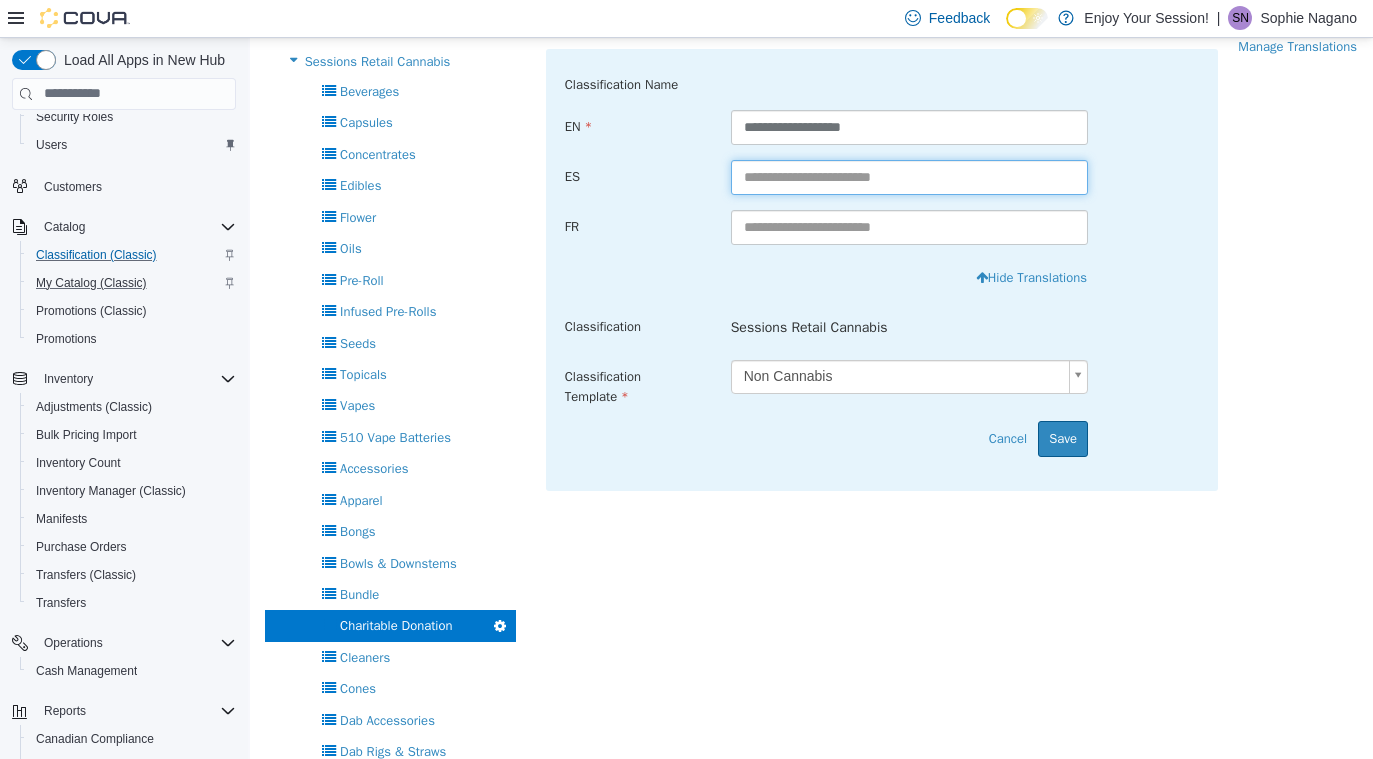 scroll, scrollTop: 139, scrollLeft: 0, axis: vertical 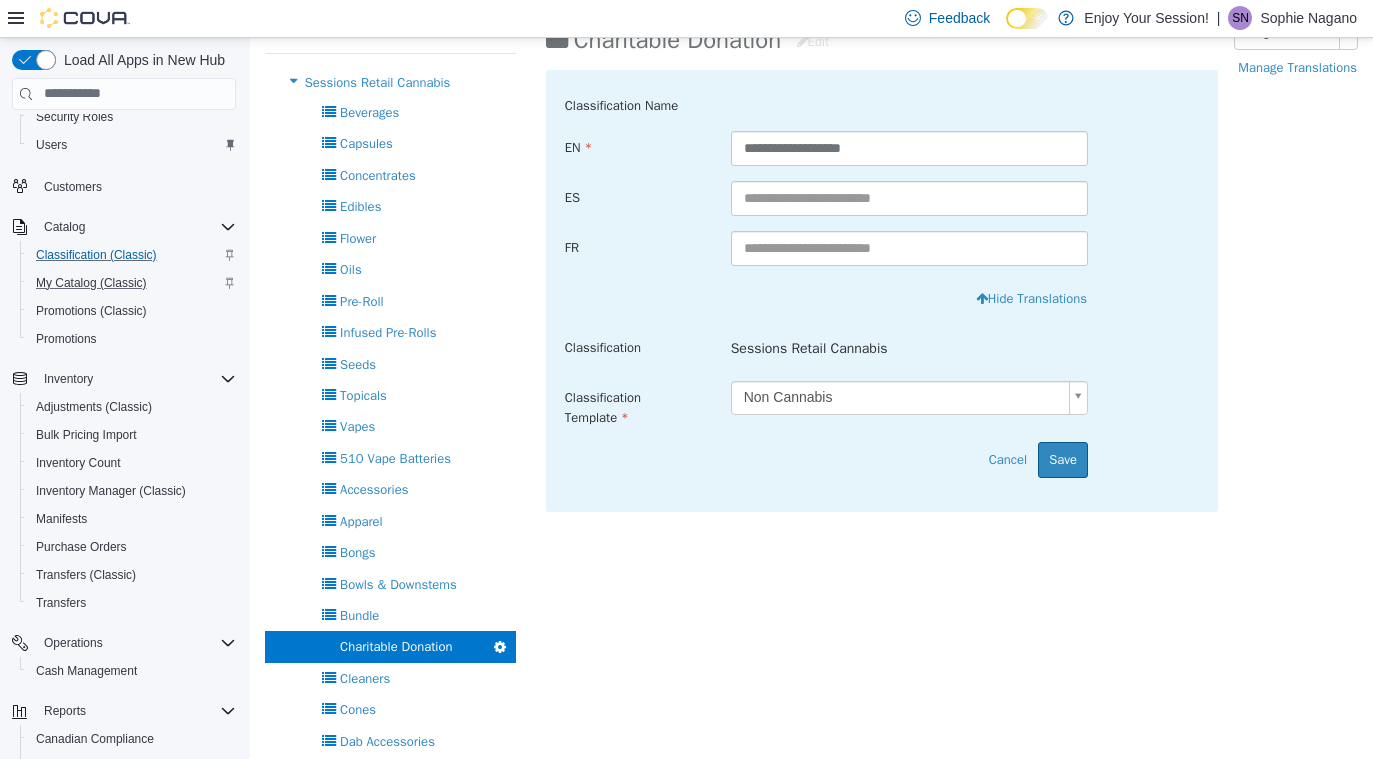 click on "×
Product Tree
Classification
Product Tree
Templates
Fields
Add Category Add Classification
Sessions Retail Cannabis
Sort Product Tree
Add Category
Add Classification
Beverages
Delete
Capsules
Delete
Concentrates
Delete
Edibles
Delete" at bounding box center (811, 804) 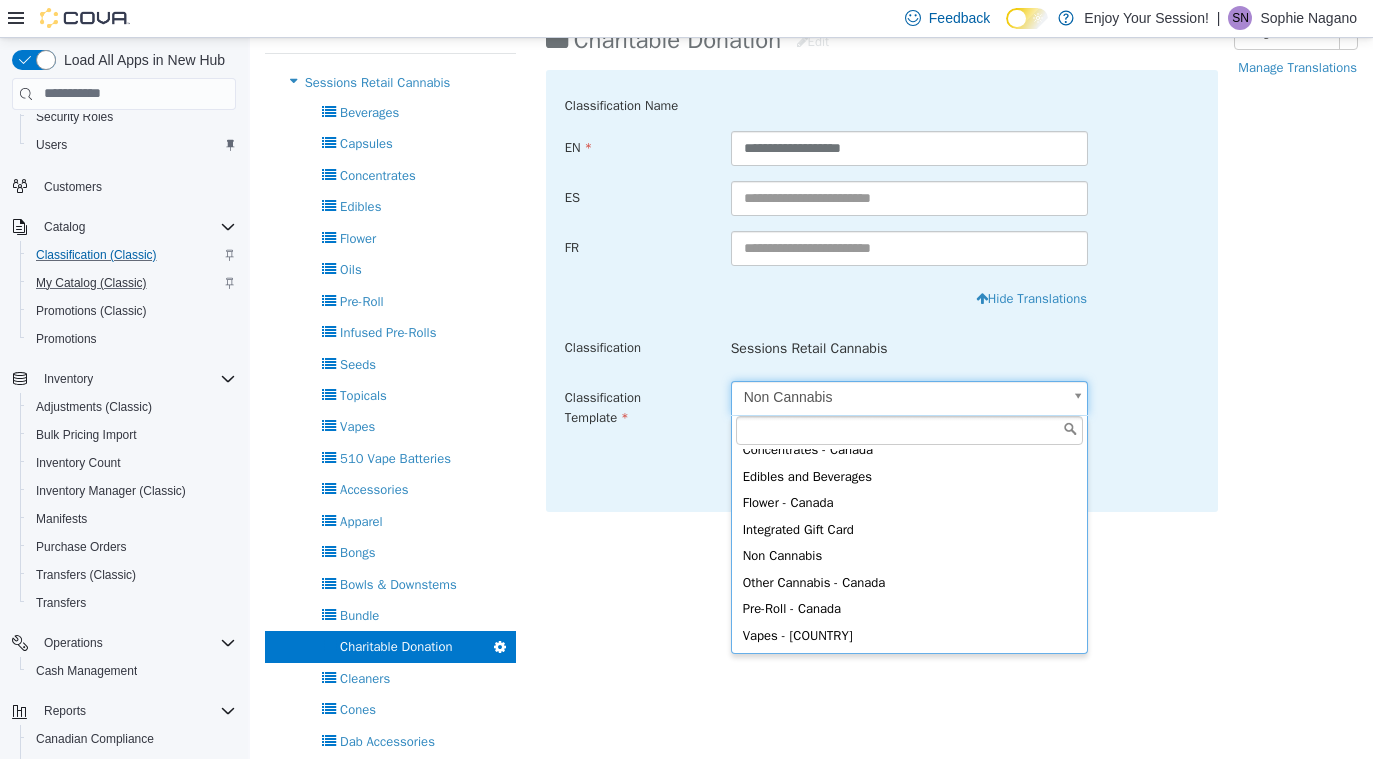 scroll, scrollTop: 0, scrollLeft: 0, axis: both 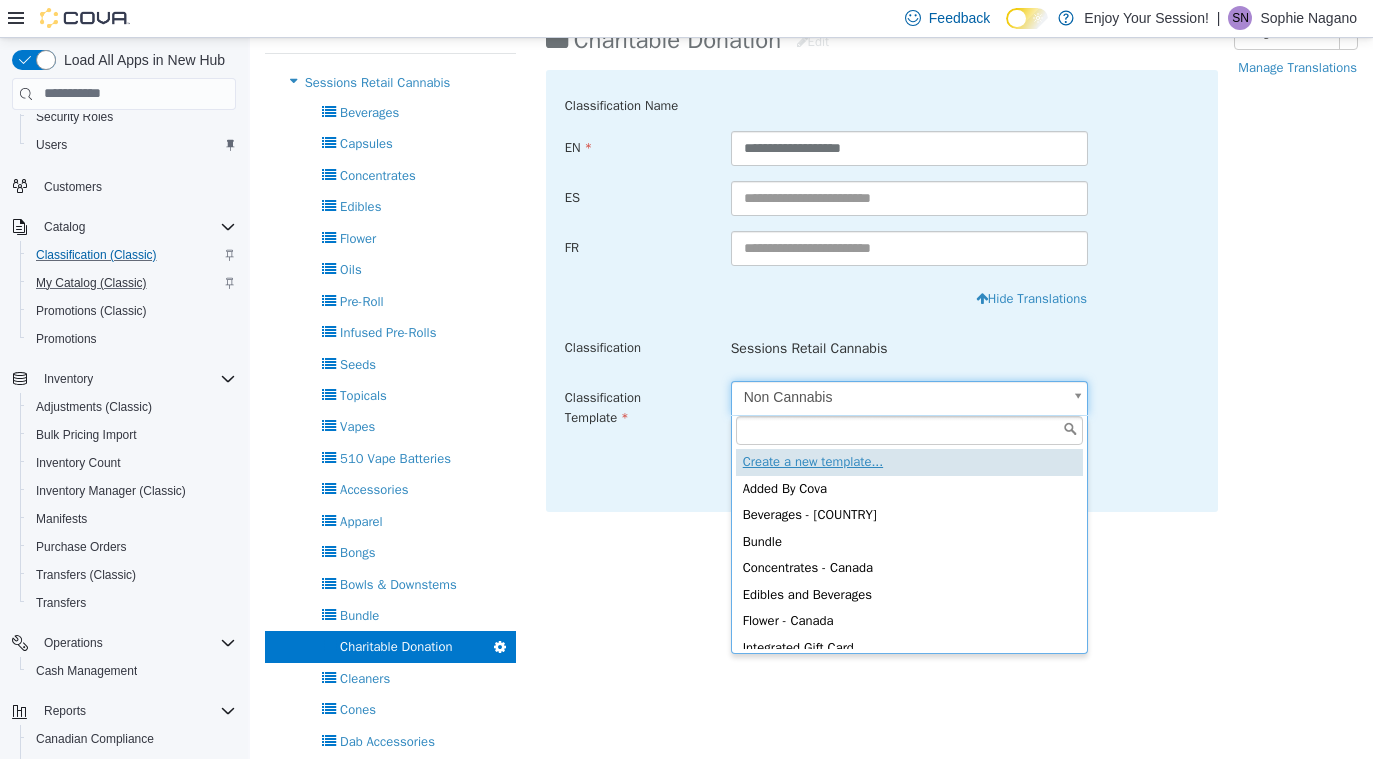click on "×
Product Tree
Classification
Product Tree
Templates
Fields
Add Category Add Classification
Sessions Retail Cannabis
Sort Product Tree
Add Category
Add Classification
Beverages
Delete
Capsules
Delete
Concentrates
Delete
Edibles
Delete" at bounding box center (811, 804) 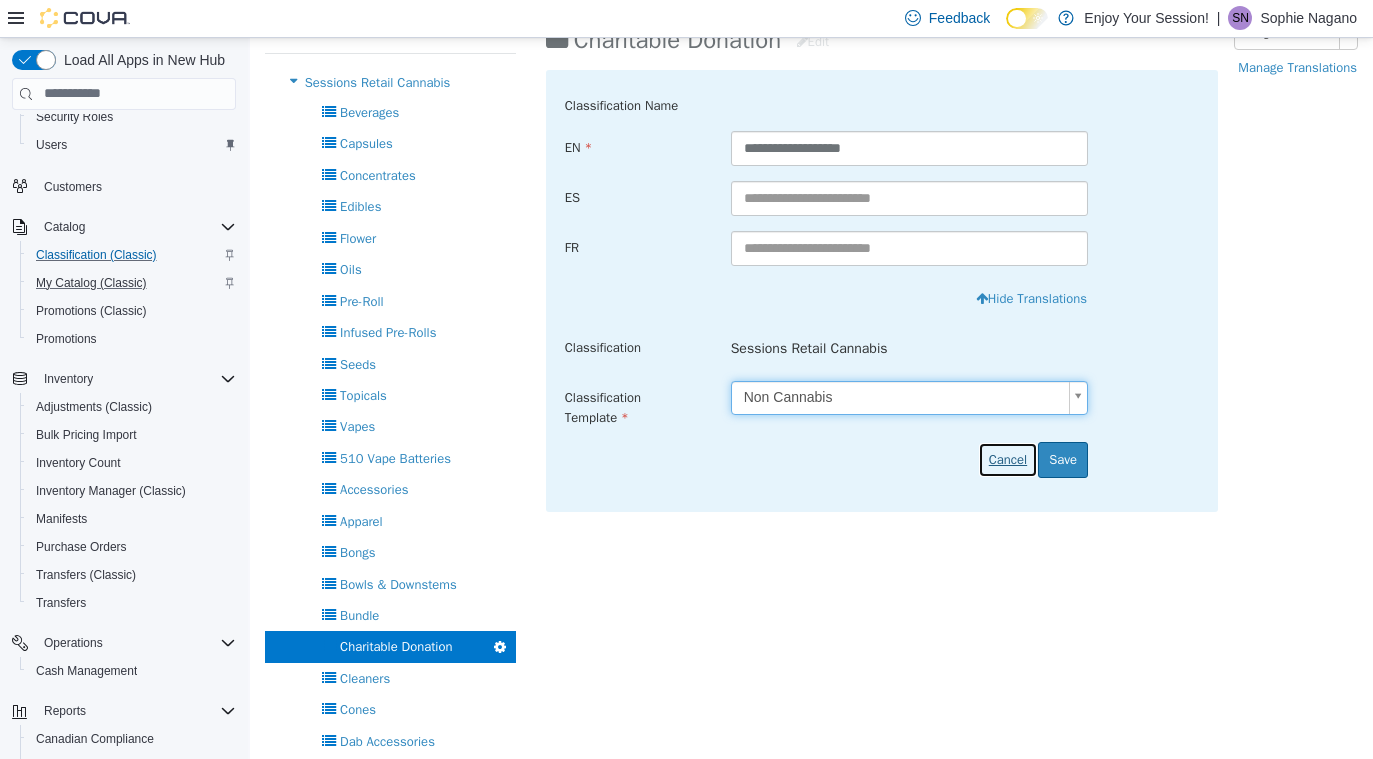 click on "Cancel" at bounding box center (1008, 459) 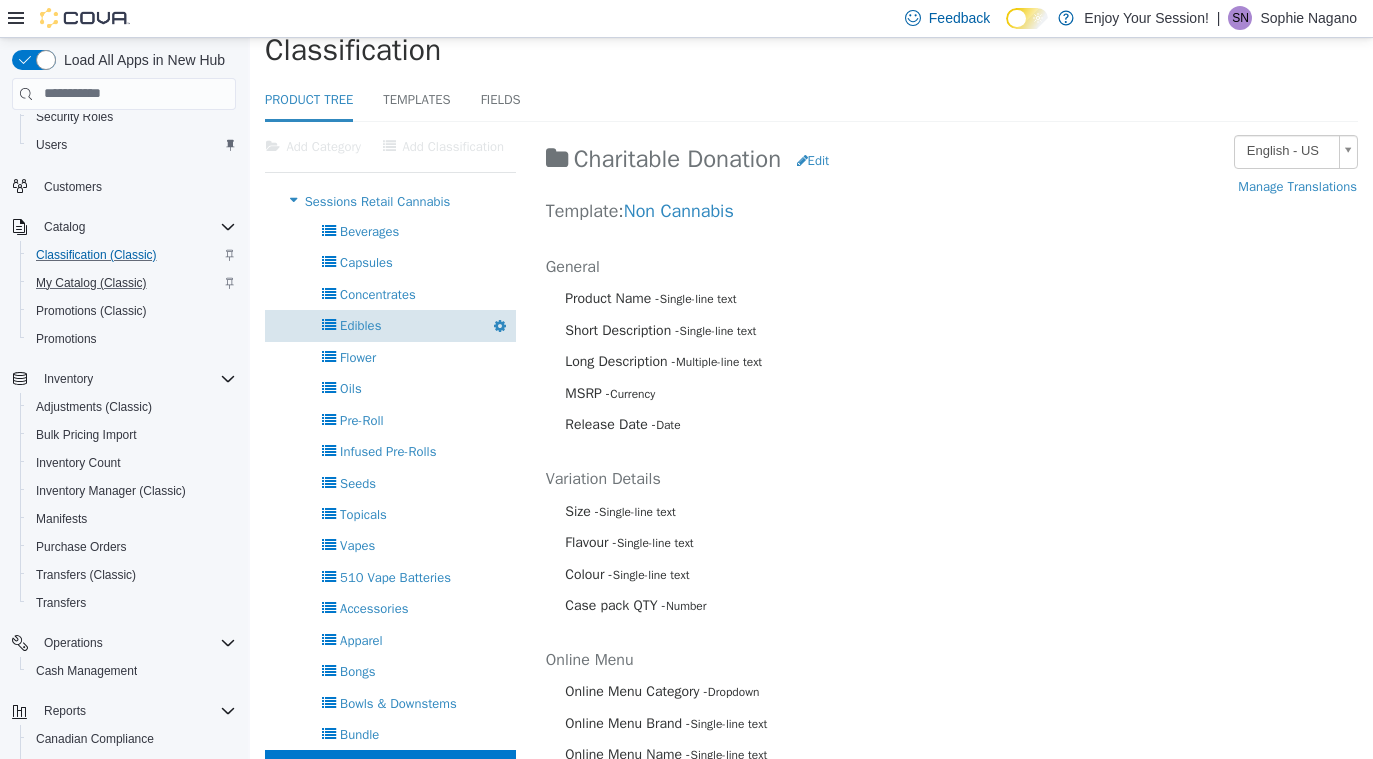 scroll, scrollTop: 0, scrollLeft: 0, axis: both 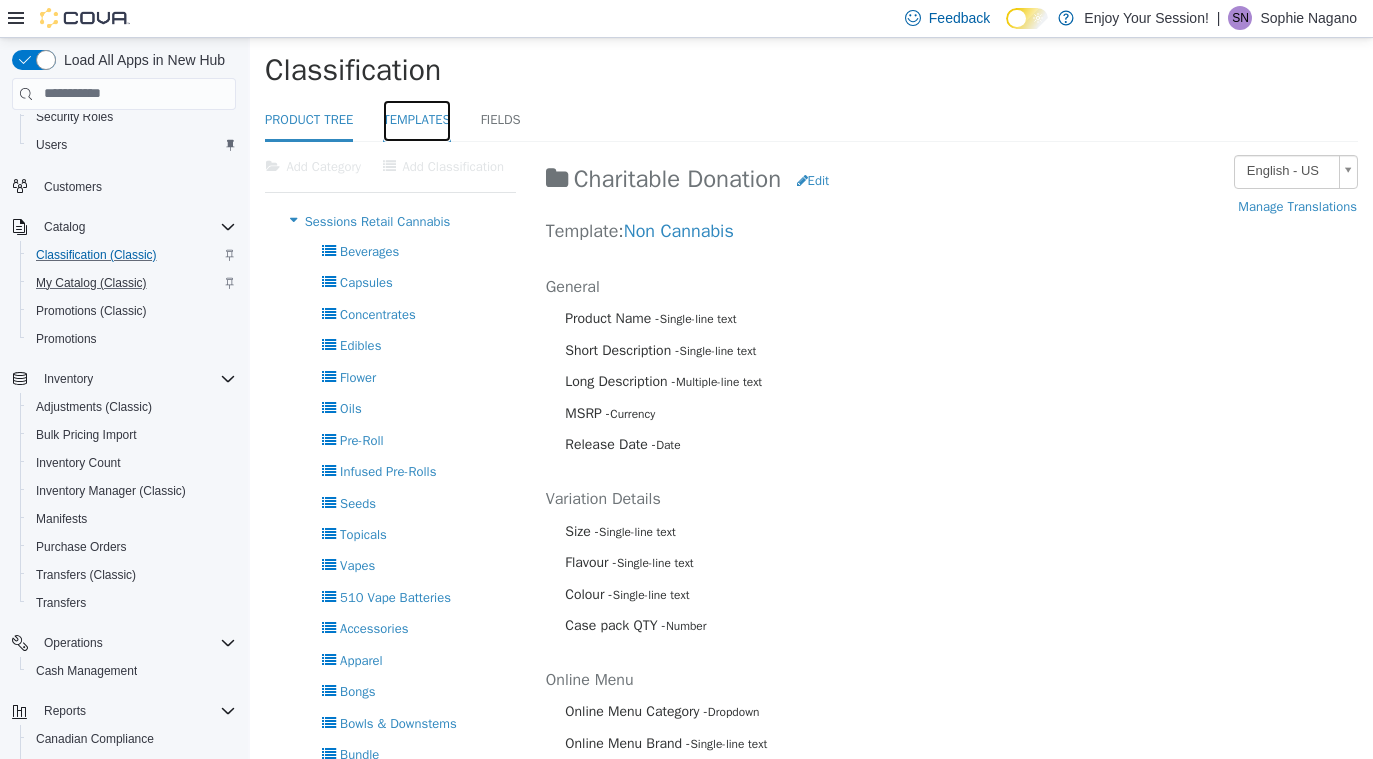 click on "Templates" at bounding box center [416, 120] 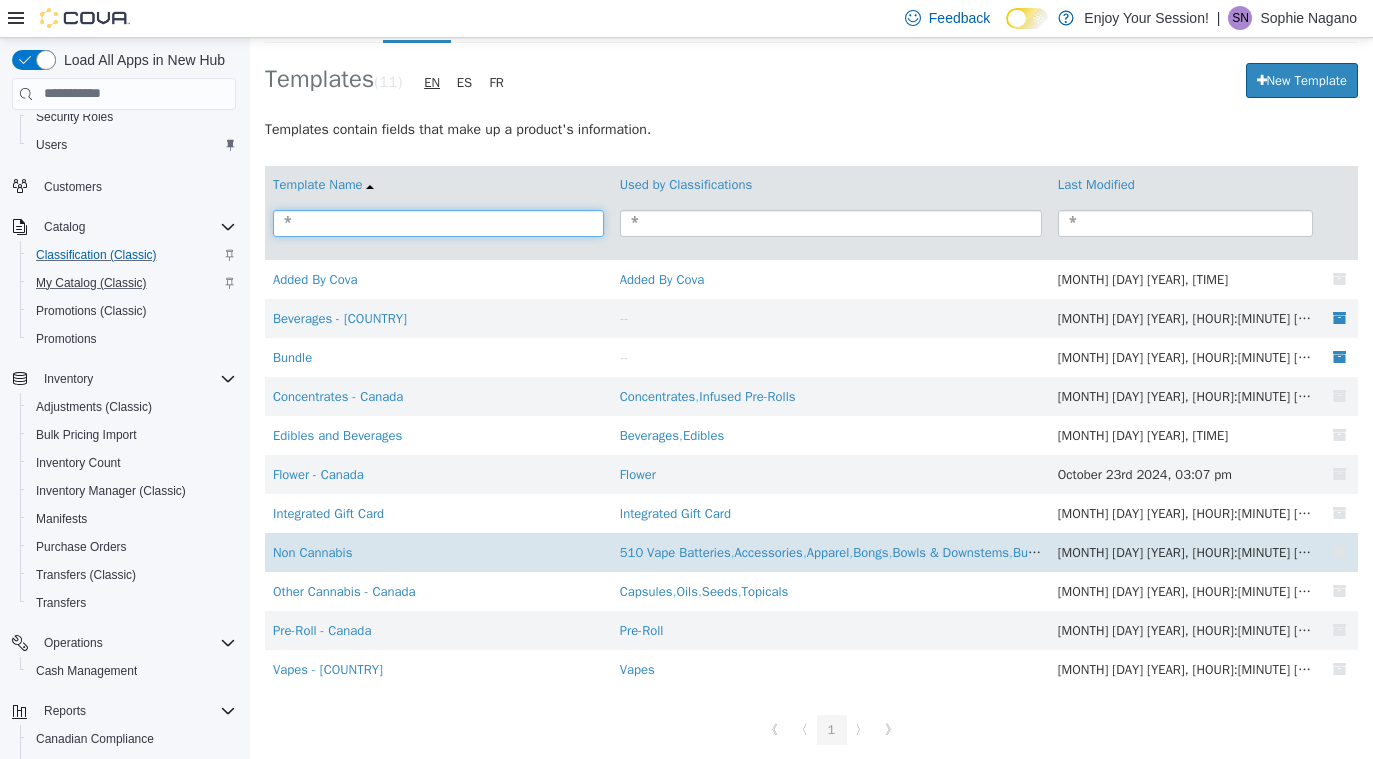 scroll, scrollTop: 111, scrollLeft: 0, axis: vertical 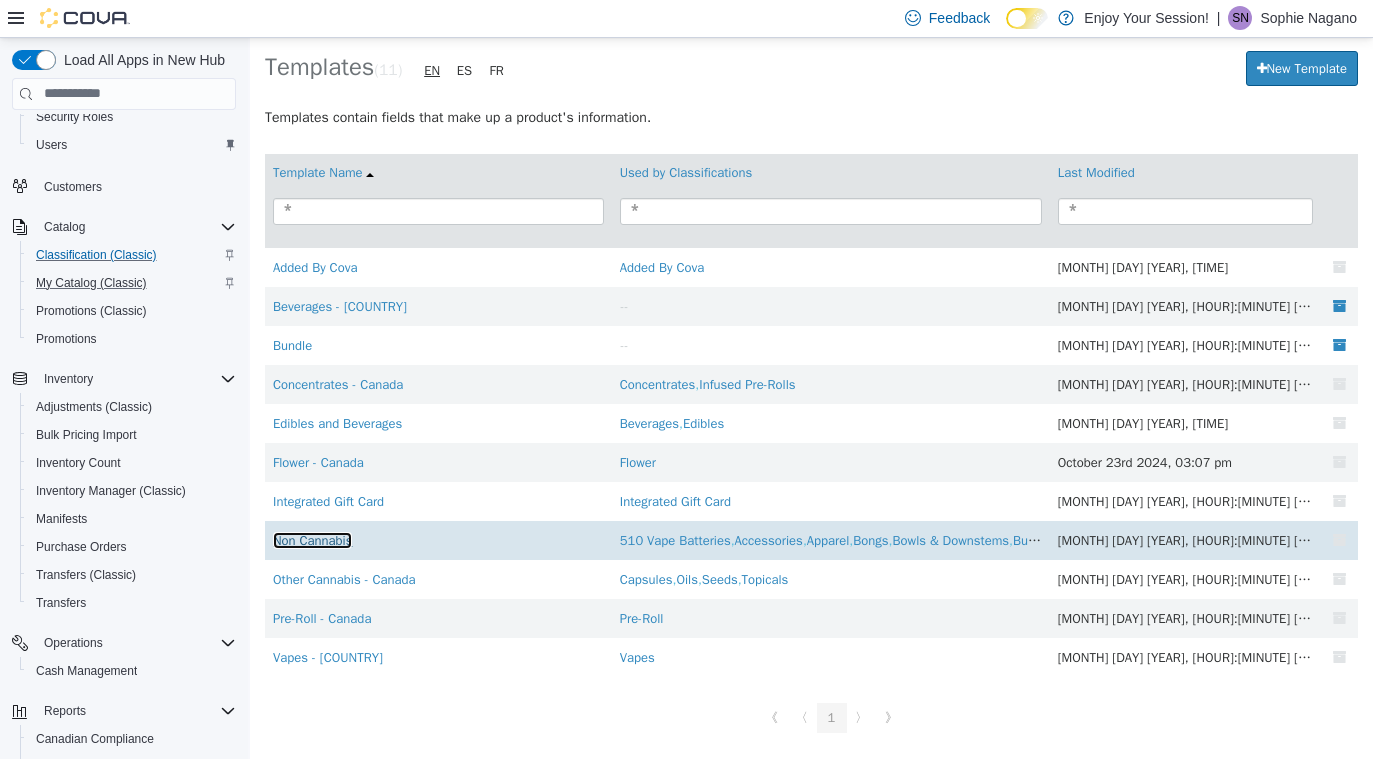 click on "Non Cannabis" at bounding box center [312, 539] 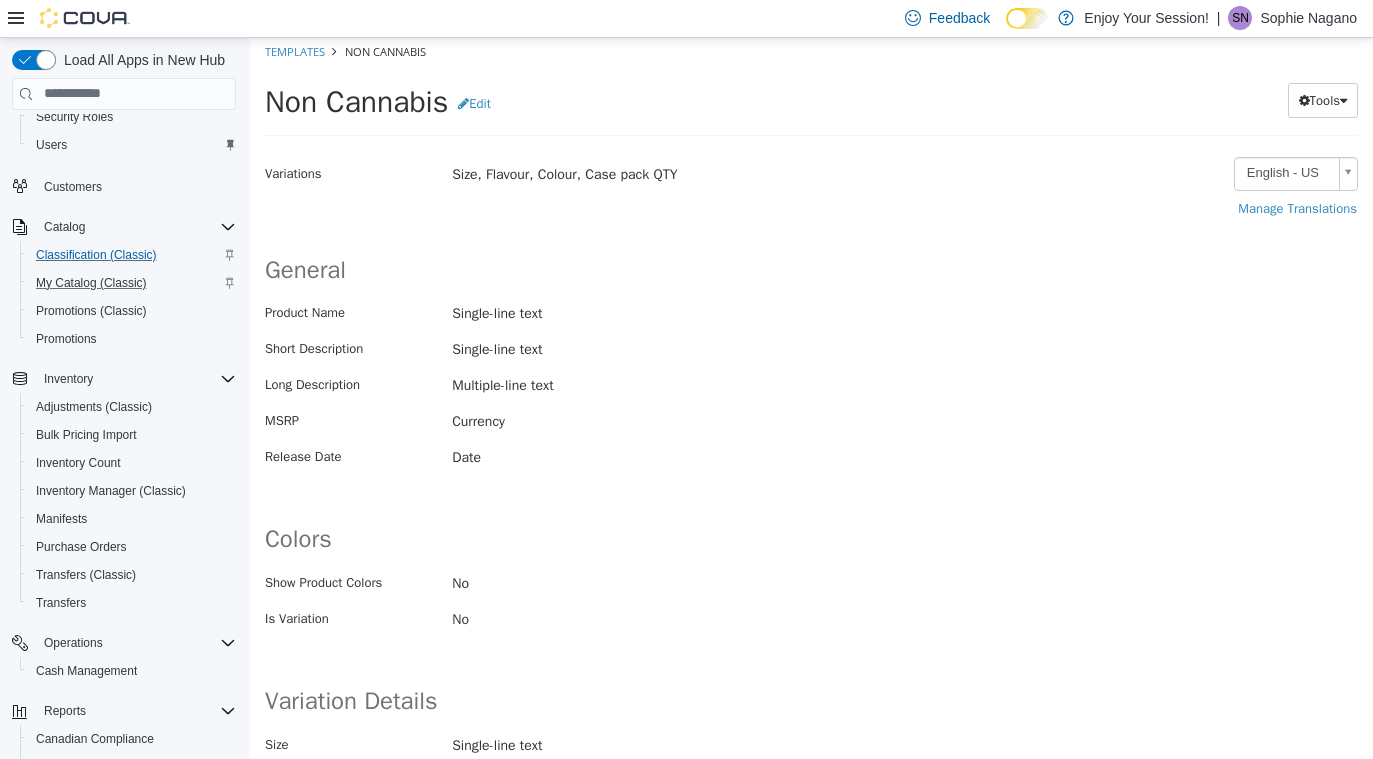 scroll, scrollTop: 0, scrollLeft: 0, axis: both 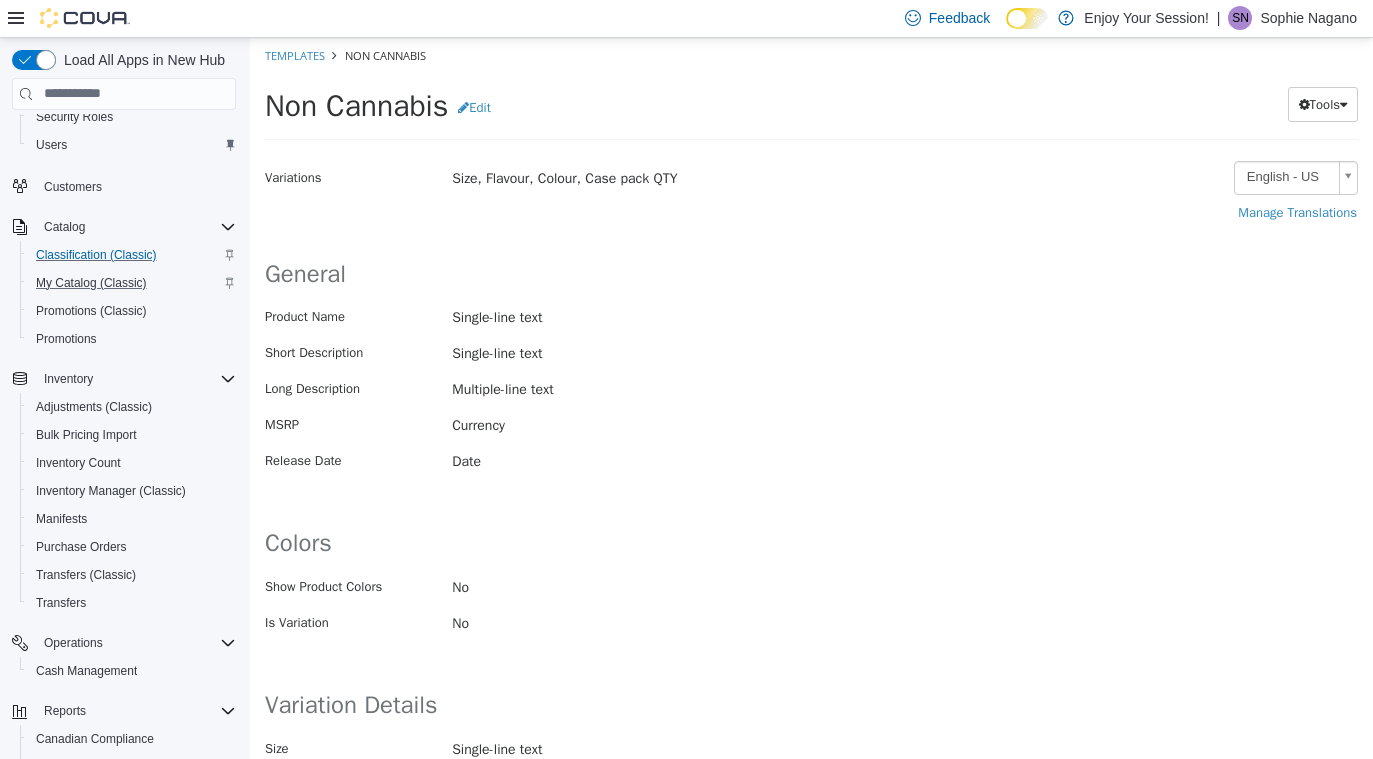 click on "Templates
Non Cannabis" at bounding box center (811, 55) 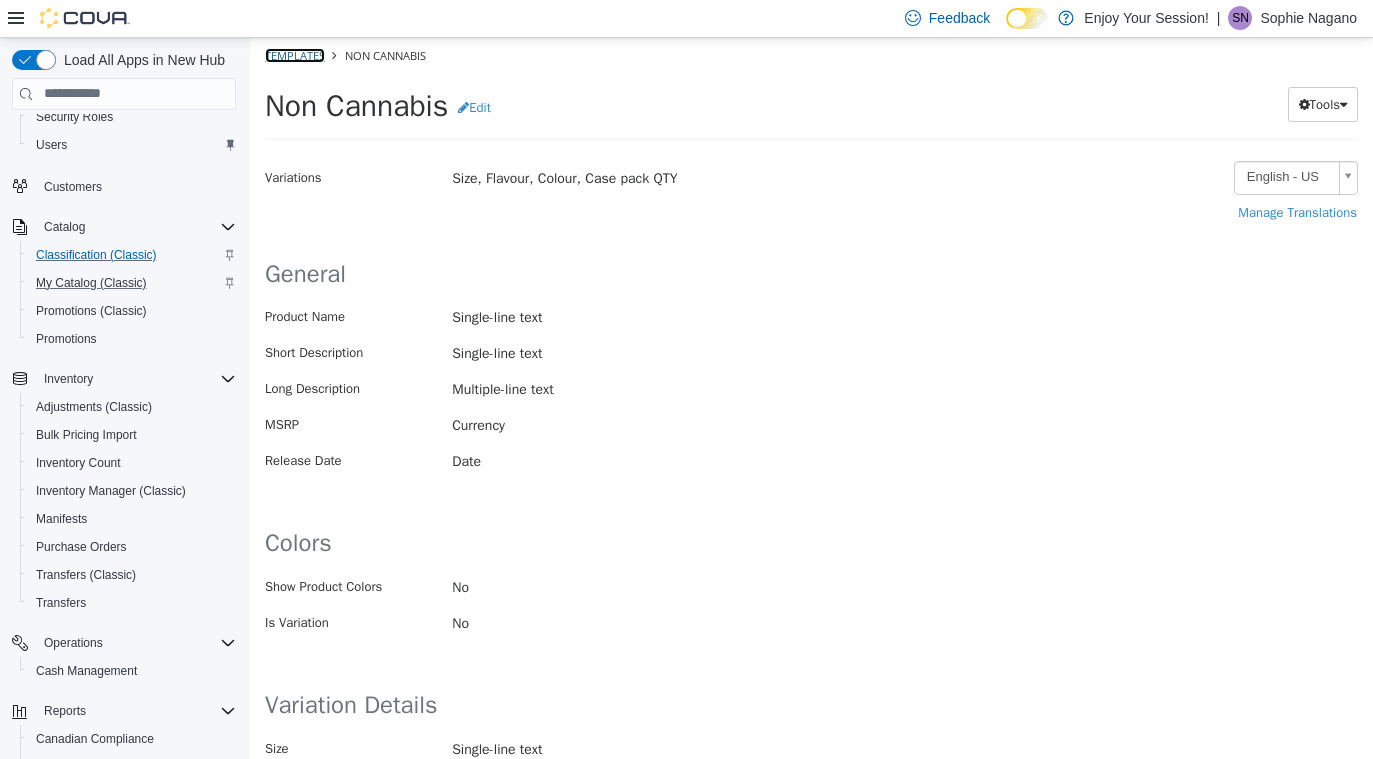 click on "Templates" at bounding box center (295, 54) 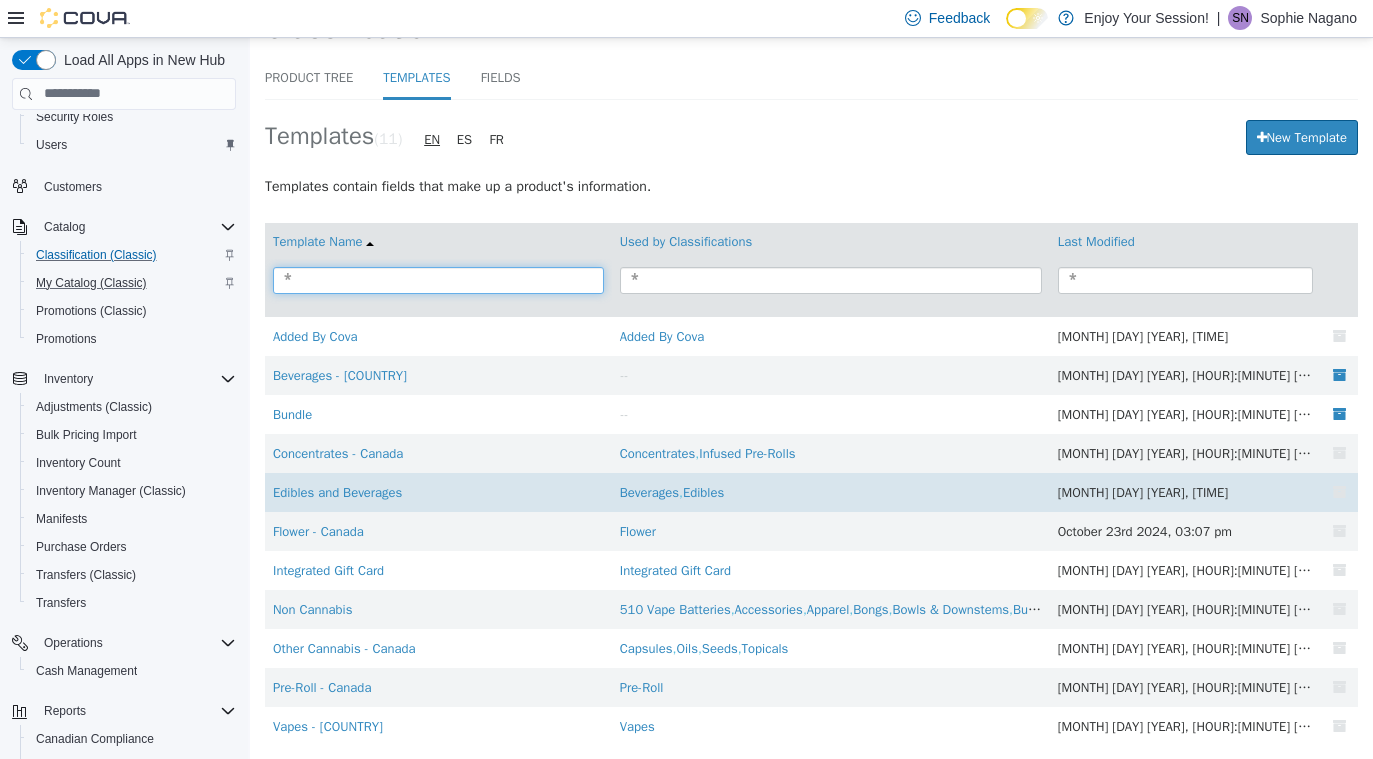 scroll, scrollTop: 0, scrollLeft: 0, axis: both 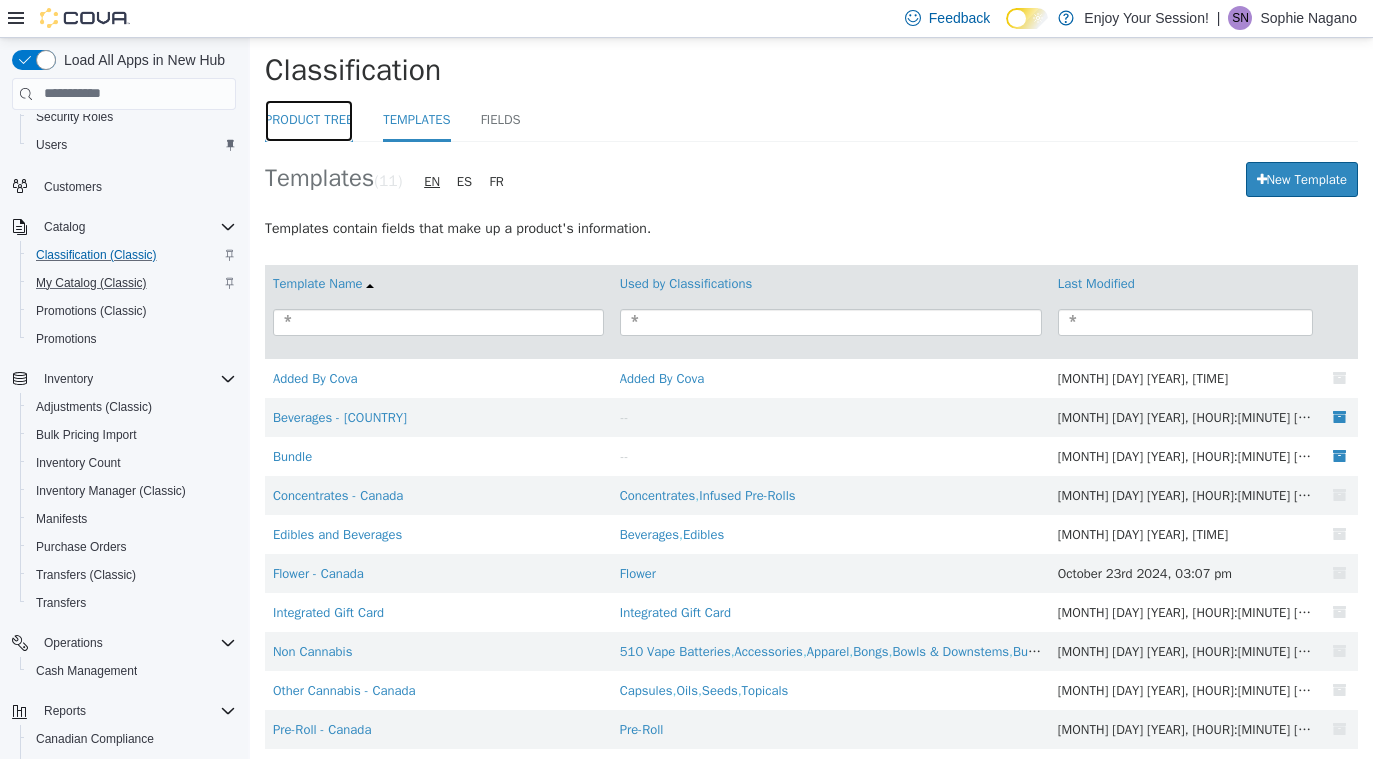 click on "Product Tree" at bounding box center [309, 120] 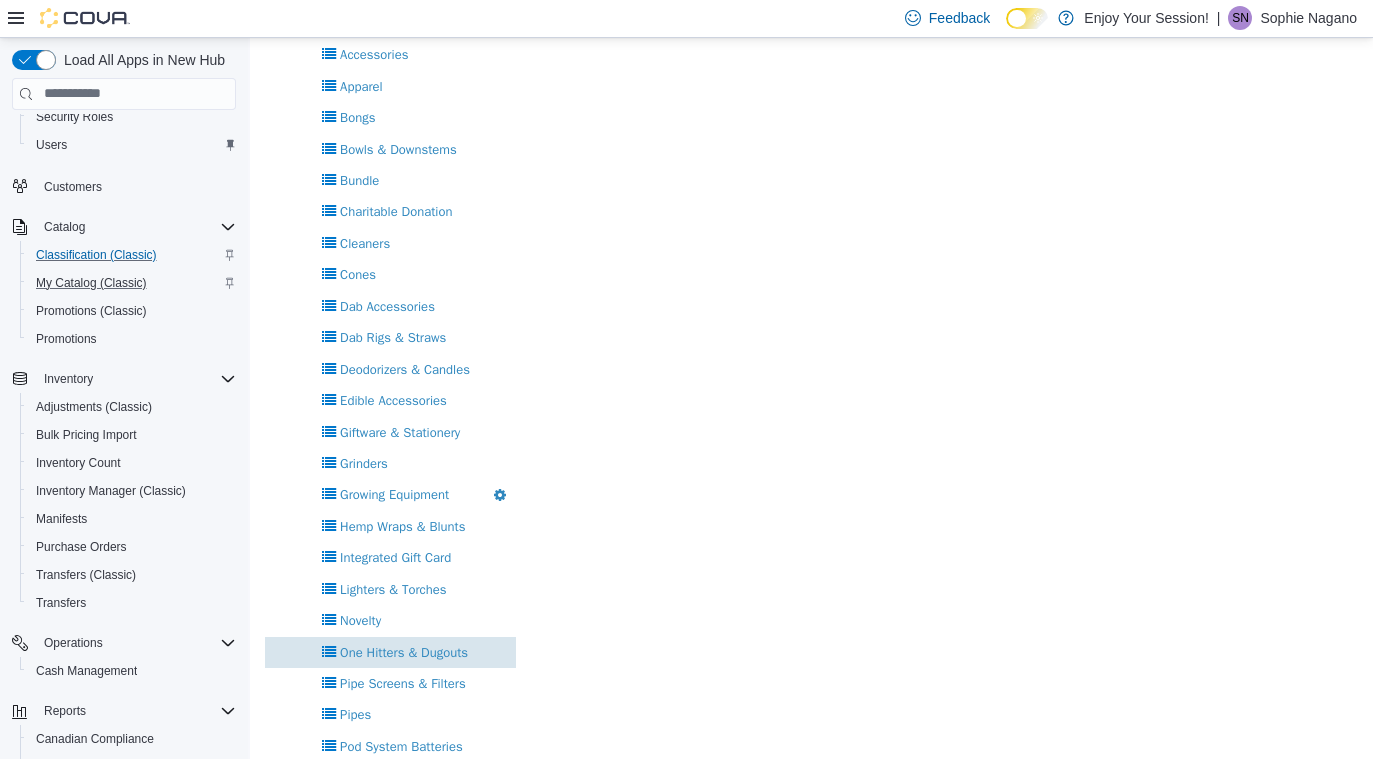 scroll, scrollTop: 413, scrollLeft: 0, axis: vertical 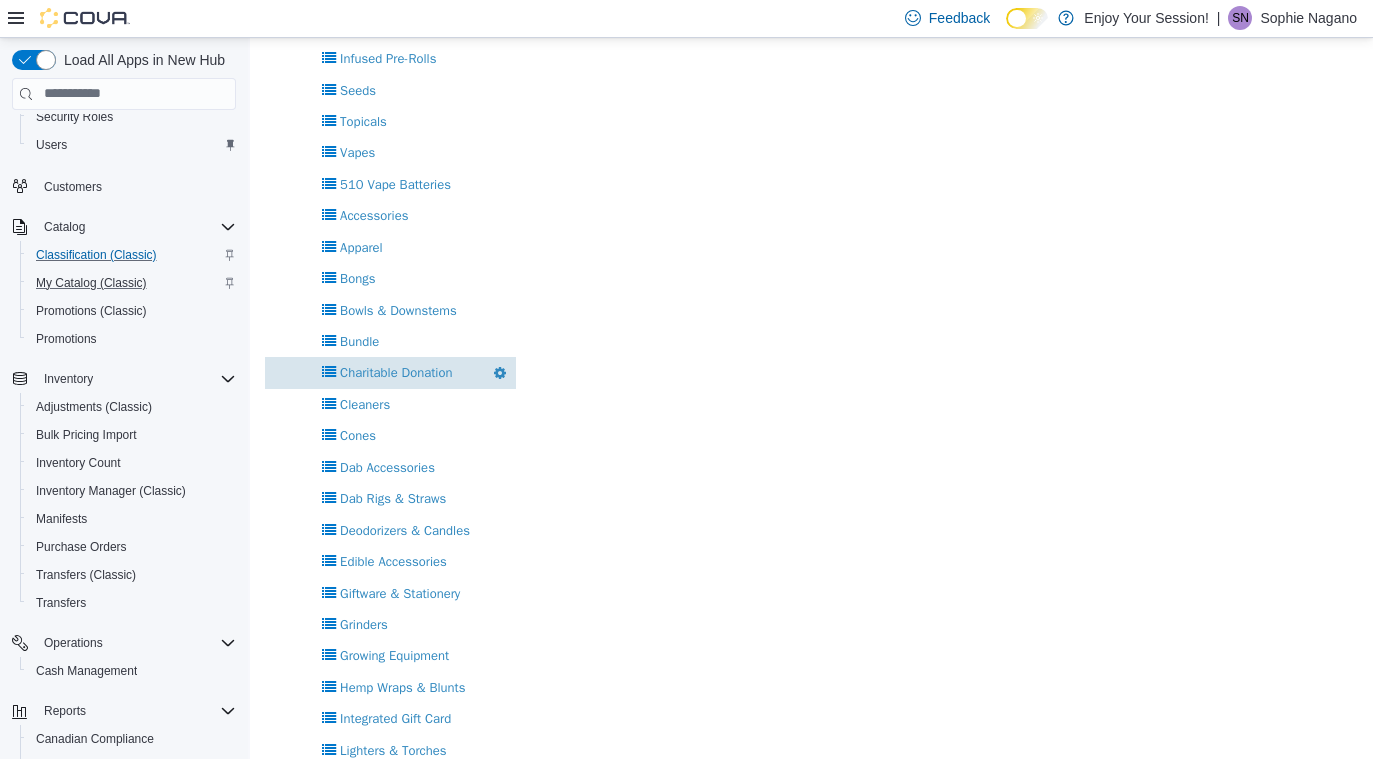 click on "Charitable Donation" at bounding box center [396, 371] 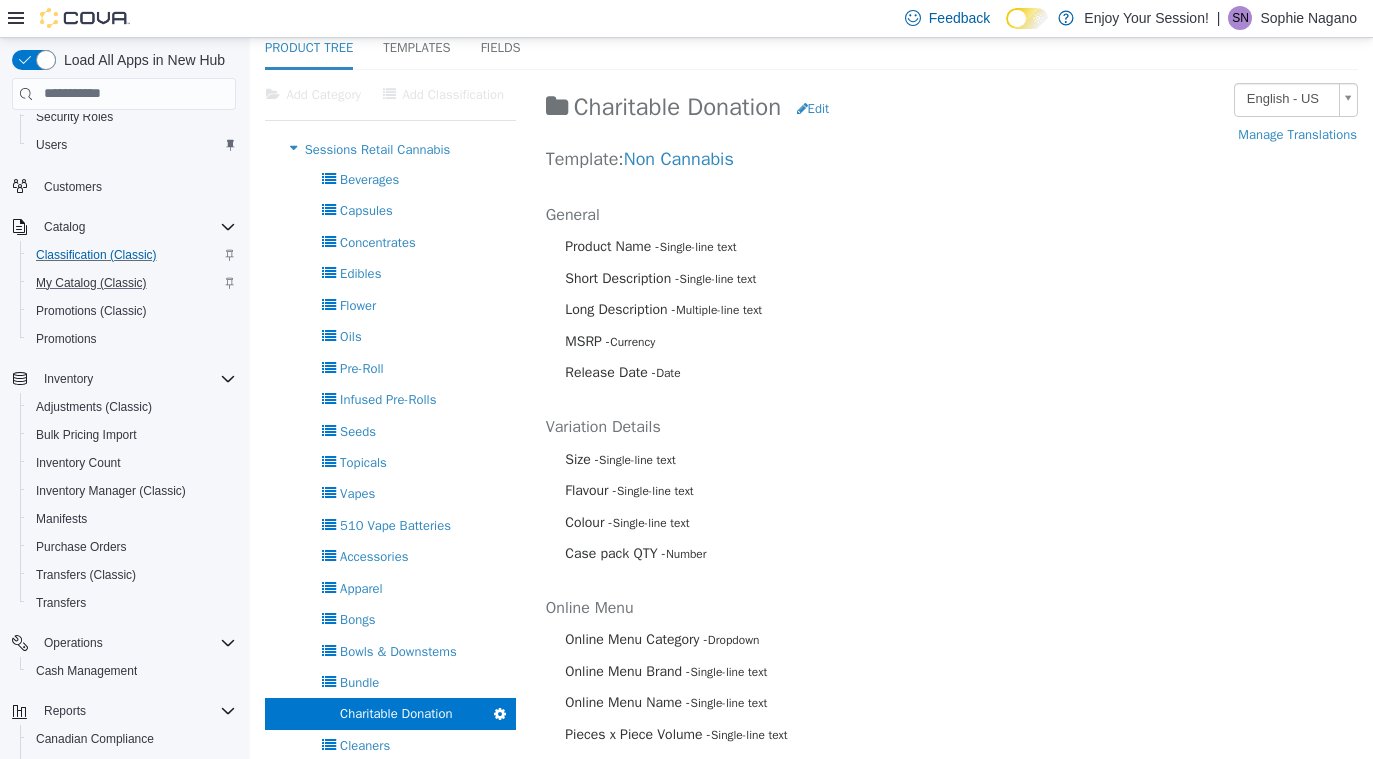 scroll, scrollTop: 0, scrollLeft: 0, axis: both 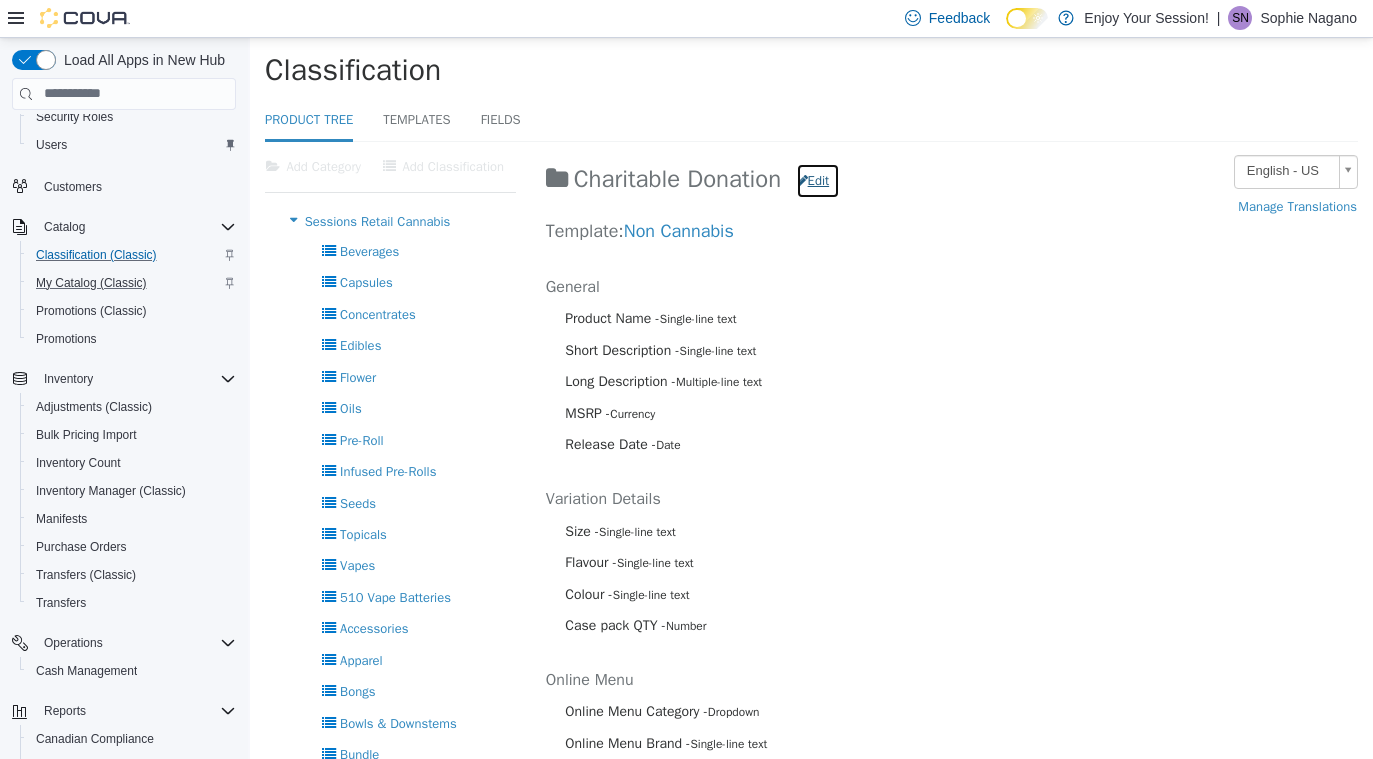 click on "Edit" at bounding box center (818, 180) 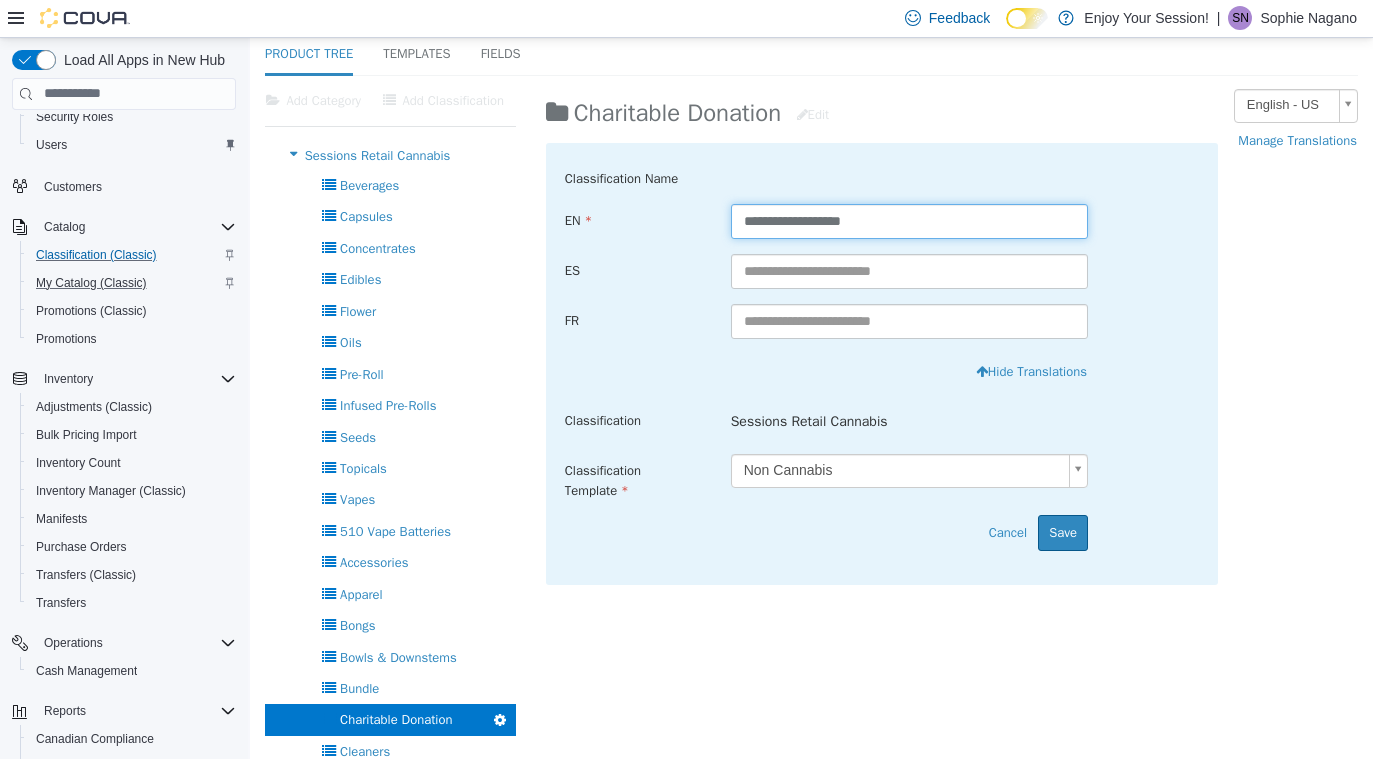 scroll, scrollTop: 145, scrollLeft: 0, axis: vertical 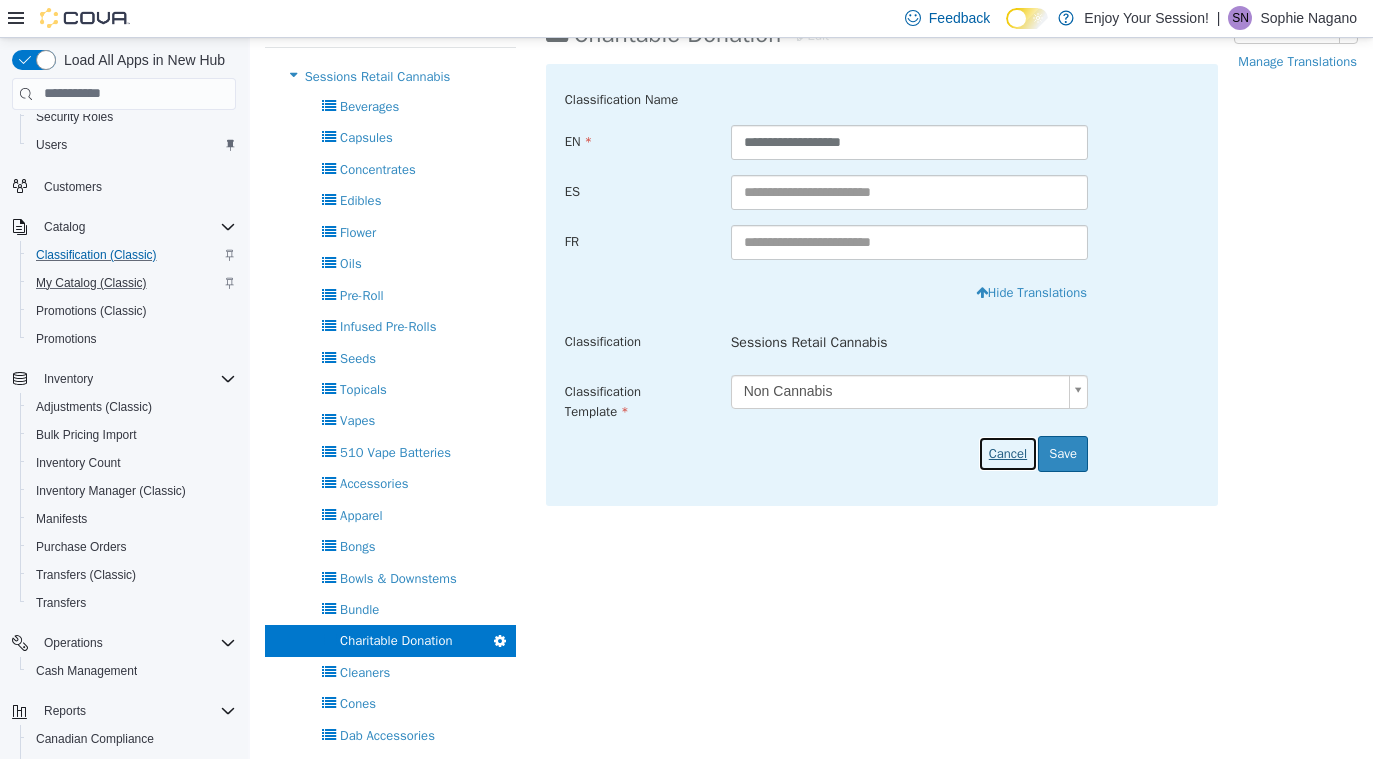 click on "Cancel" at bounding box center (1008, 453) 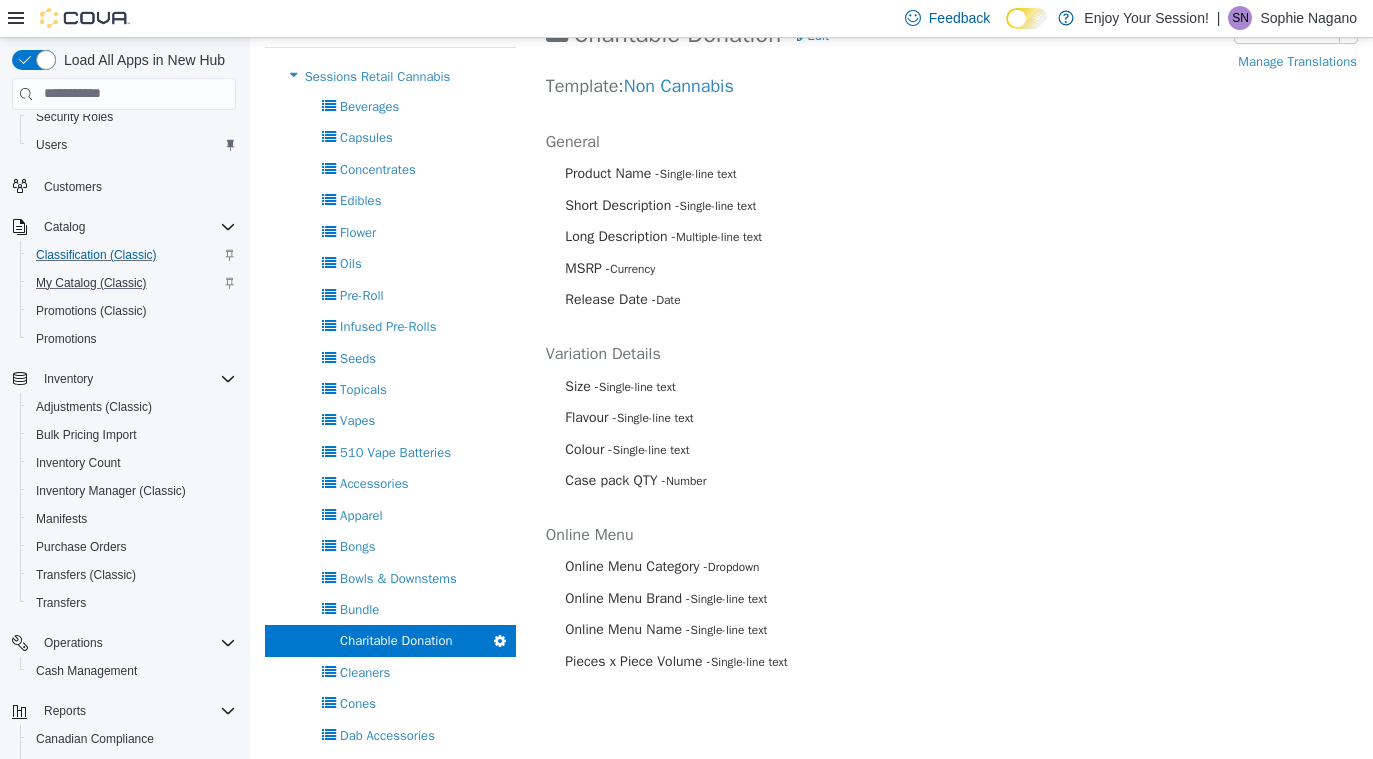 click on "Case pack QTY -  Number" at bounding box center [891, 479] 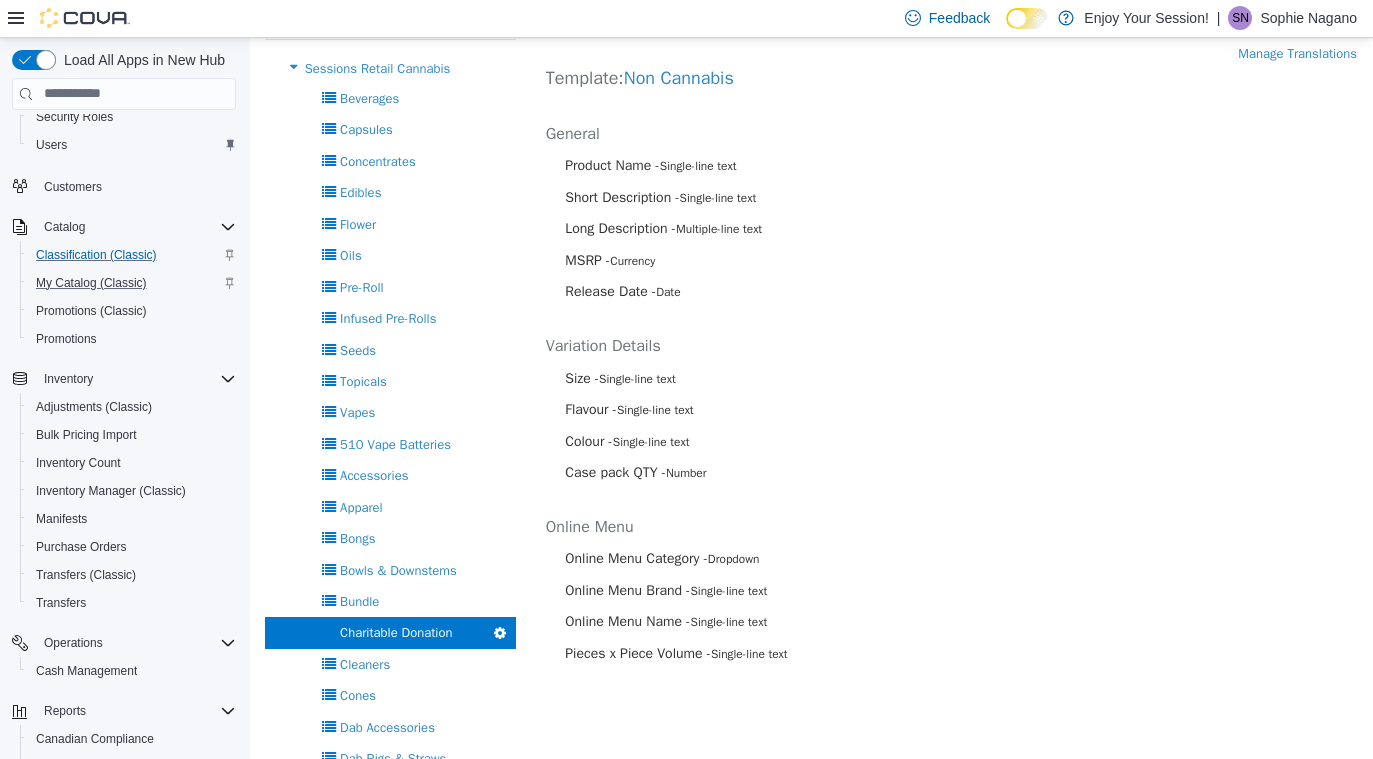 scroll, scrollTop: 182, scrollLeft: 0, axis: vertical 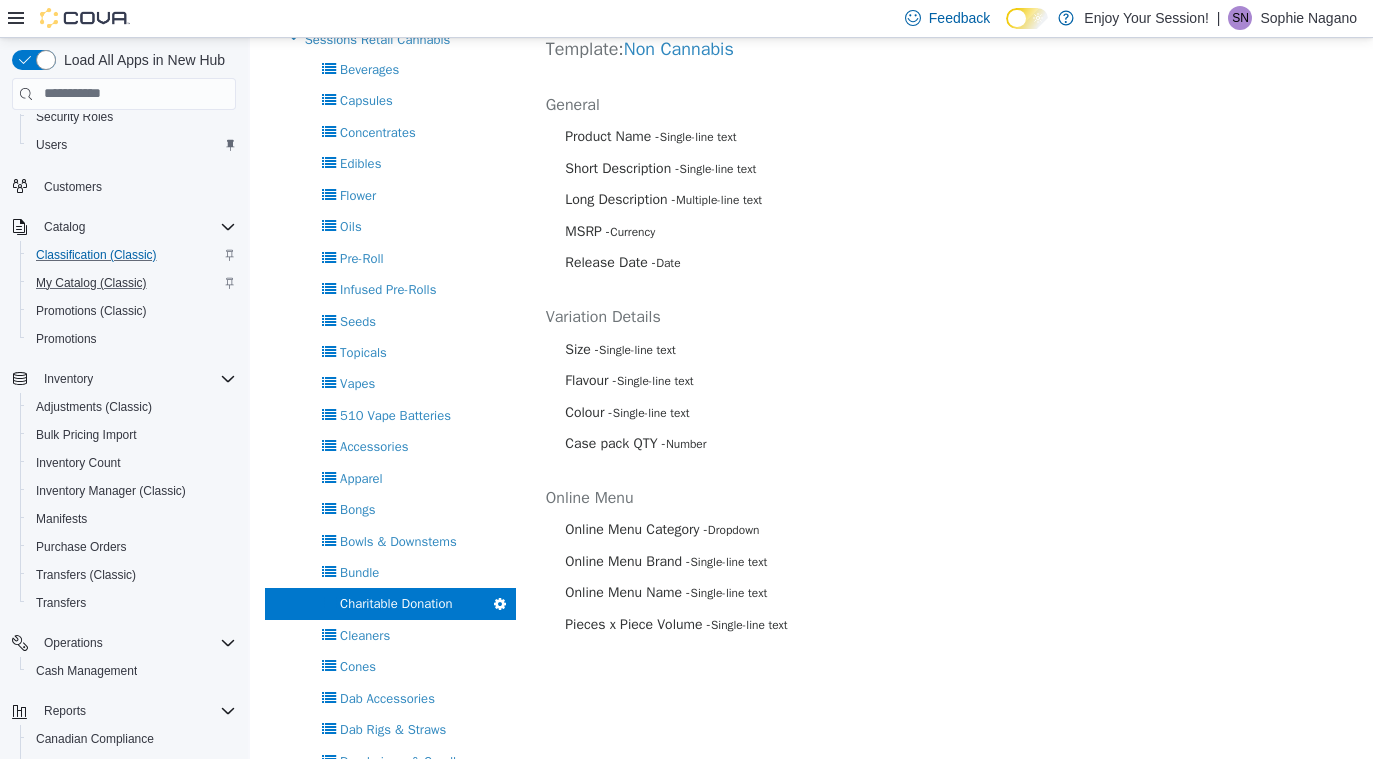 click at bounding box center [500, 602] 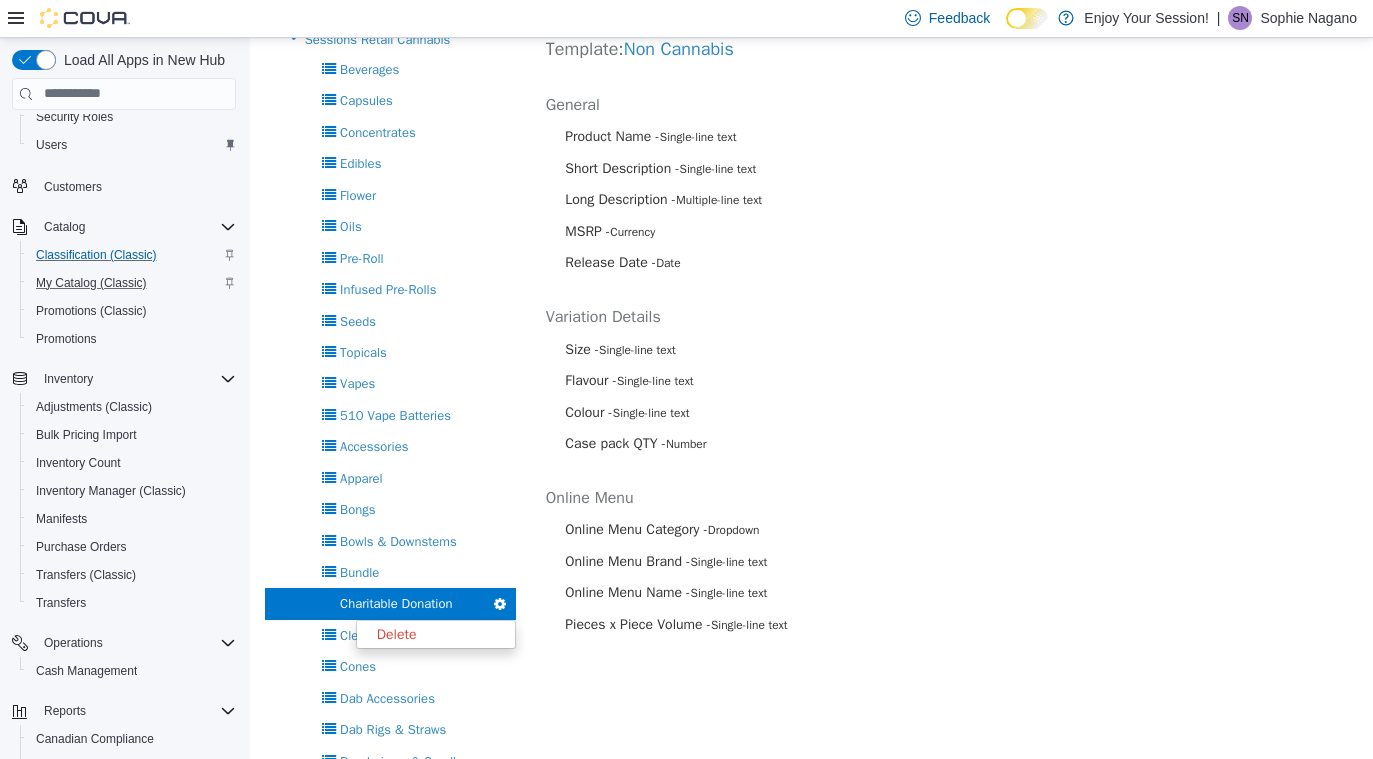 click on "Online Menu Name -  Single-line text" at bounding box center (891, 591) 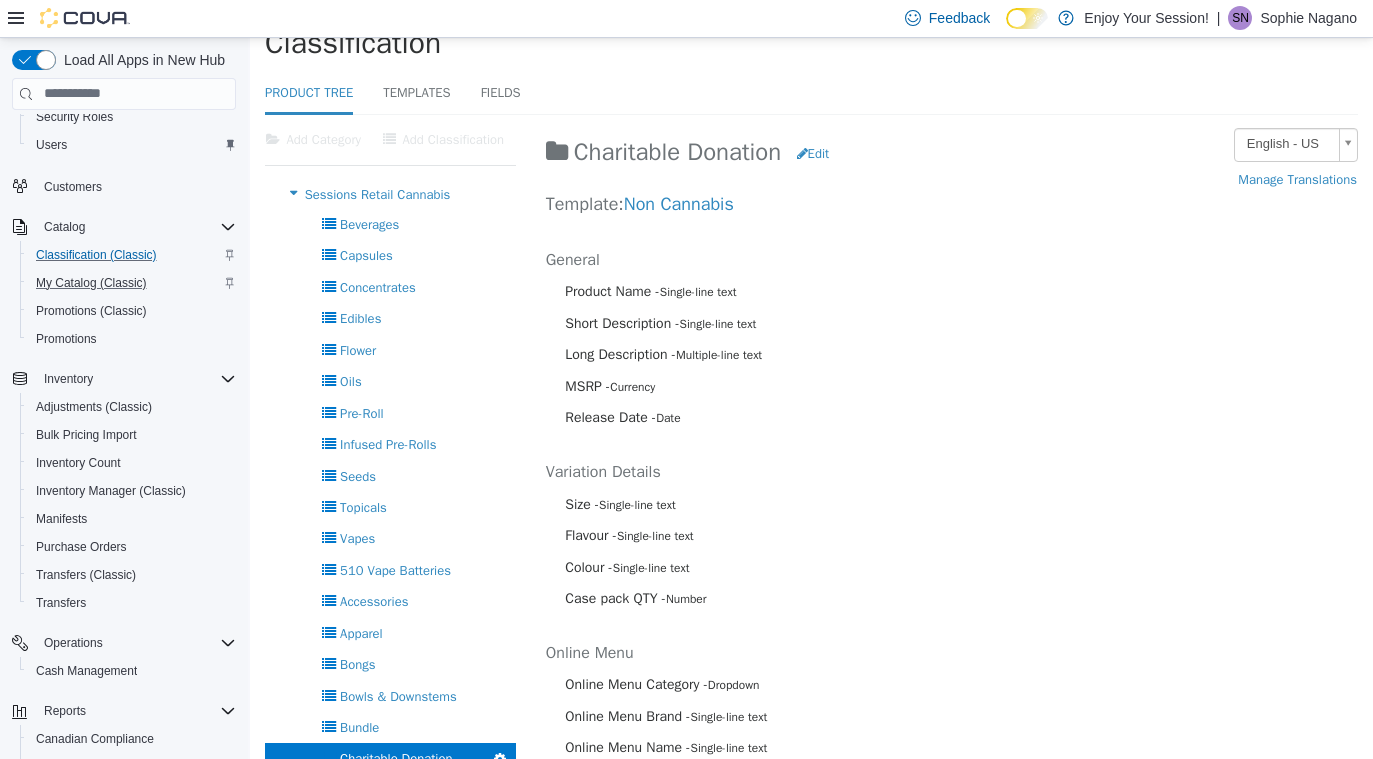 scroll, scrollTop: 0, scrollLeft: 0, axis: both 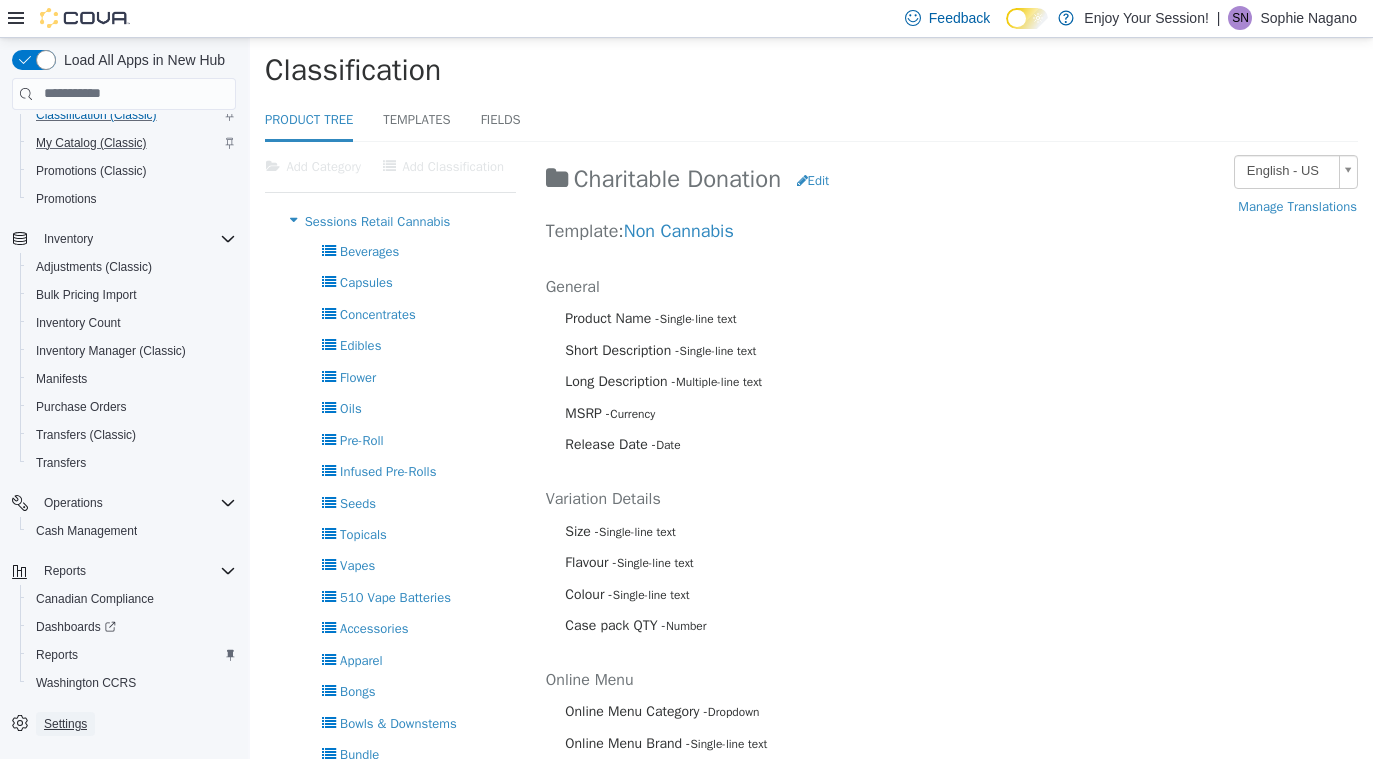 click on "Settings" at bounding box center (65, 724) 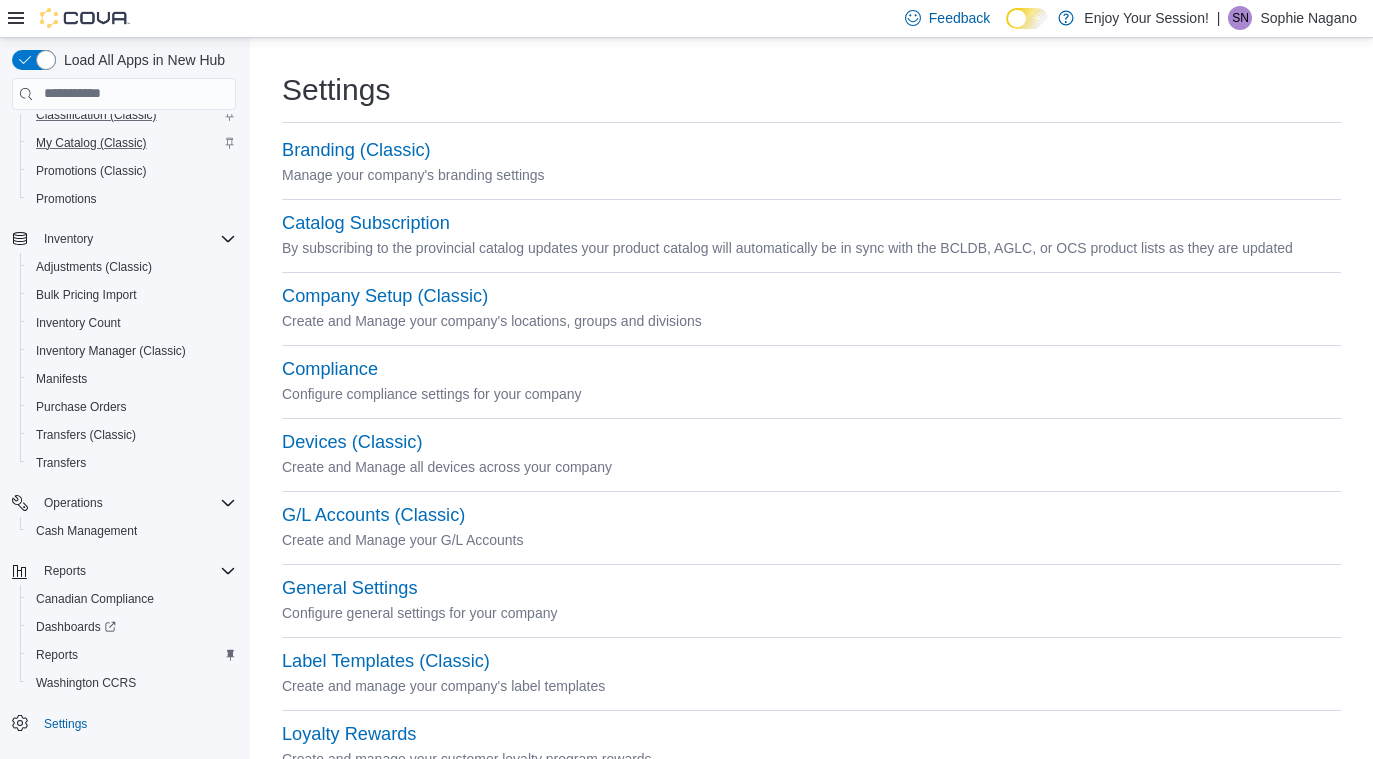 scroll, scrollTop: 59, scrollLeft: 0, axis: vertical 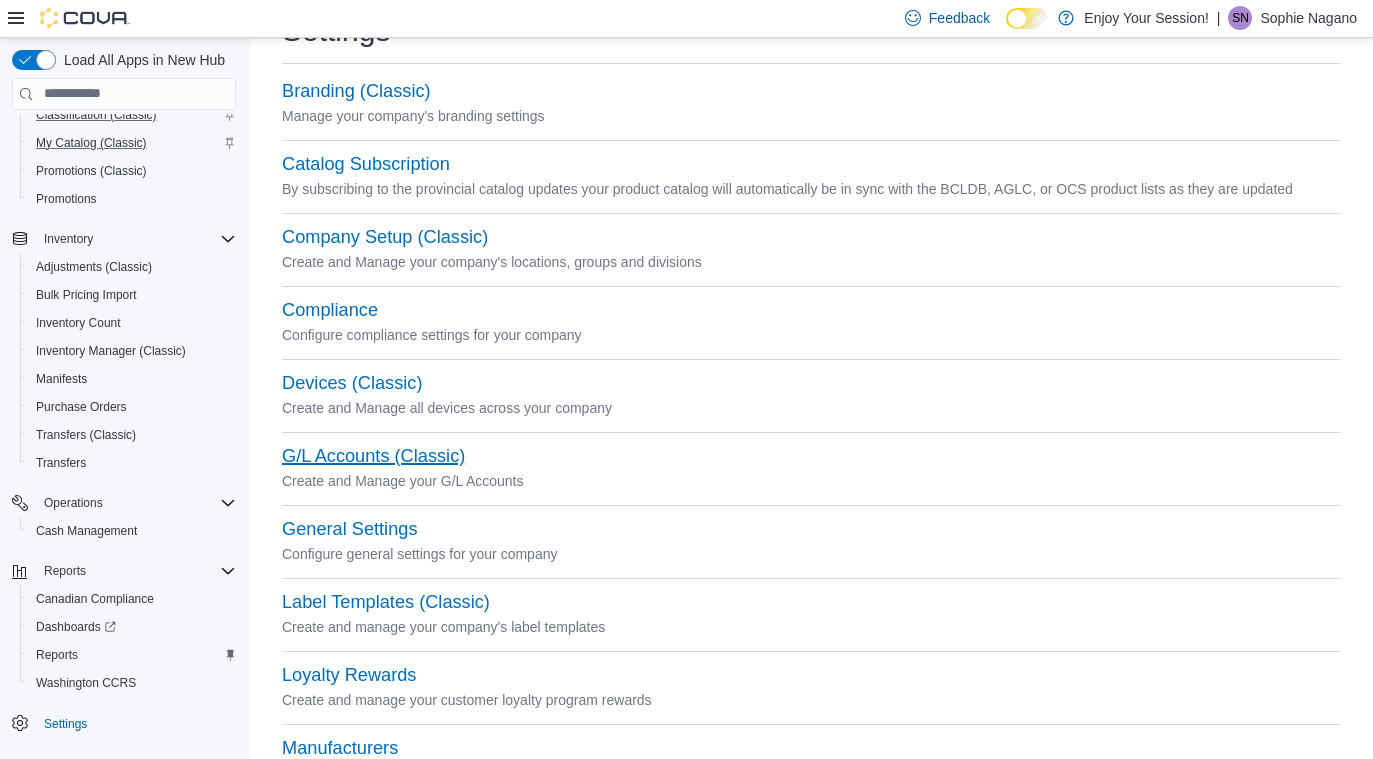 click on "G/L Accounts (Classic)" at bounding box center (373, 456) 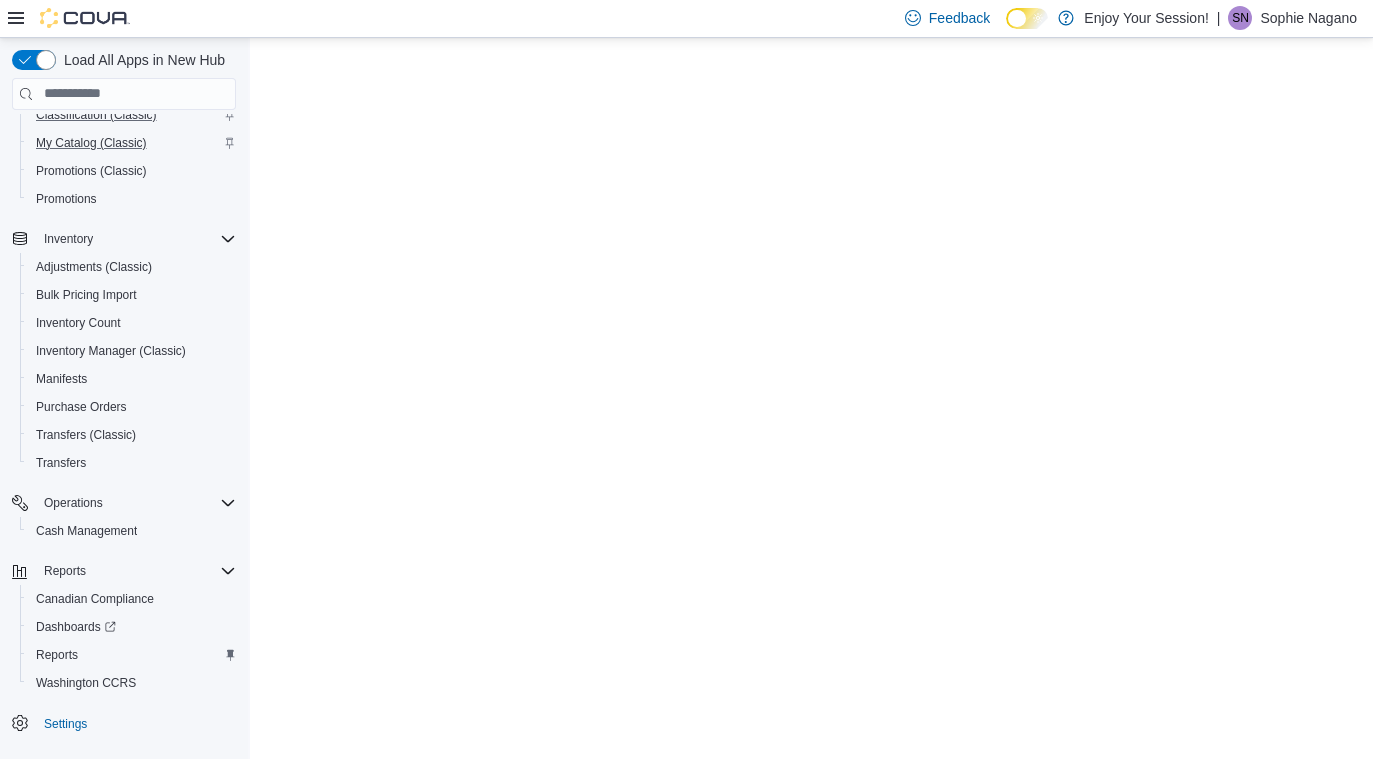 scroll, scrollTop: 0, scrollLeft: 0, axis: both 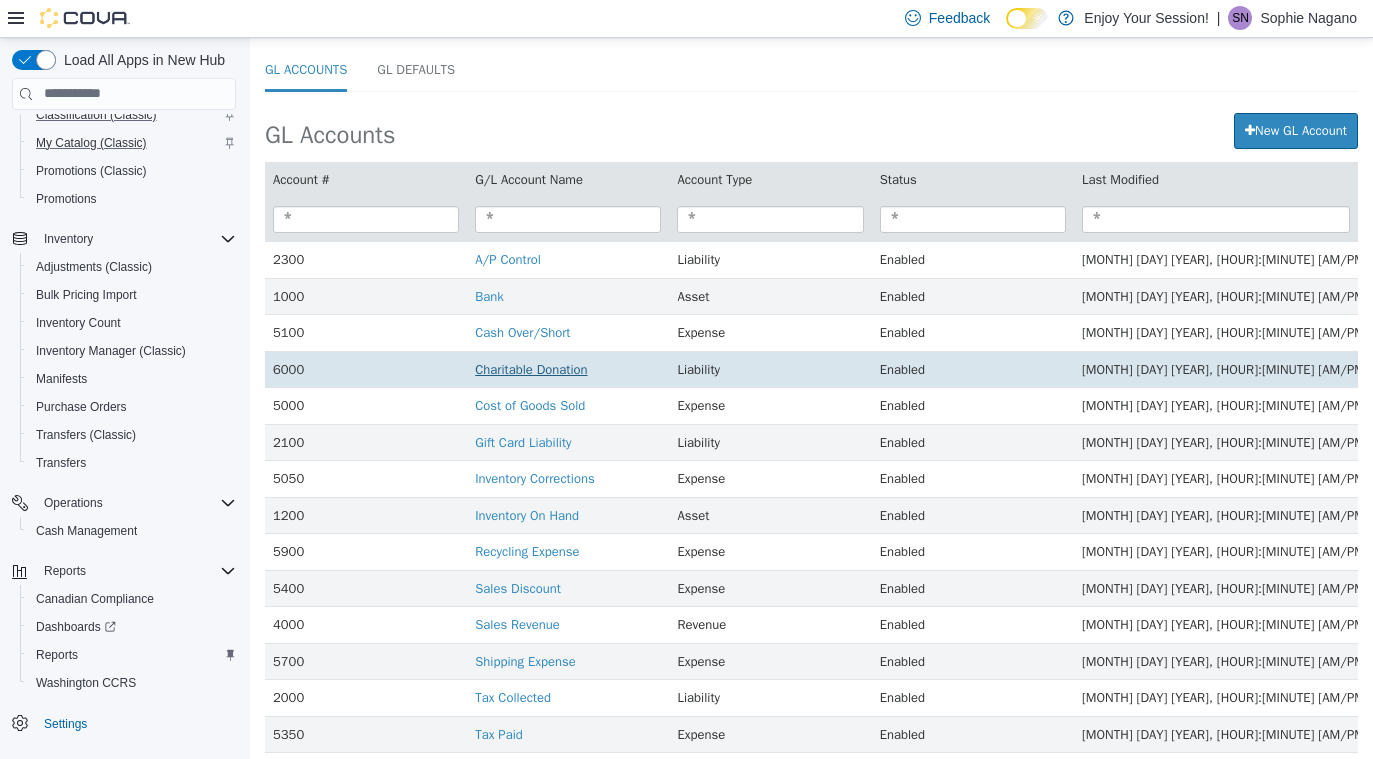click on "Charitable Donation" at bounding box center (531, 368) 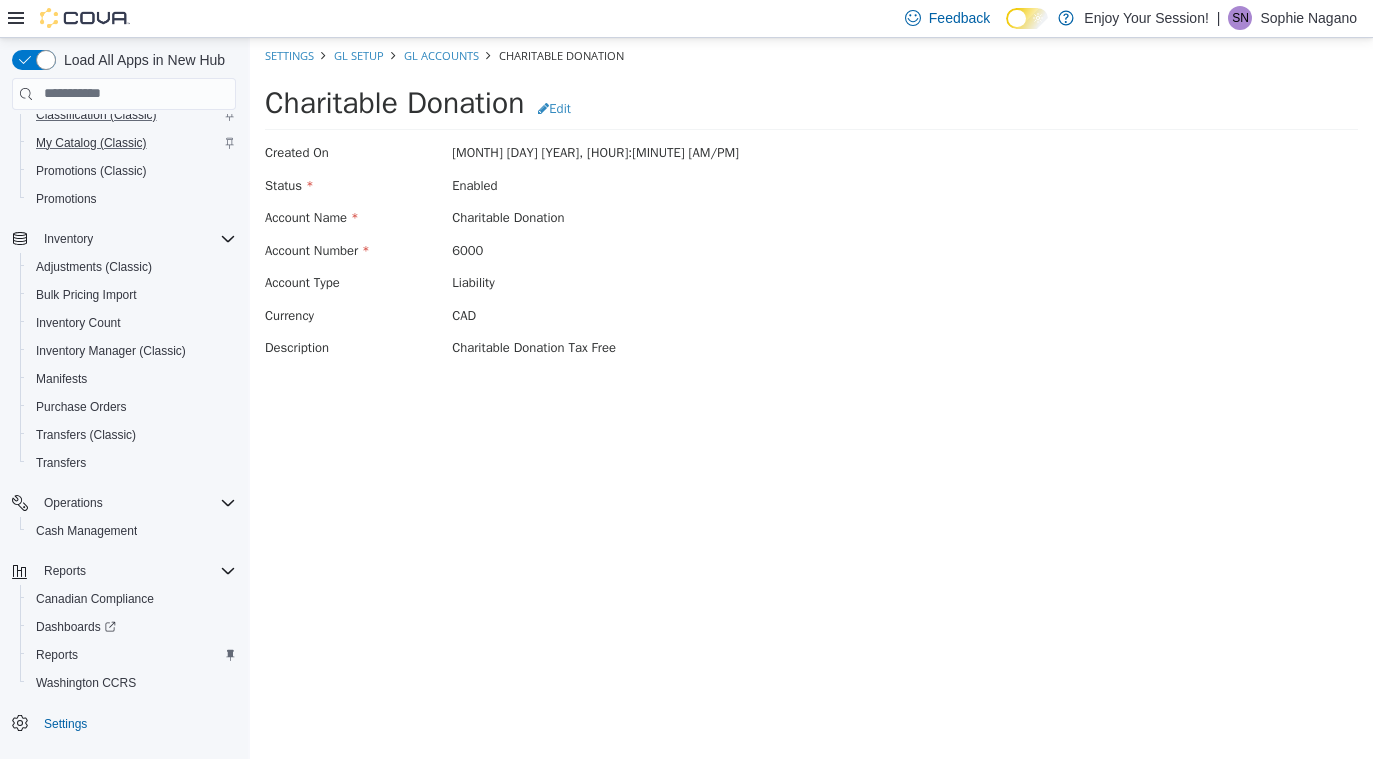 click on "×
Settings
GL Setup
GL Accounts
Charitable Donation
Charitable Donation  Edit
Created On November 9 2020, 2:19 PM Status Enabled Account Name Charitable Donation Account Number 6000 Account Type Liability Currency CAD Description Charitable Donation Tax Free" at bounding box center [811, 203] 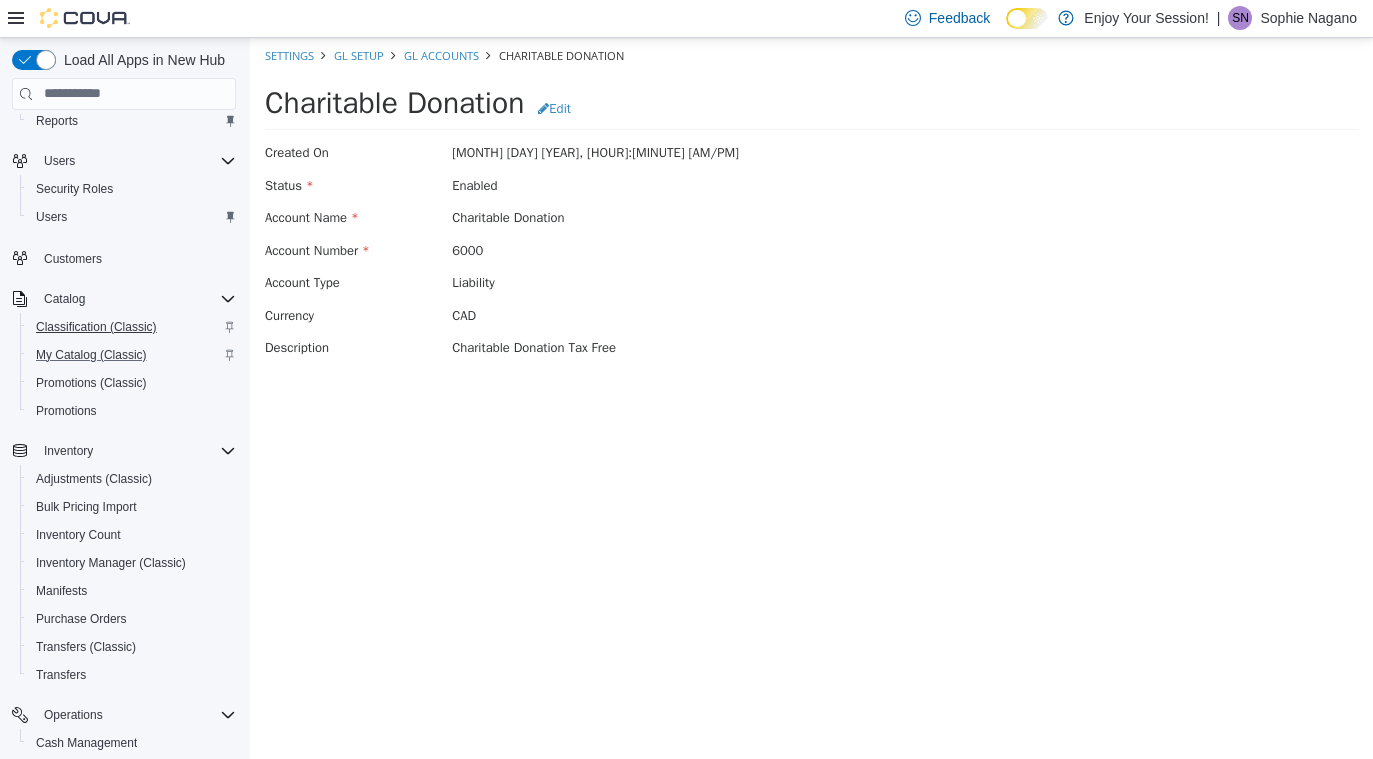 scroll, scrollTop: 36, scrollLeft: 0, axis: vertical 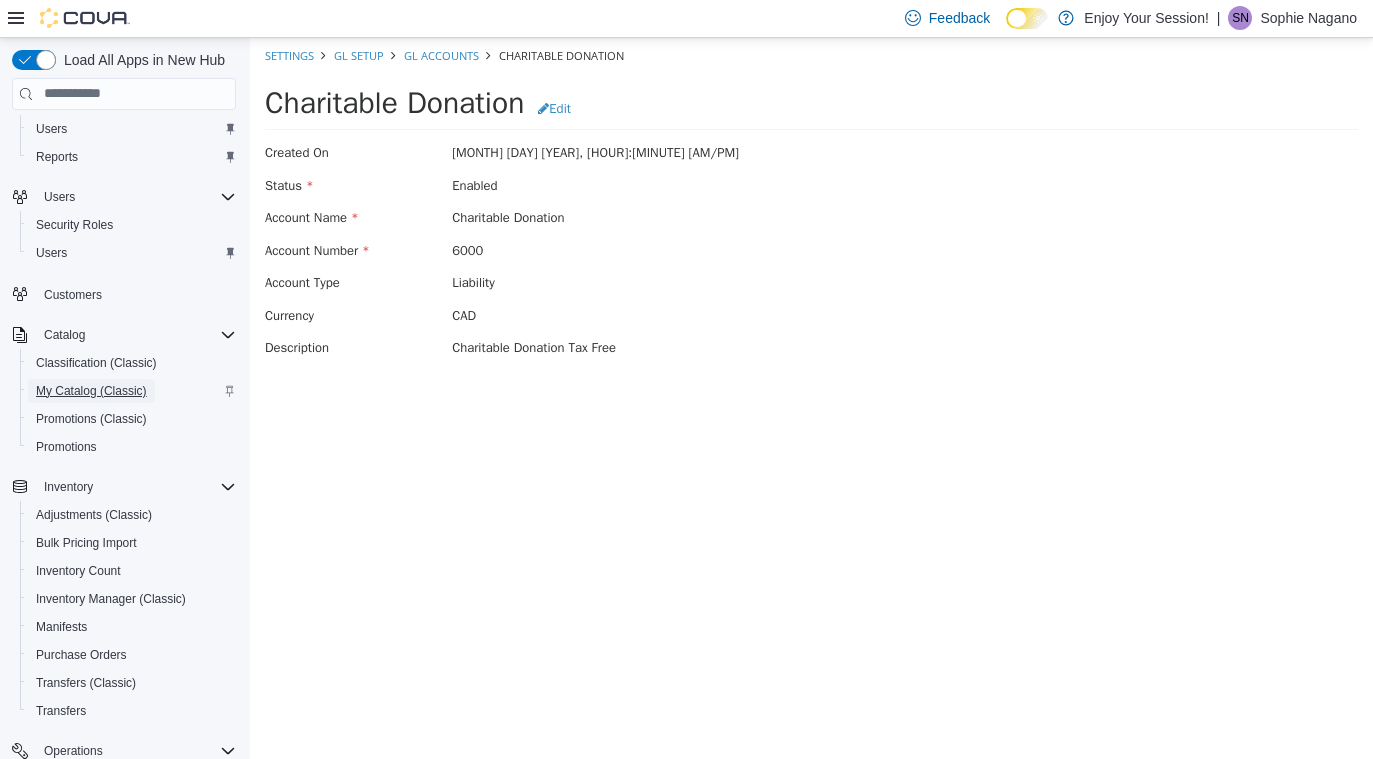 click on "My Catalog (Classic)" at bounding box center [91, 391] 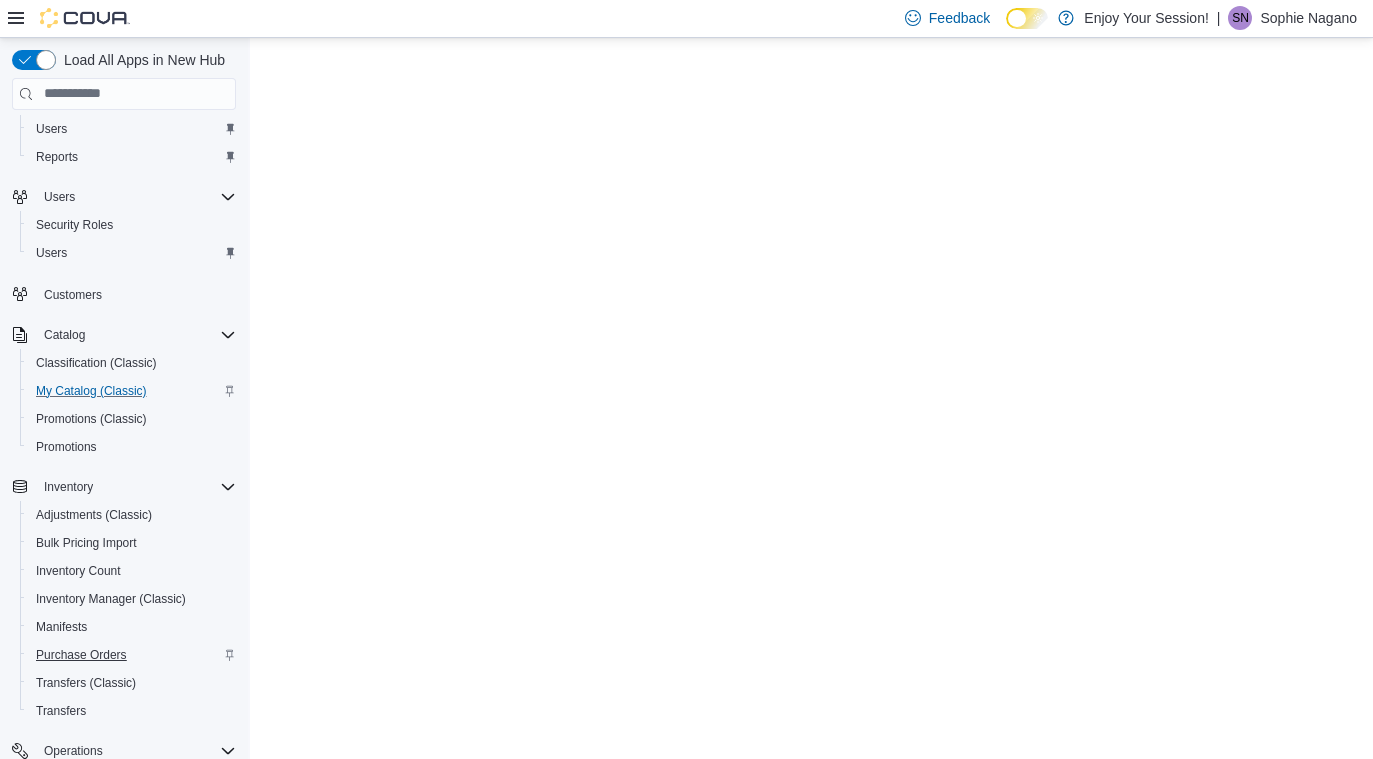 scroll, scrollTop: 0, scrollLeft: 0, axis: both 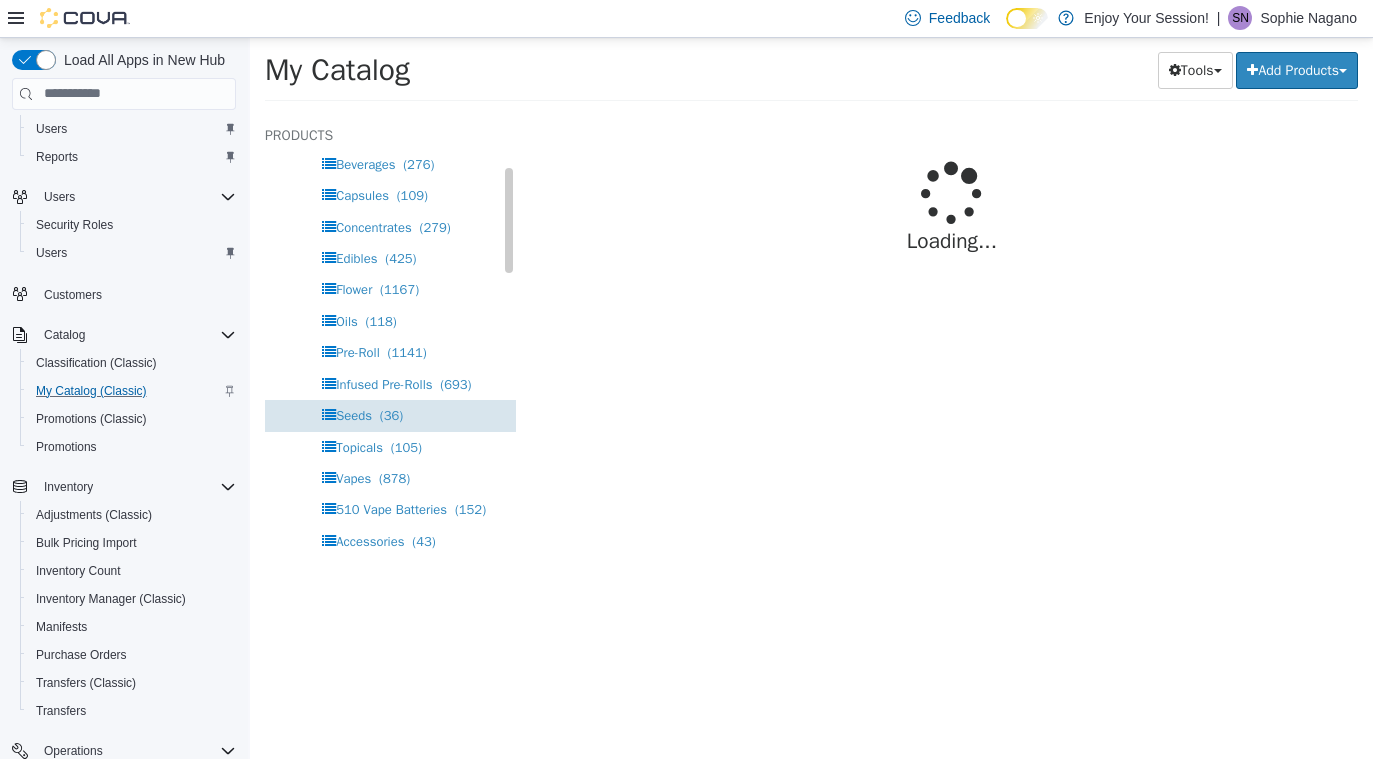 select on "**********" 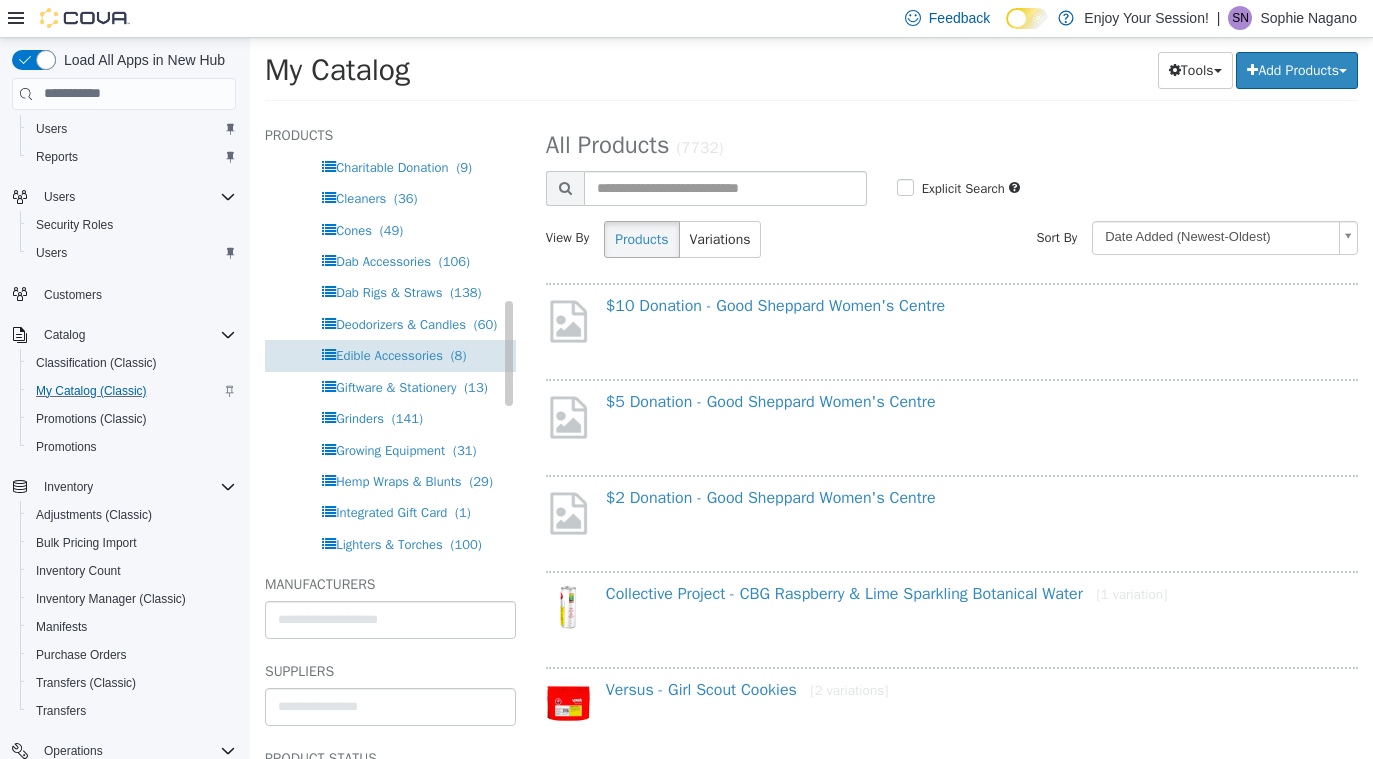 scroll, scrollTop: 556, scrollLeft: 0, axis: vertical 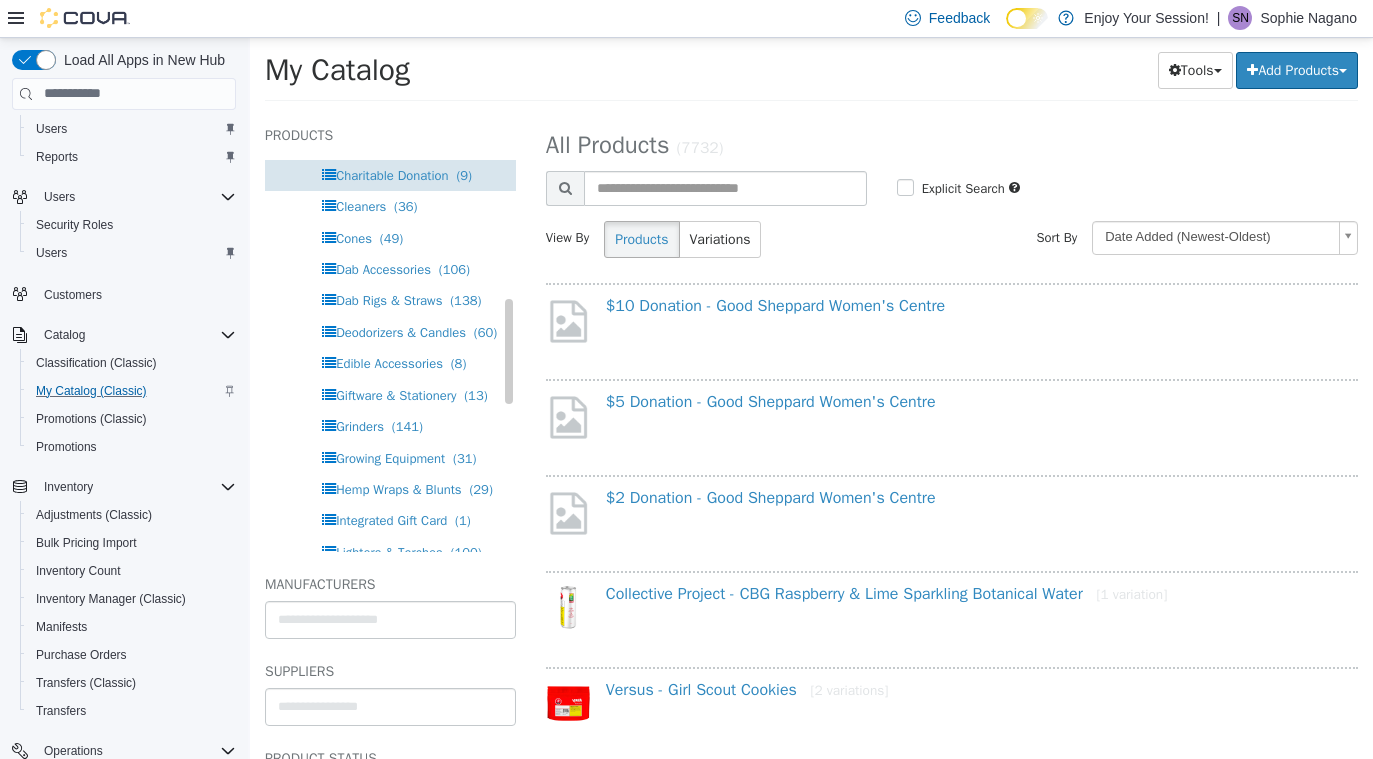 click on "(9)" at bounding box center [464, 174] 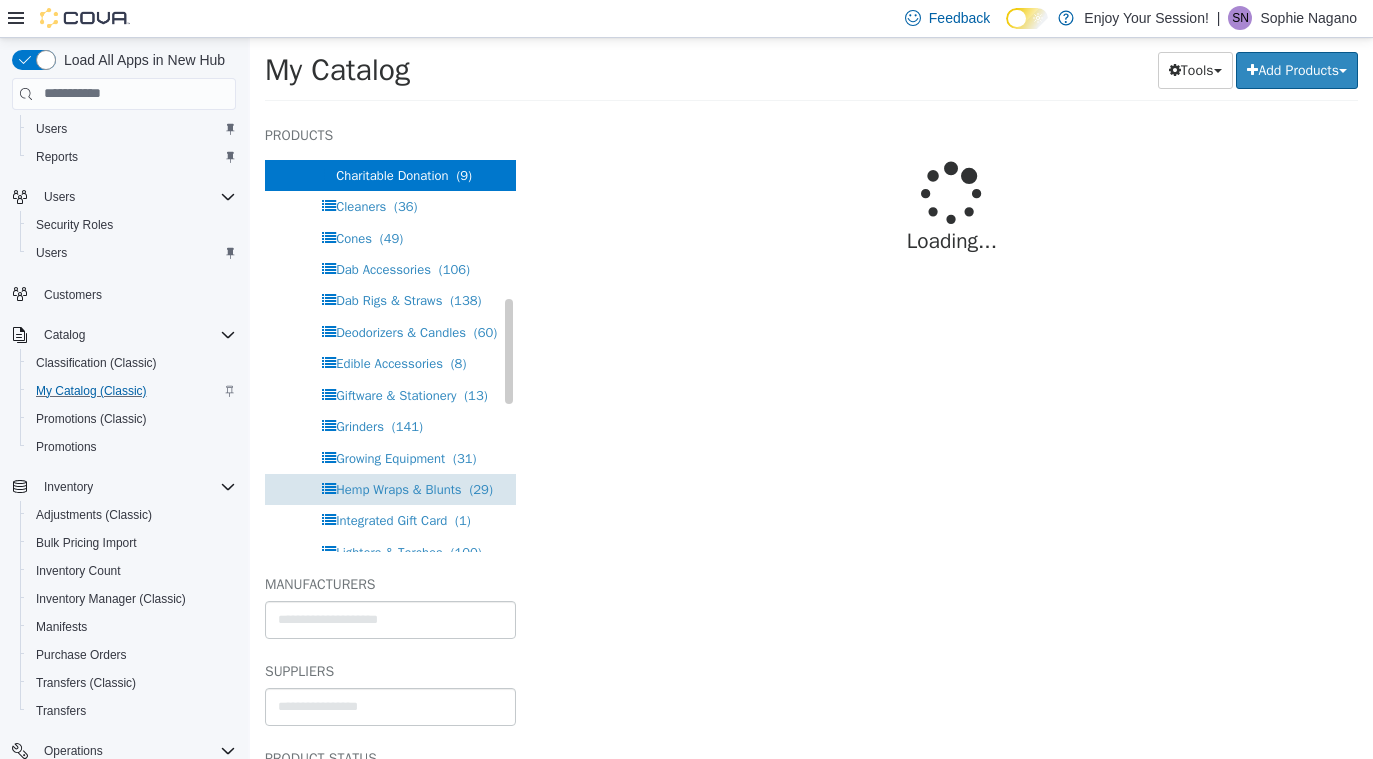 select on "**********" 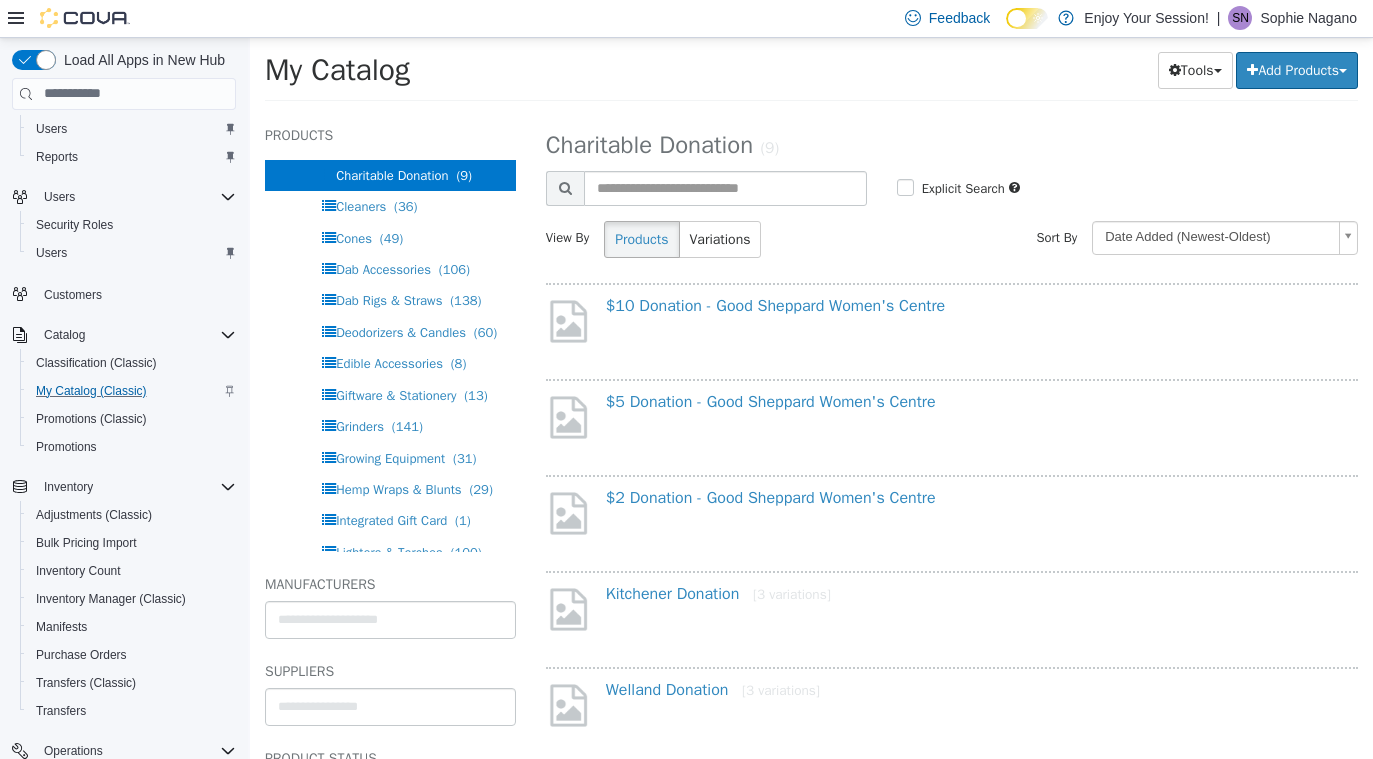 scroll, scrollTop: 26, scrollLeft: 0, axis: vertical 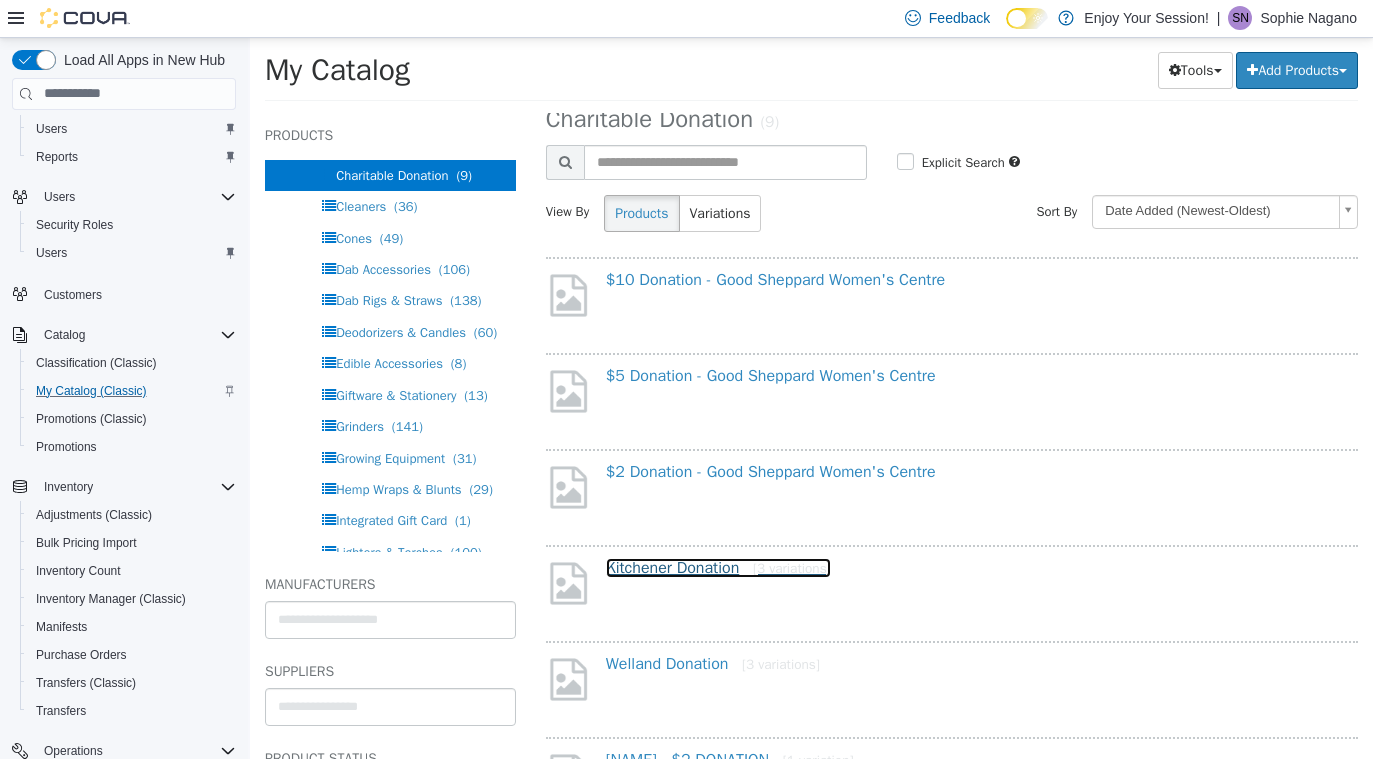 click on "Kitchener Donation
[3 variations]" at bounding box center (718, 567) 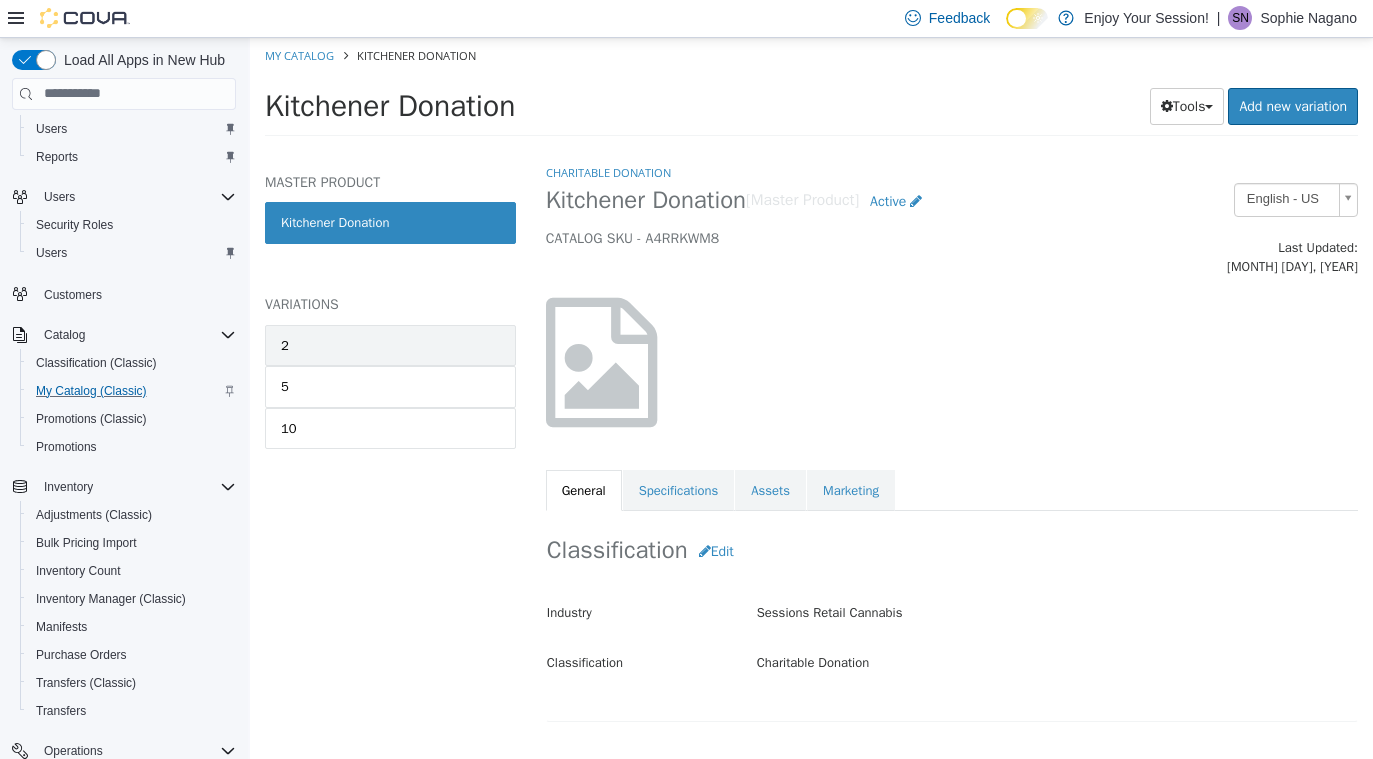 click on "2" at bounding box center (390, 345) 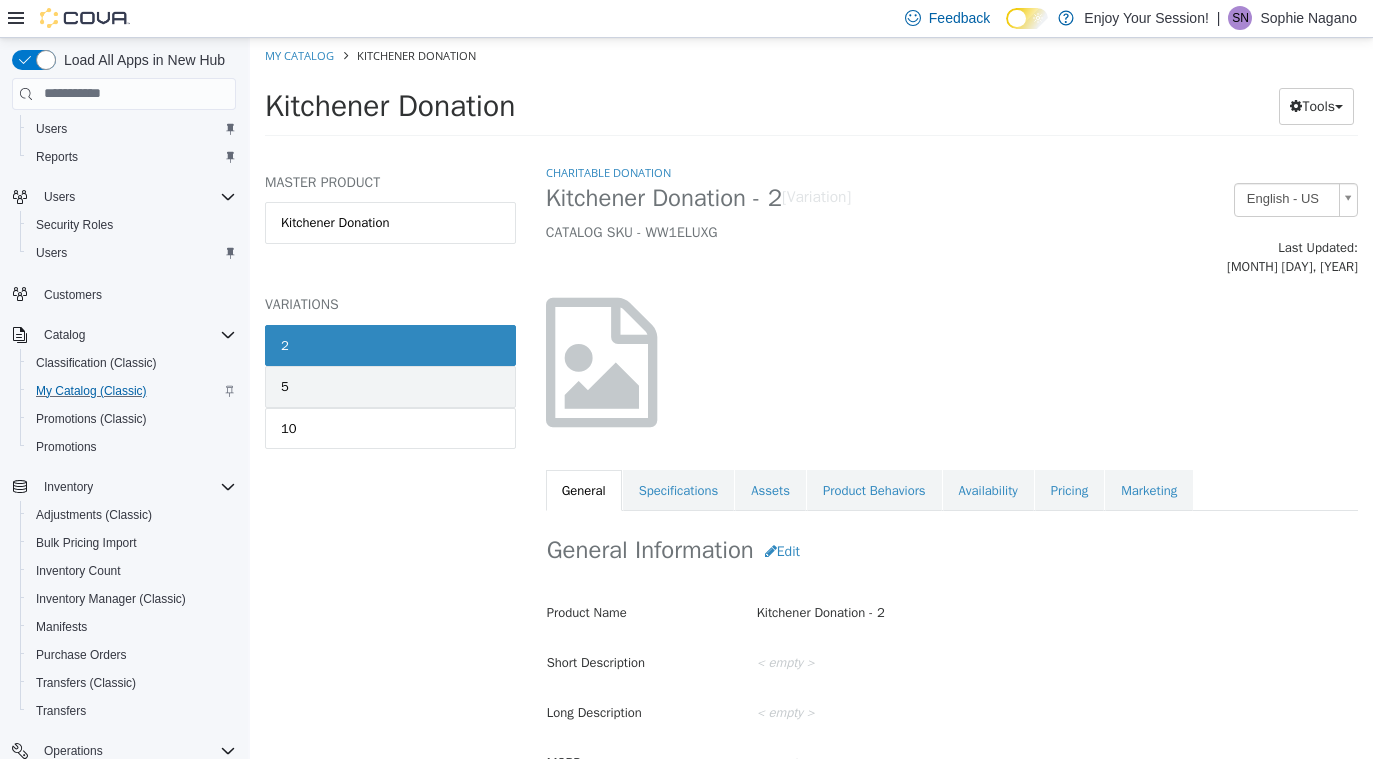 click on "5" at bounding box center (390, 386) 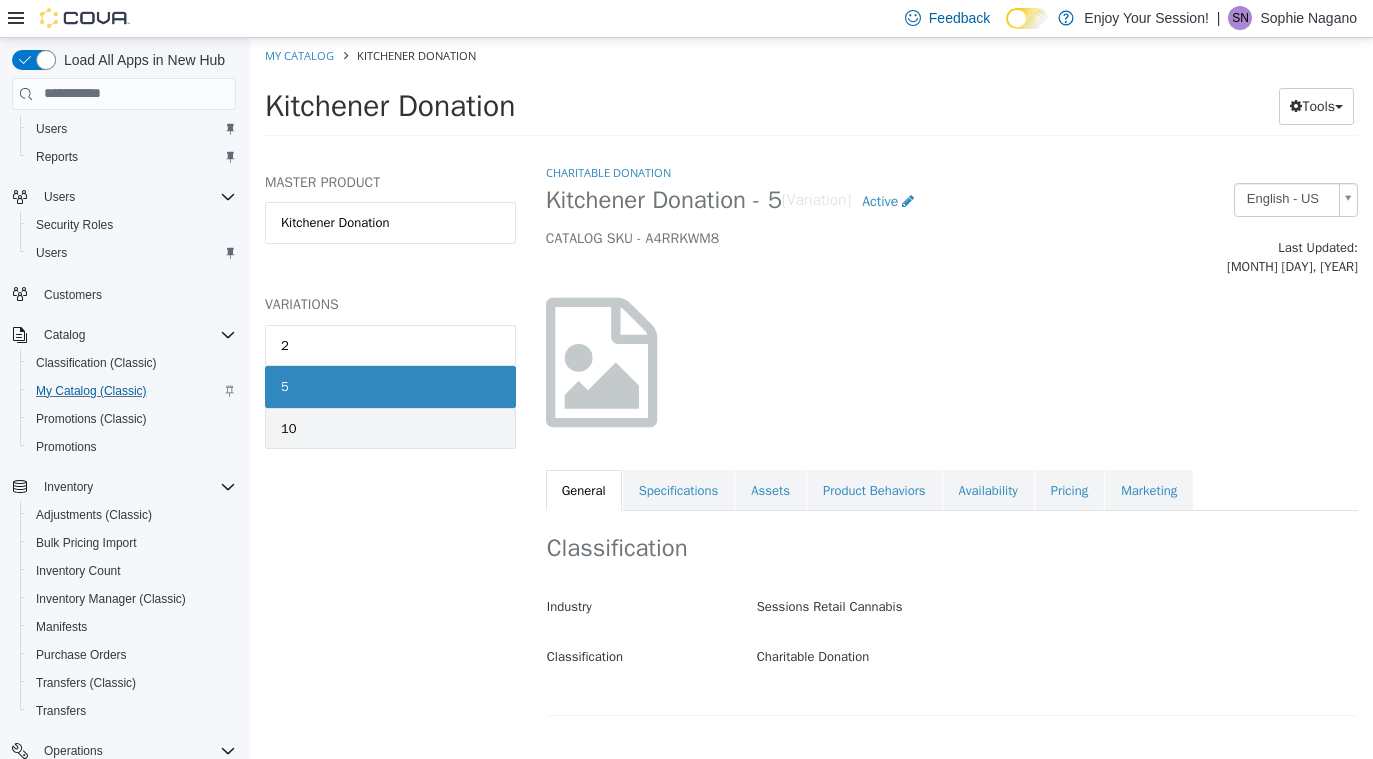 click on "10" at bounding box center [390, 428] 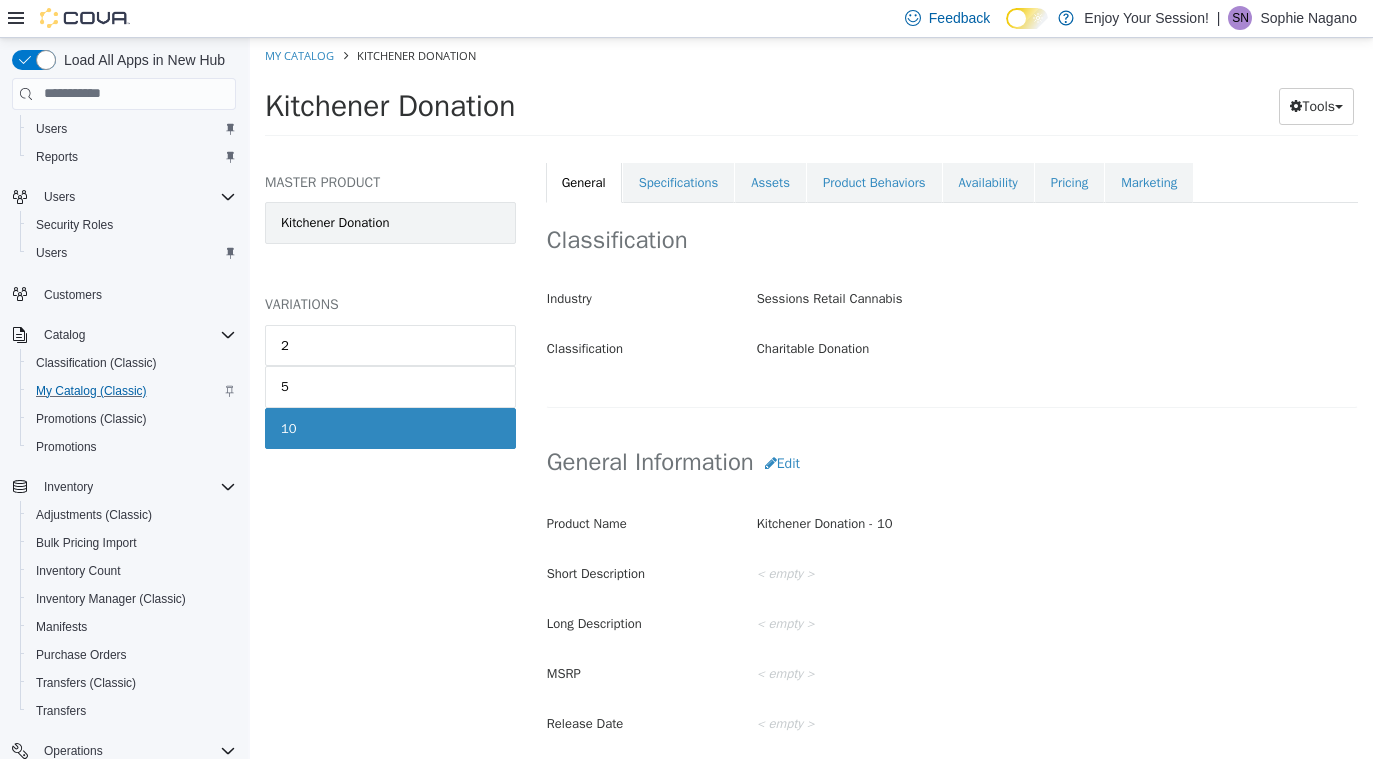 scroll, scrollTop: 244, scrollLeft: 0, axis: vertical 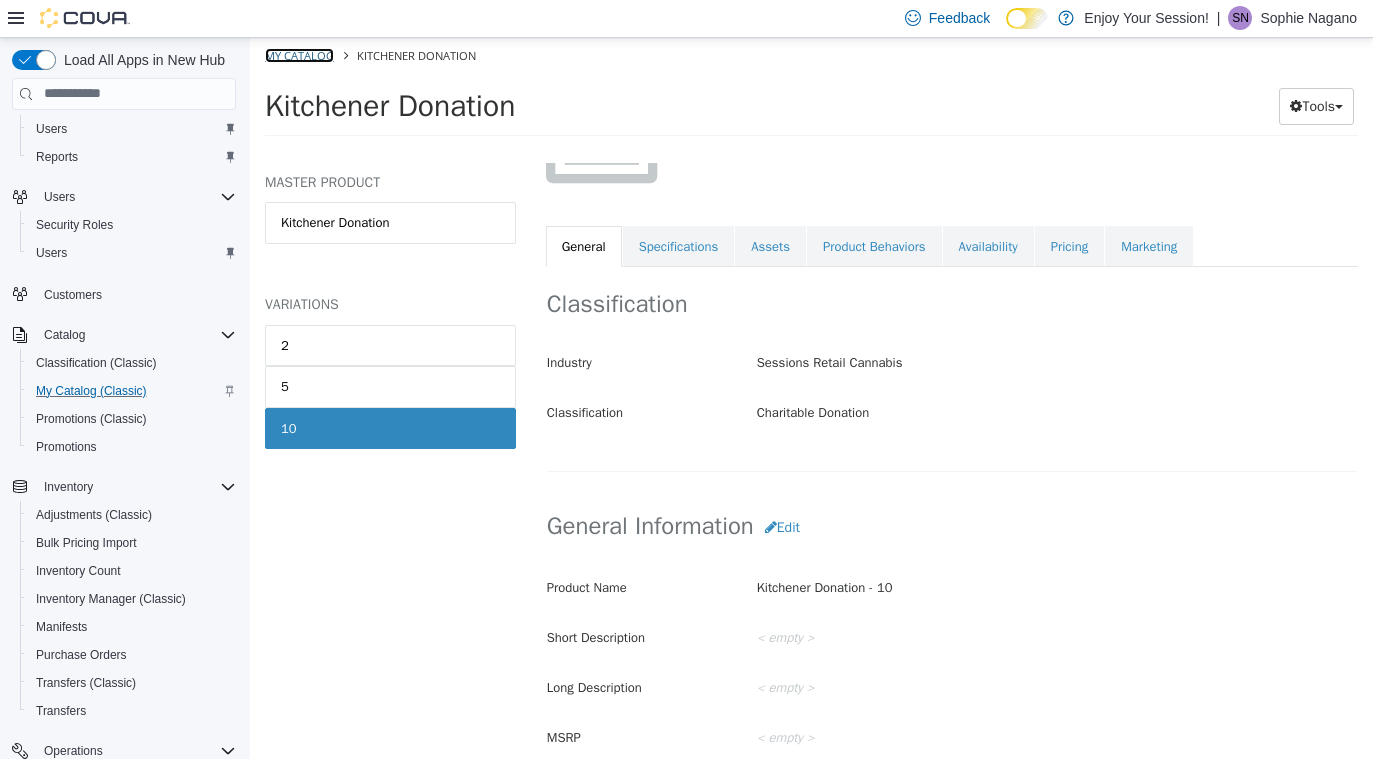 click on "My Catalog" at bounding box center [299, 54] 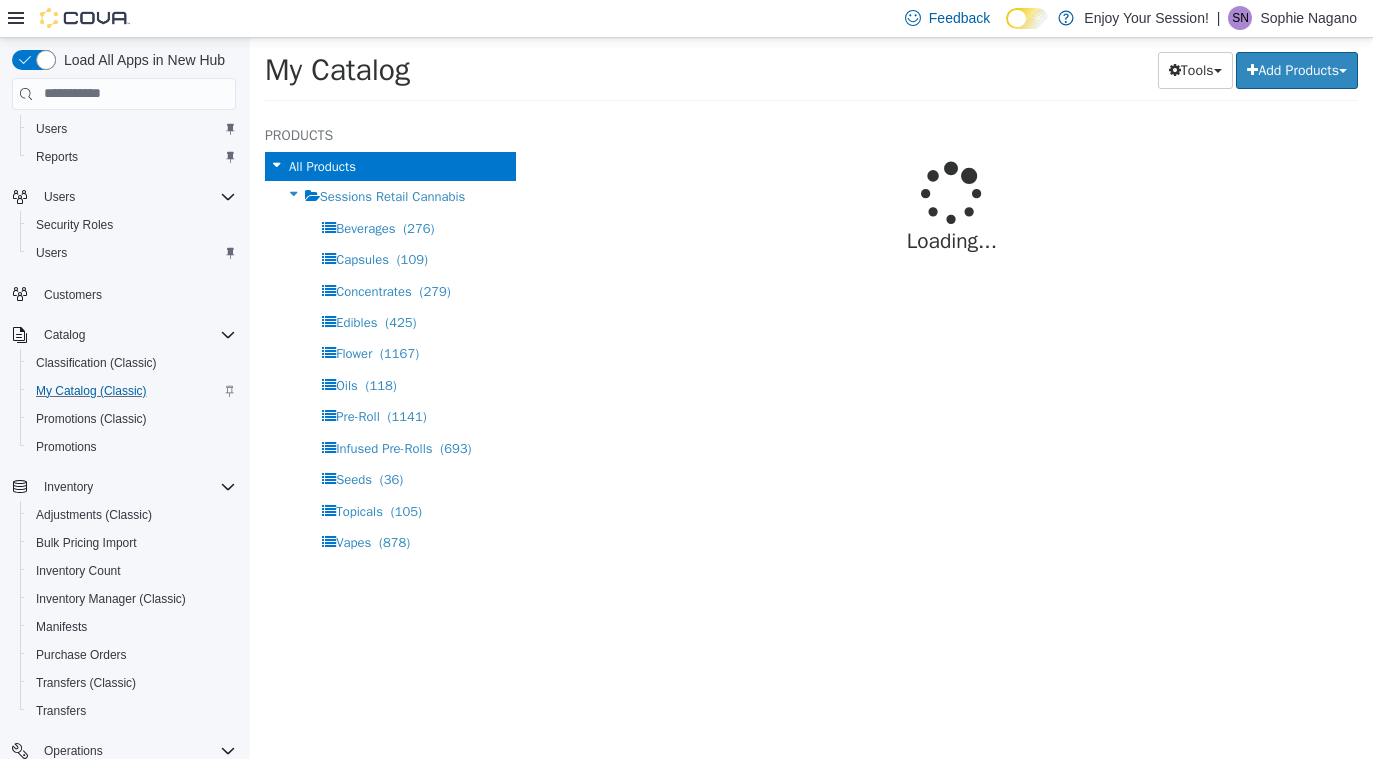 select on "**********" 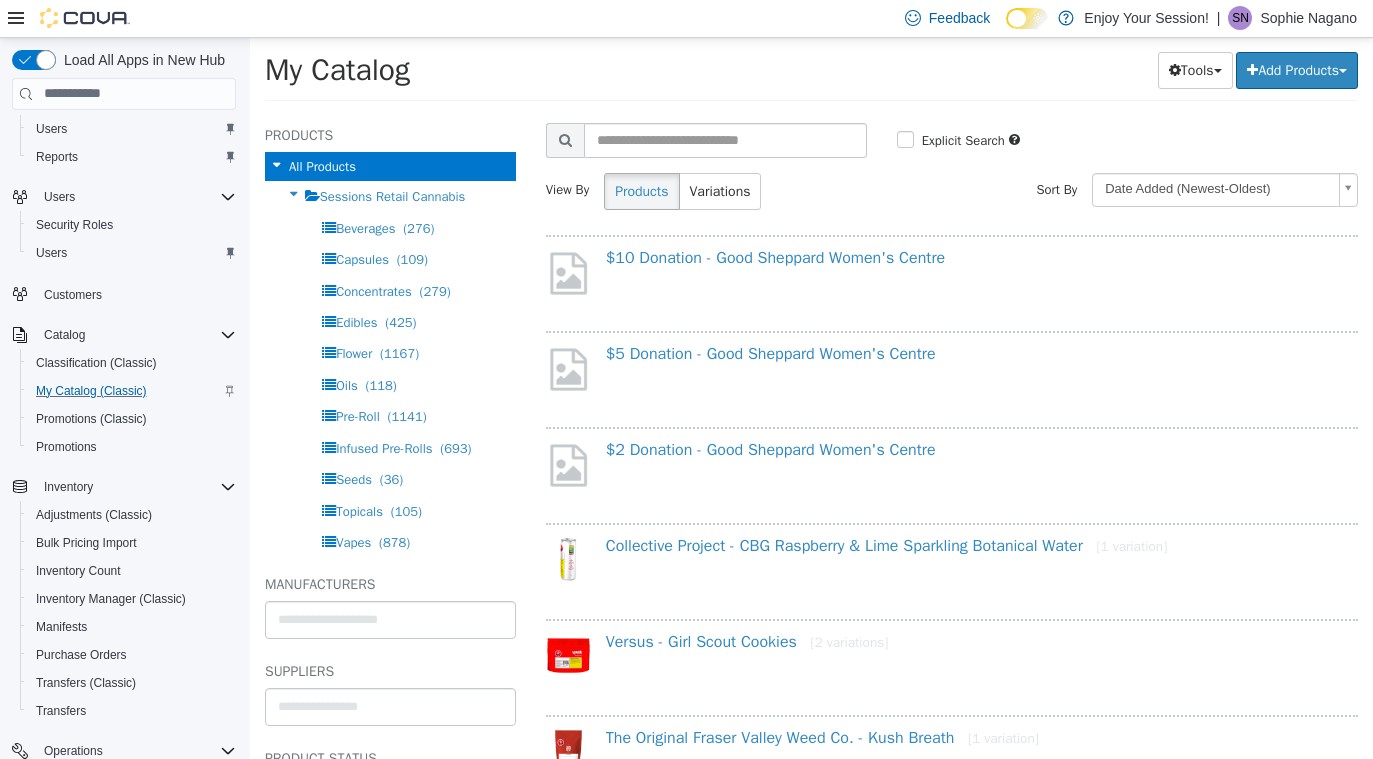 scroll, scrollTop: 0, scrollLeft: 0, axis: both 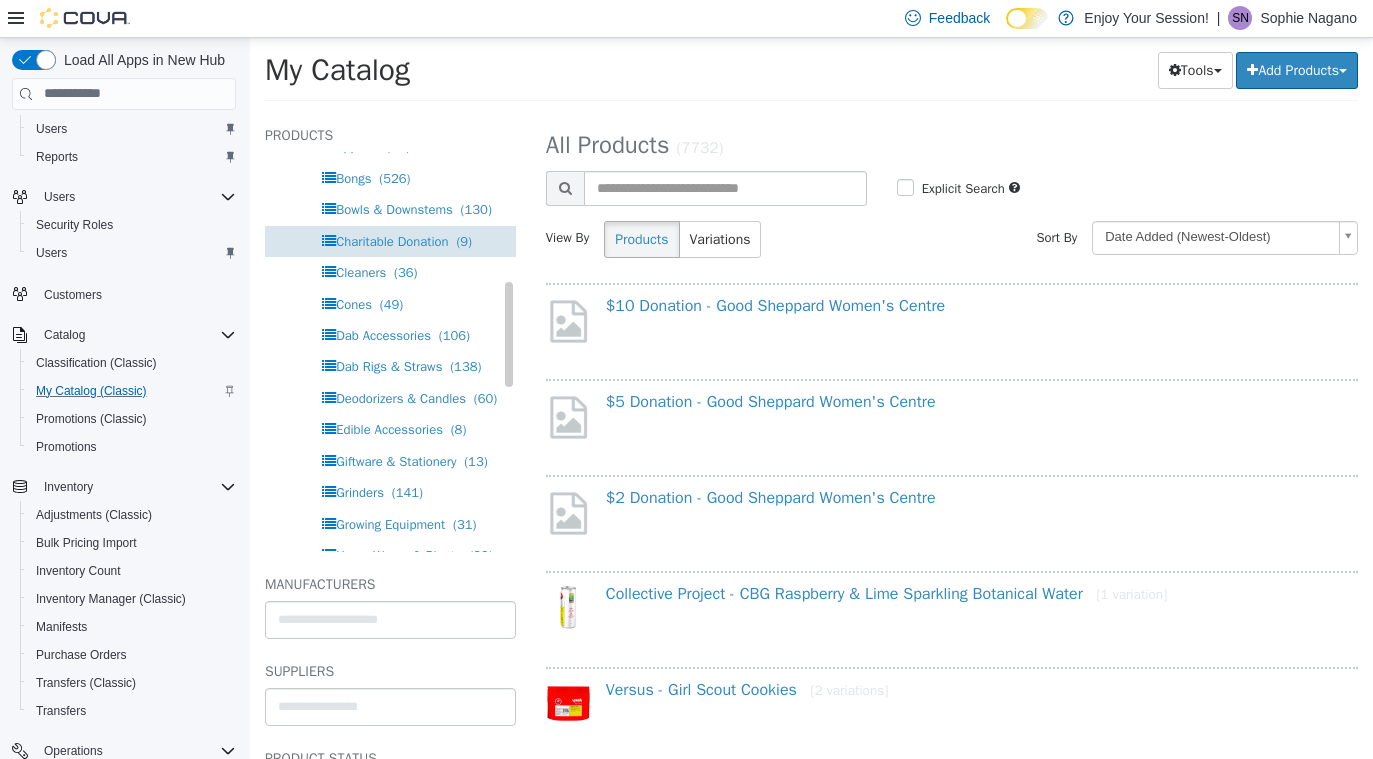 click on "Charitable Donation" at bounding box center (392, 240) 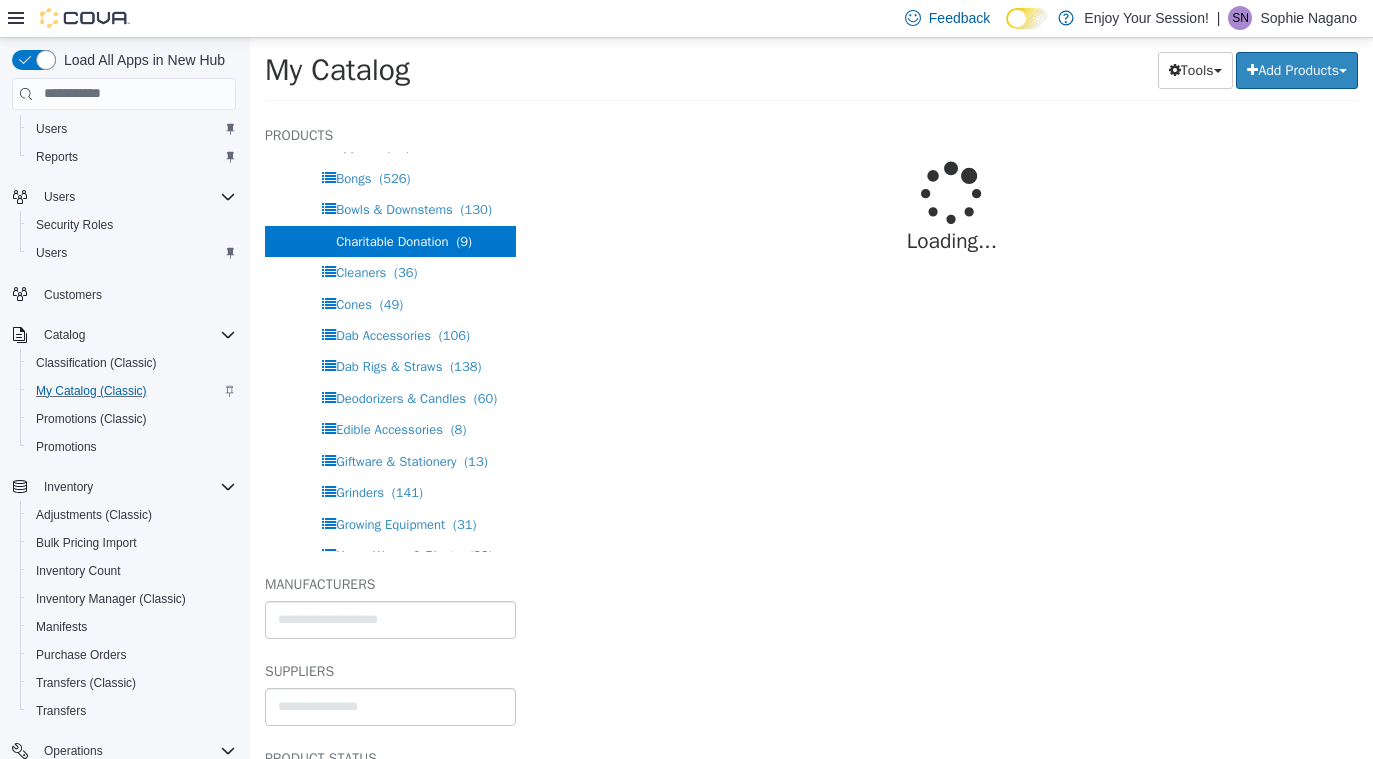 select on "**********" 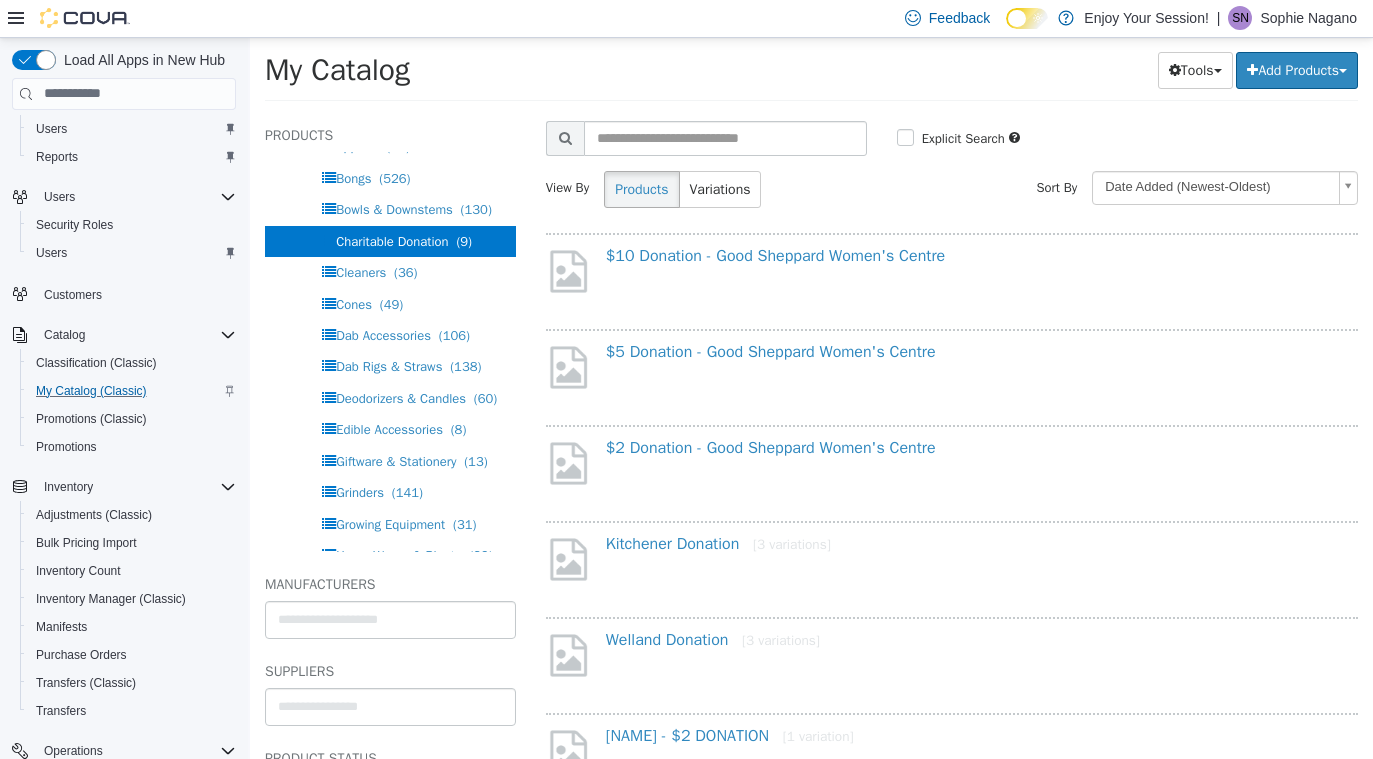 scroll, scrollTop: 0, scrollLeft: 0, axis: both 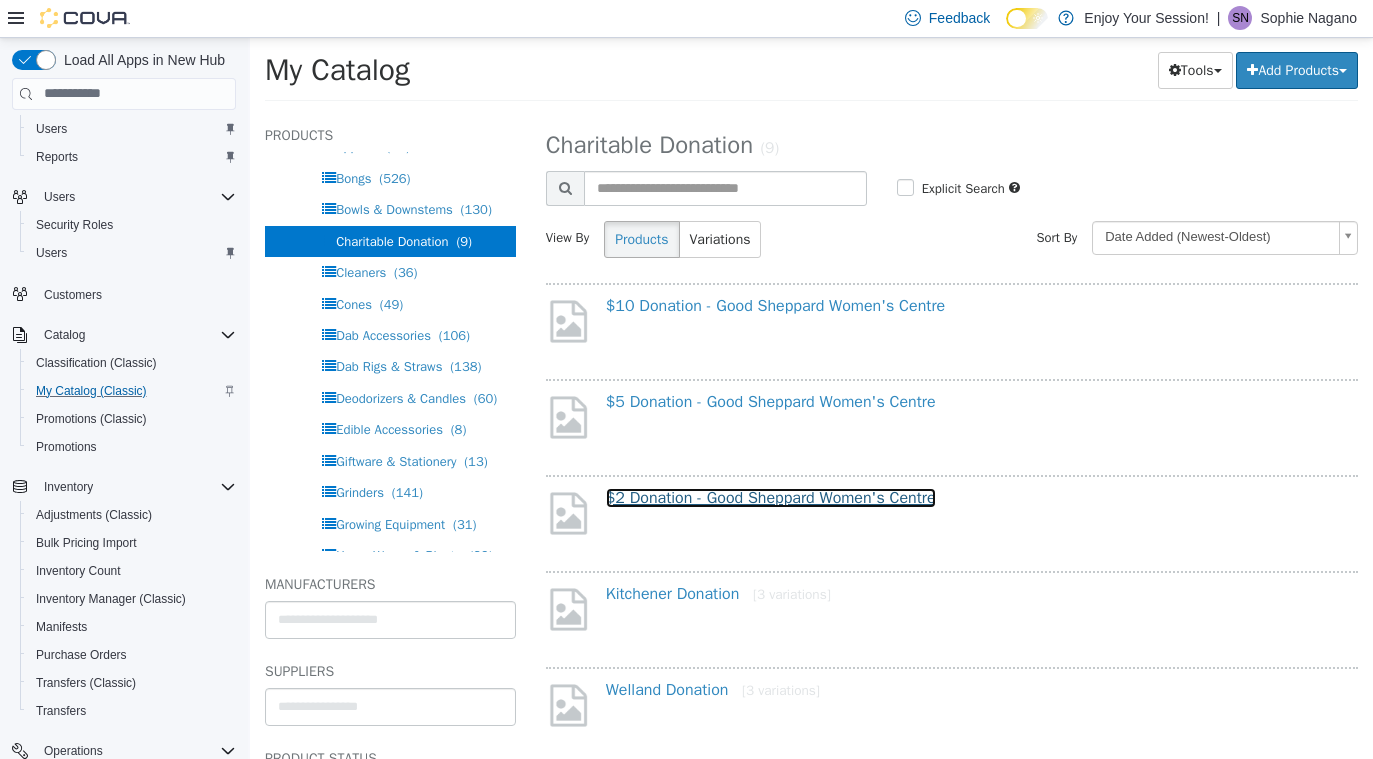 click on "$[NUMBER] Donation - [BRAND] Women's Centre" at bounding box center (771, 497) 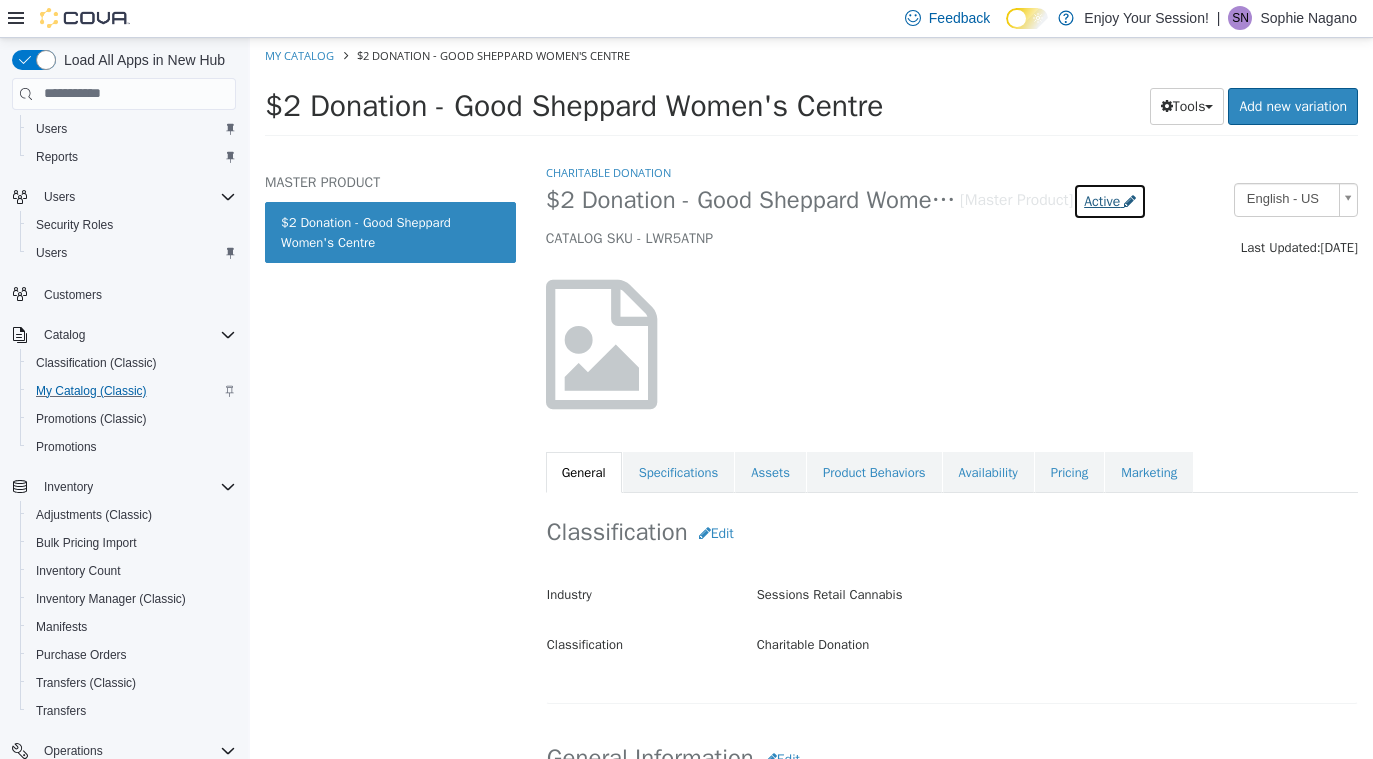 click at bounding box center (1130, 200) 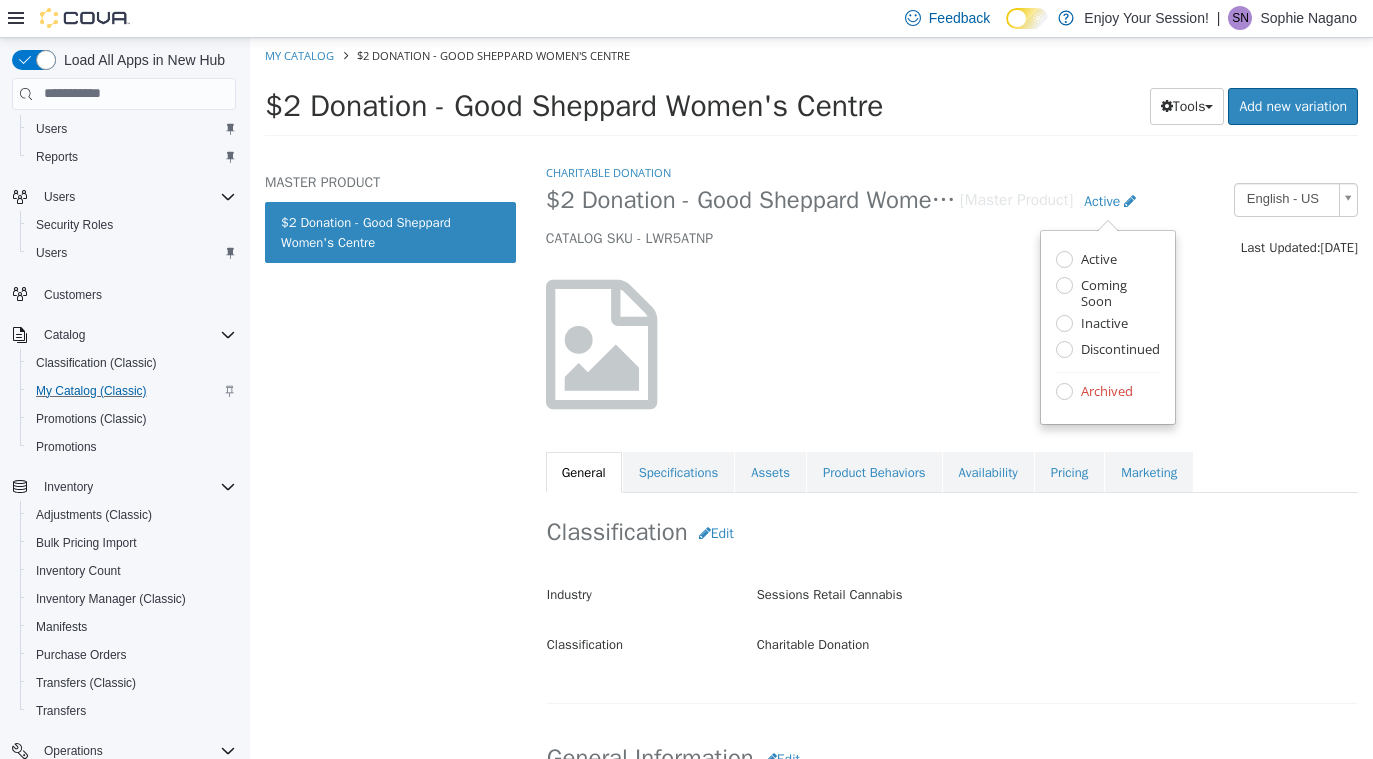 click on "Last Updated:  July 14, 2025" at bounding box center [1267, 247] 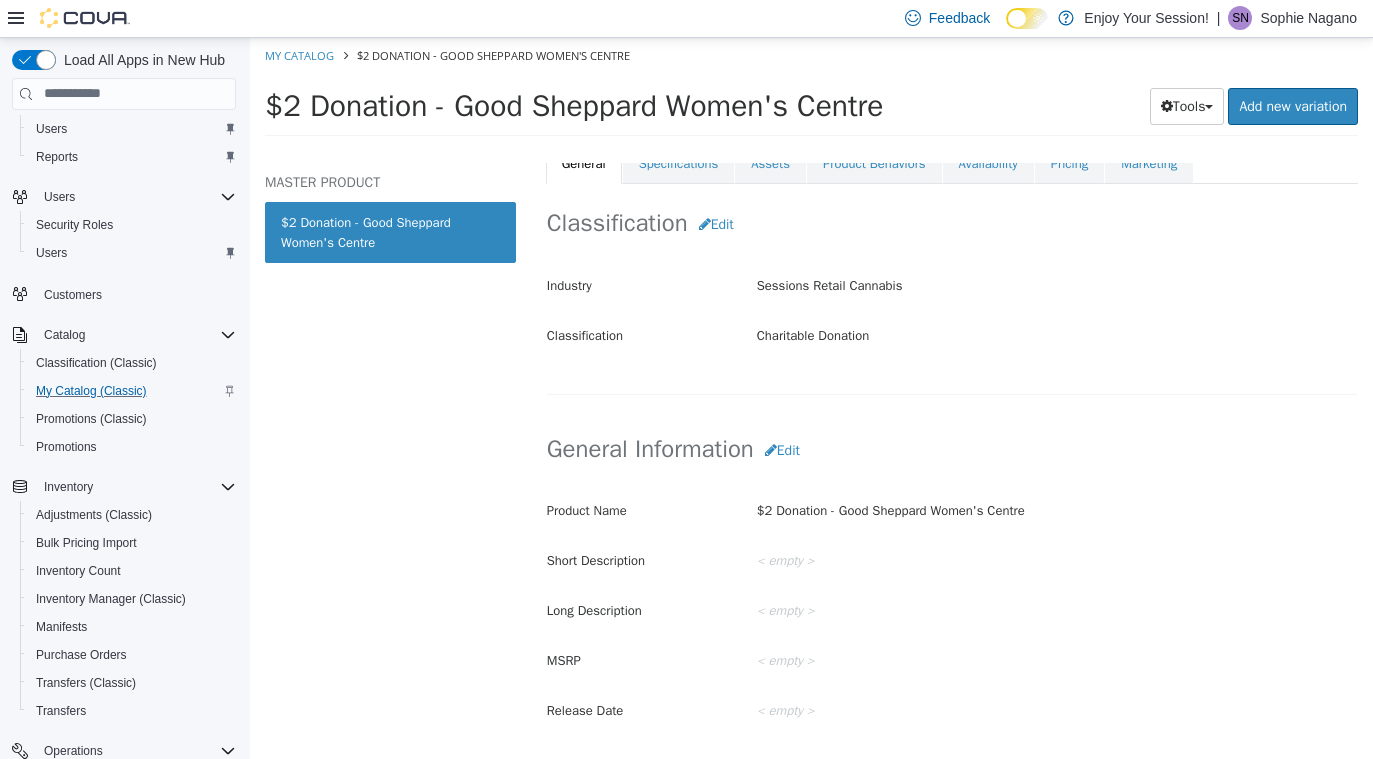 scroll, scrollTop: 0, scrollLeft: 0, axis: both 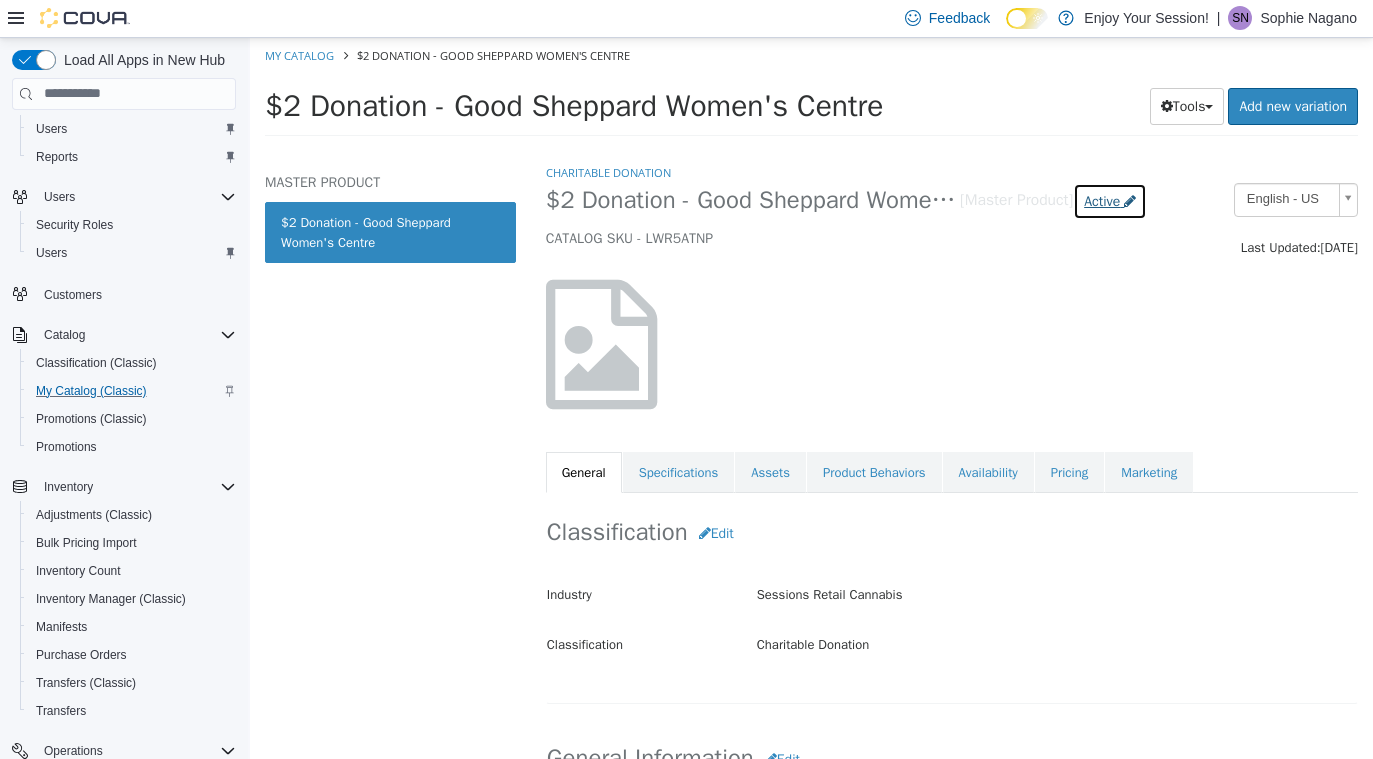 click on "Active" at bounding box center [1110, 200] 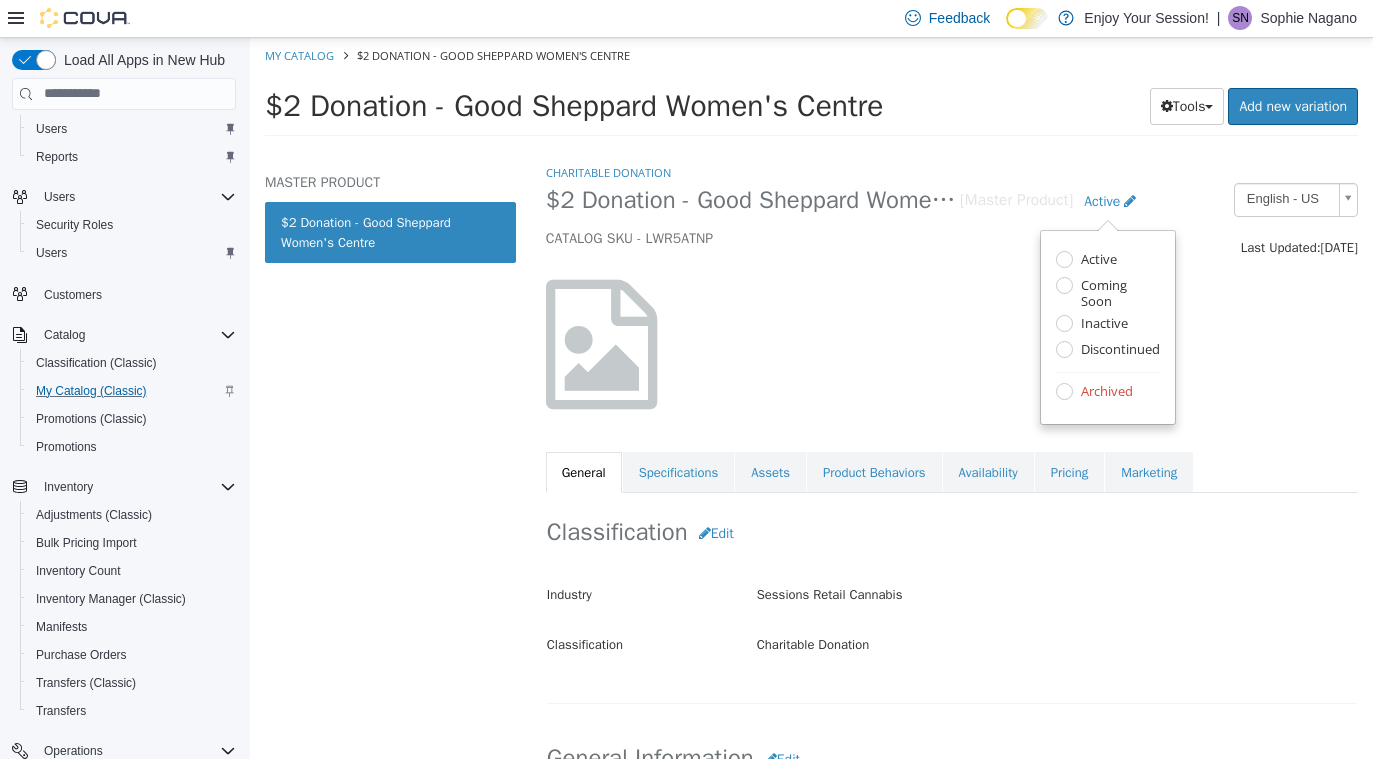 click at bounding box center [952, 343] 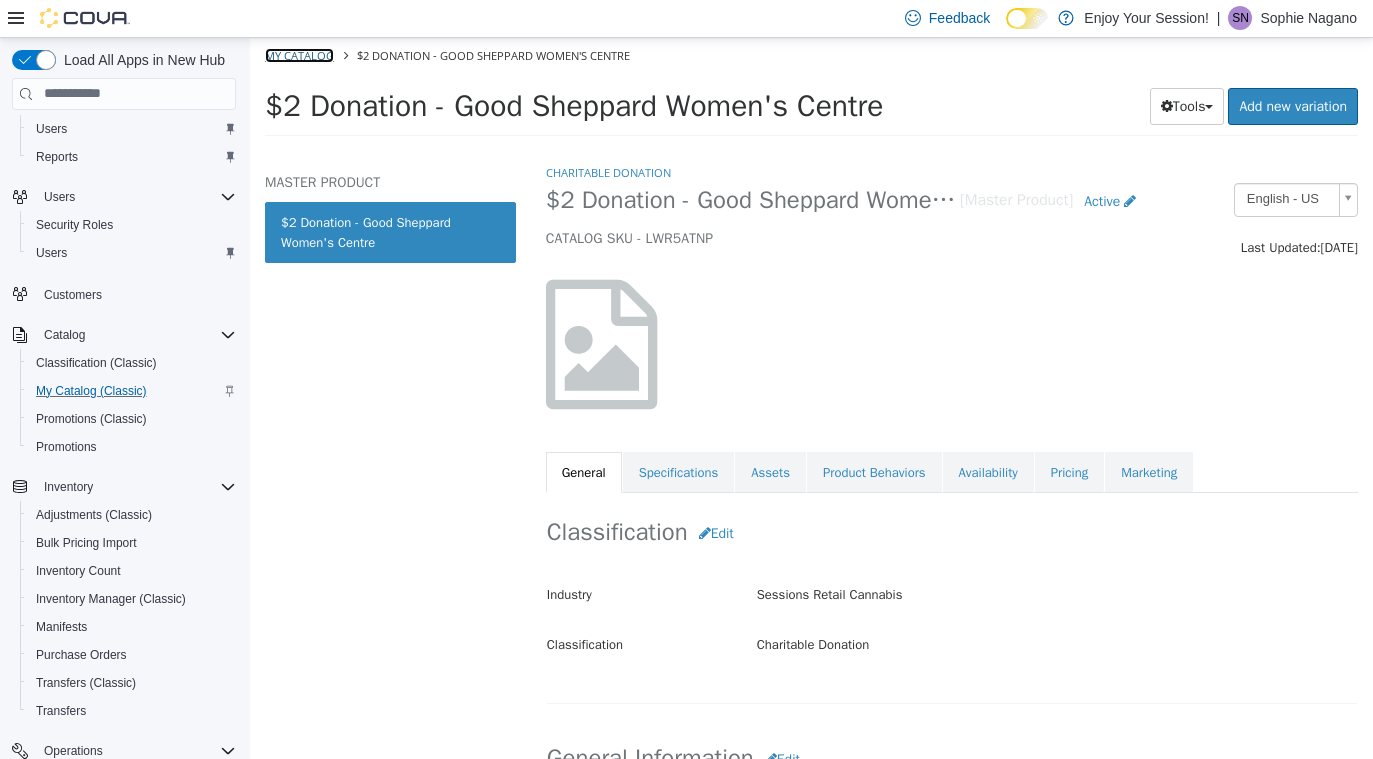 click on "My Catalog" at bounding box center (299, 54) 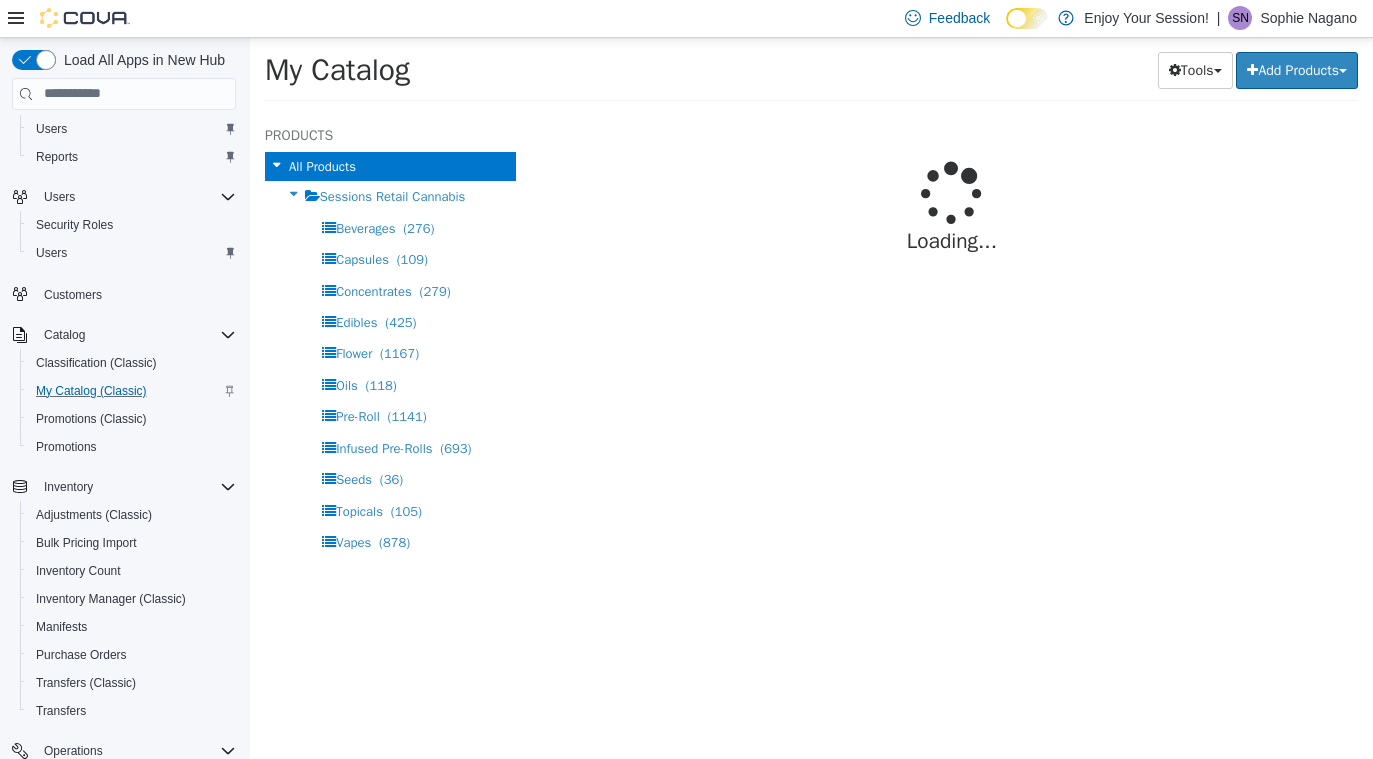 select on "**********" 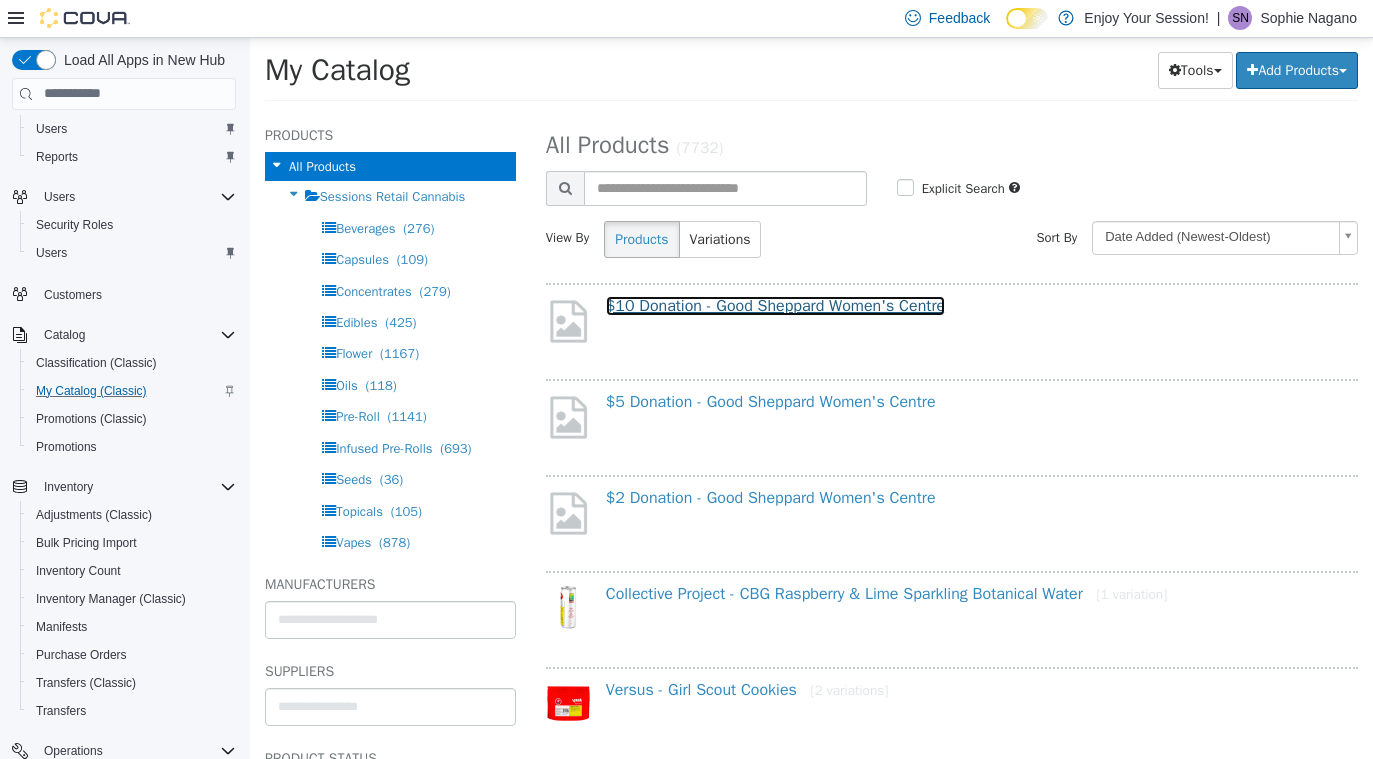 click on "$10 Donation - Good Sheppard Women's Centre" at bounding box center [775, 305] 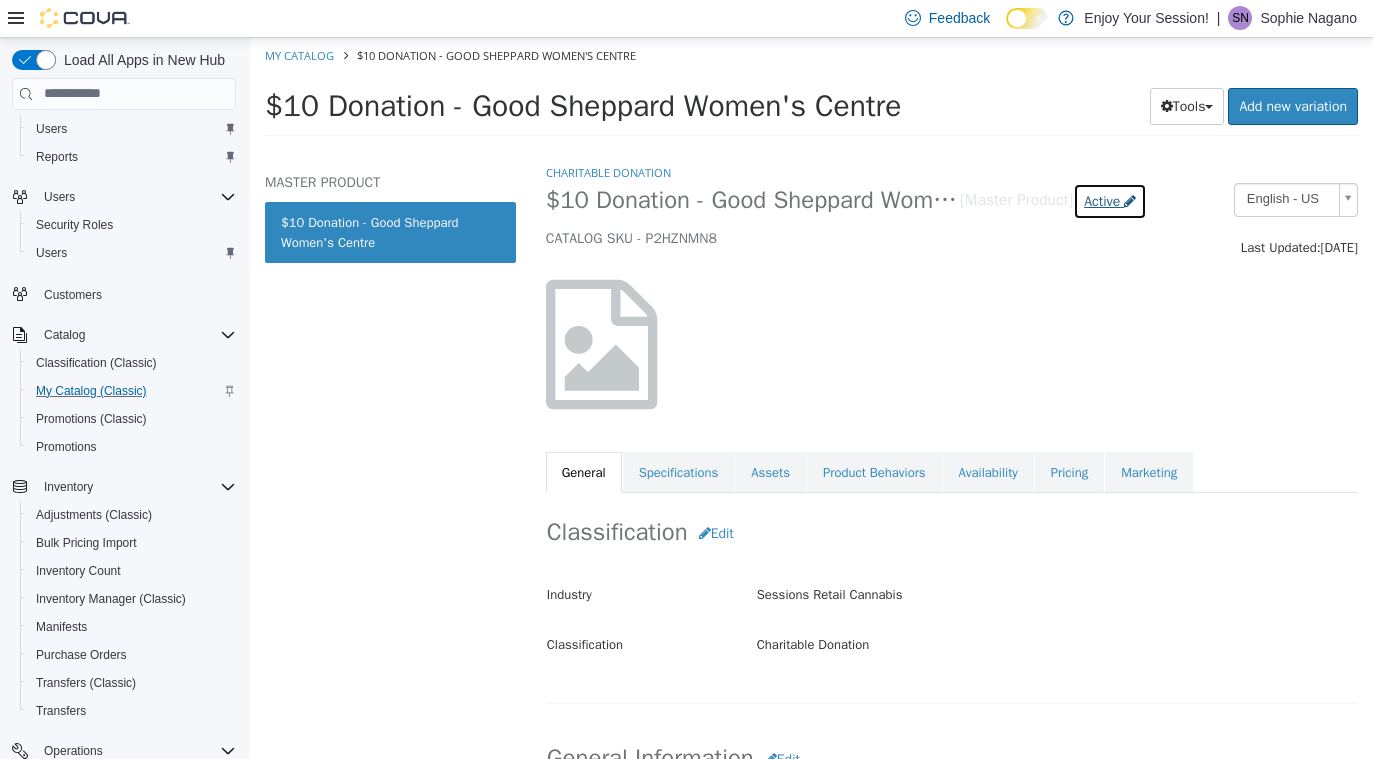 click at bounding box center (1130, 200) 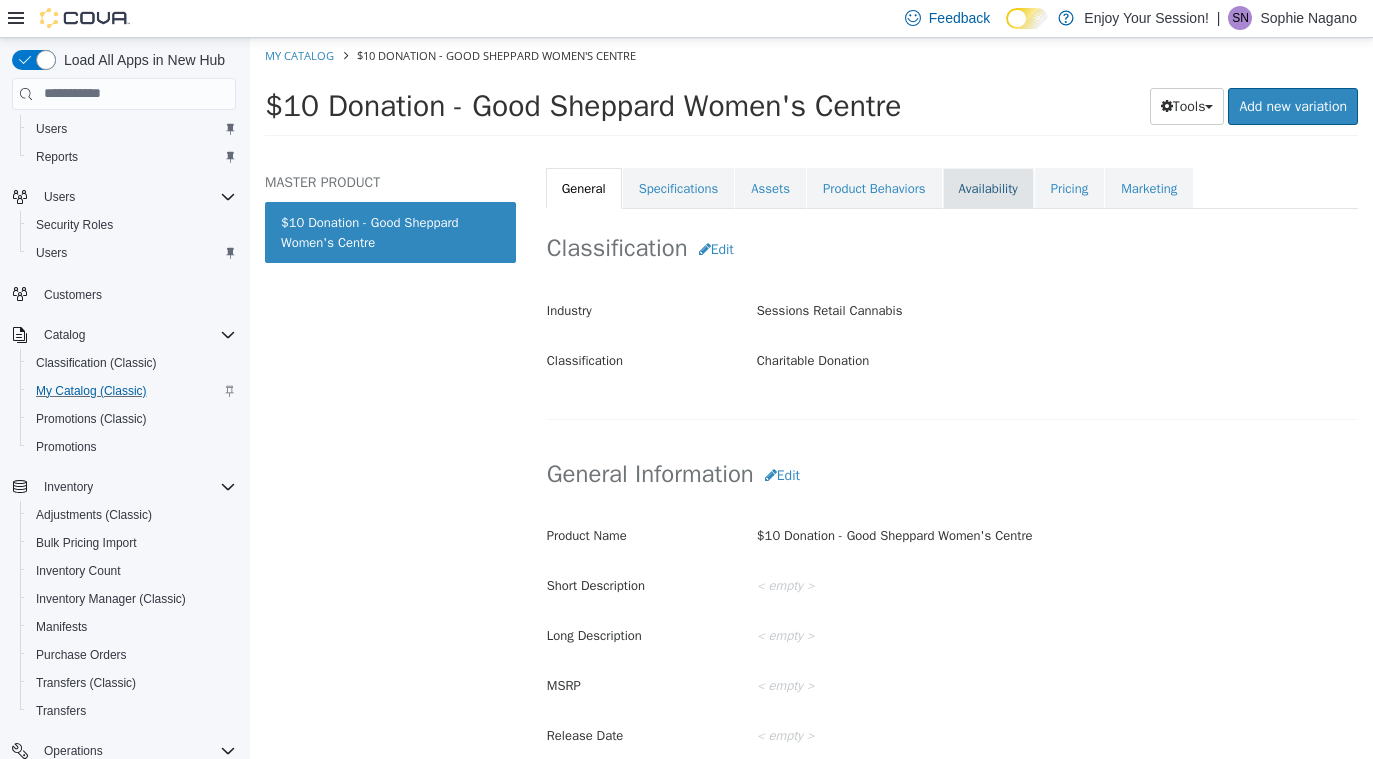 scroll, scrollTop: 0, scrollLeft: 0, axis: both 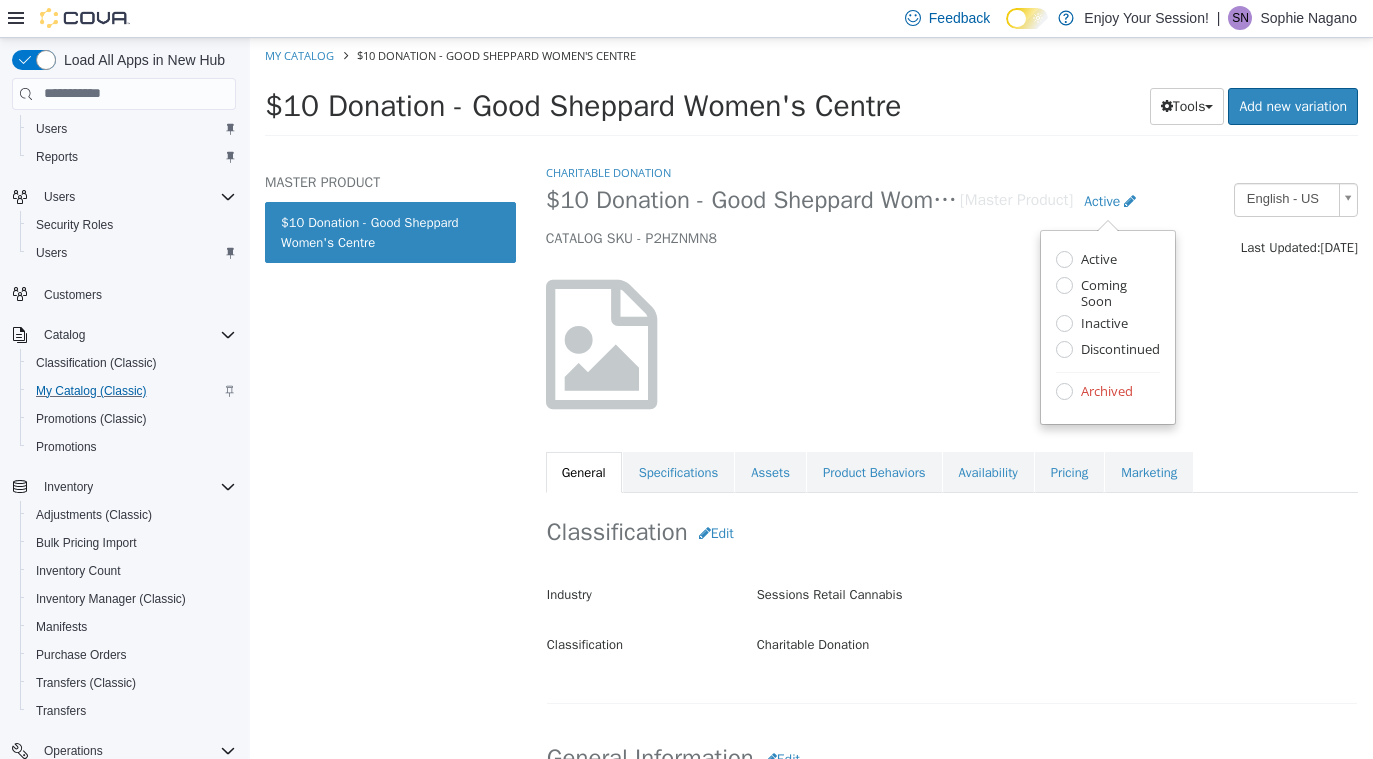 click at bounding box center [952, 343] 